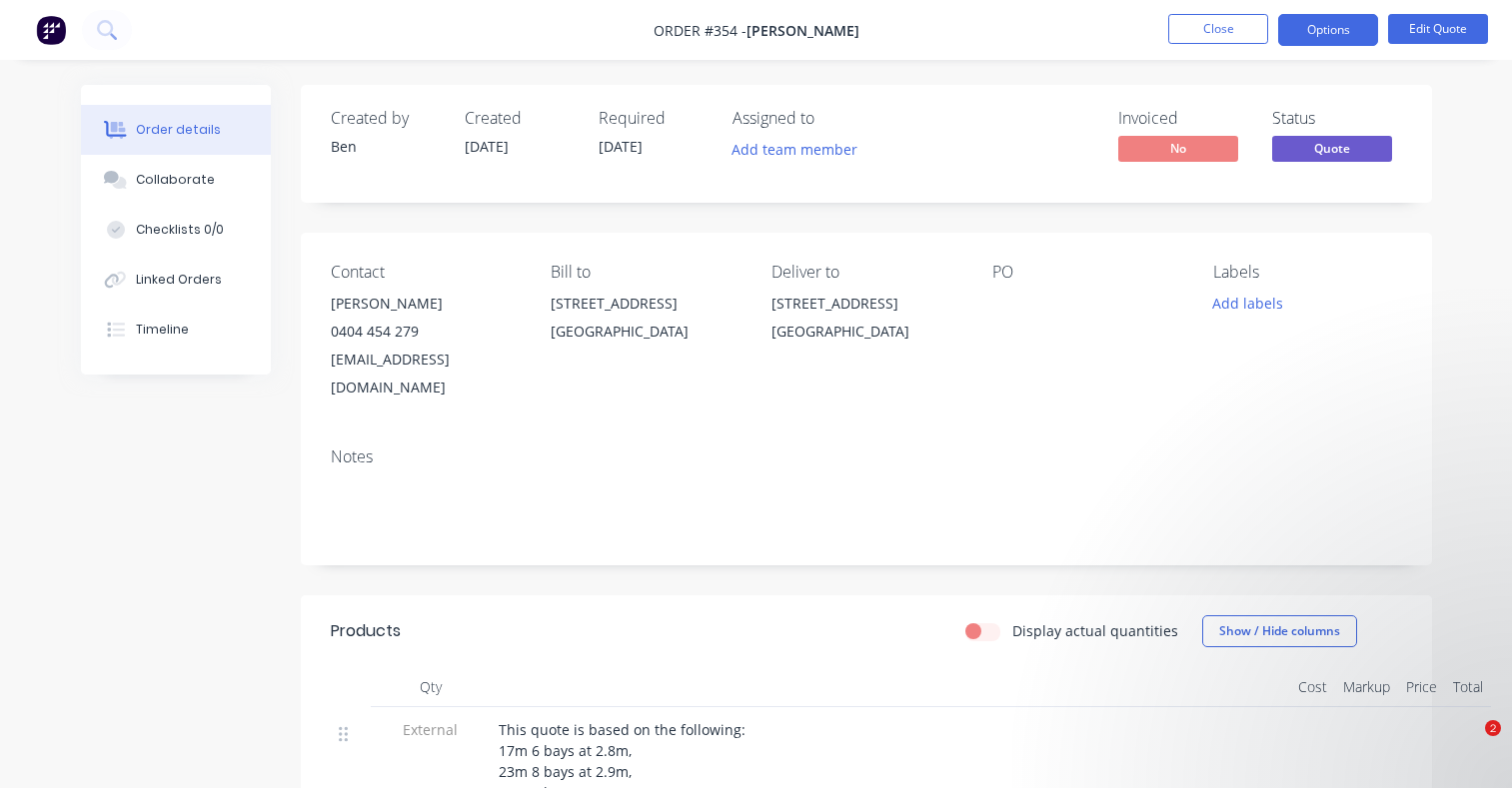 scroll, scrollTop: 677, scrollLeft: 0, axis: vertical 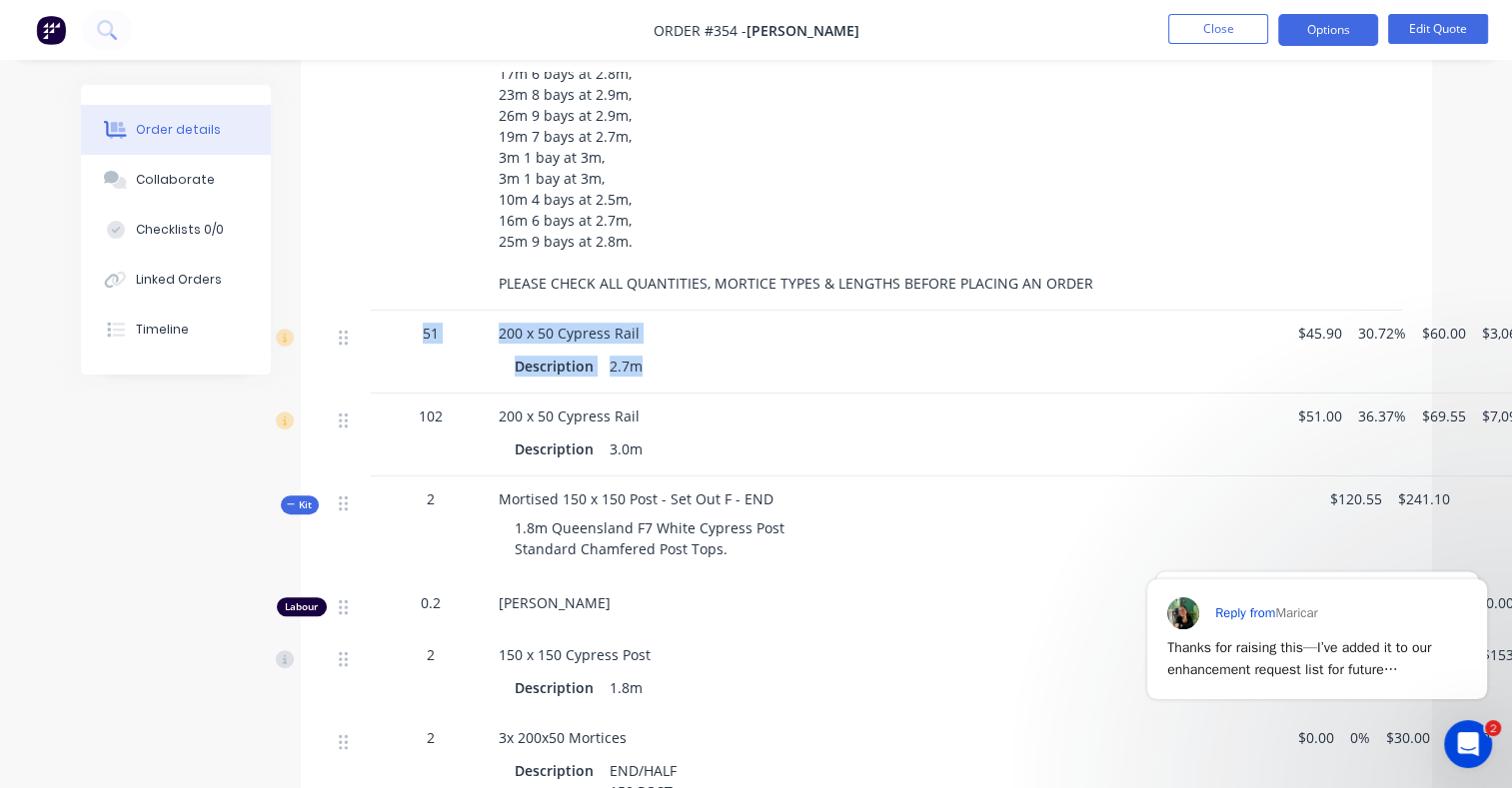 click on "Close" at bounding box center (1218, 29) 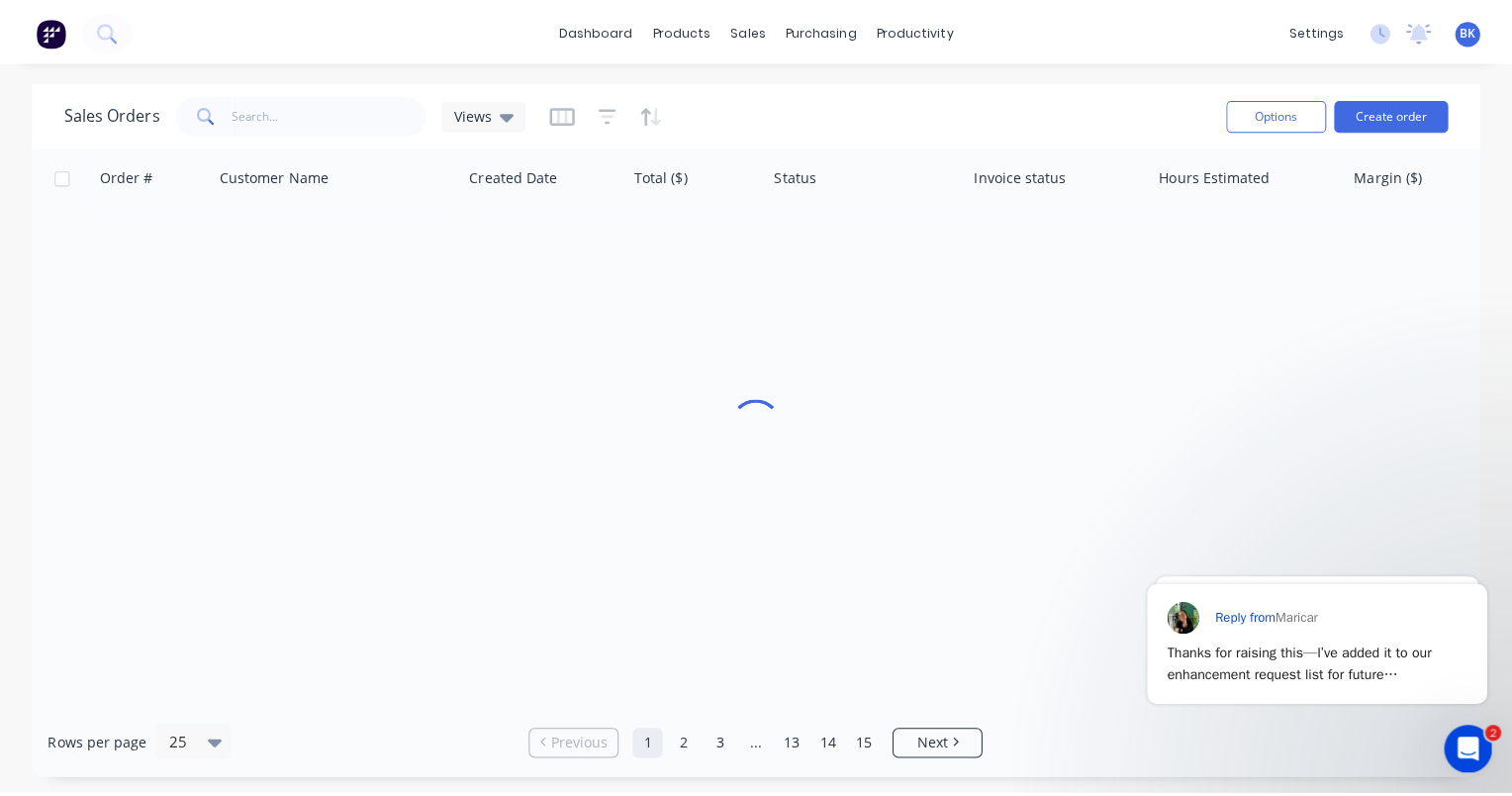 scroll, scrollTop: 0, scrollLeft: 0, axis: both 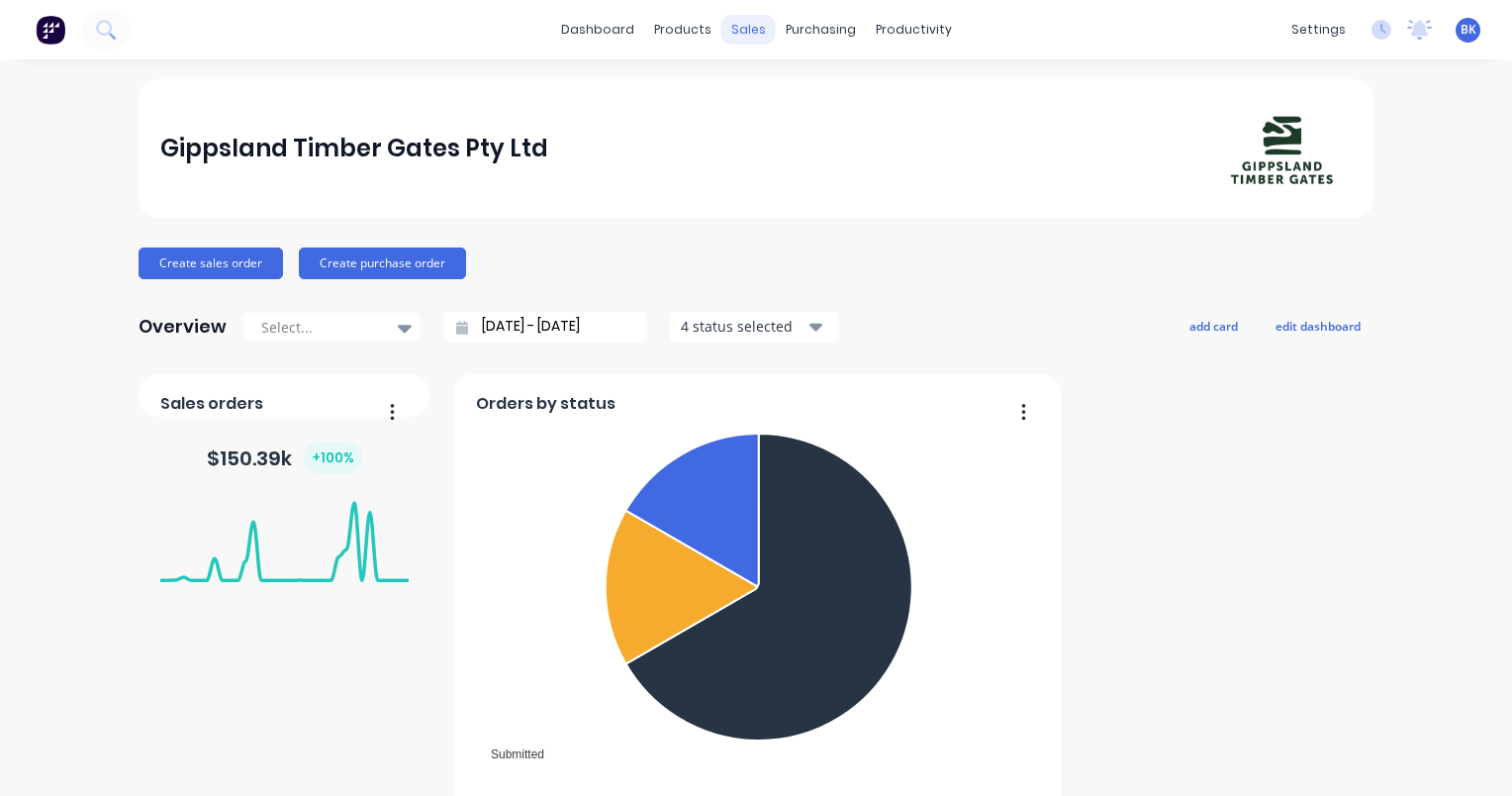 click on "sales" at bounding box center [748, 30] 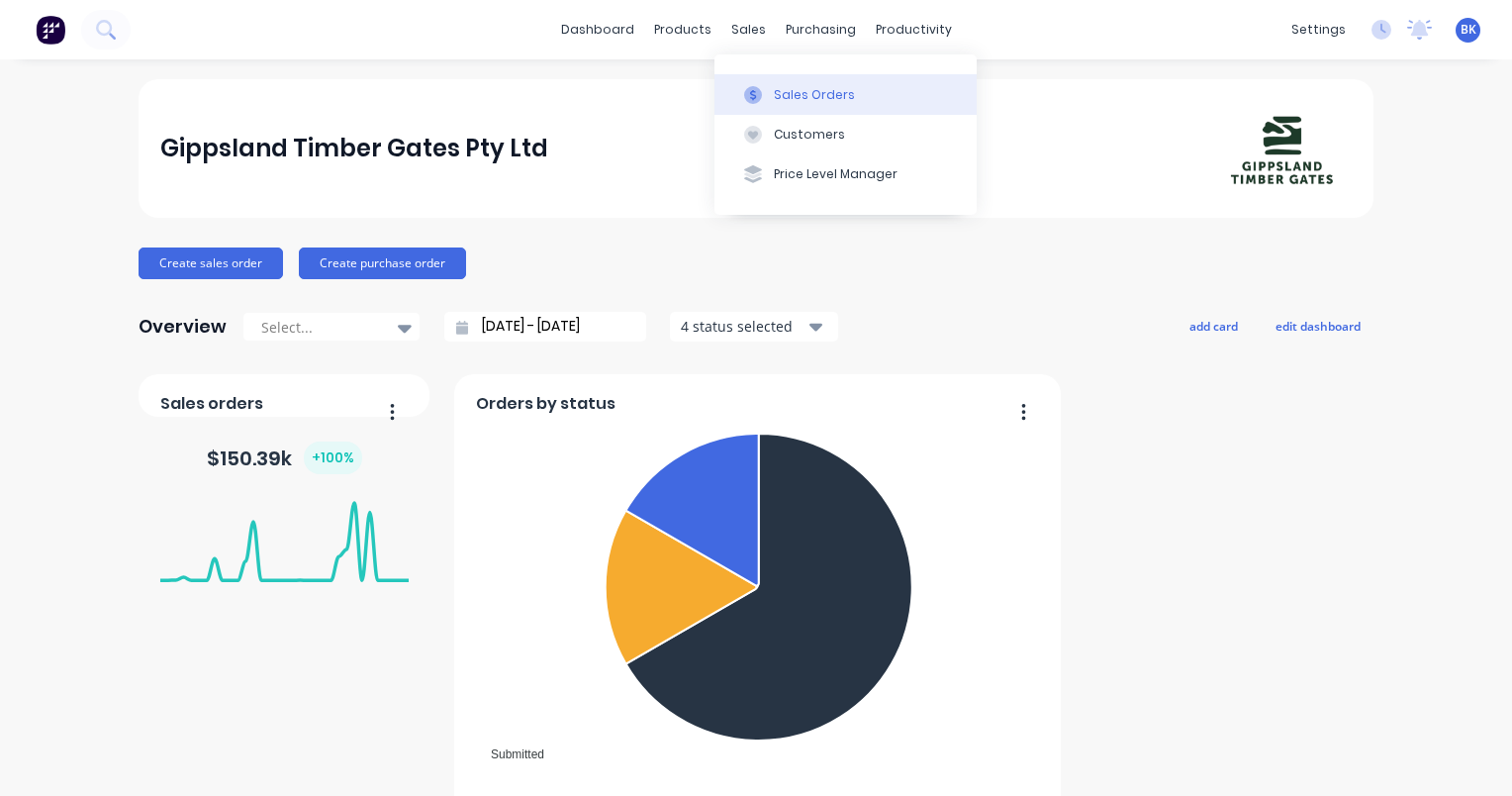 click on "Sales Orders" at bounding box center (845, 94) 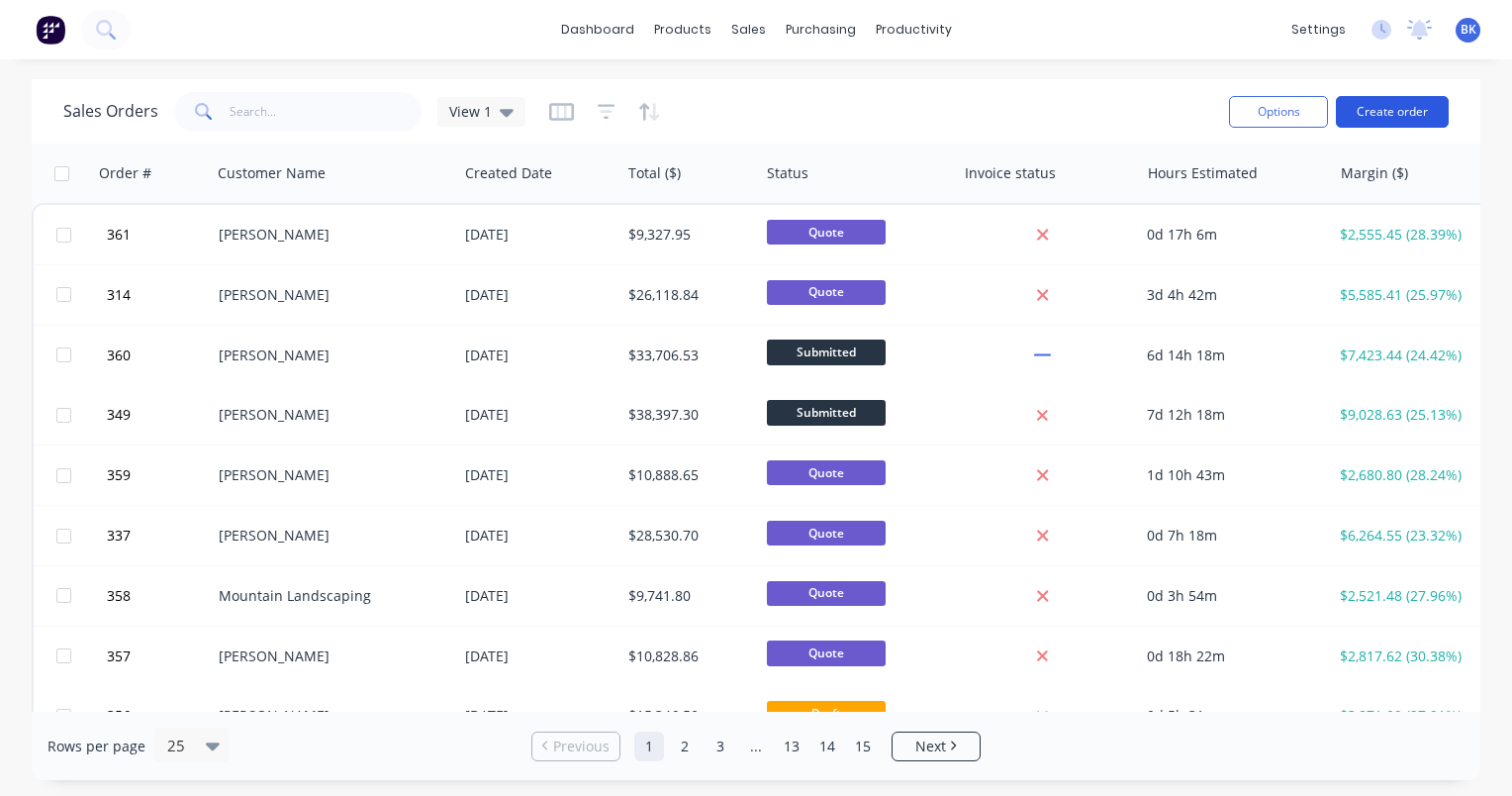 click on "Create order" at bounding box center (1392, 112) 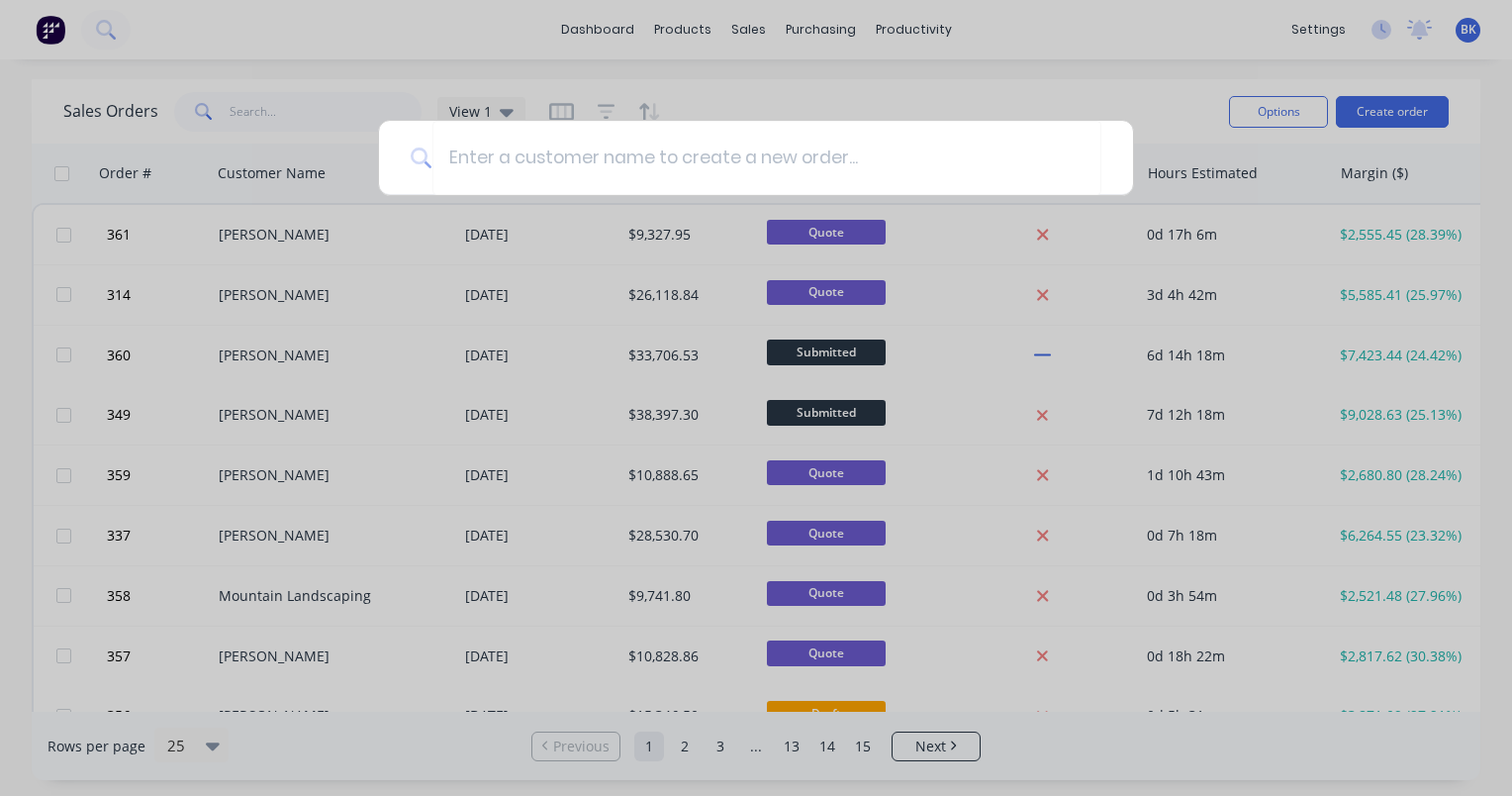 click at bounding box center [756, 398] 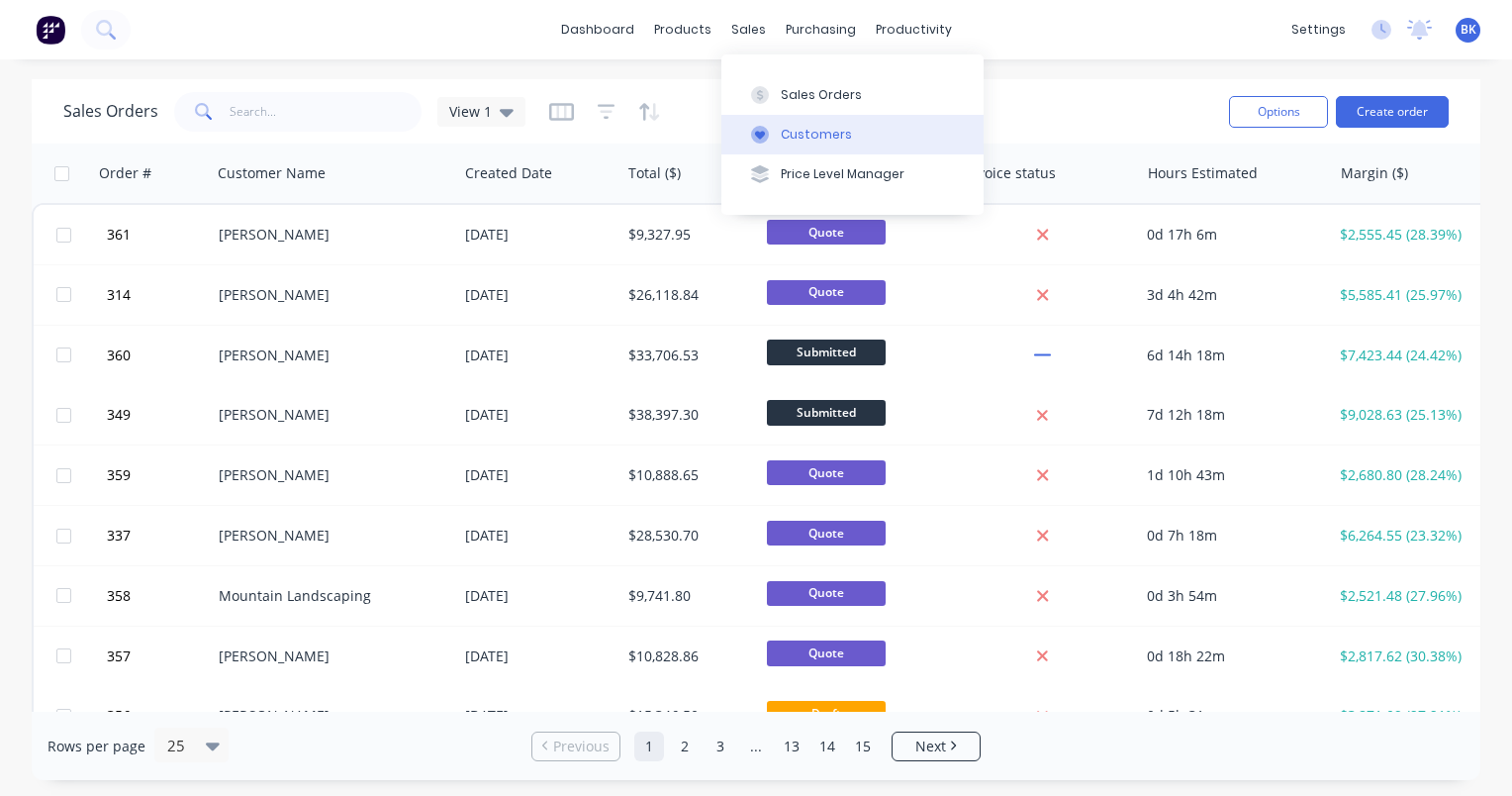 click on "Customers" at bounding box center (852, 135) 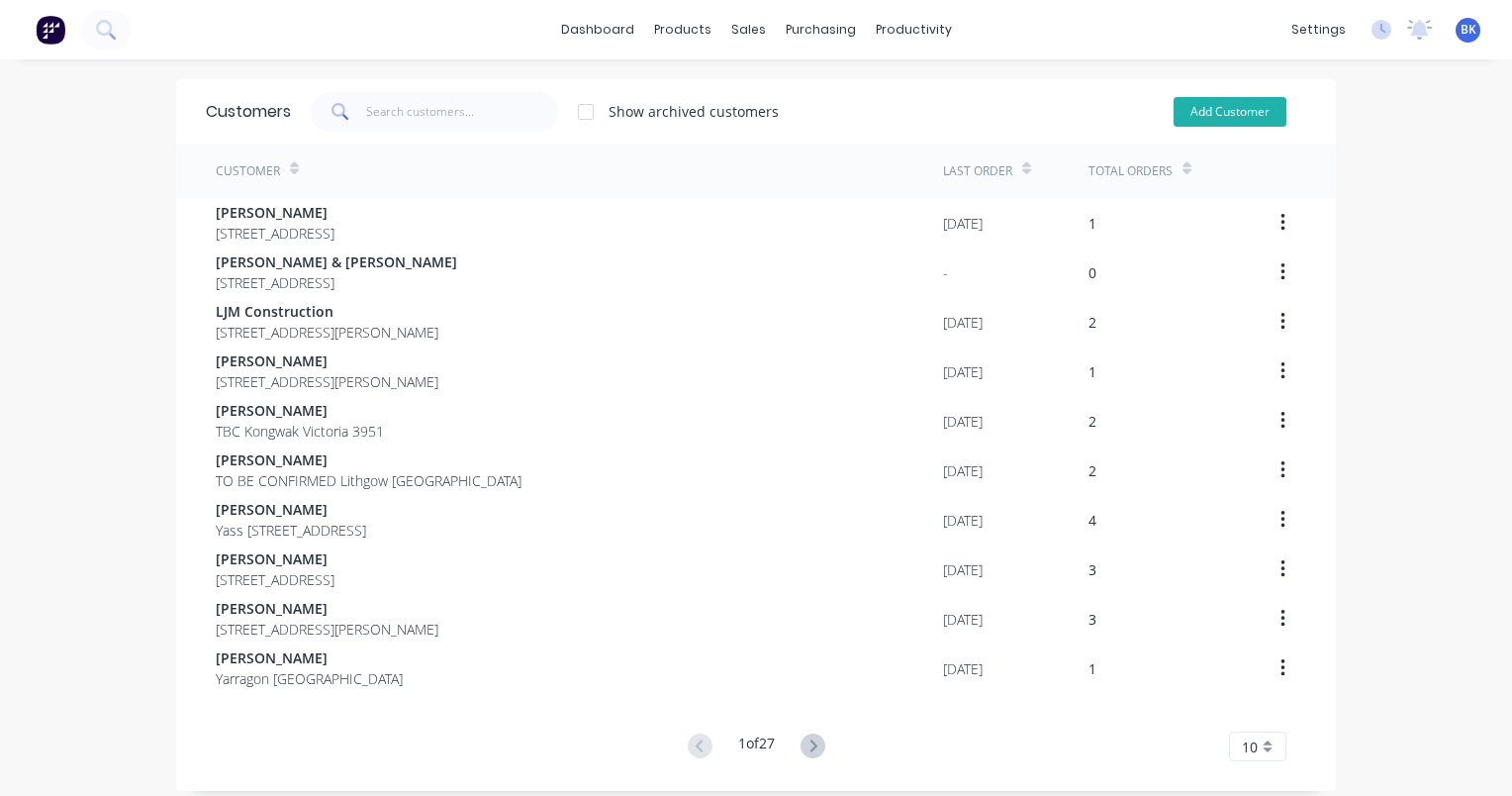 click on "Add Customer" at bounding box center (1230, 112) 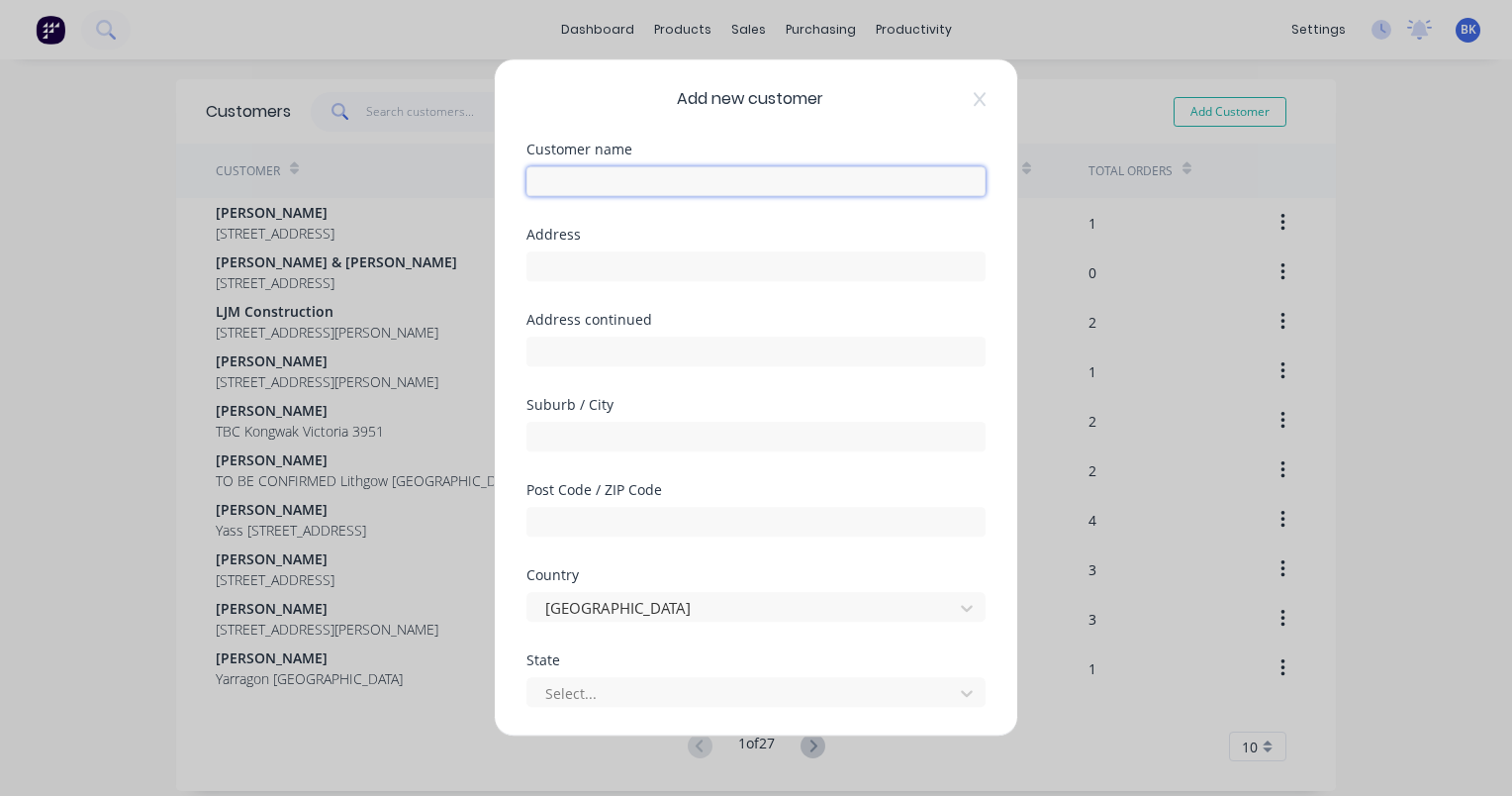 click at bounding box center [756, 181] 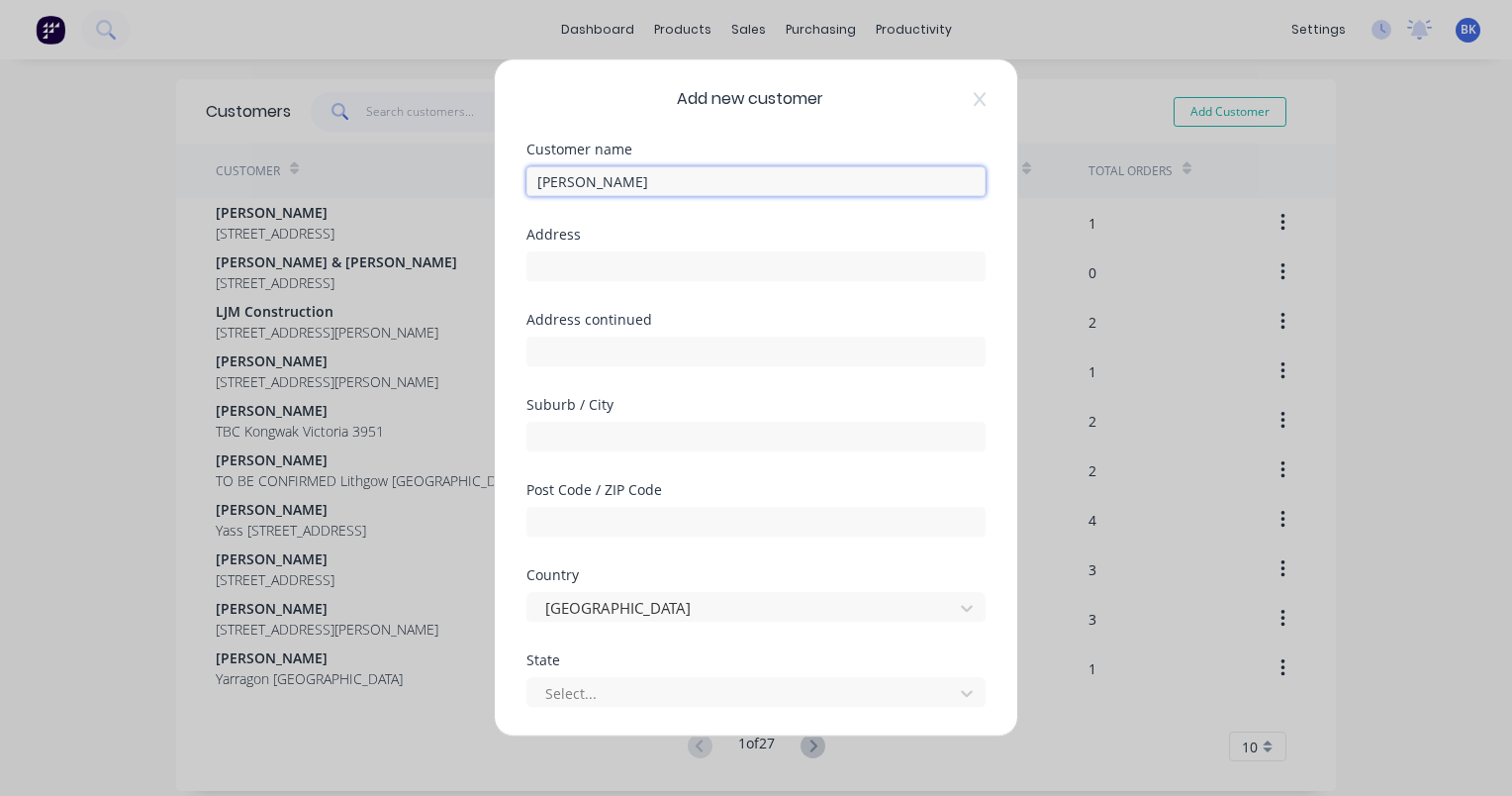 type on "[PERSON_NAME]" 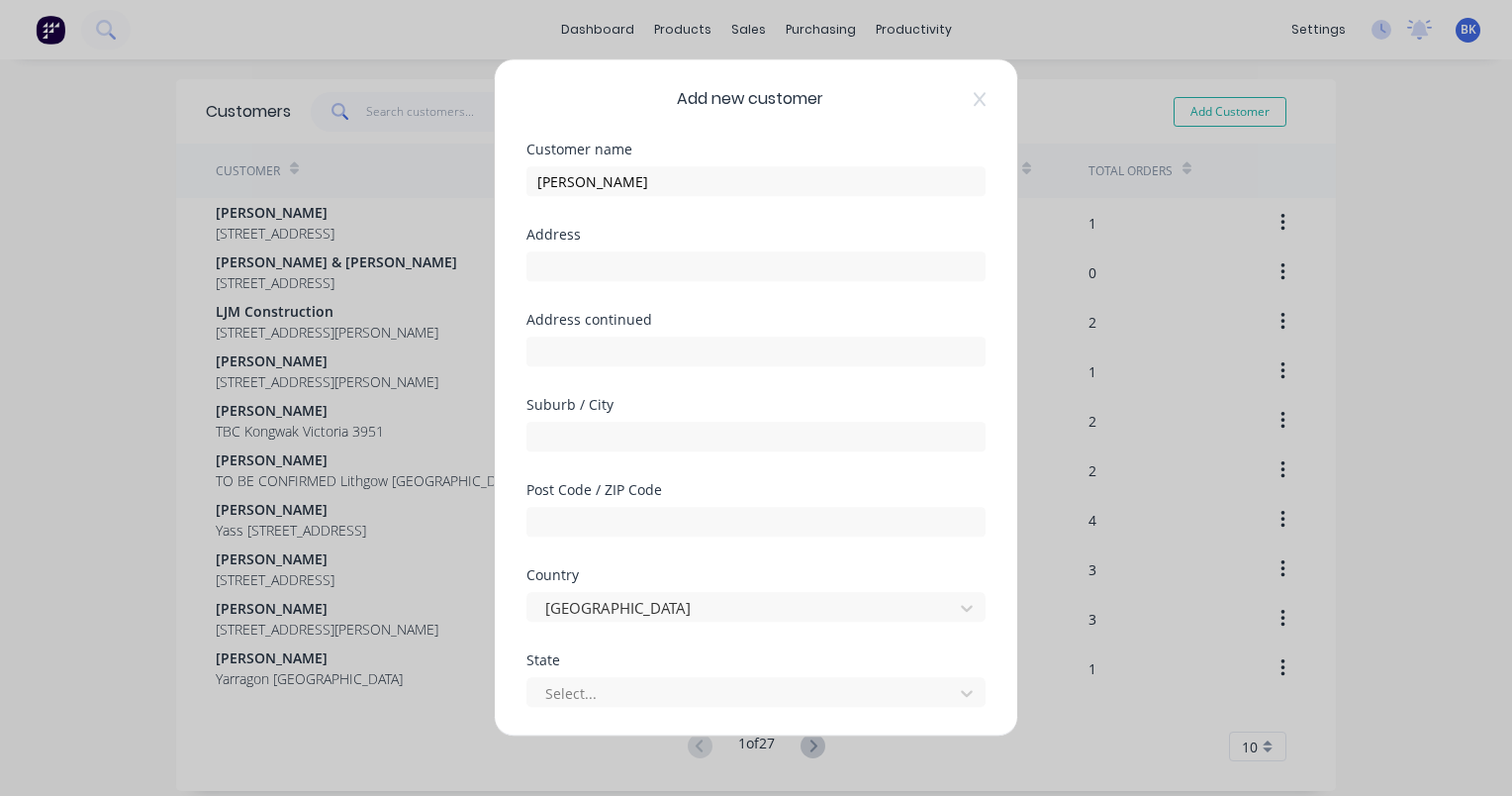 click at bounding box center [756, 263] 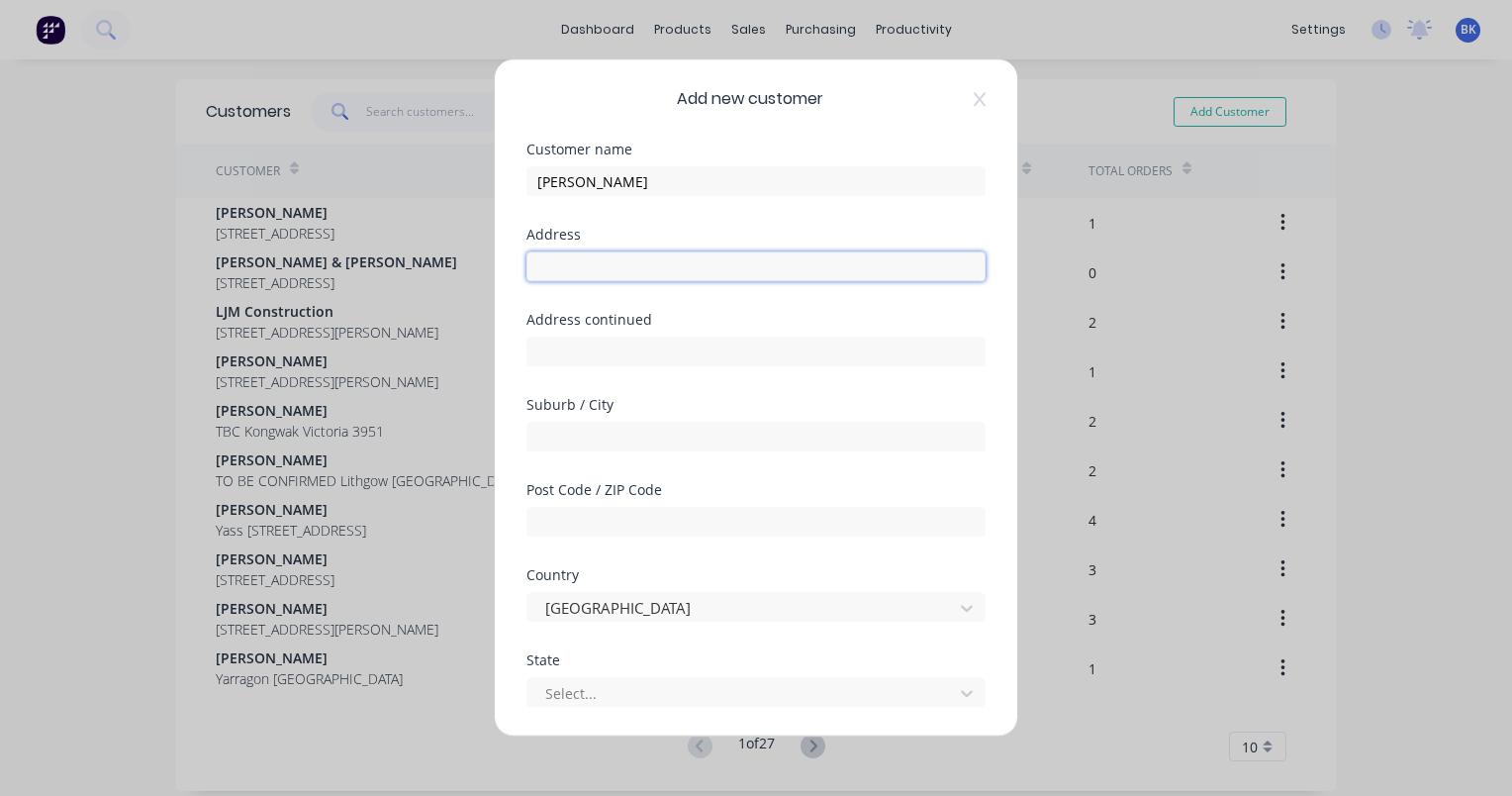 click at bounding box center (756, 266) 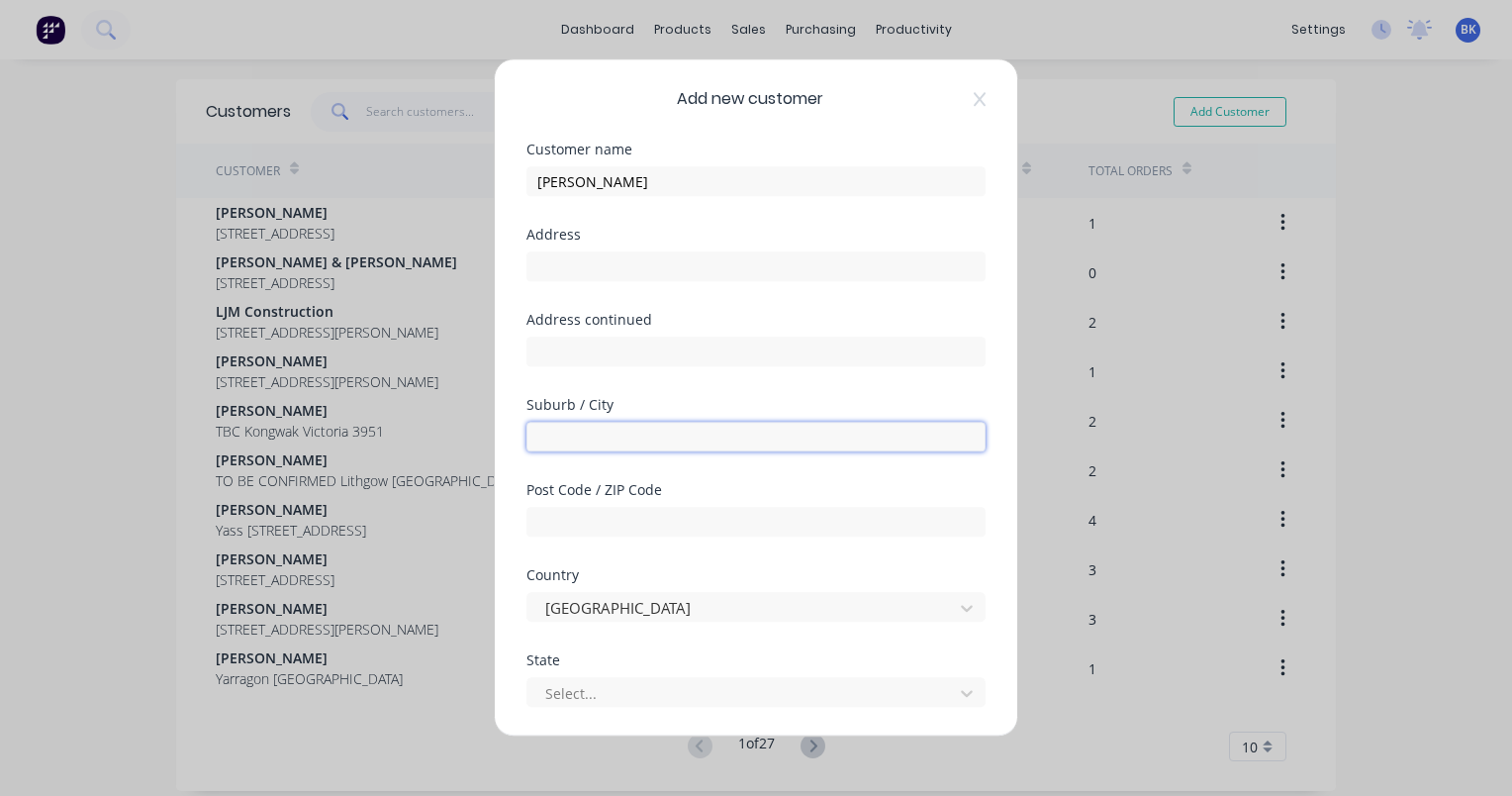 click at bounding box center (756, 437) 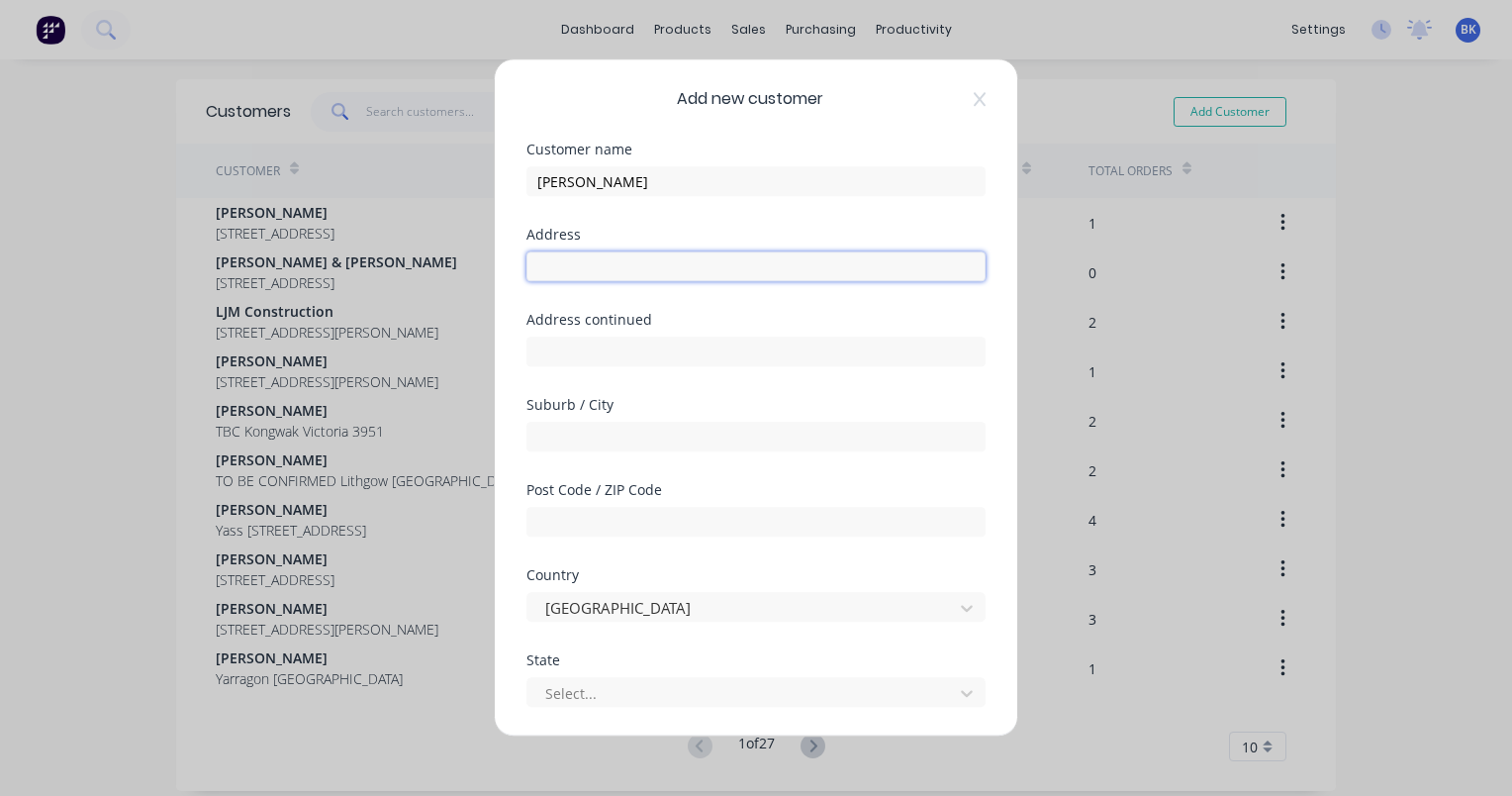 click at bounding box center [756, 266] 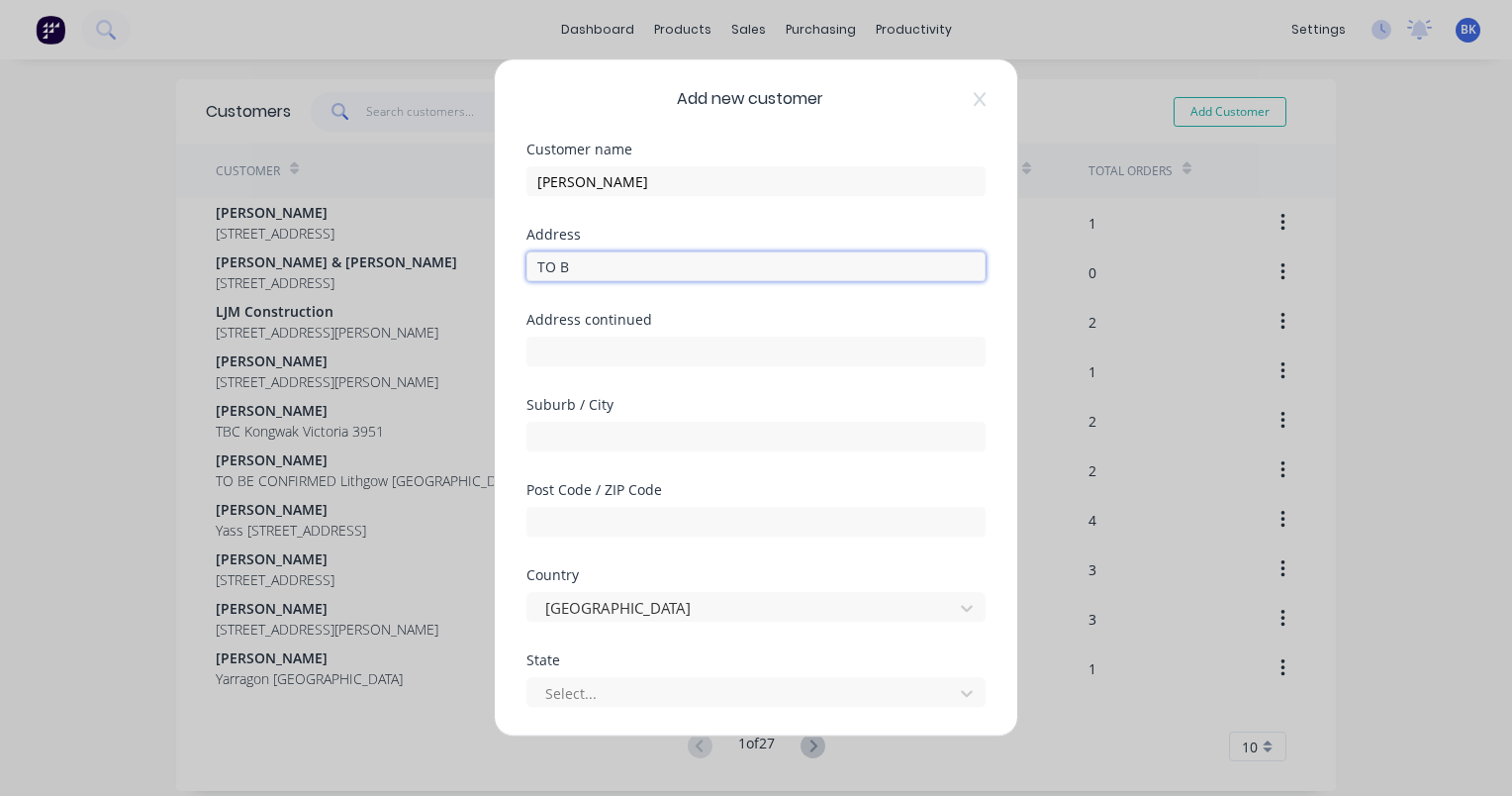 type on "TO BE CONFIRMED" 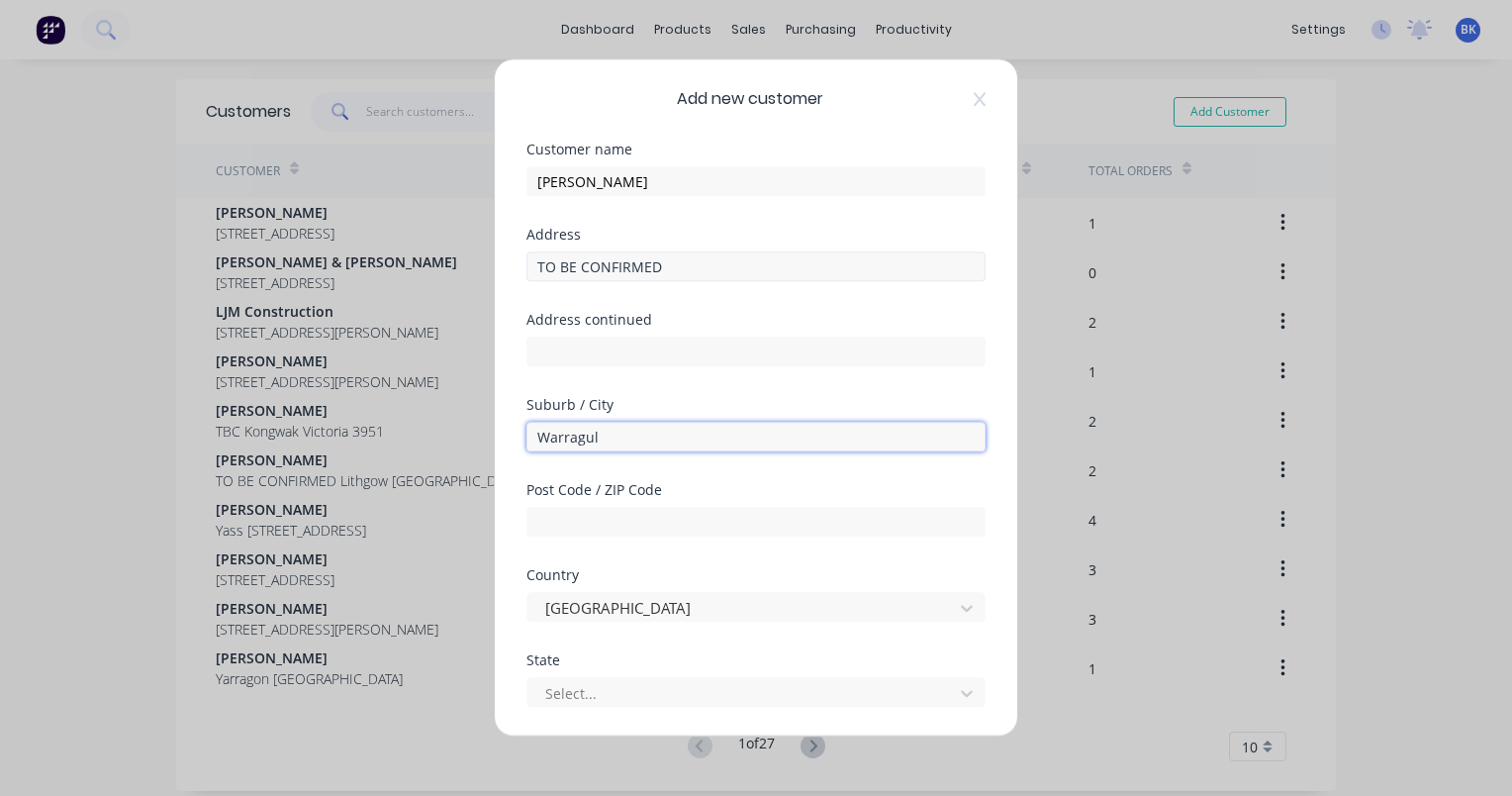 type on "Warragul" 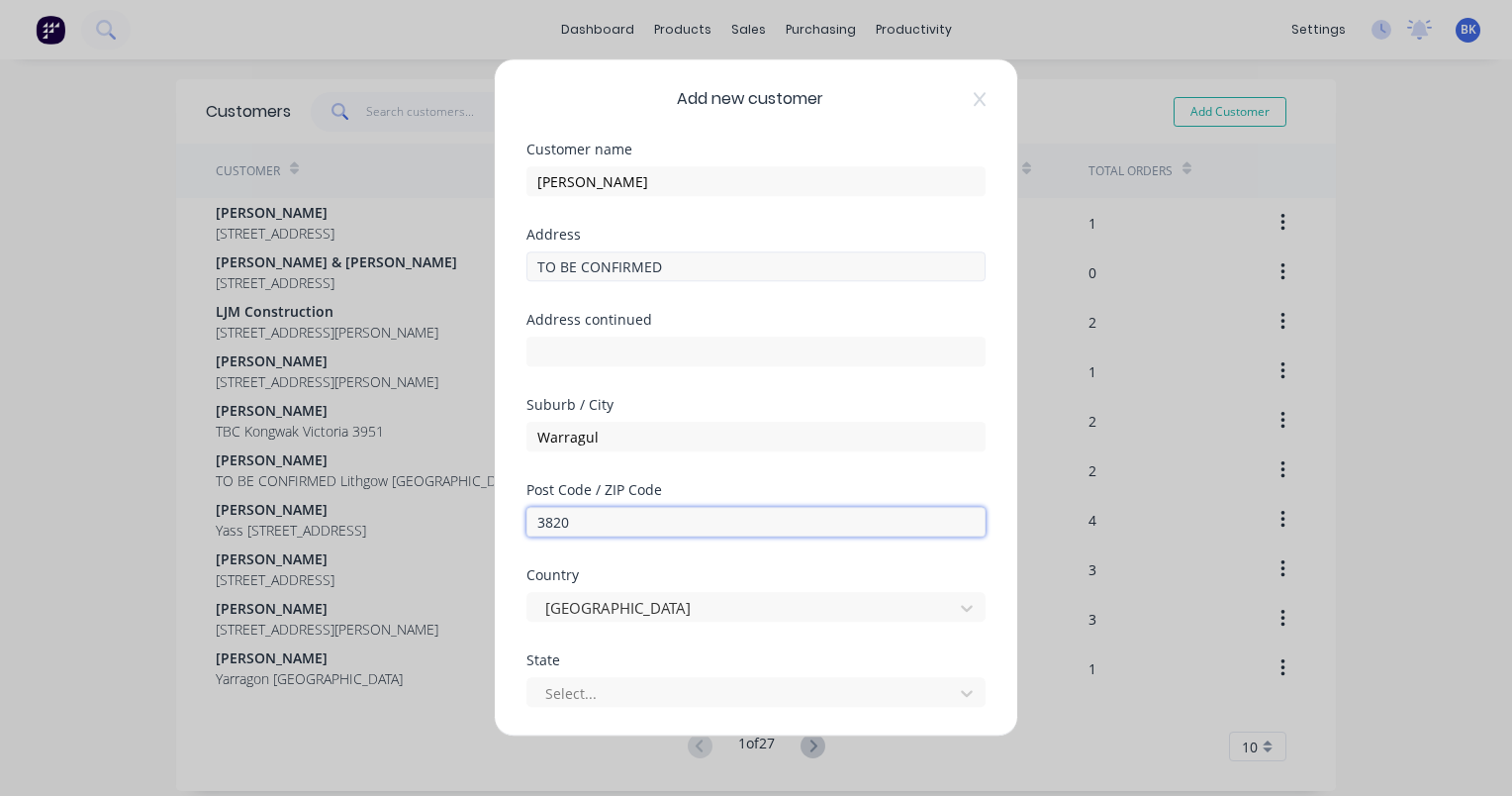 type on "3820" 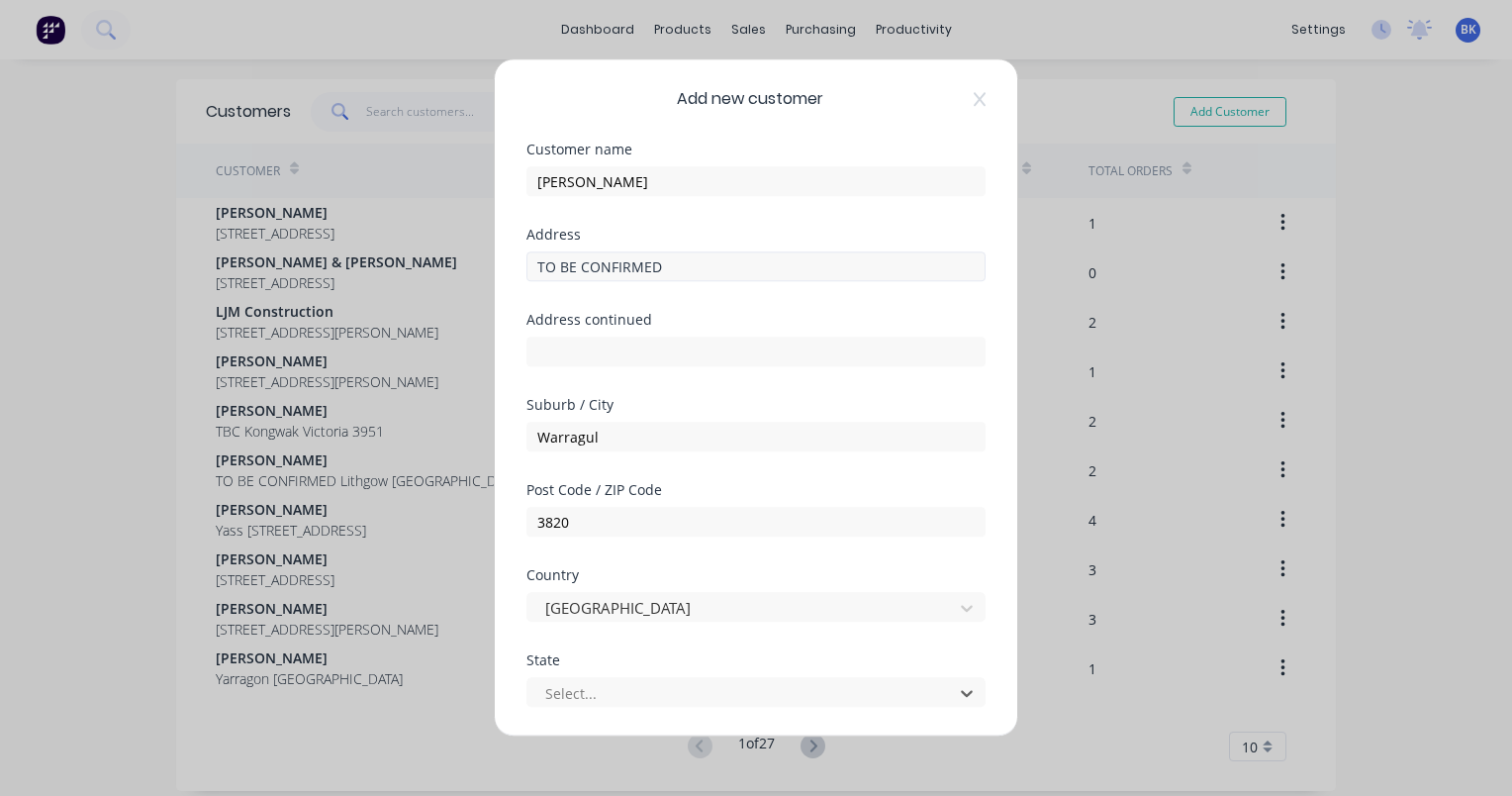 type on "v" 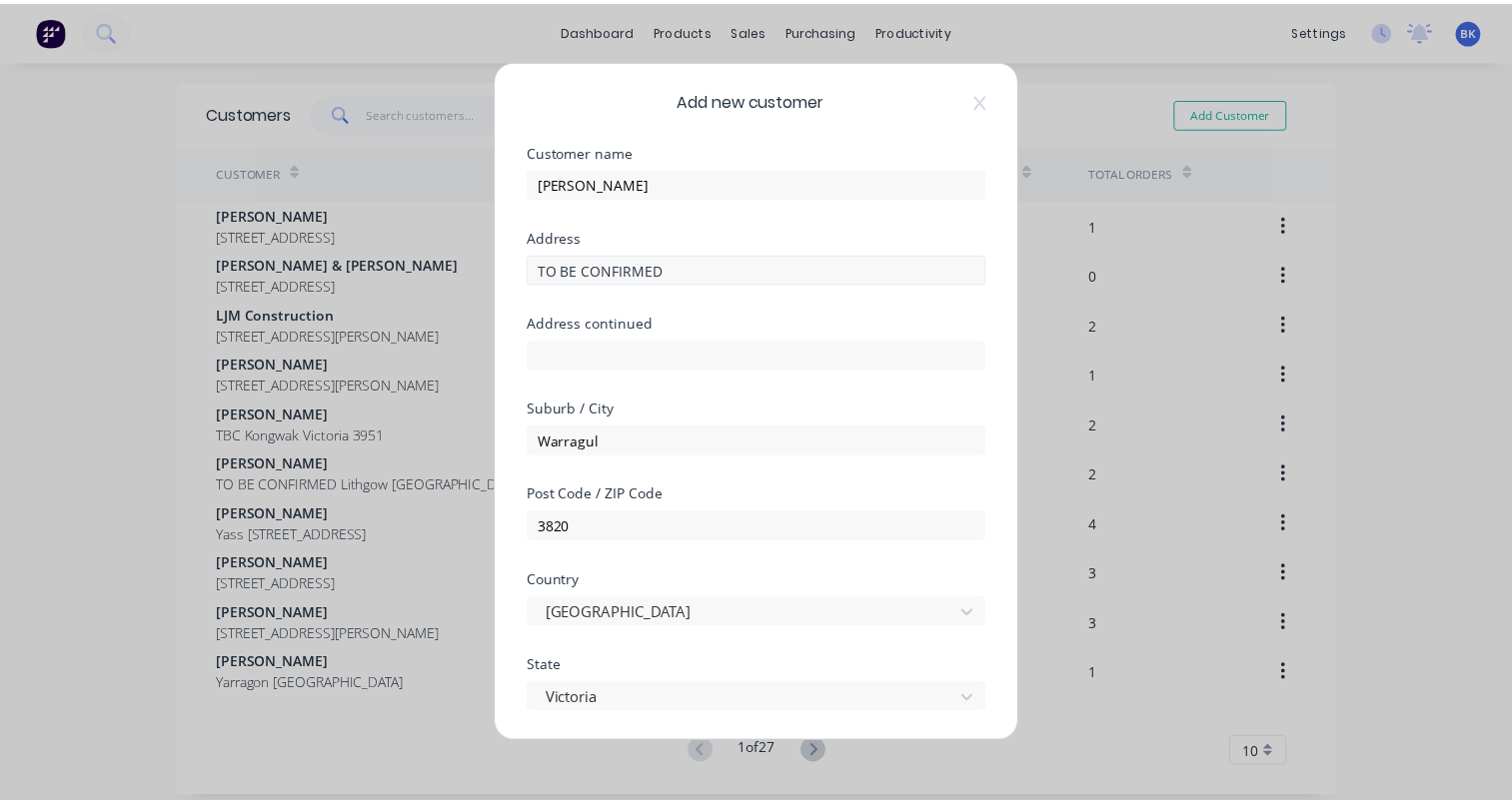 scroll, scrollTop: 292, scrollLeft: 0, axis: vertical 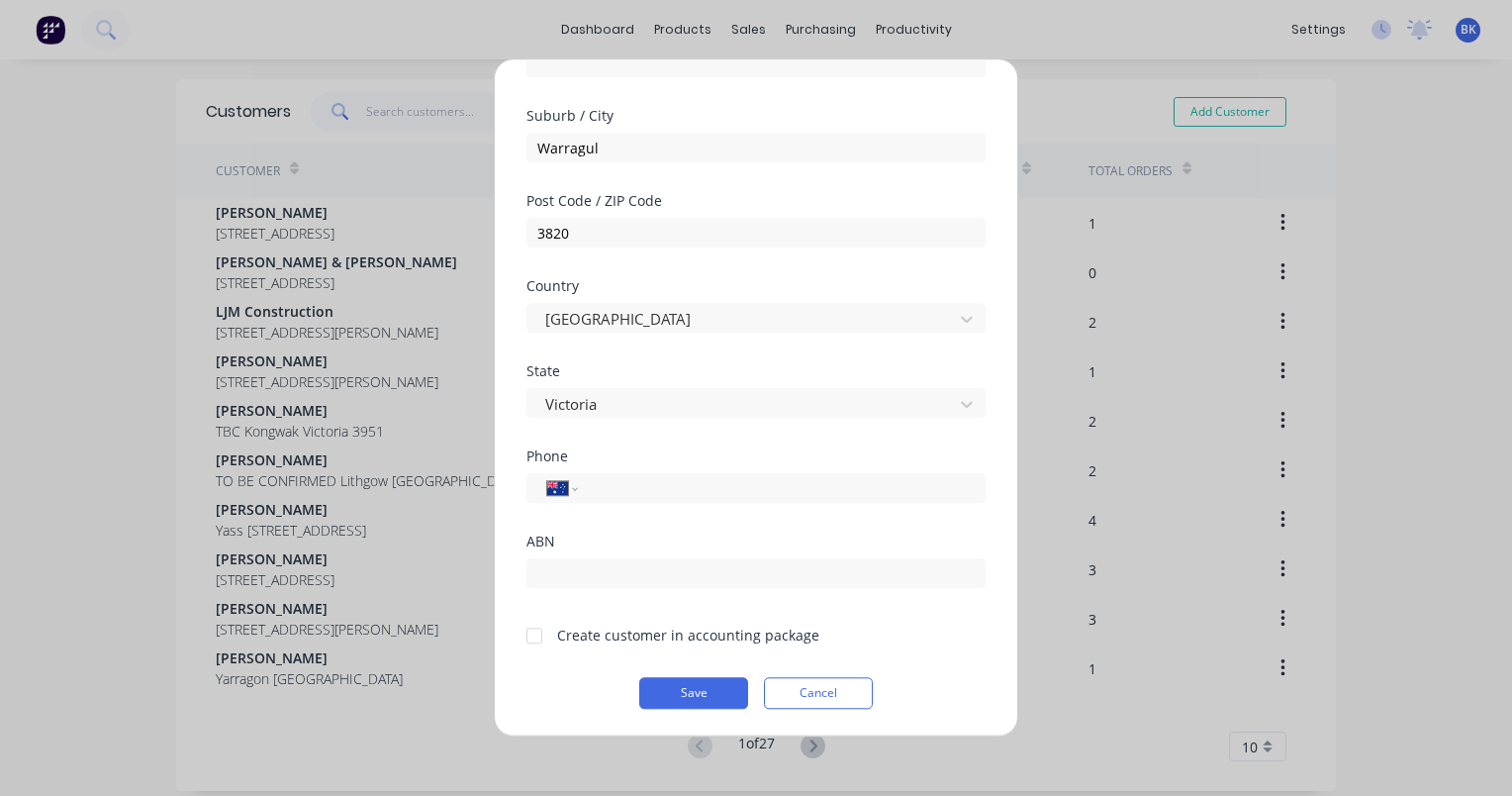 click at bounding box center (534, 636) 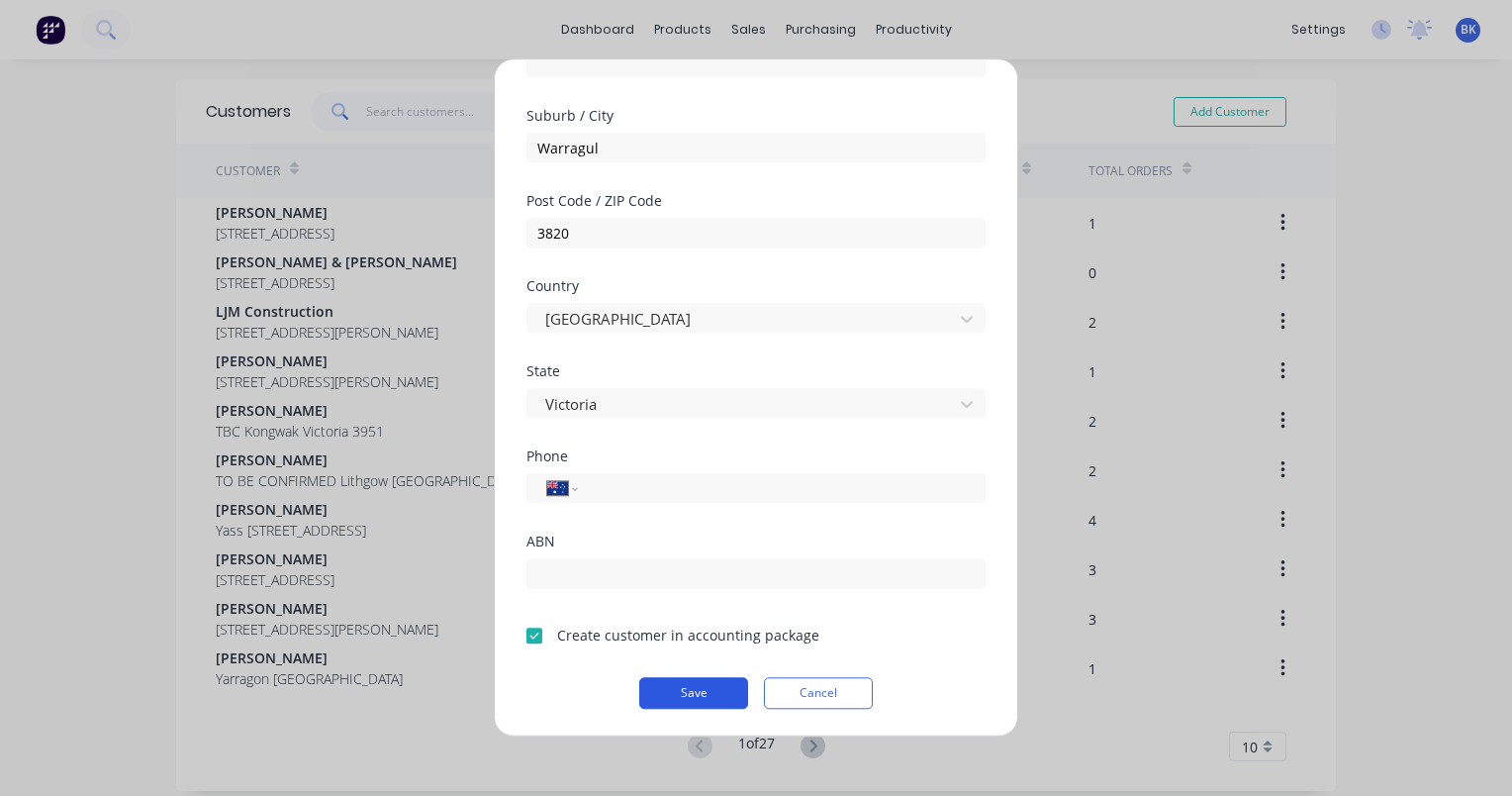 click on "Save" at bounding box center [694, 693] 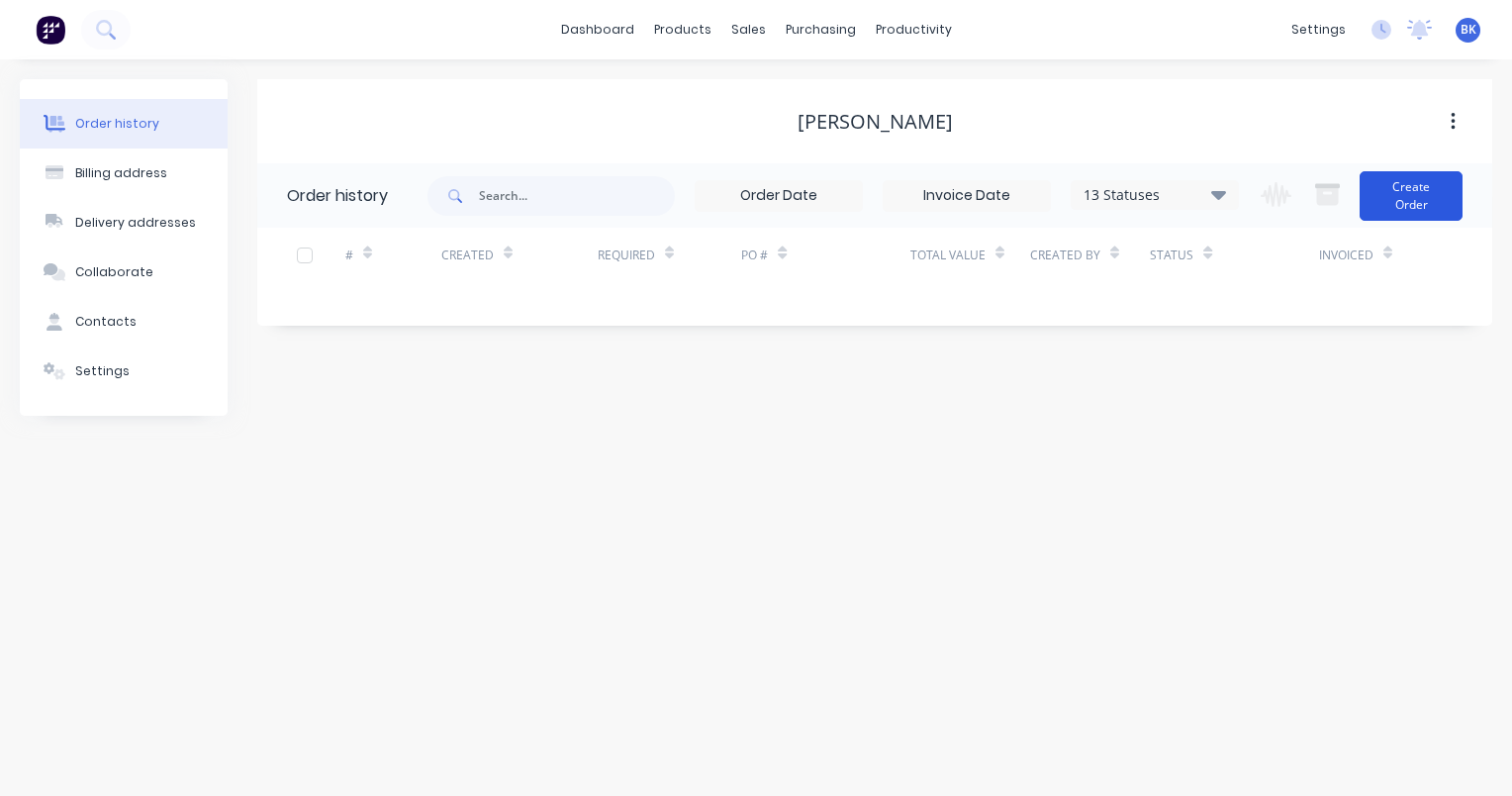 click on "Create Order" at bounding box center [1411, 196] 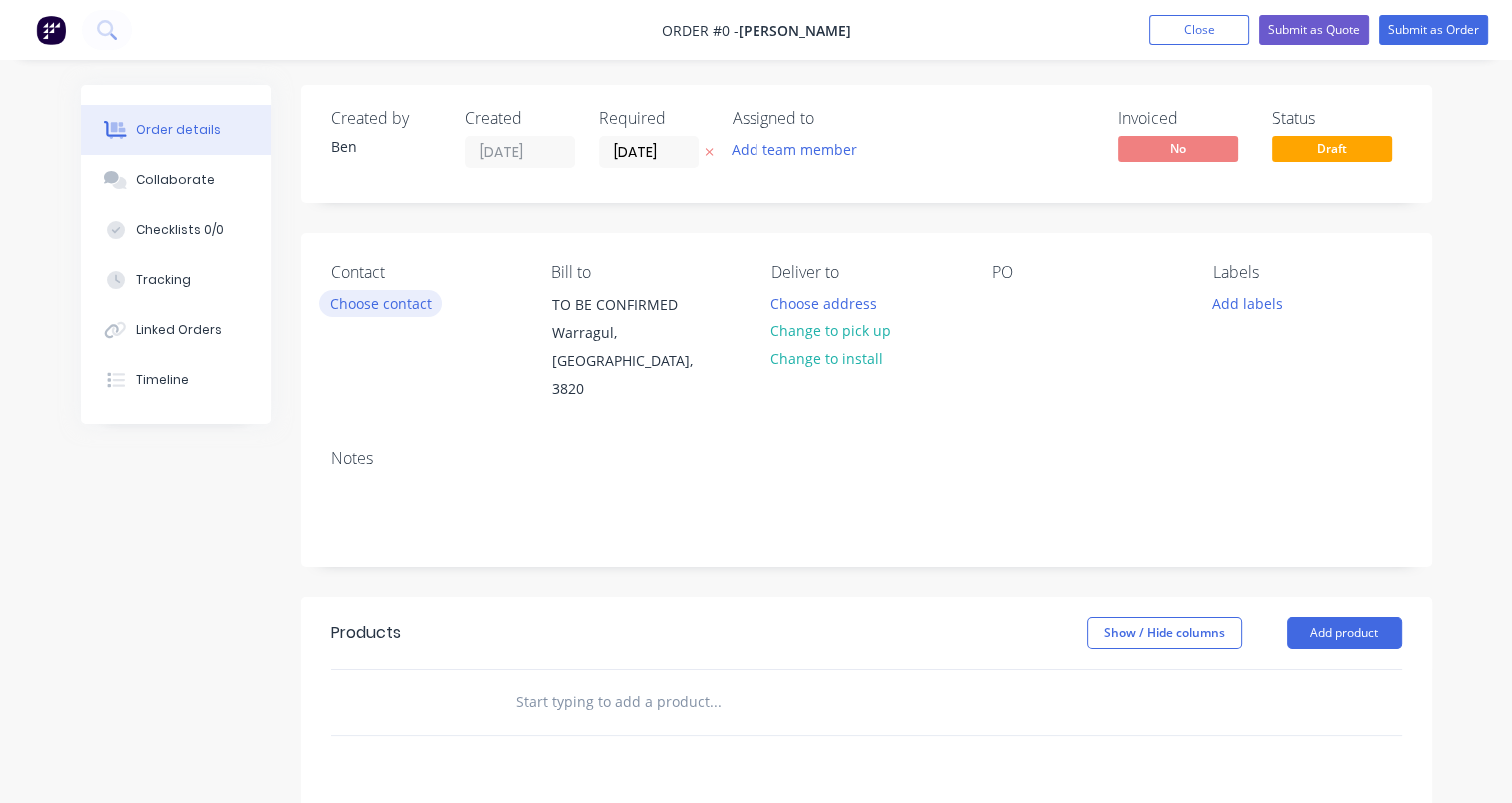 click on "Choose contact" at bounding box center (380, 303) 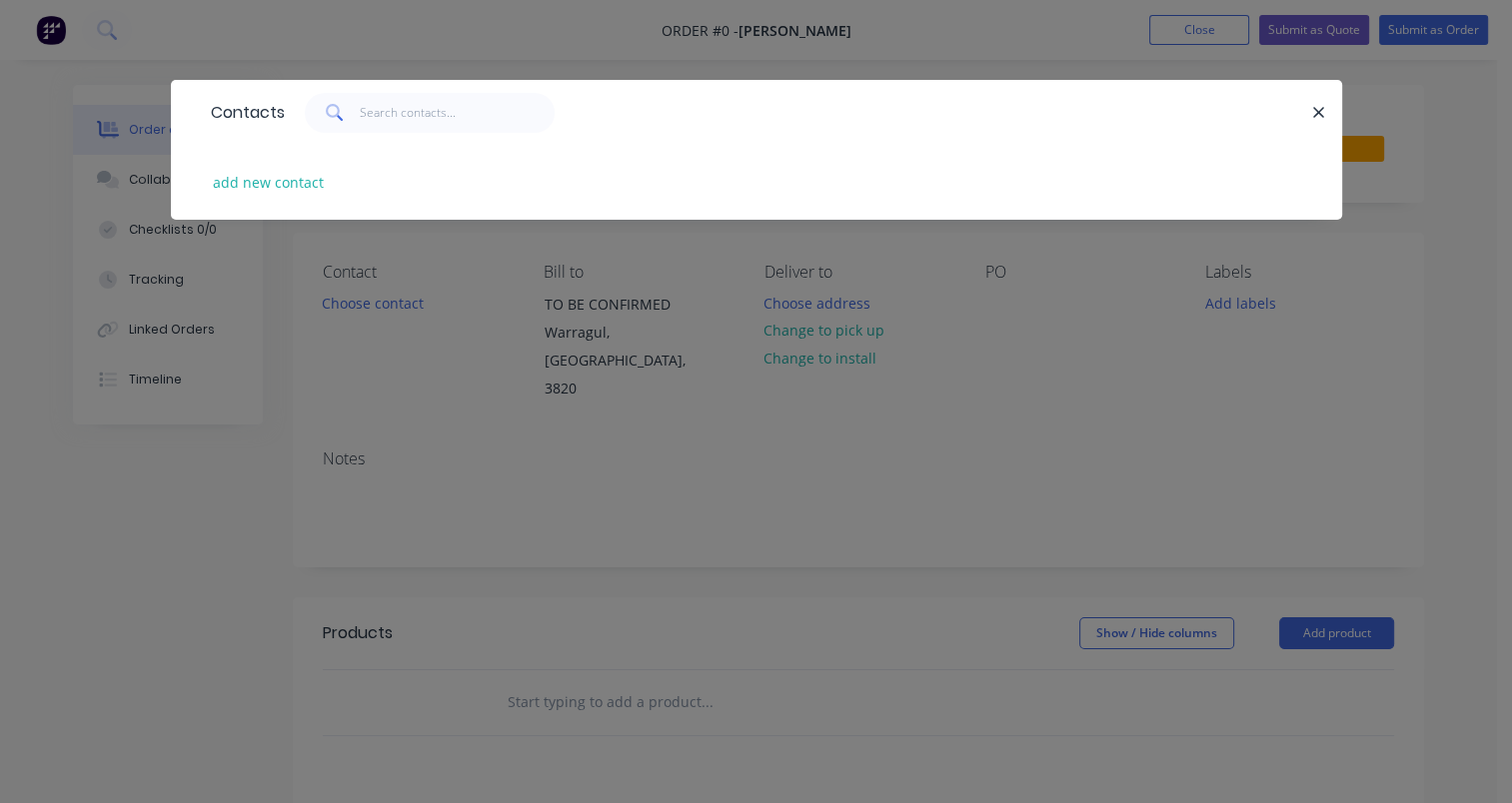 click on "add new contact" at bounding box center (269, 182) 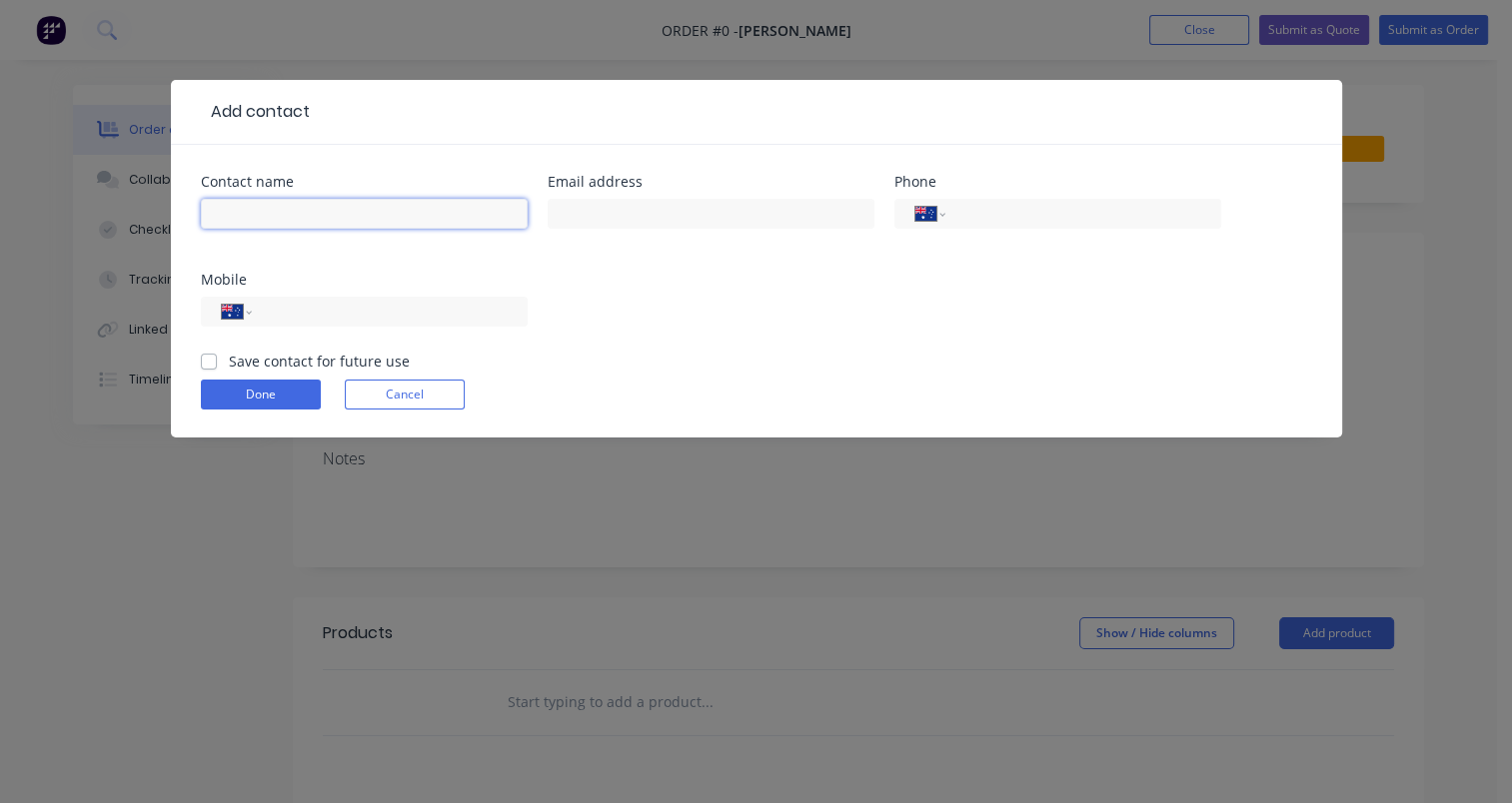 click at bounding box center [364, 214] 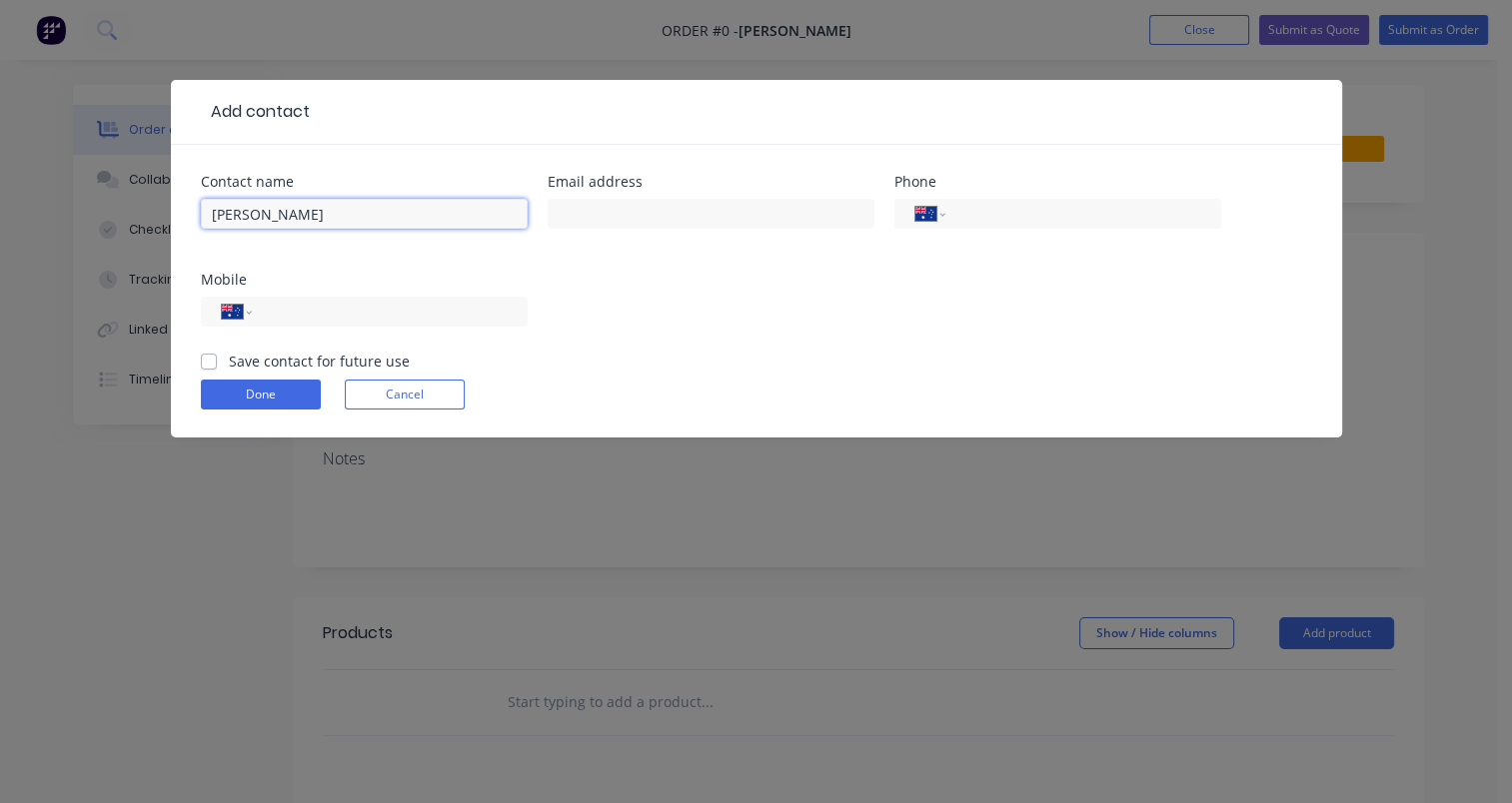 type on "[PERSON_NAME]" 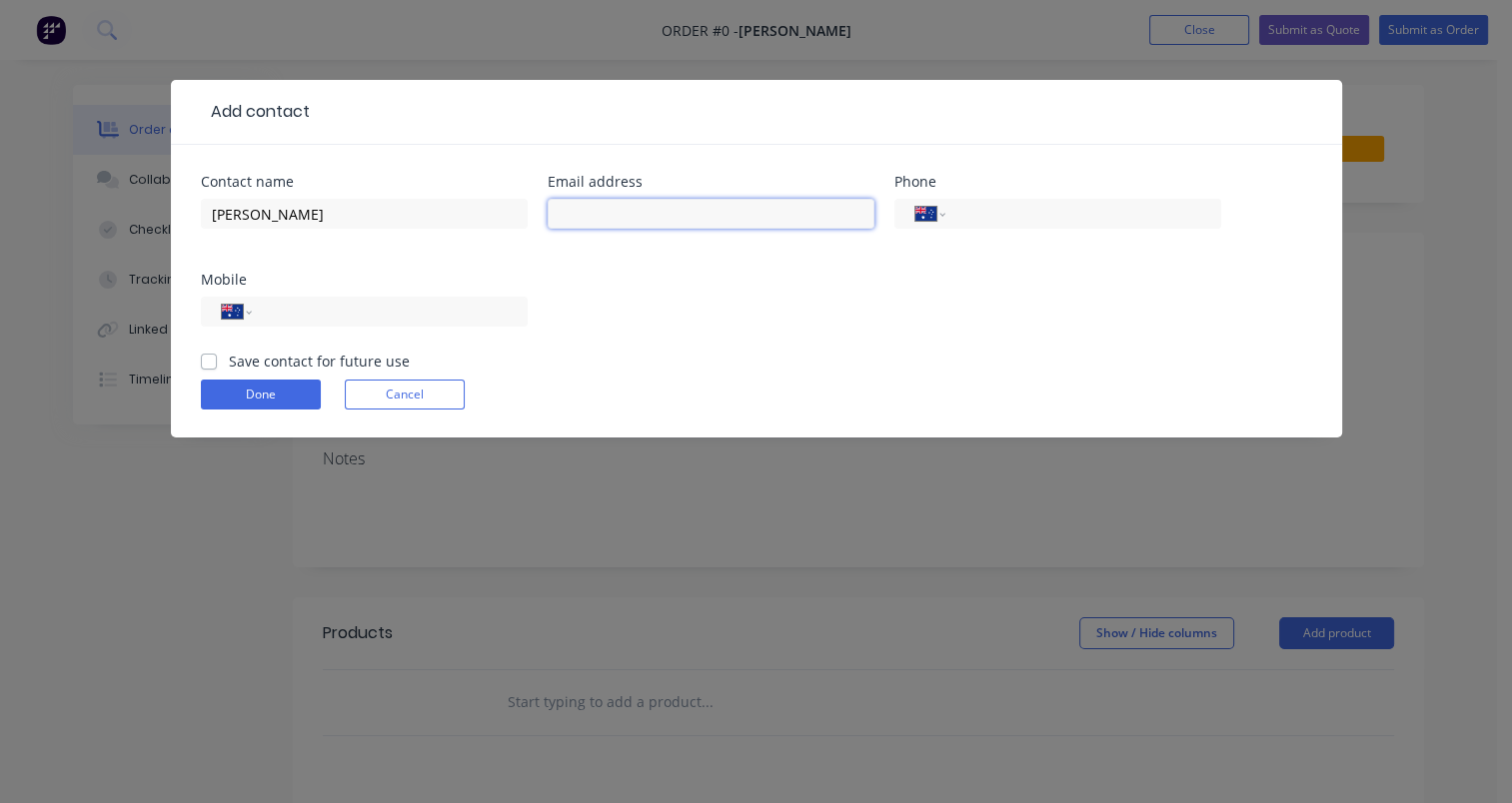 click at bounding box center [711, 214] 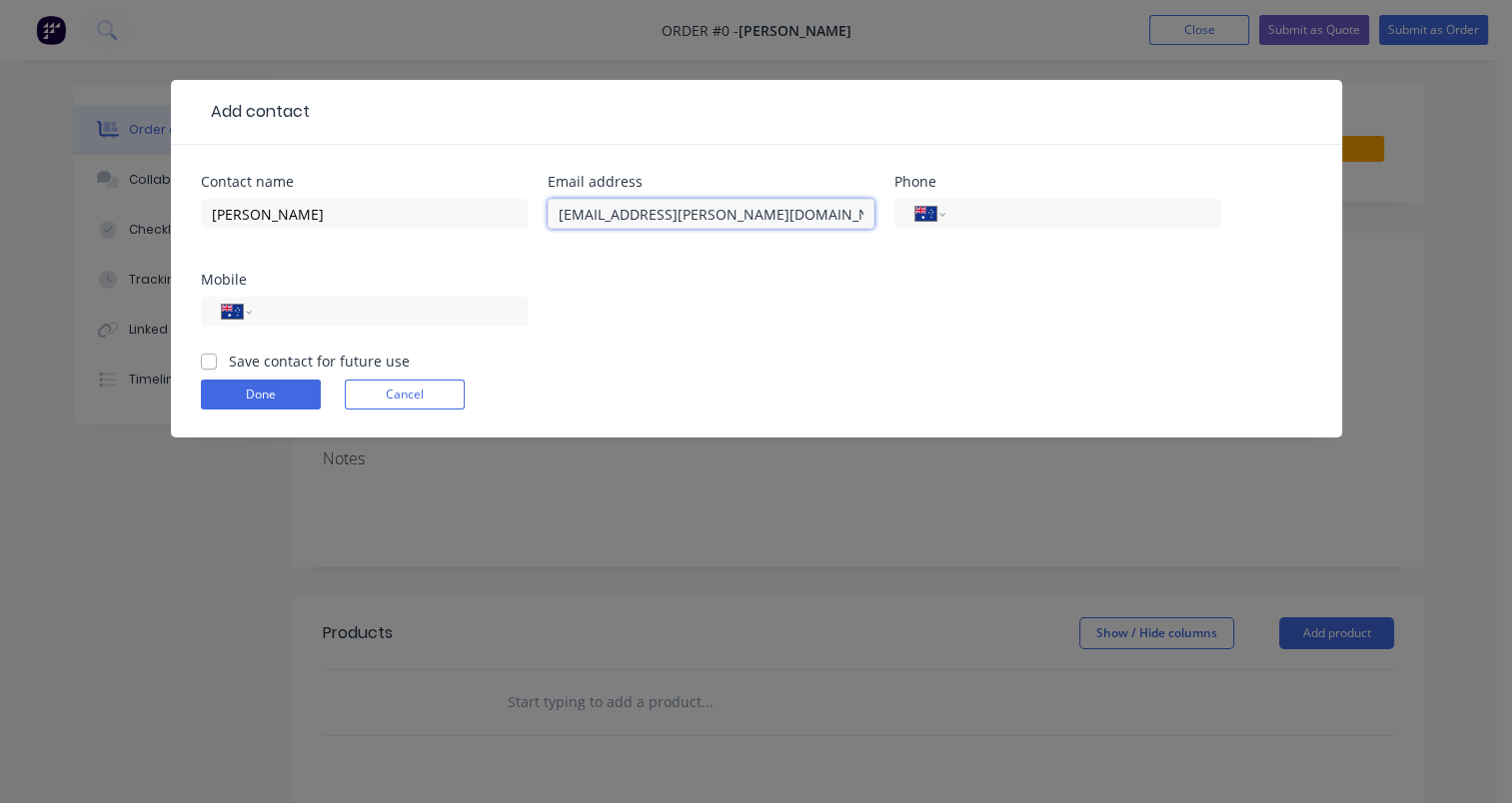 type on "[EMAIL_ADDRESS][PERSON_NAME][DOMAIN_NAME]" 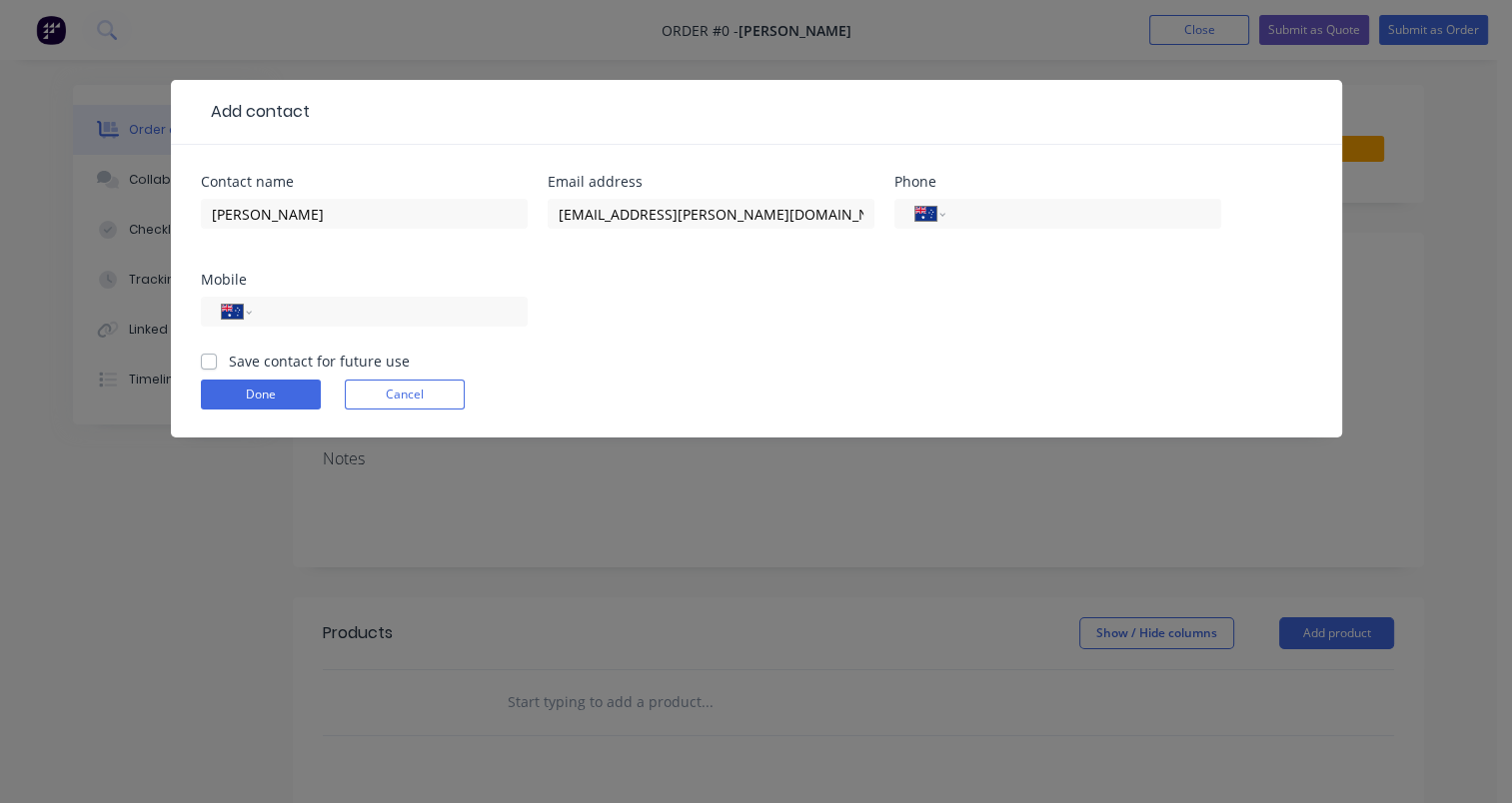click on "Save contact for future use" at bounding box center [319, 361] 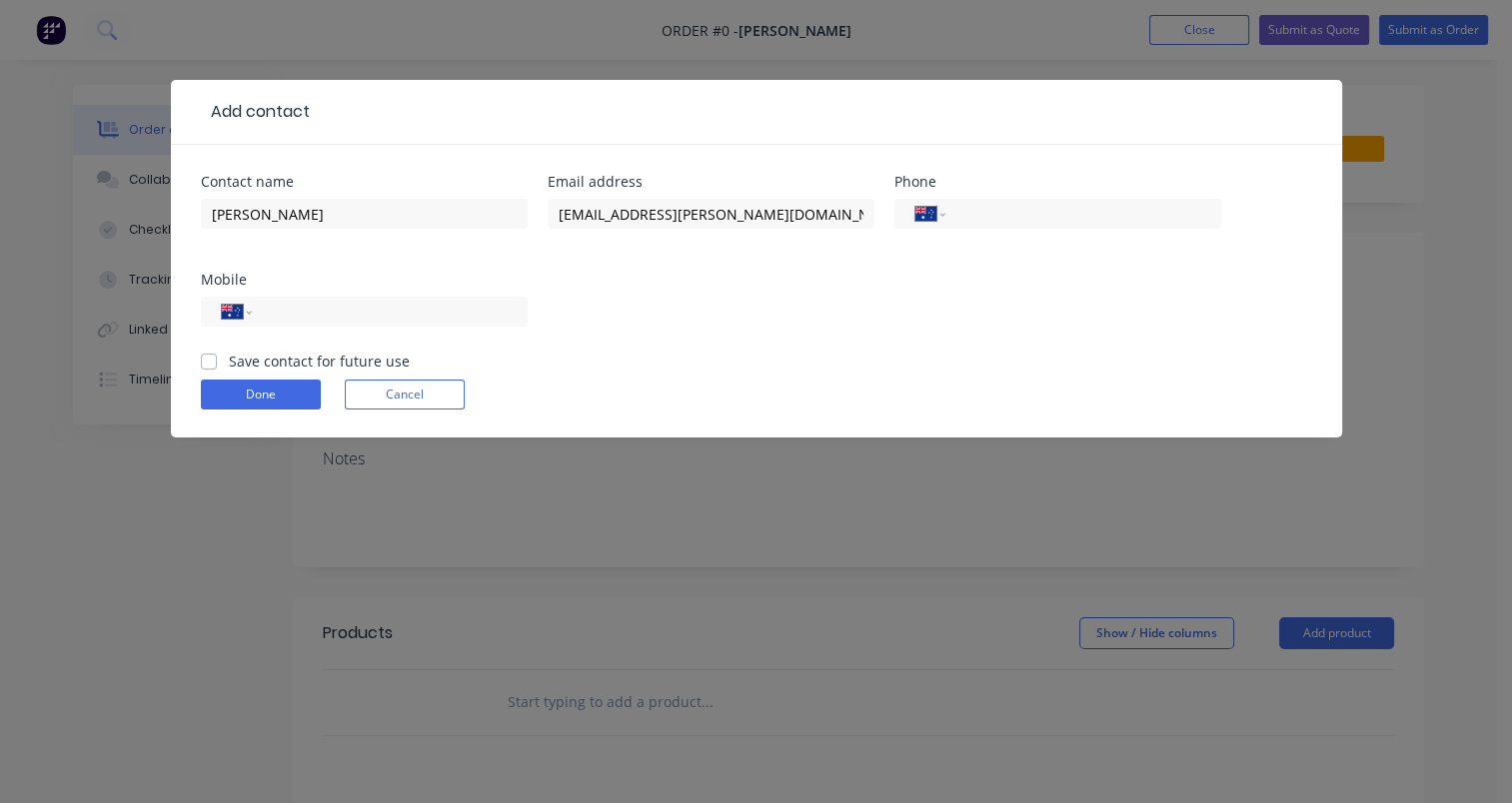 click on "Save contact for future use" at bounding box center (209, 360) 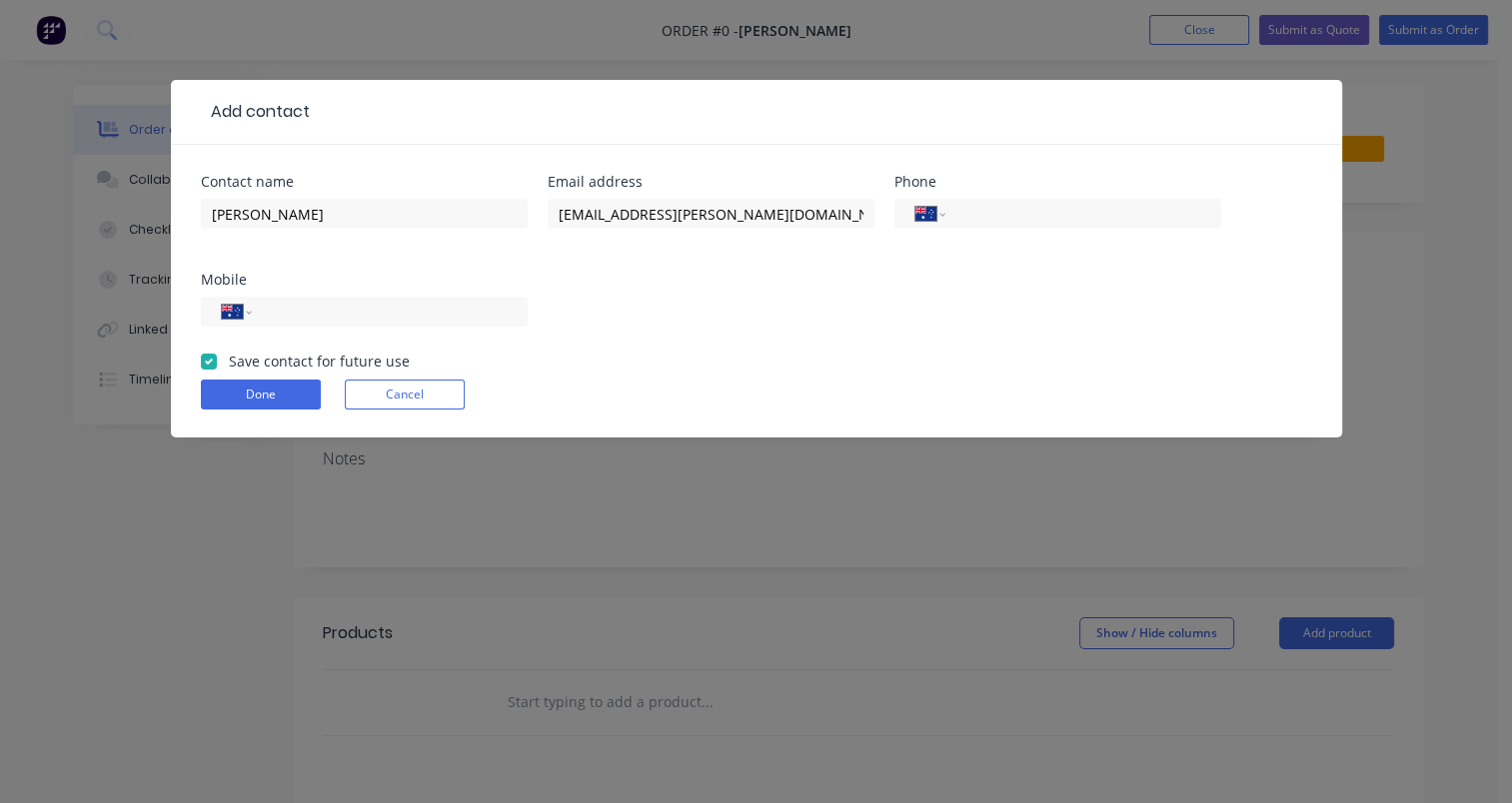 checkbox on "true" 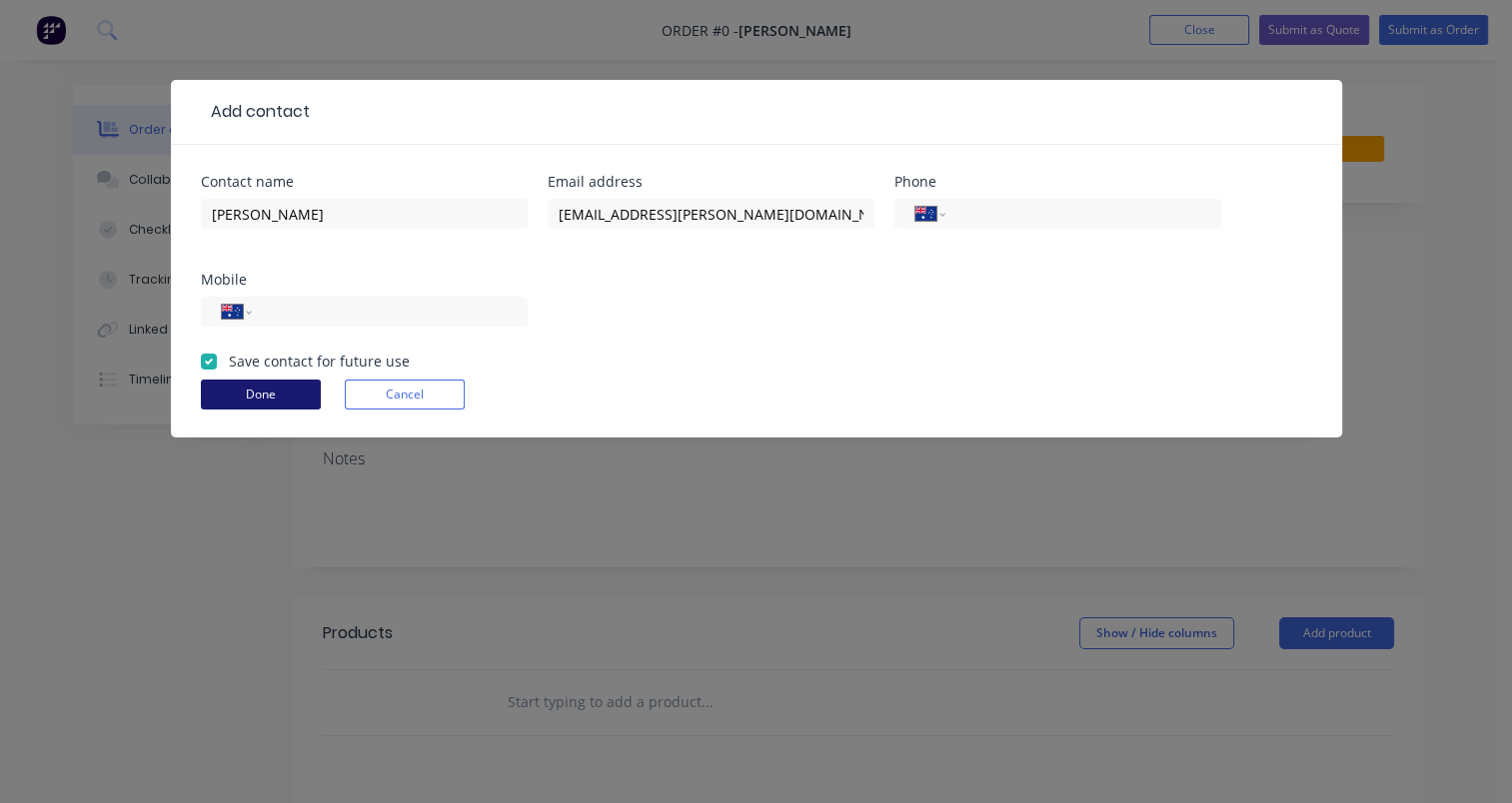 click on "Done" at bounding box center [261, 395] 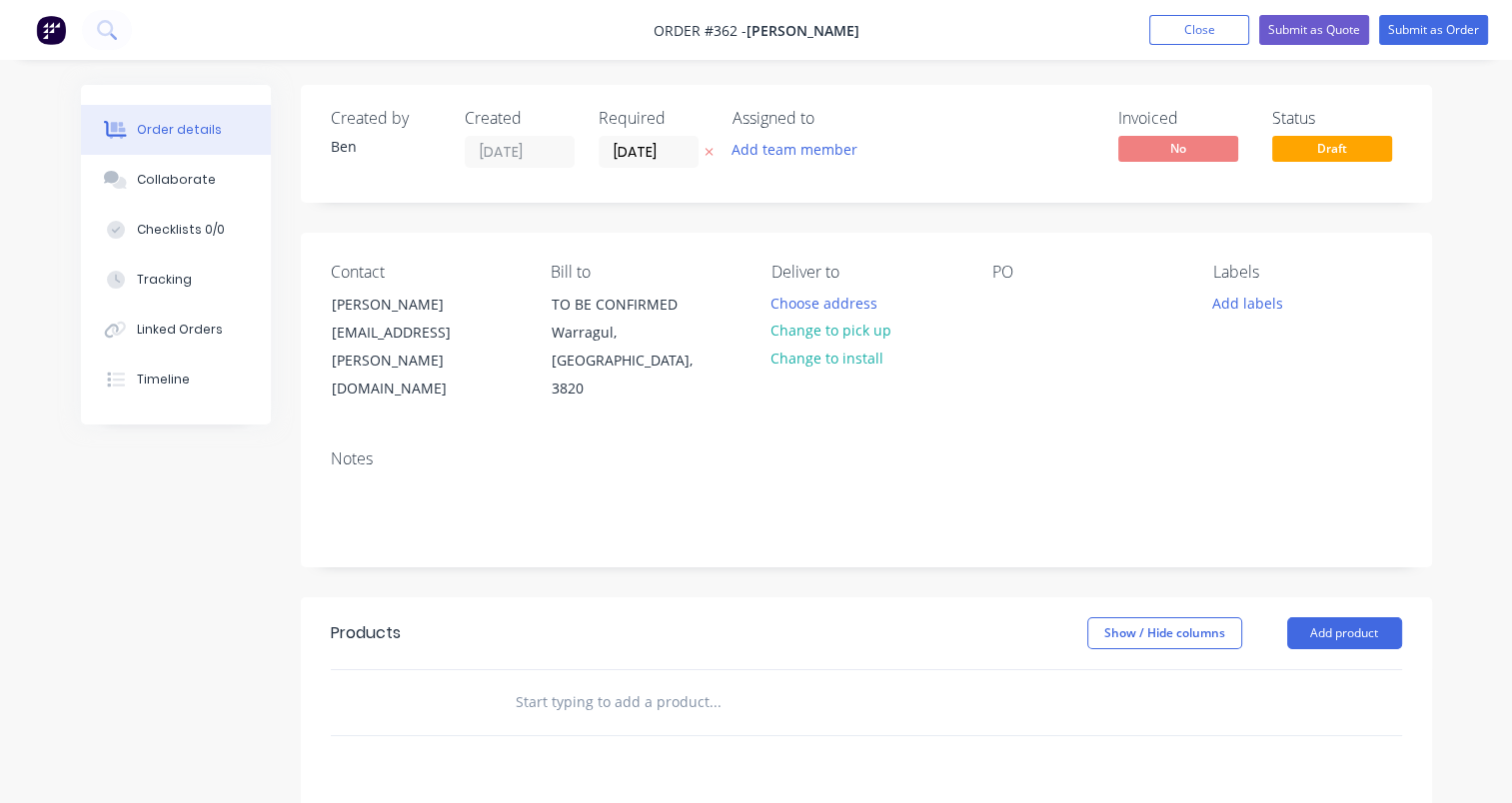 click at bounding box center [715, 702] 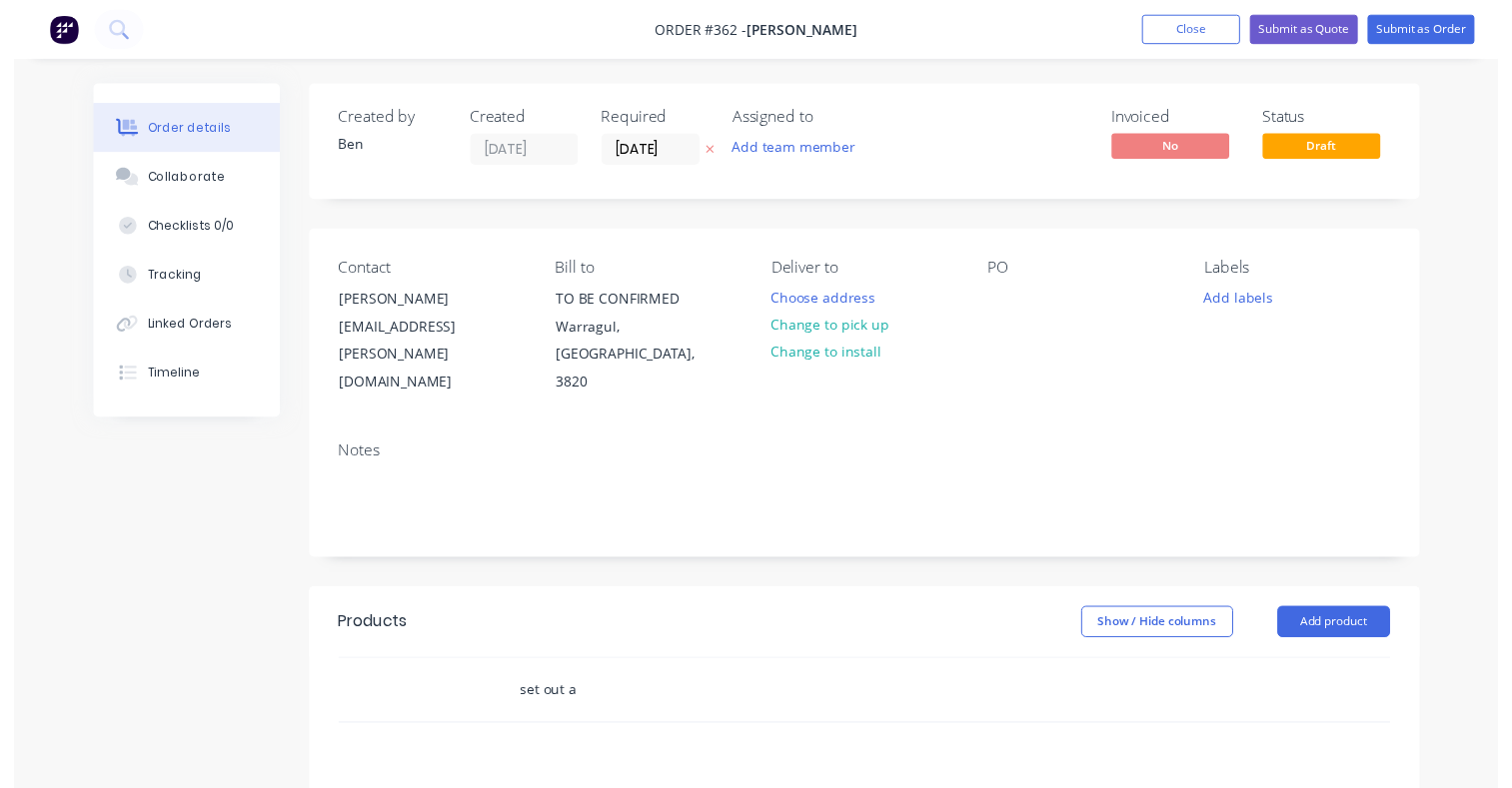 scroll, scrollTop: 218, scrollLeft: 0, axis: vertical 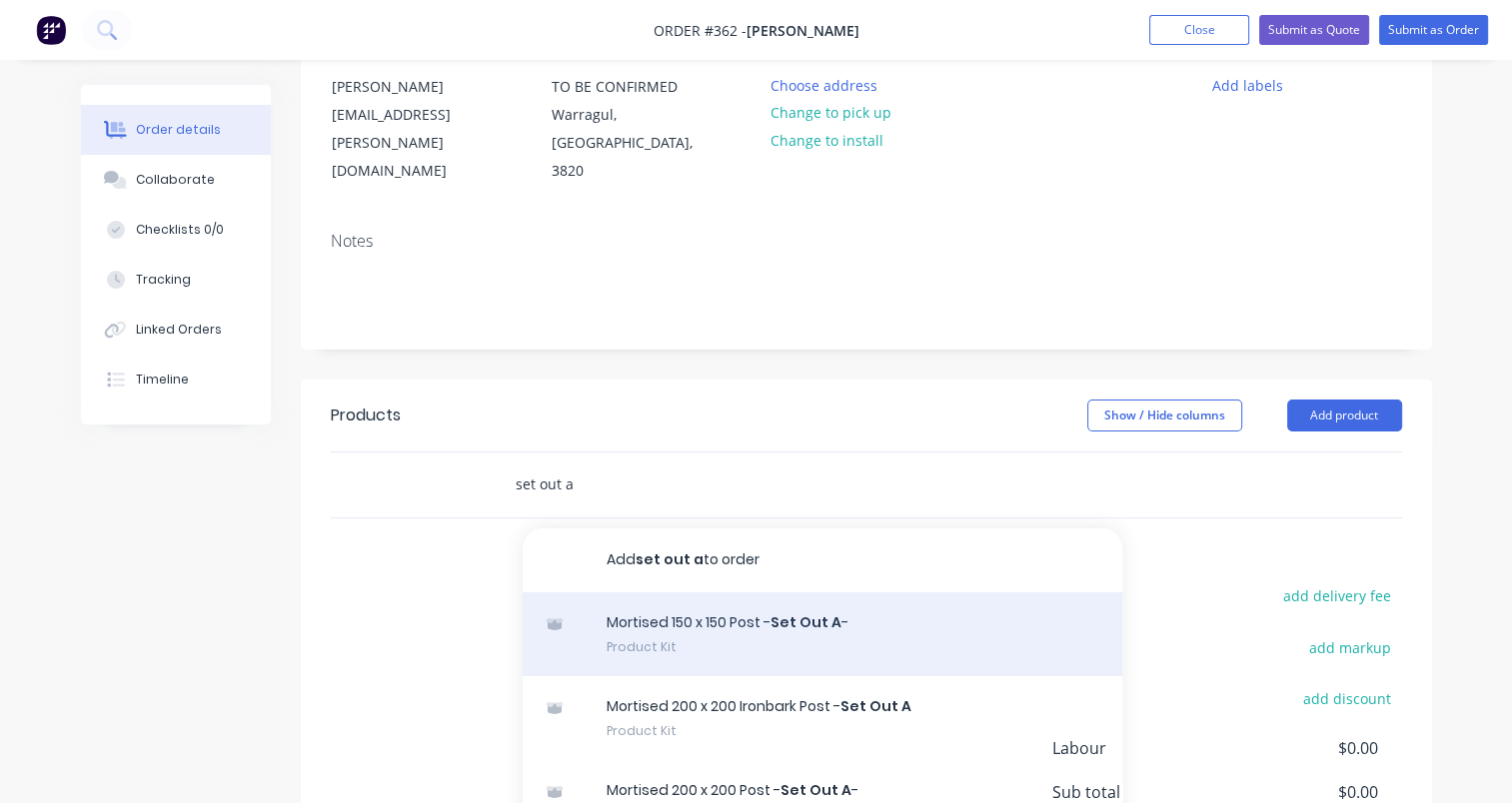 type on "set out a" 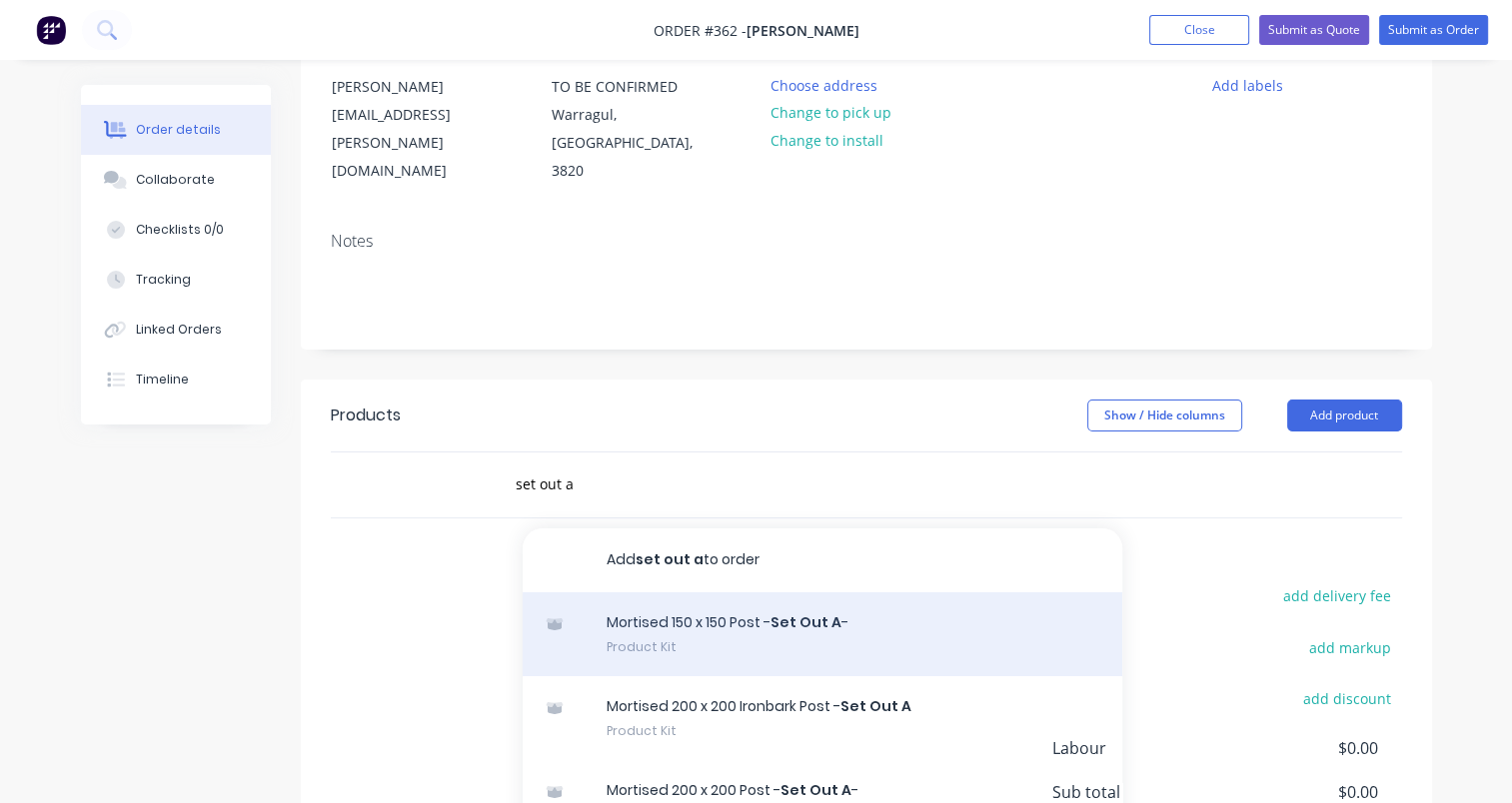 click on "Mortised 150 x 150 Post -  Set Out A  -  Product Kit" at bounding box center (822, 634) 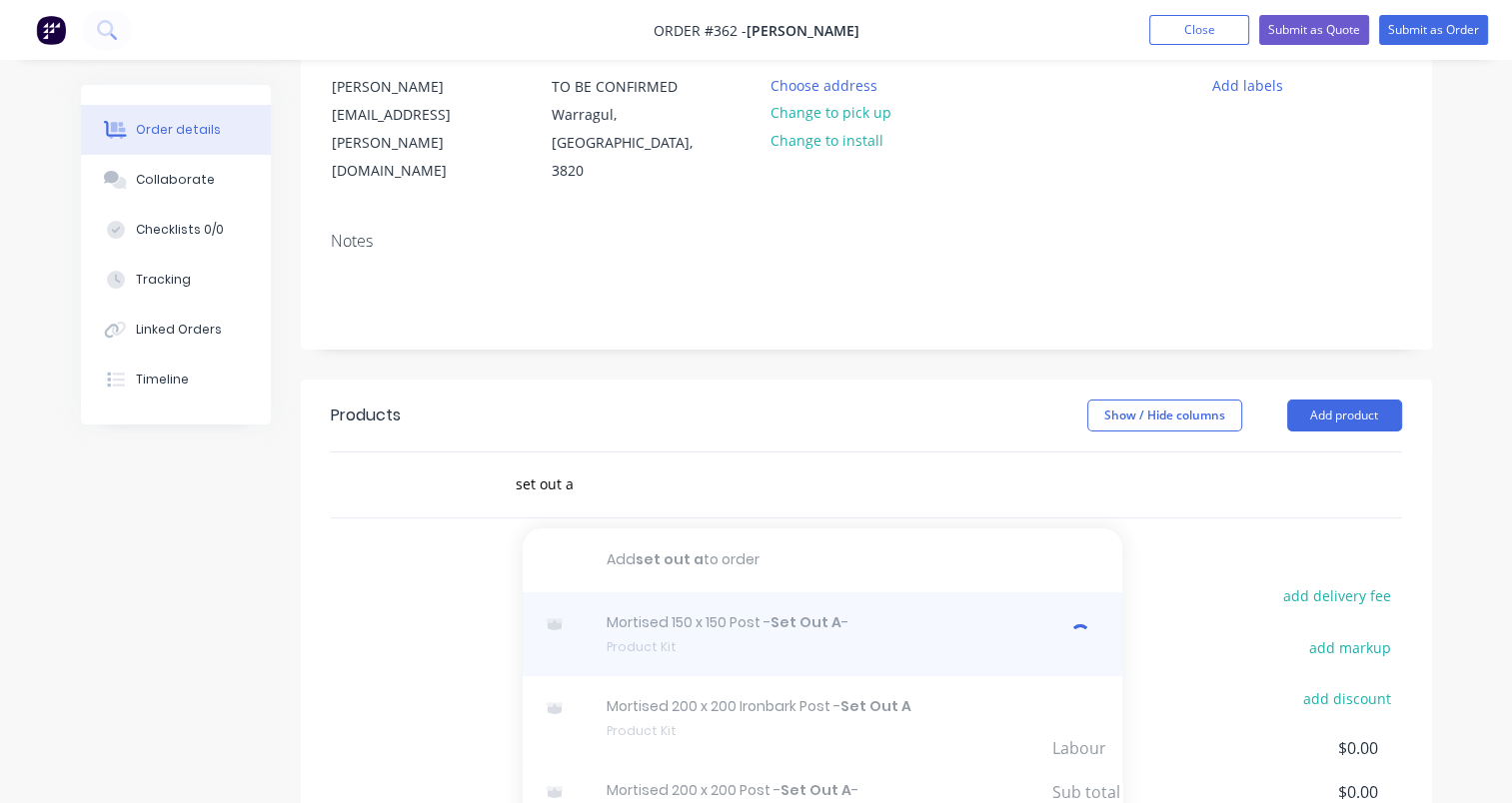type 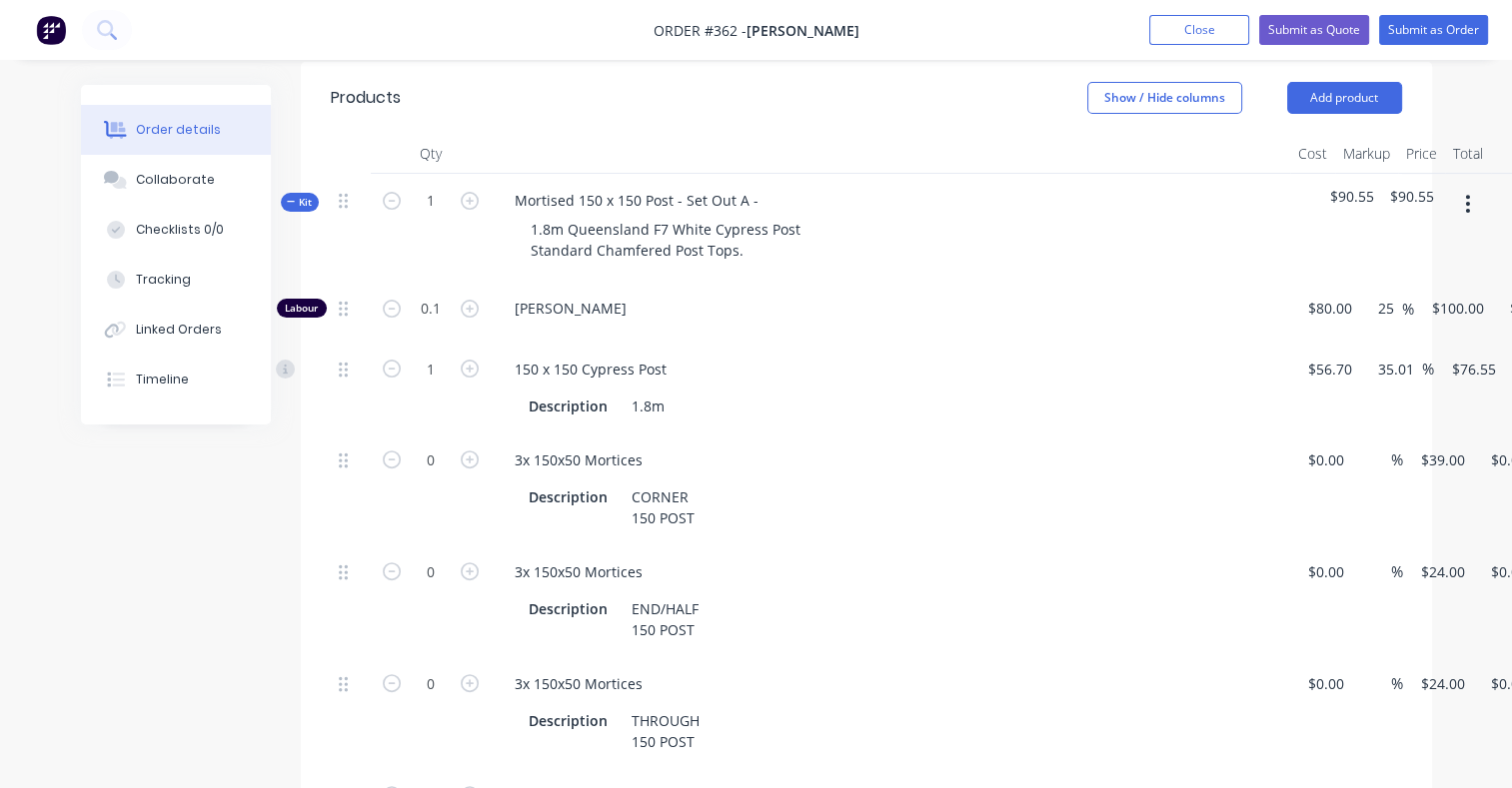 scroll, scrollTop: 542, scrollLeft: 0, axis: vertical 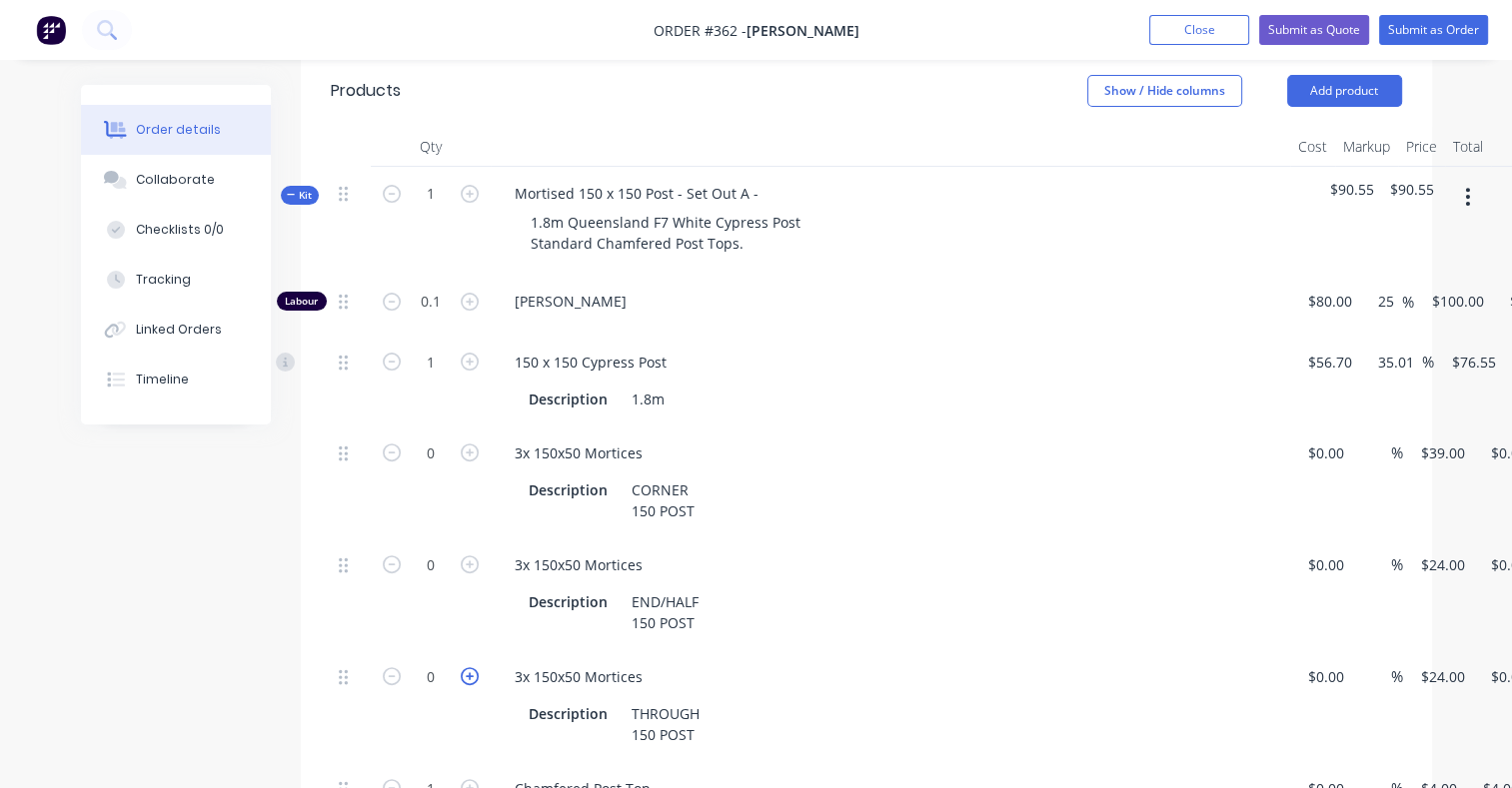click 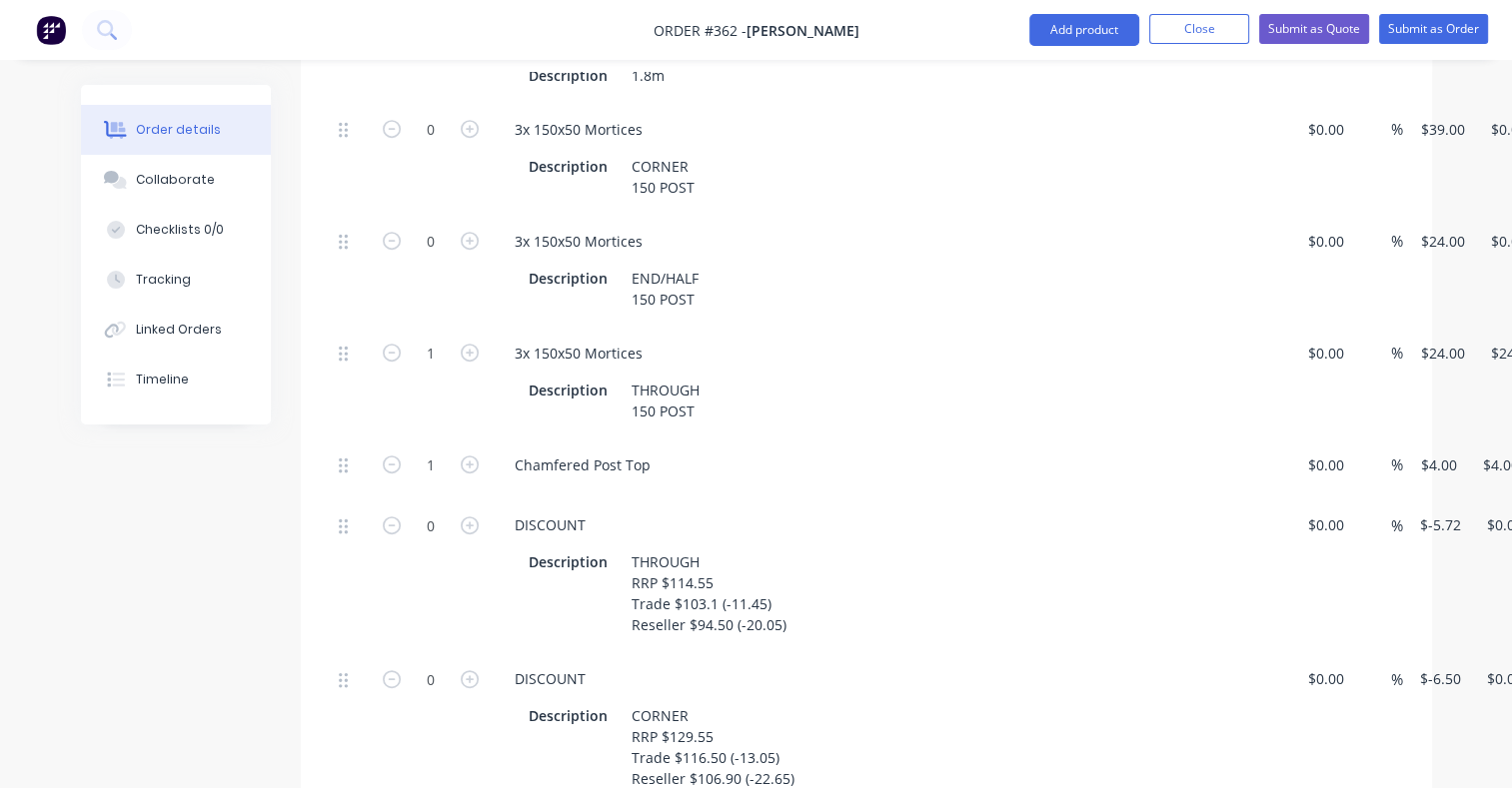 scroll, scrollTop: 866, scrollLeft: 112, axis: both 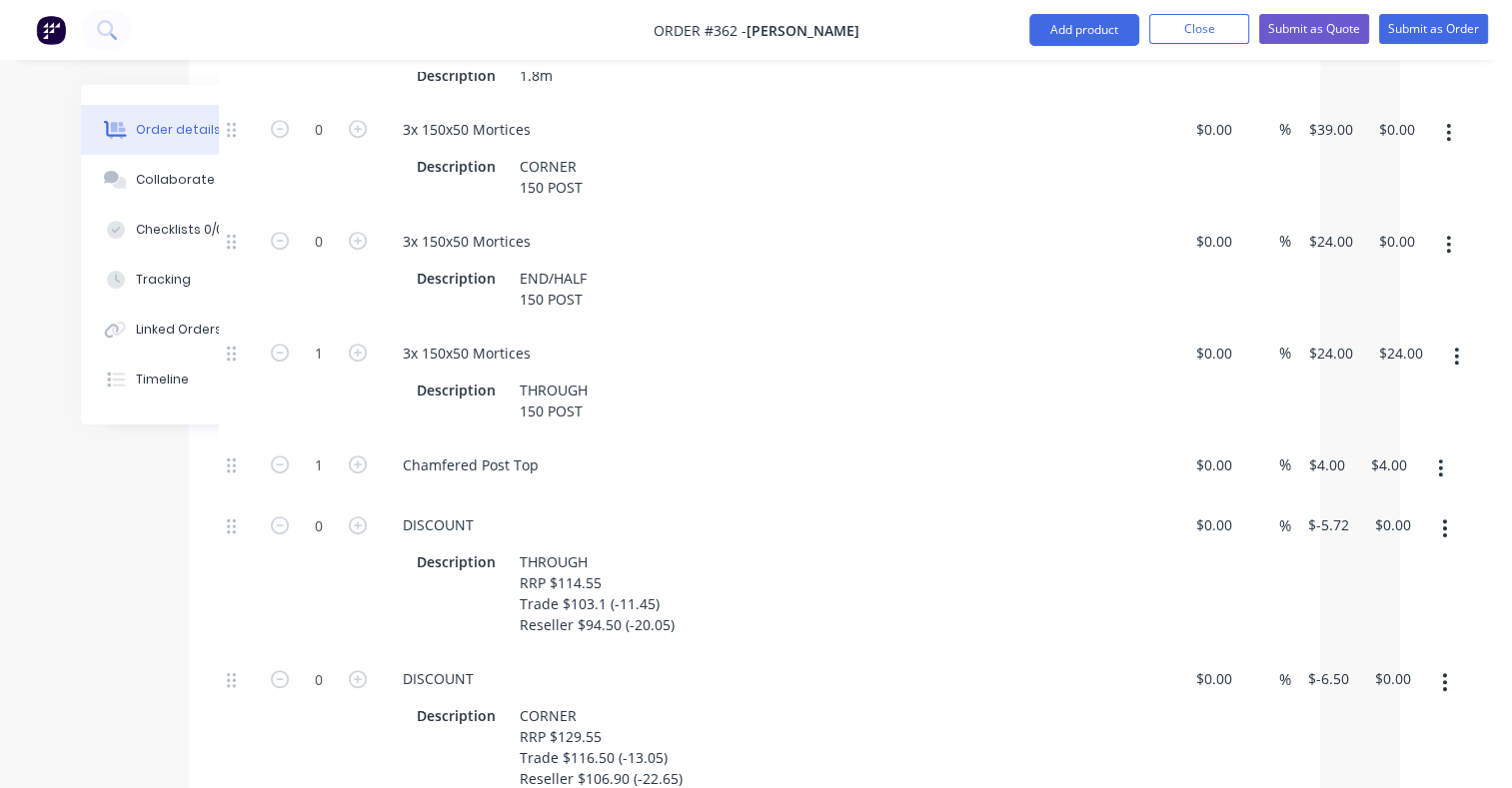click at bounding box center [1444, 528] 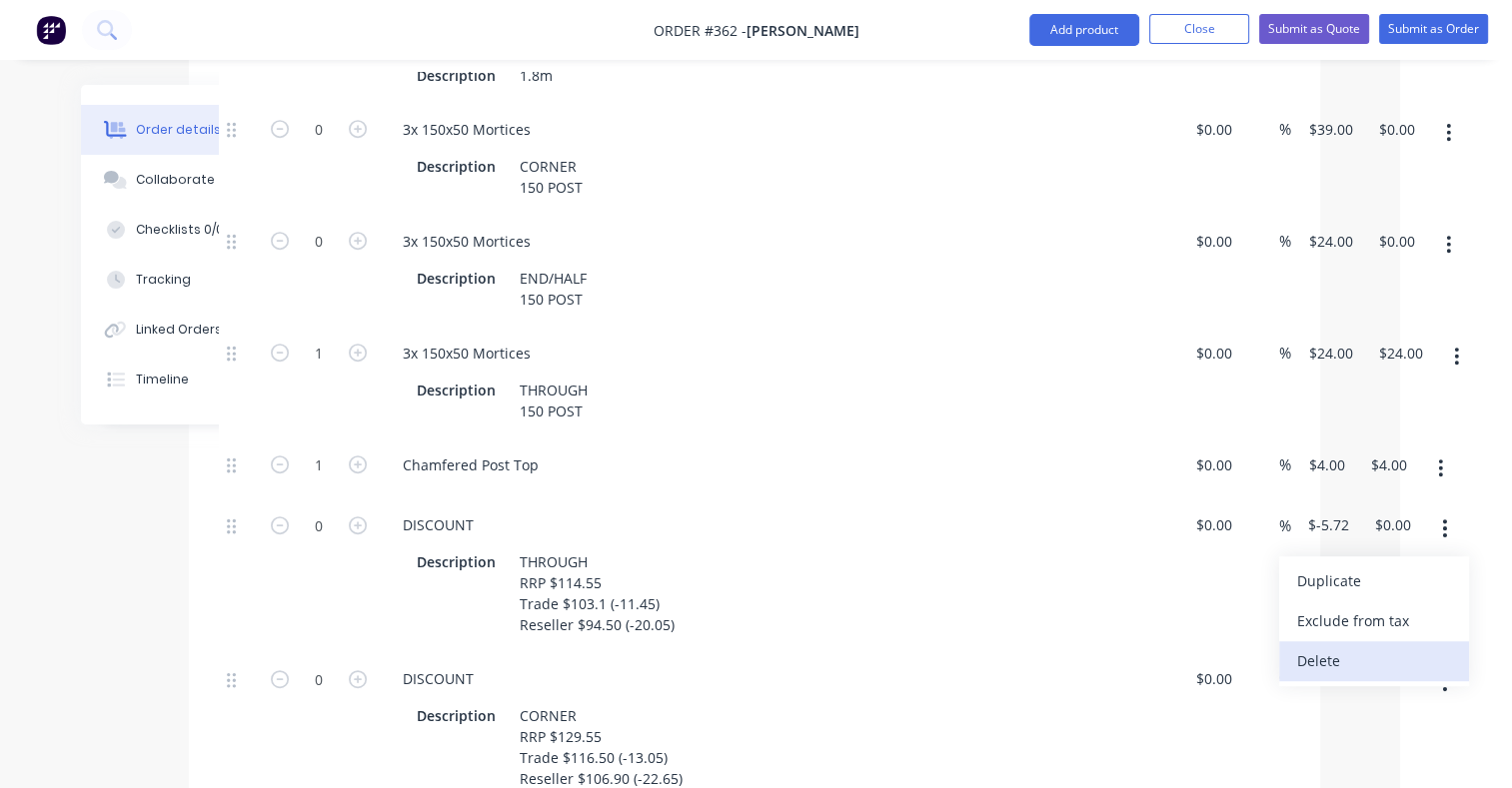 click on "Delete" at bounding box center (1374, 660) 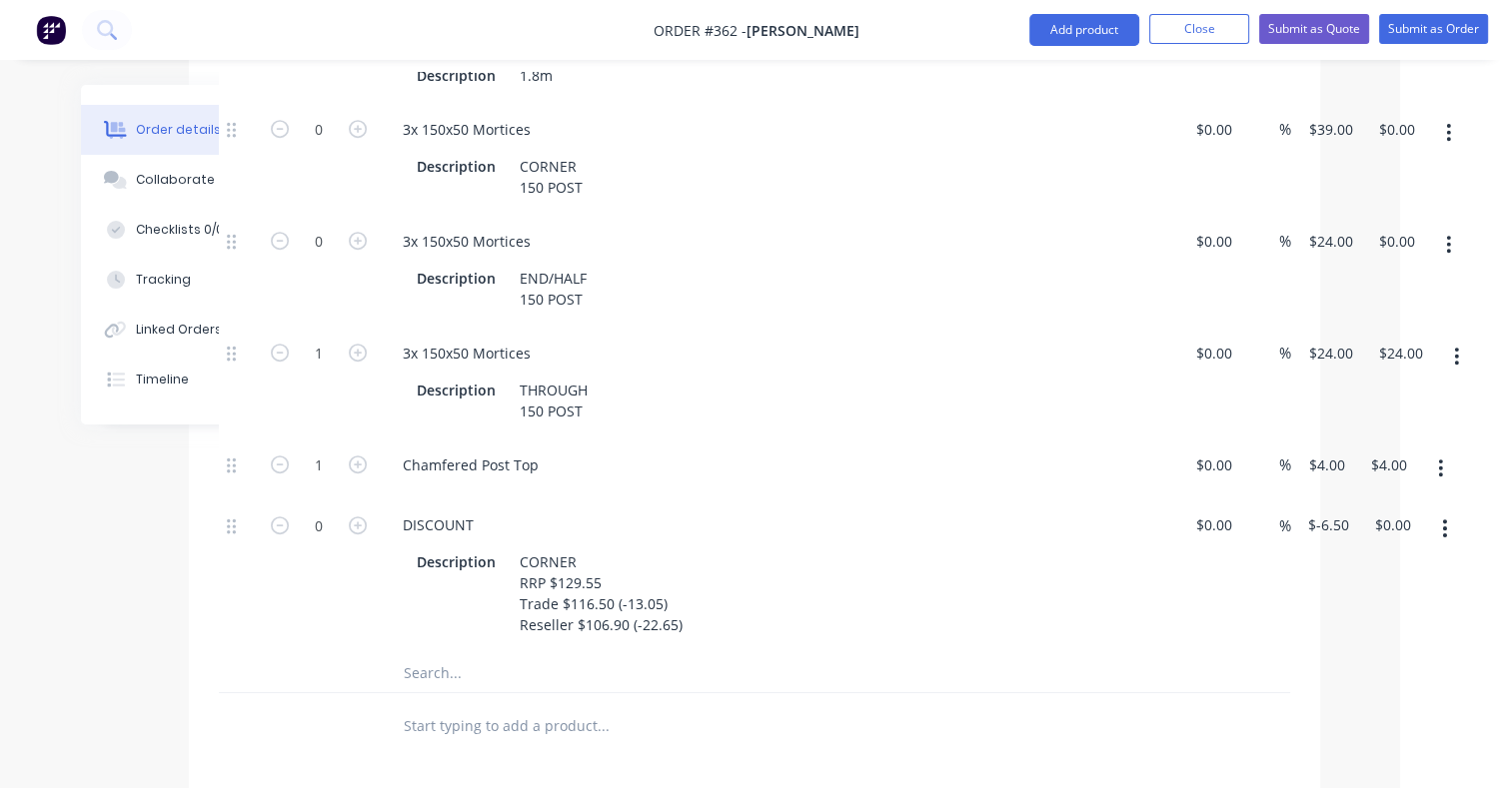 click 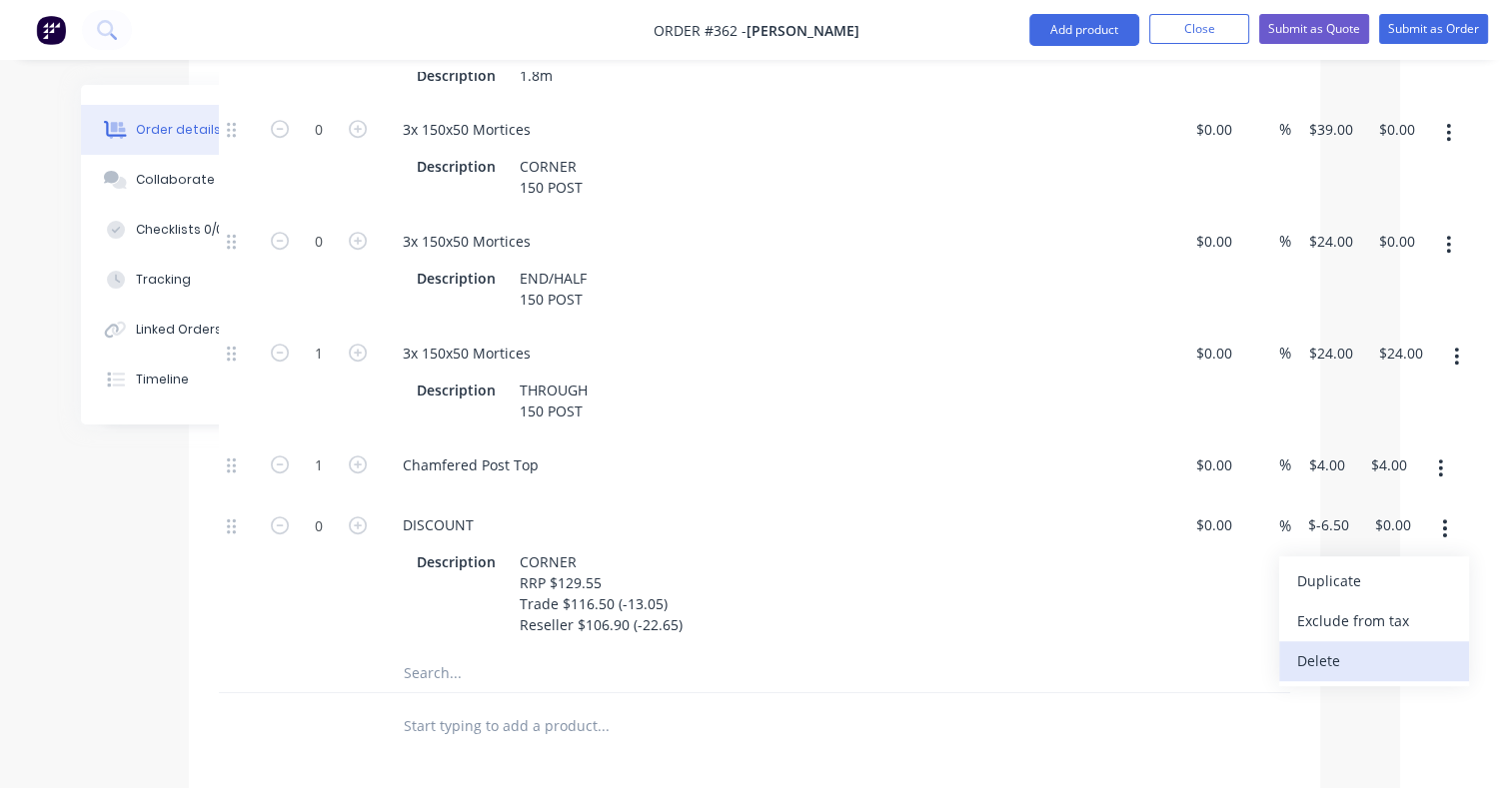 click on "Delete" at bounding box center [1374, 660] 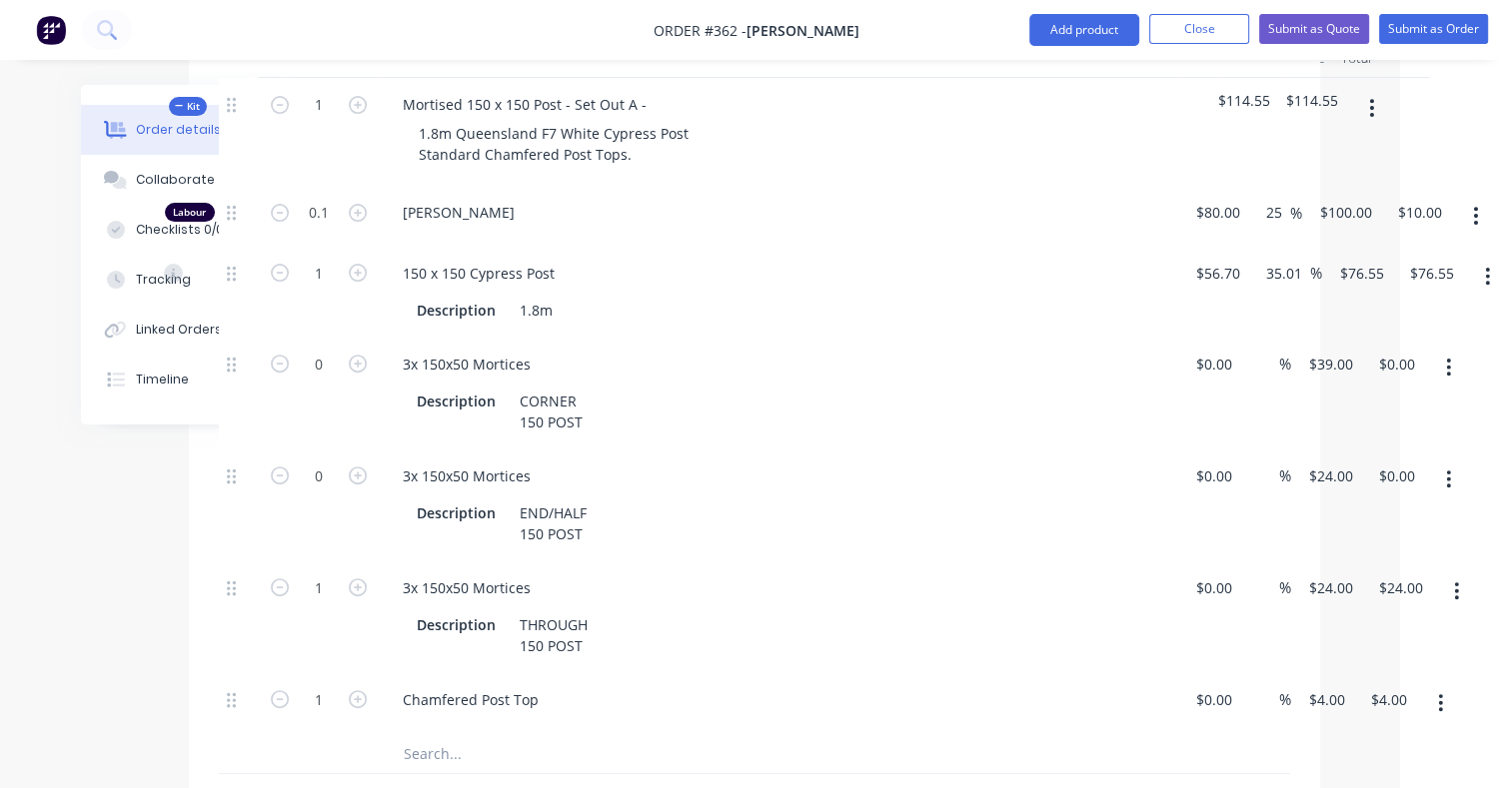 scroll, scrollTop: 511, scrollLeft: 112, axis: both 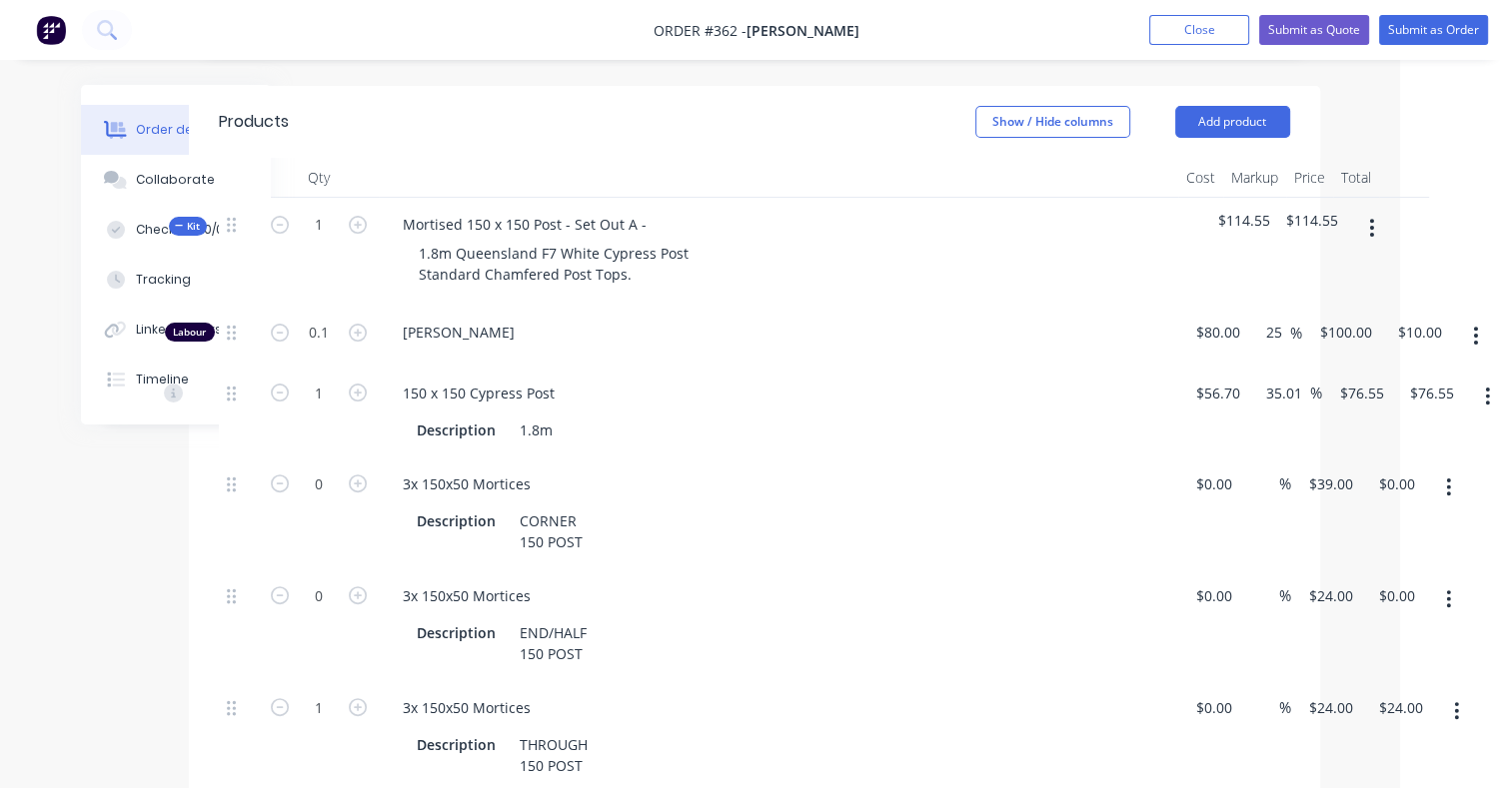 click at bounding box center [1448, 487] 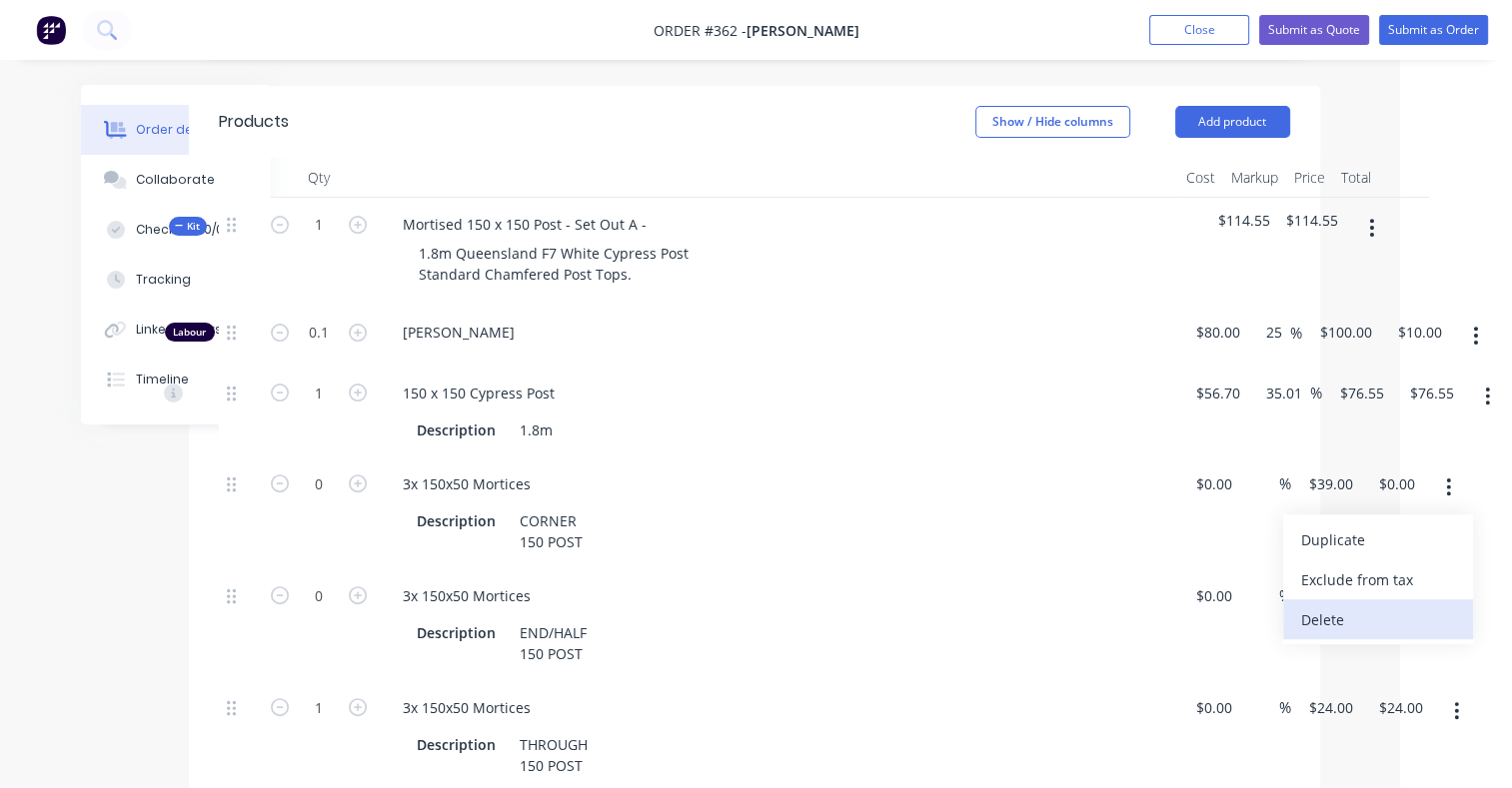 click on "Delete" at bounding box center (1378, 619) 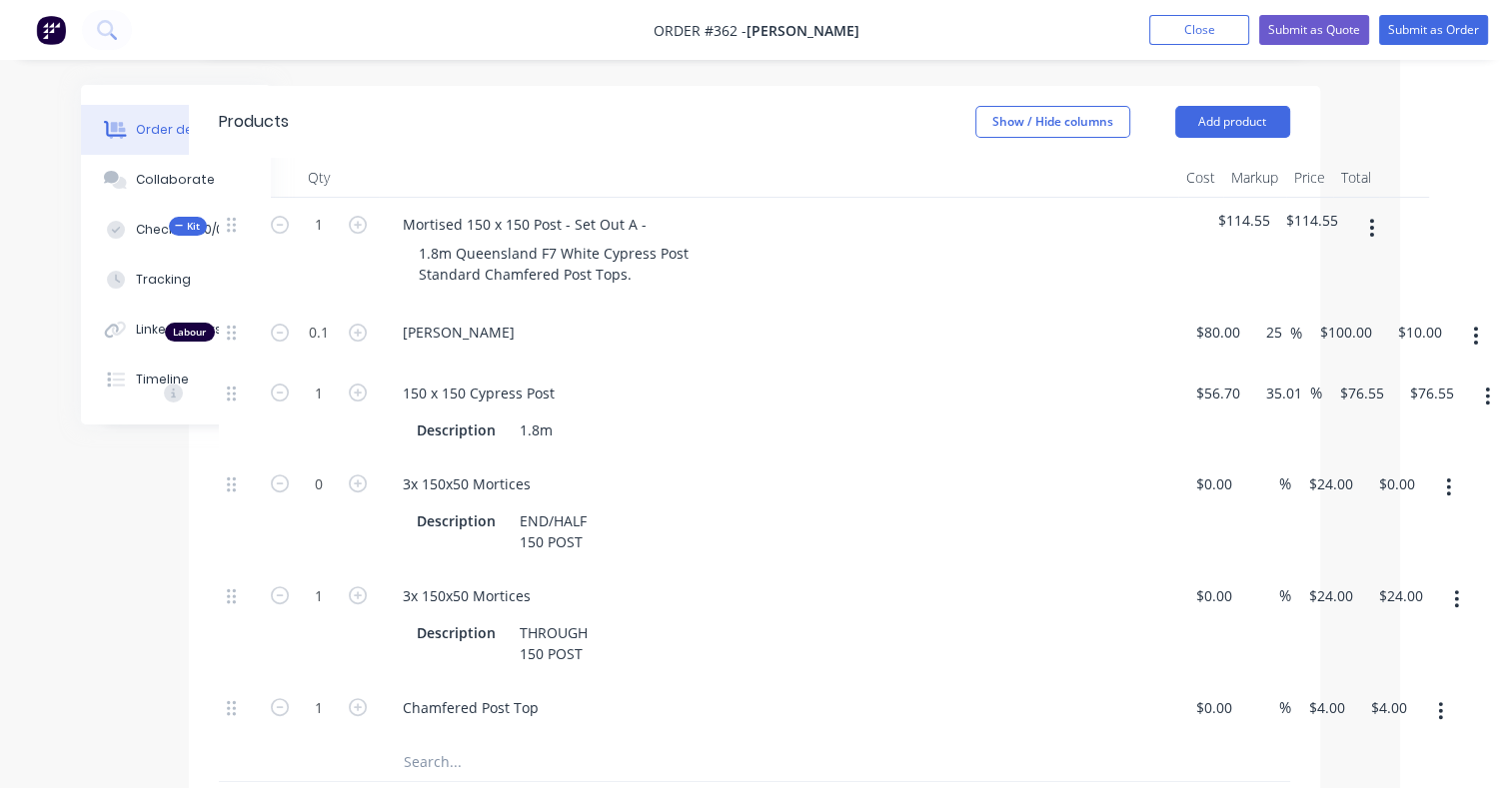 click 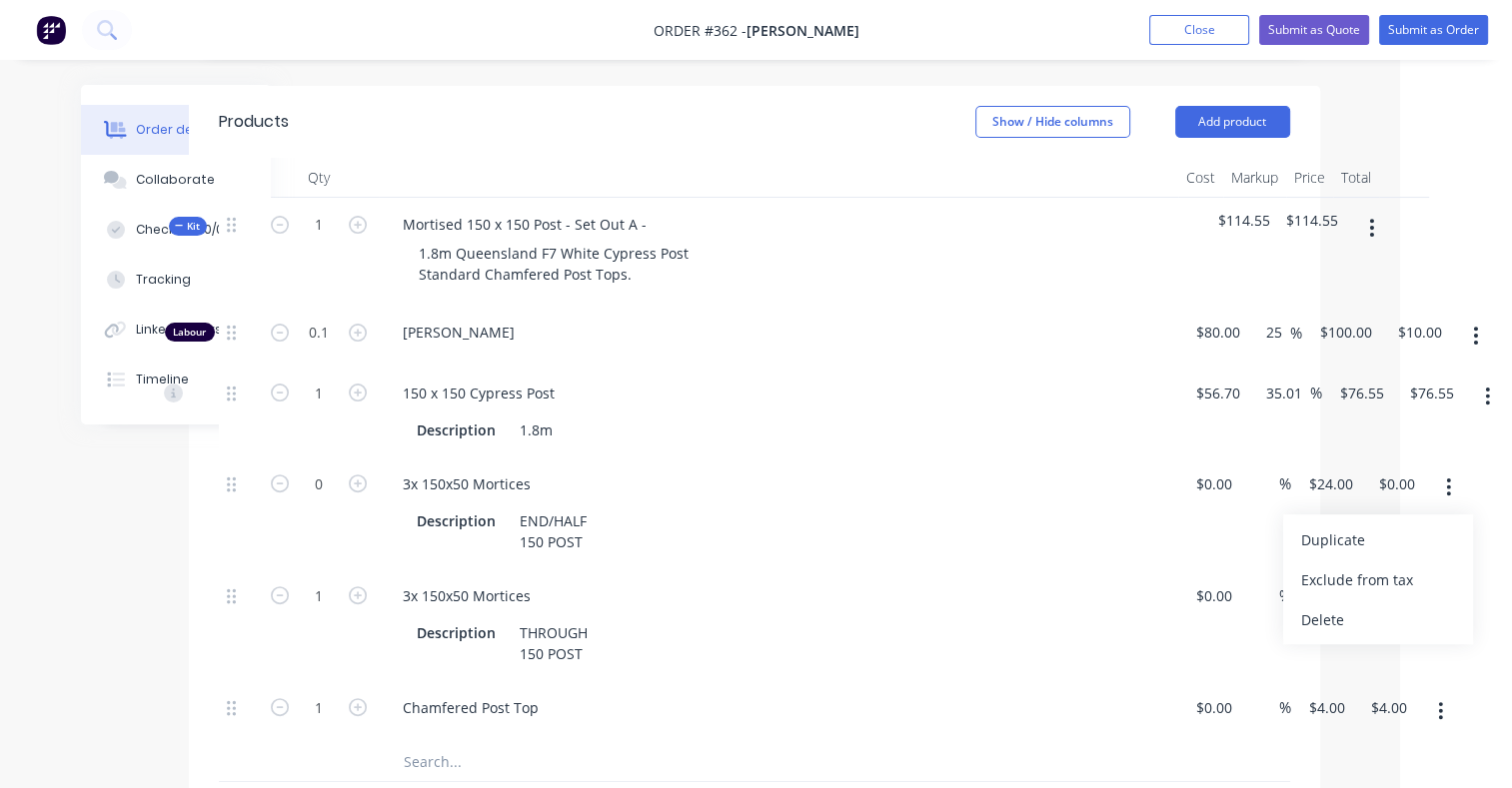 click on "$0.00 $0.00" at bounding box center [1209, 625] 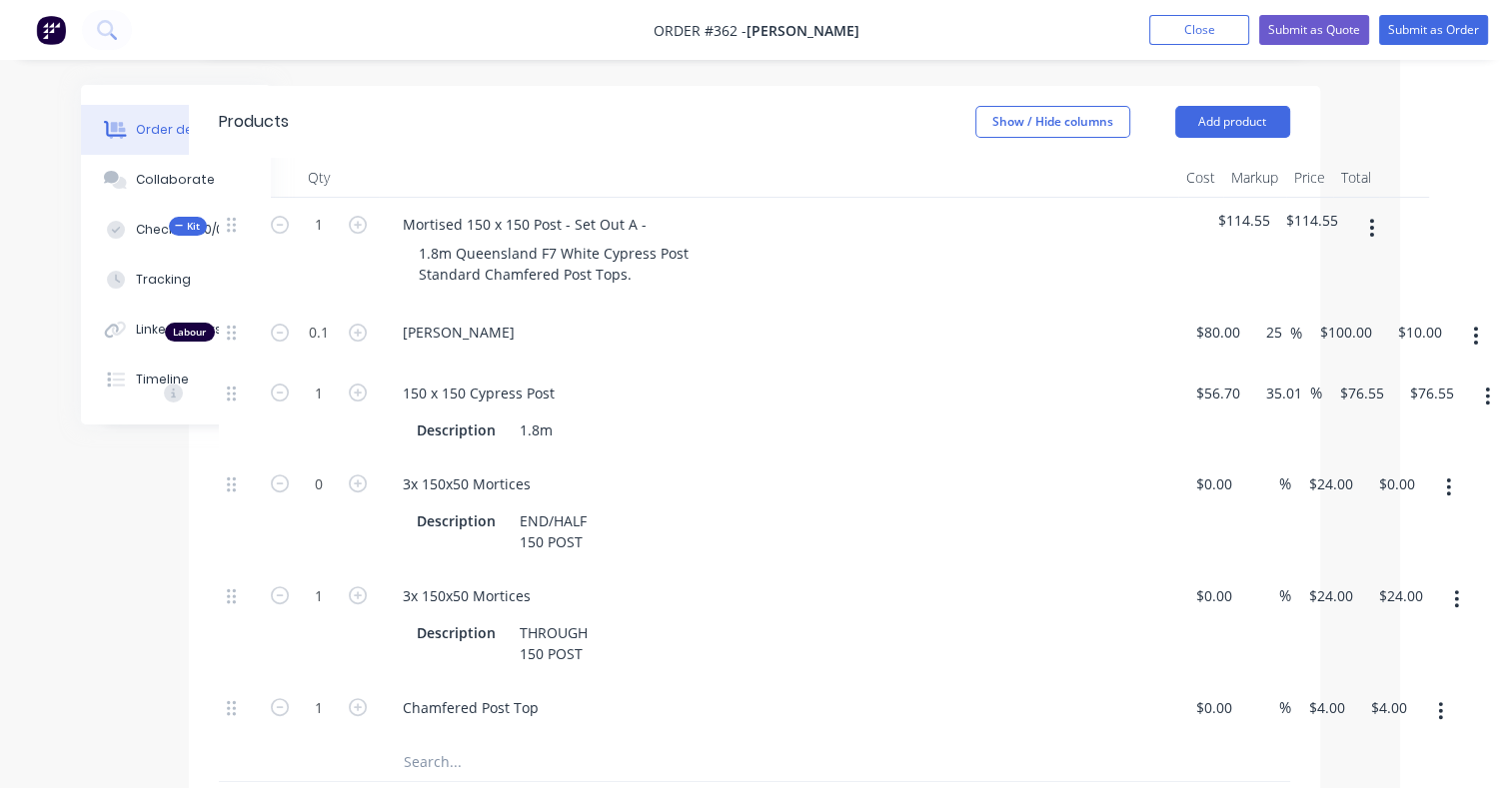 click 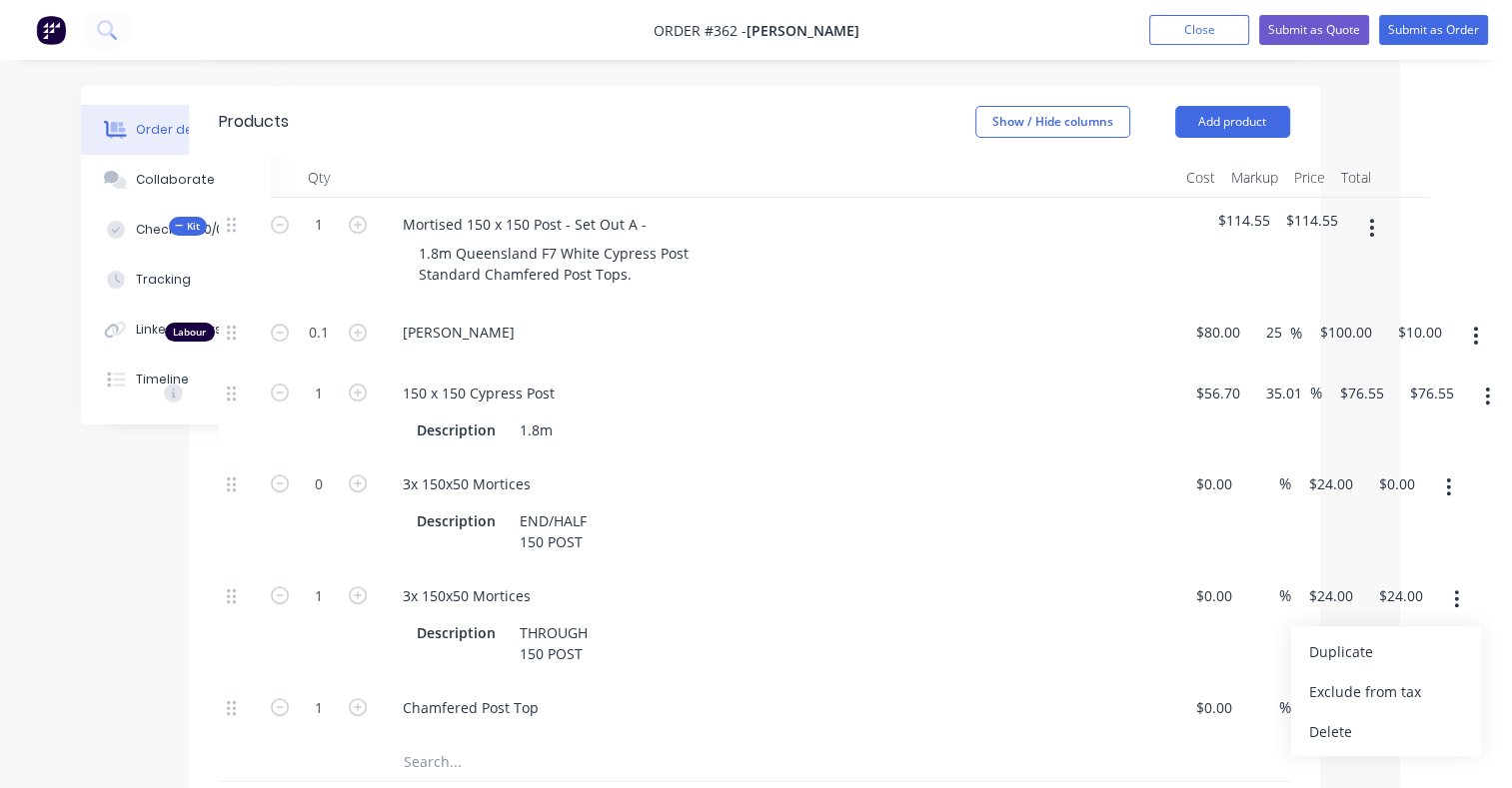 click at bounding box center (1448, 487) 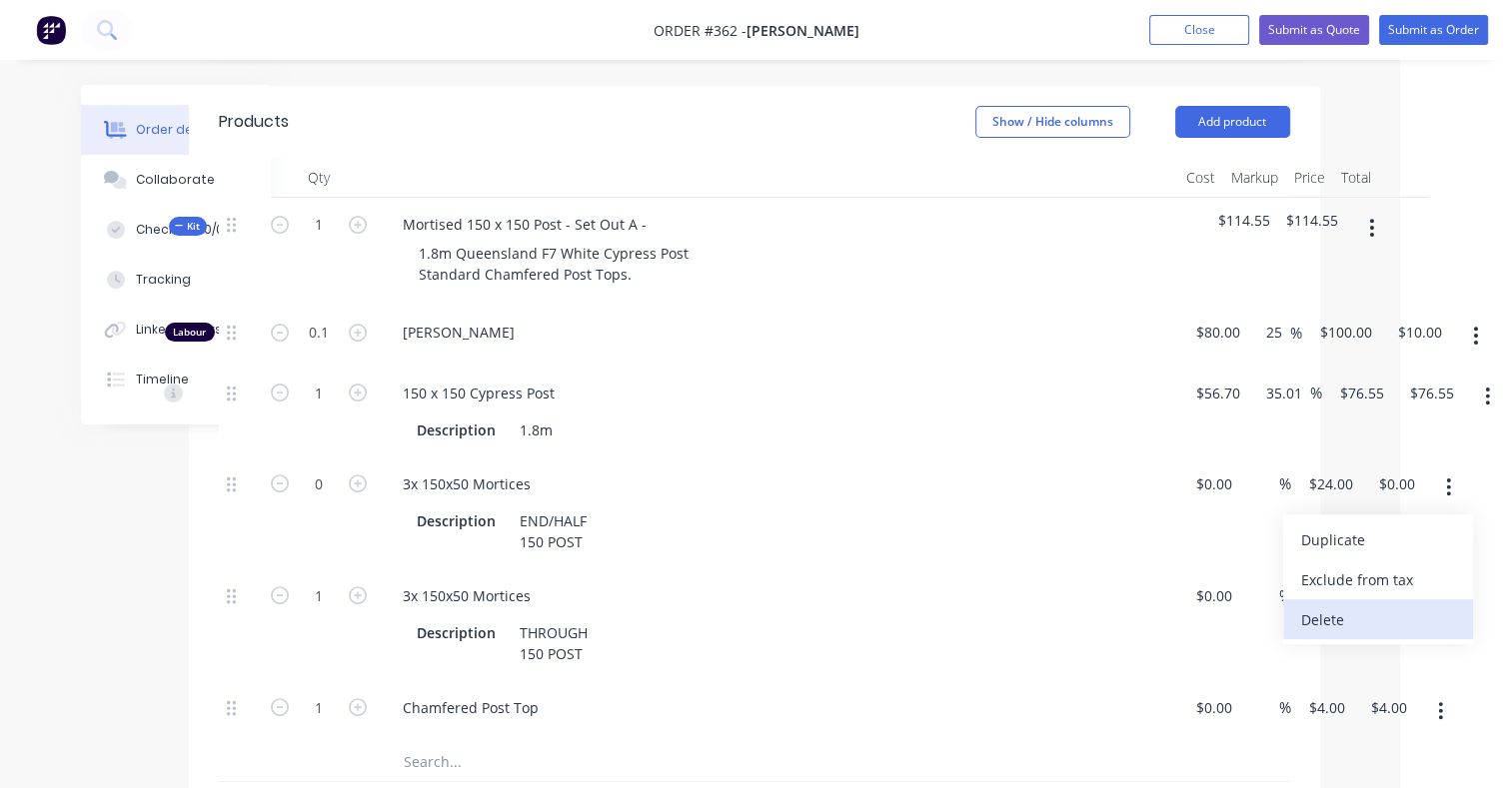 click on "Delete" at bounding box center [1378, 619] 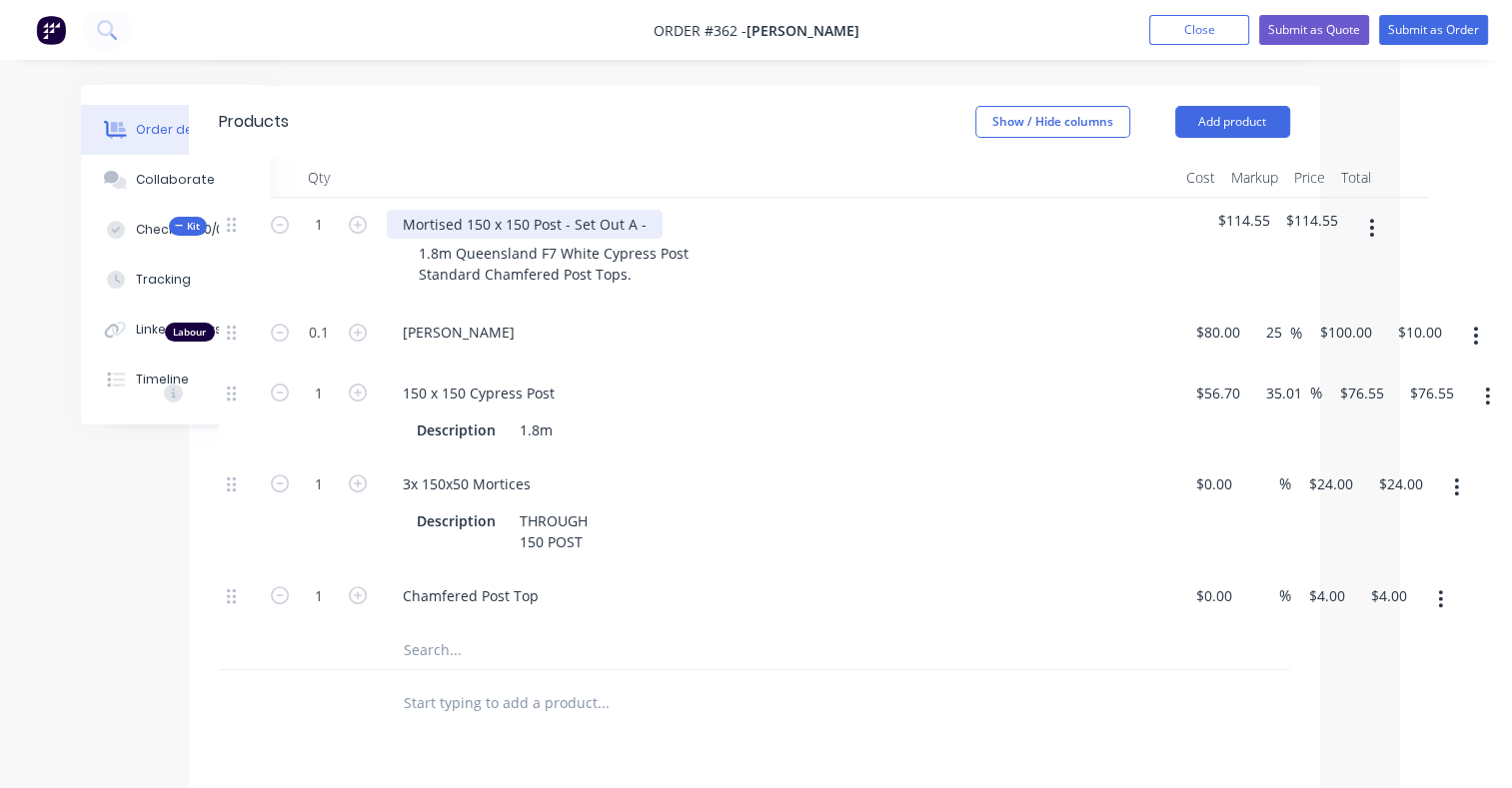click on "Mortised 150 x 150 Post - Set Out A -" at bounding box center (525, 224) 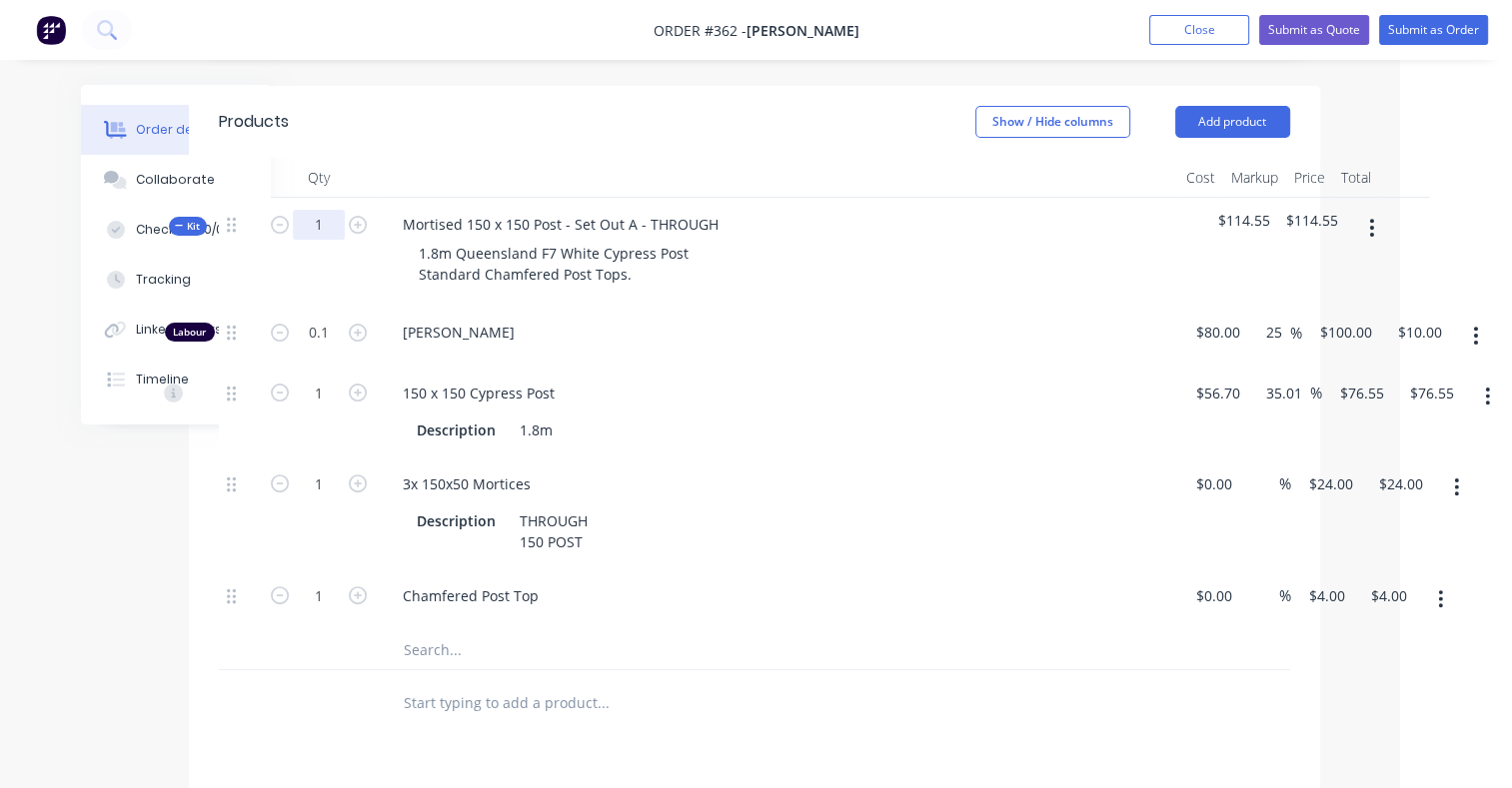 click on "1" at bounding box center [319, 225] 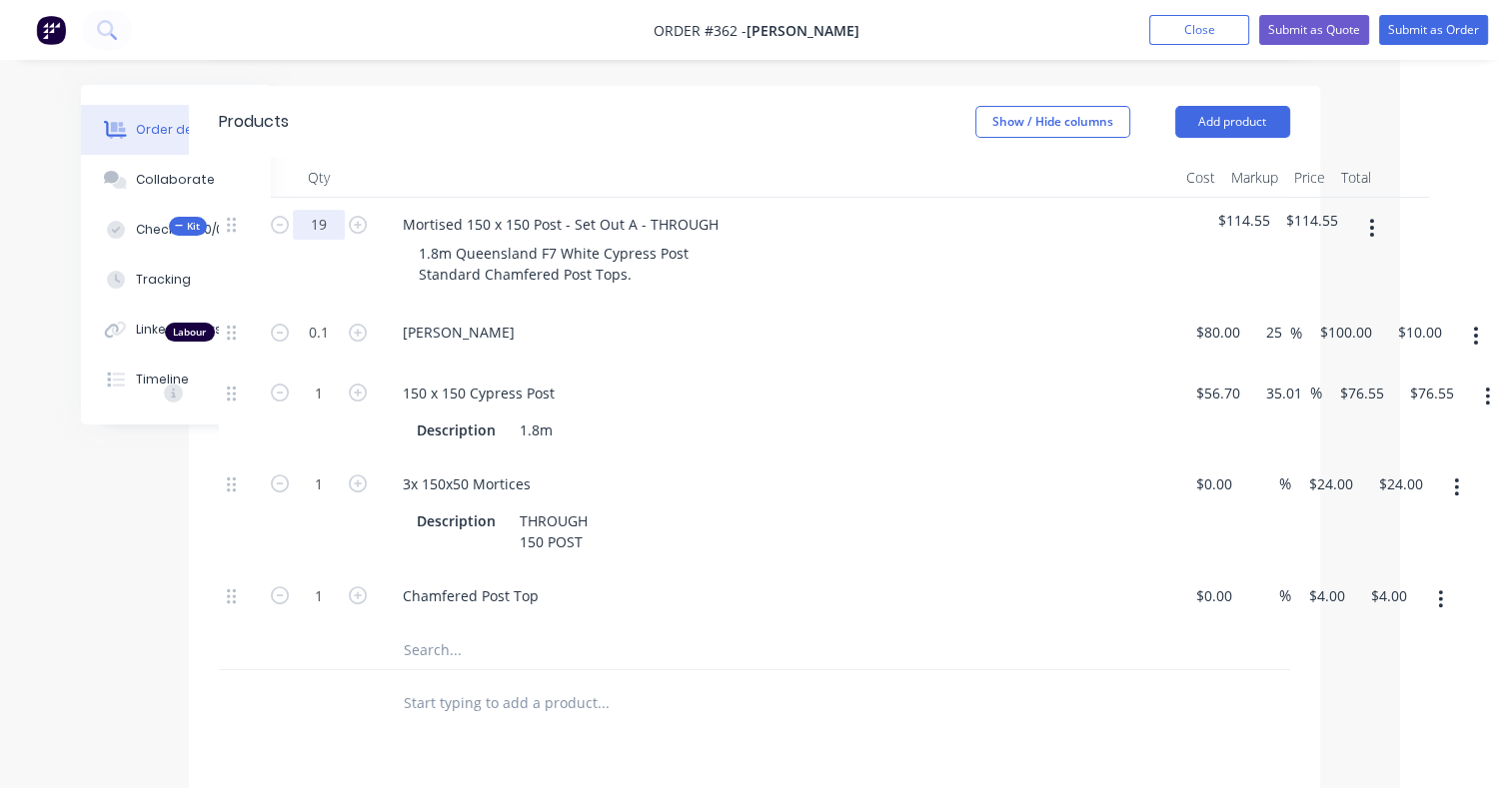 type on "19" 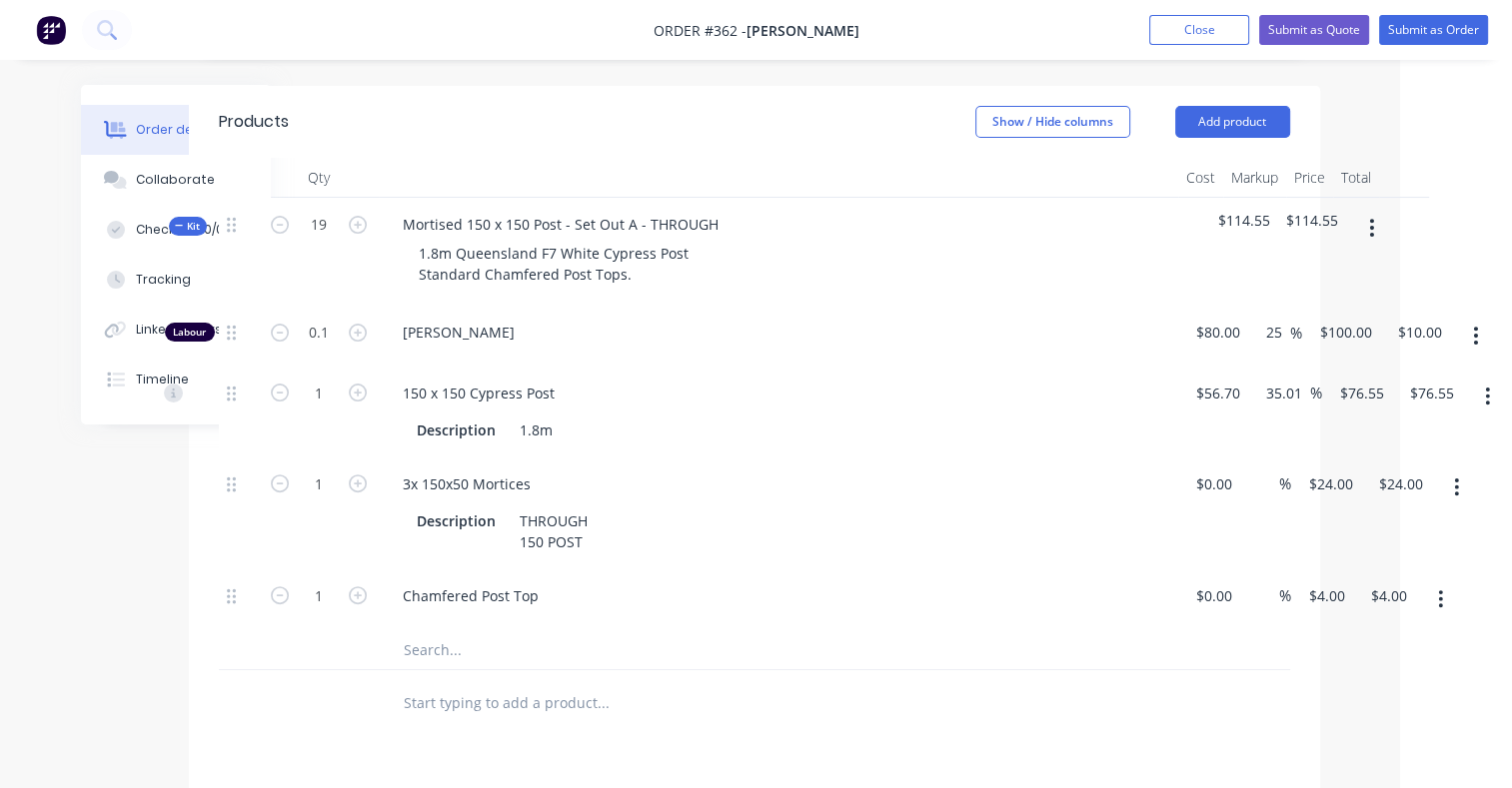 type on "1.9" 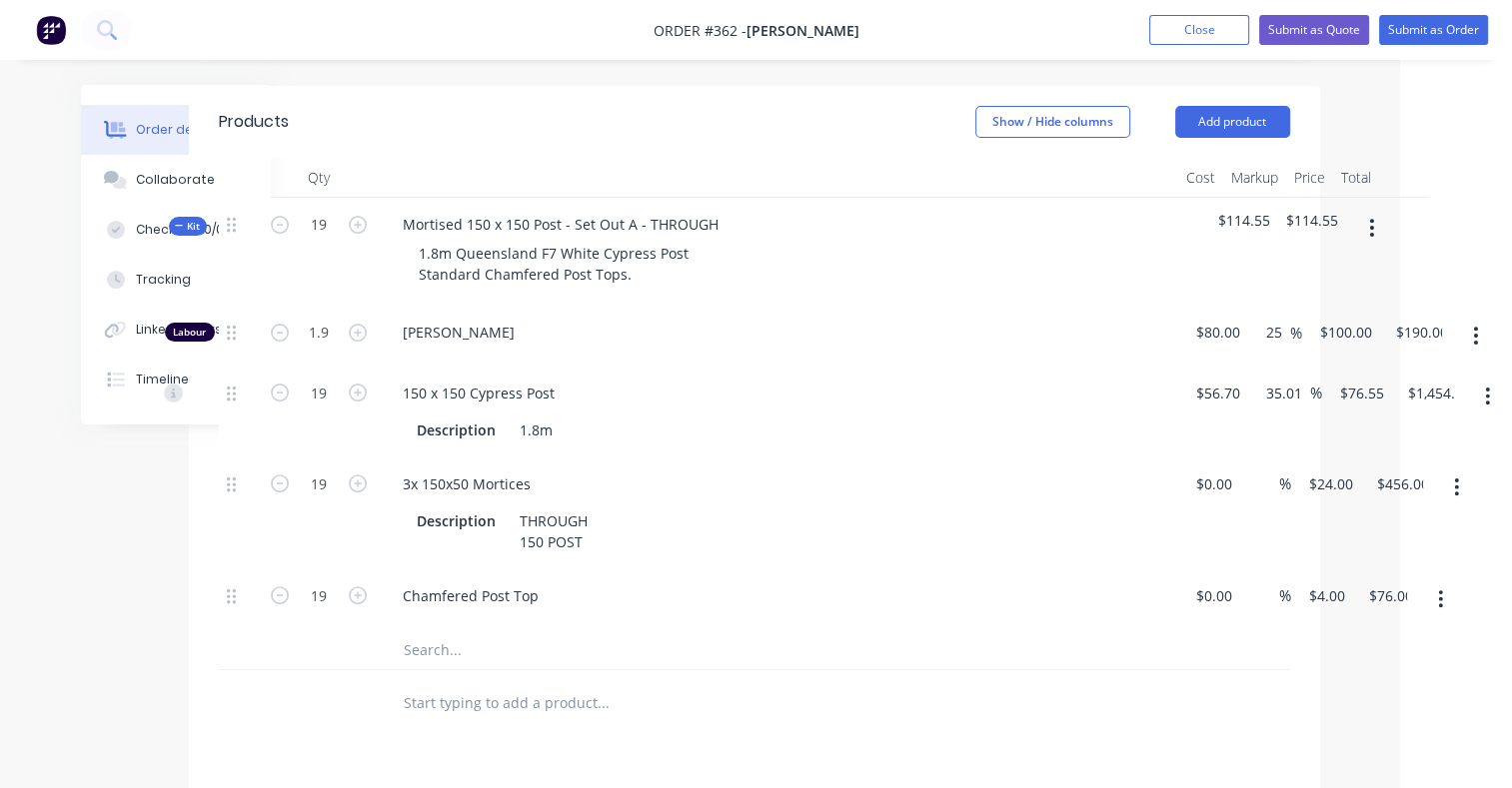 click on "Kit" at bounding box center (188, 226) 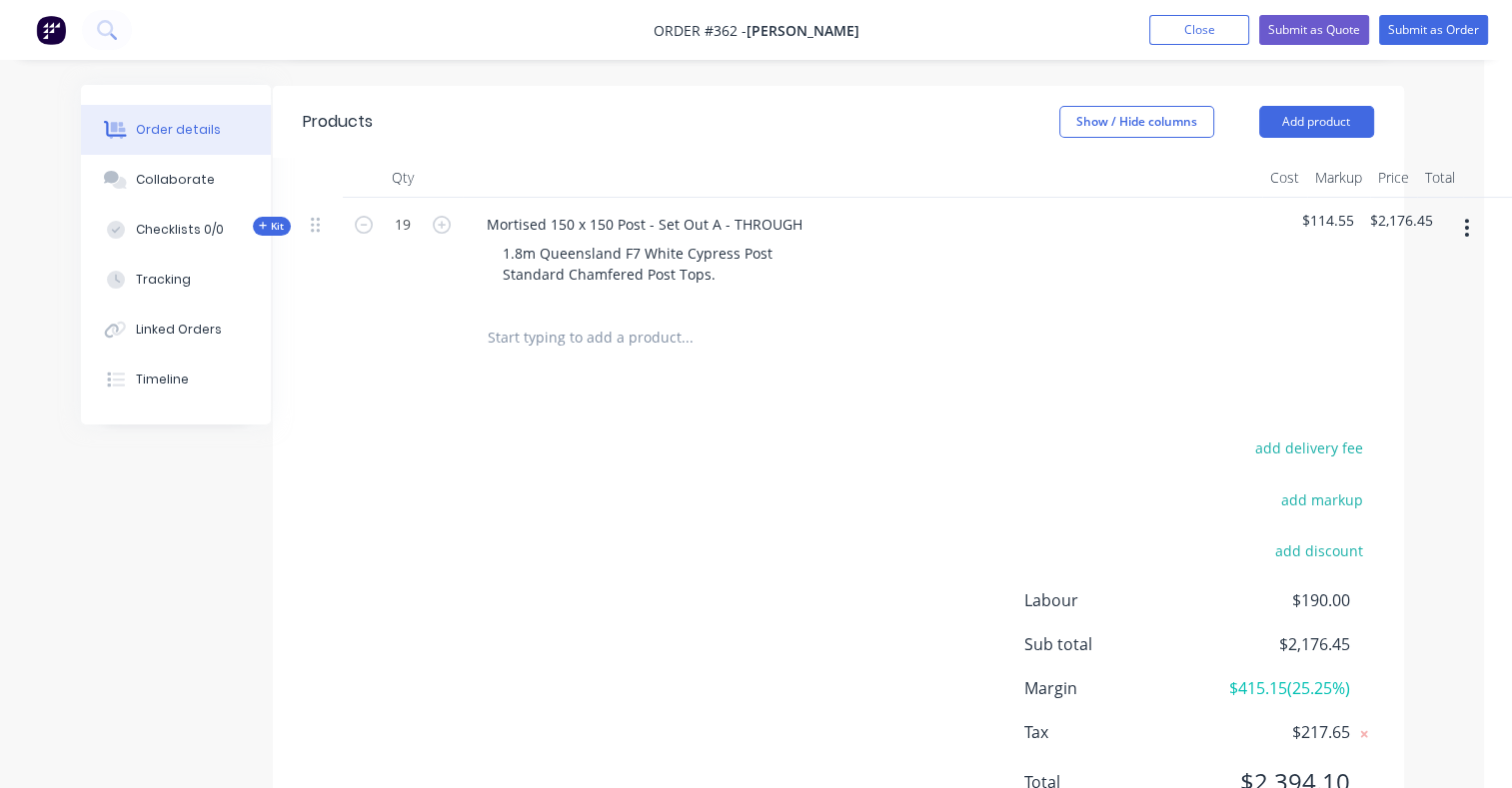 click at bounding box center [687, 338] 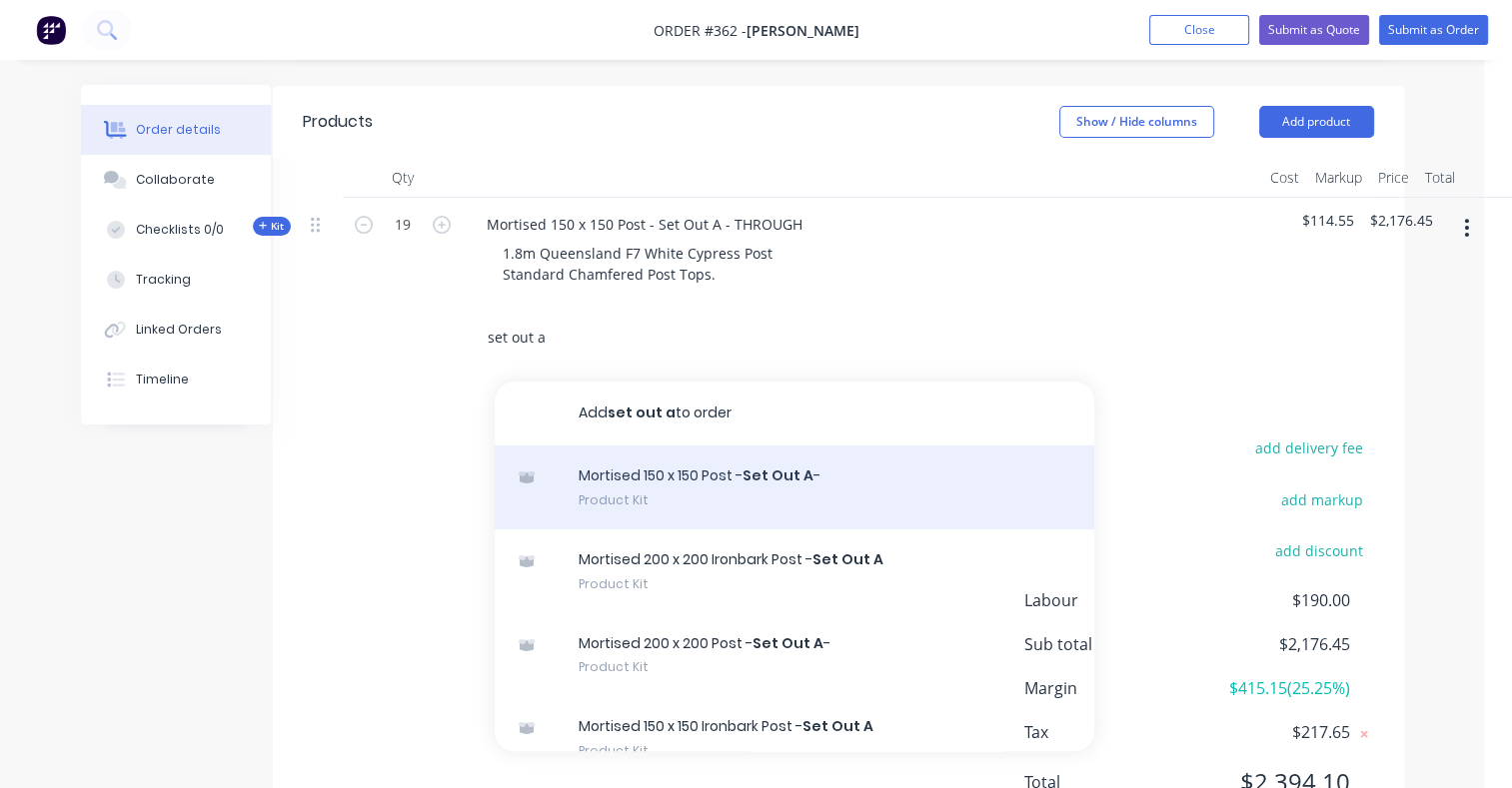 type on "set out a" 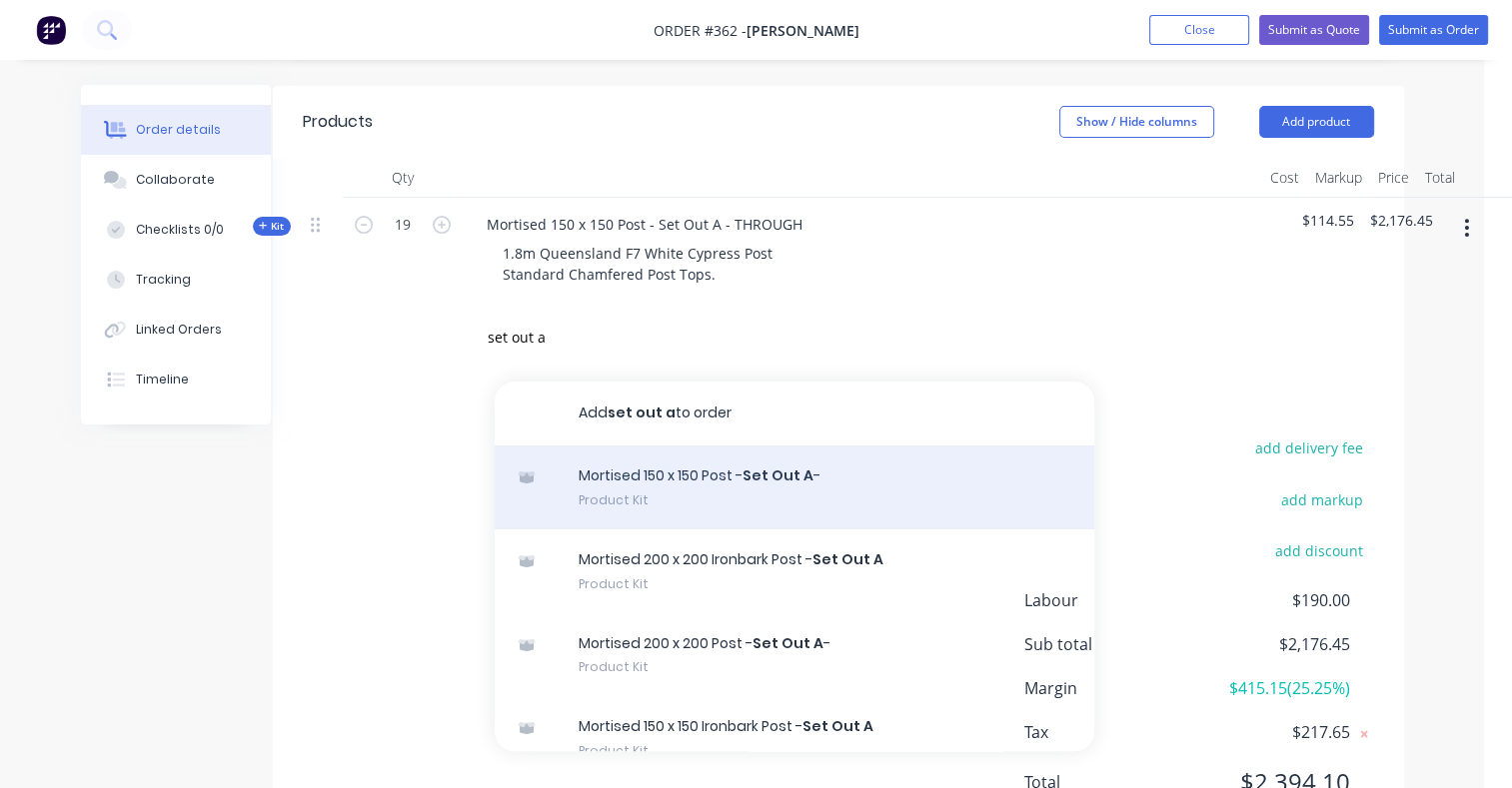 click on "Mortised 150 x 150 Post -  Set Out A  -  Product Kit" at bounding box center (794, 487) 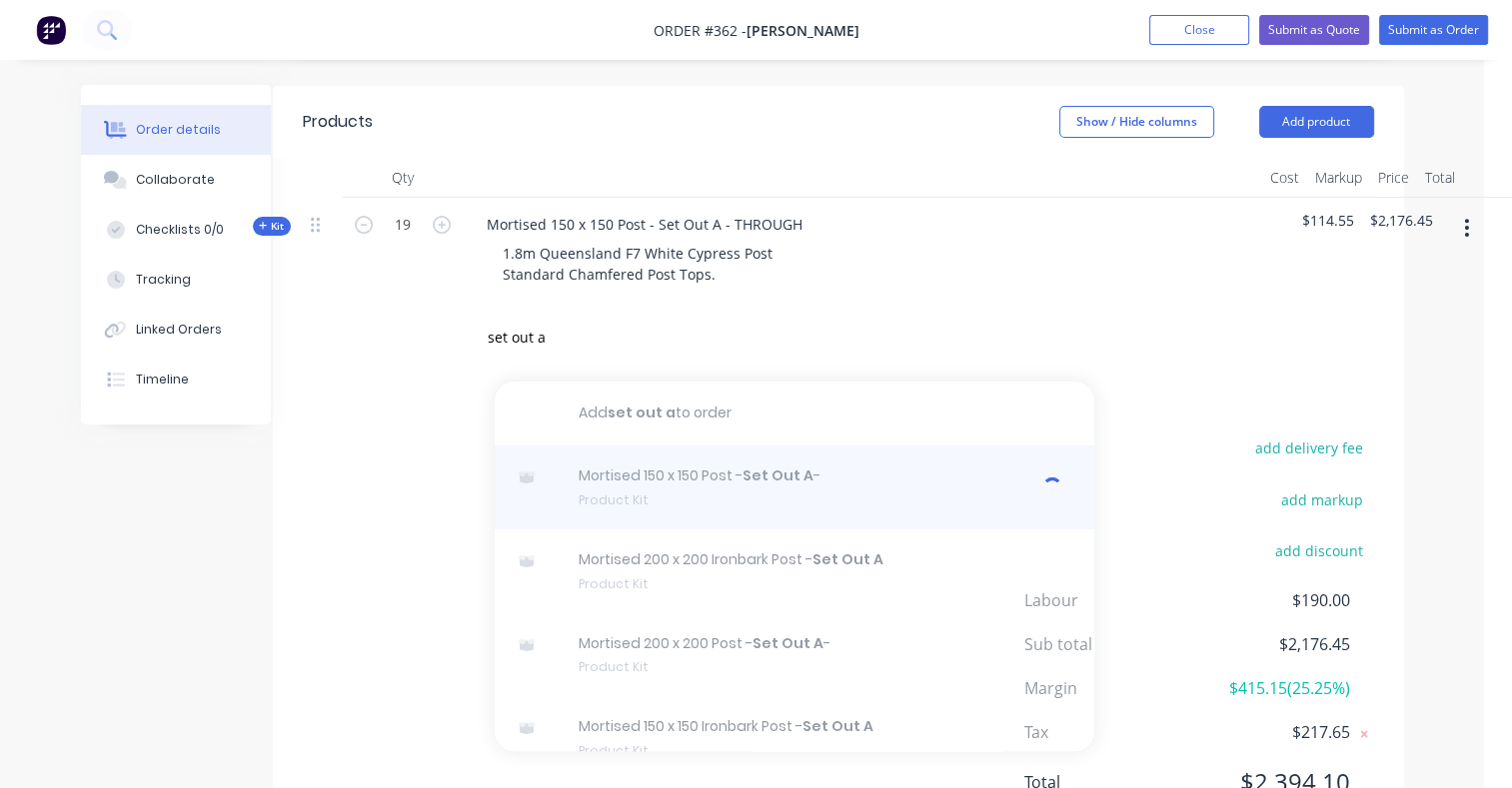 type 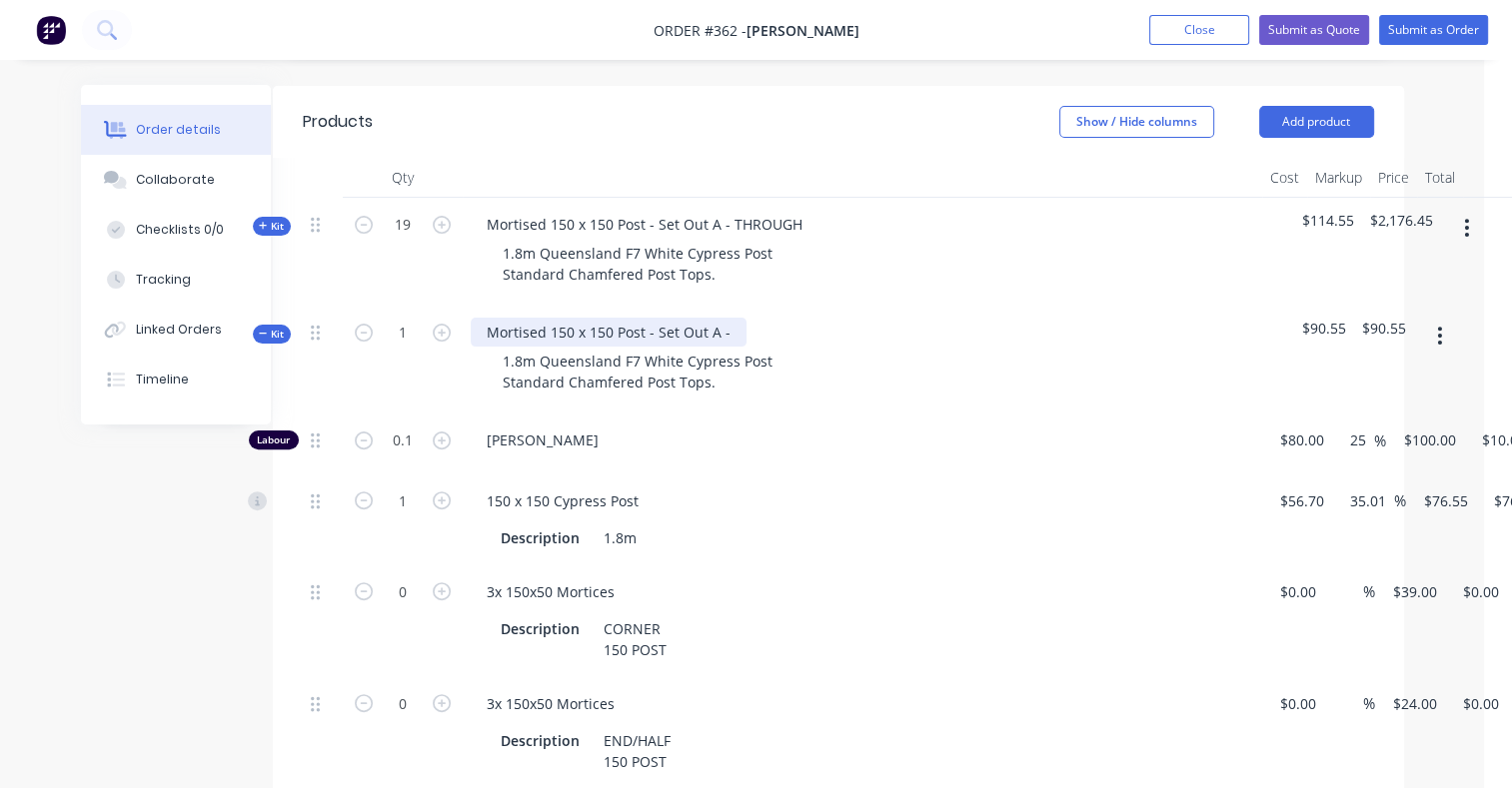 click on "Mortised 150 x 150 Post - Set Out A -" at bounding box center [609, 332] 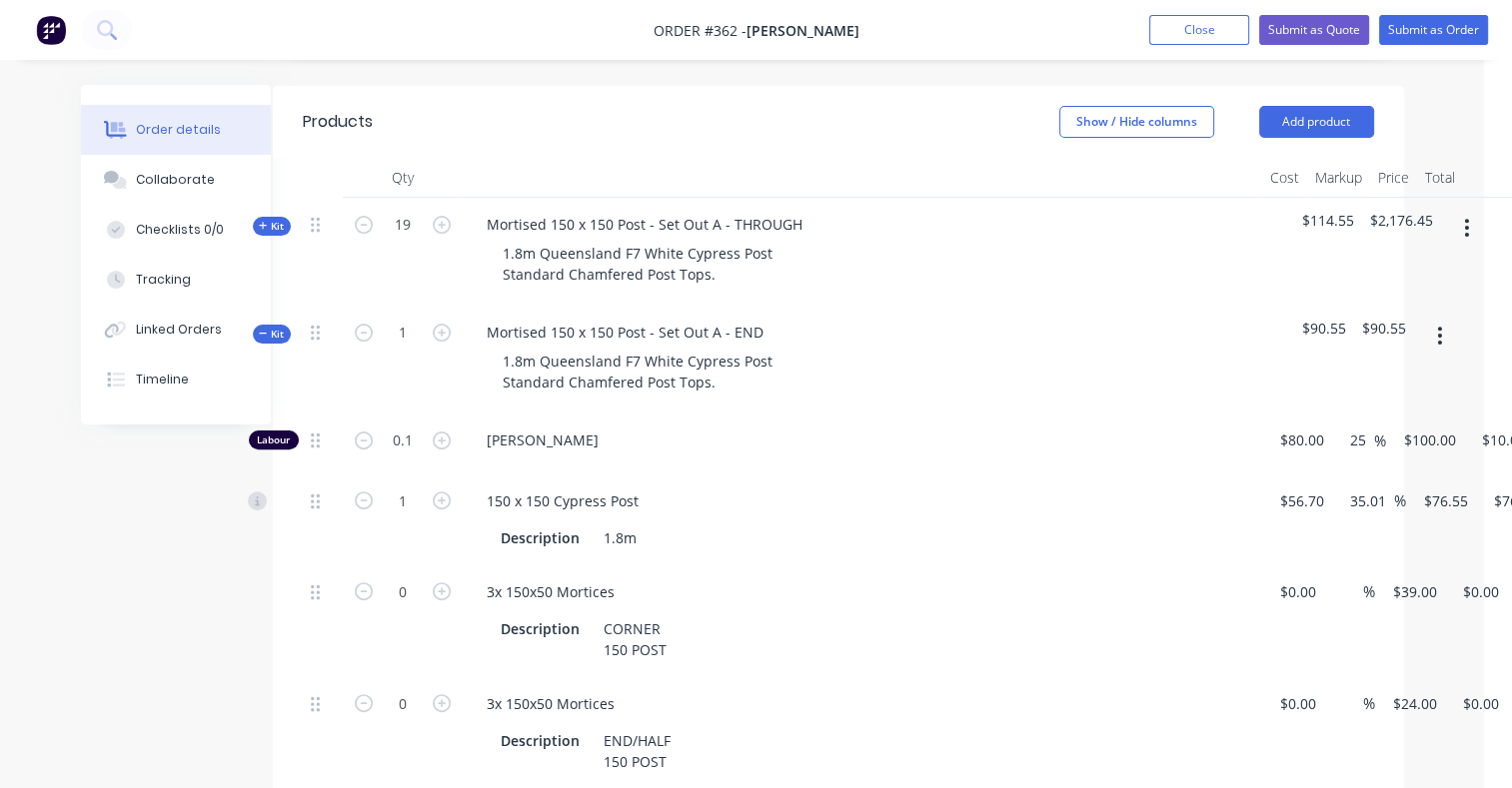 click on "1" at bounding box center (403, 360) 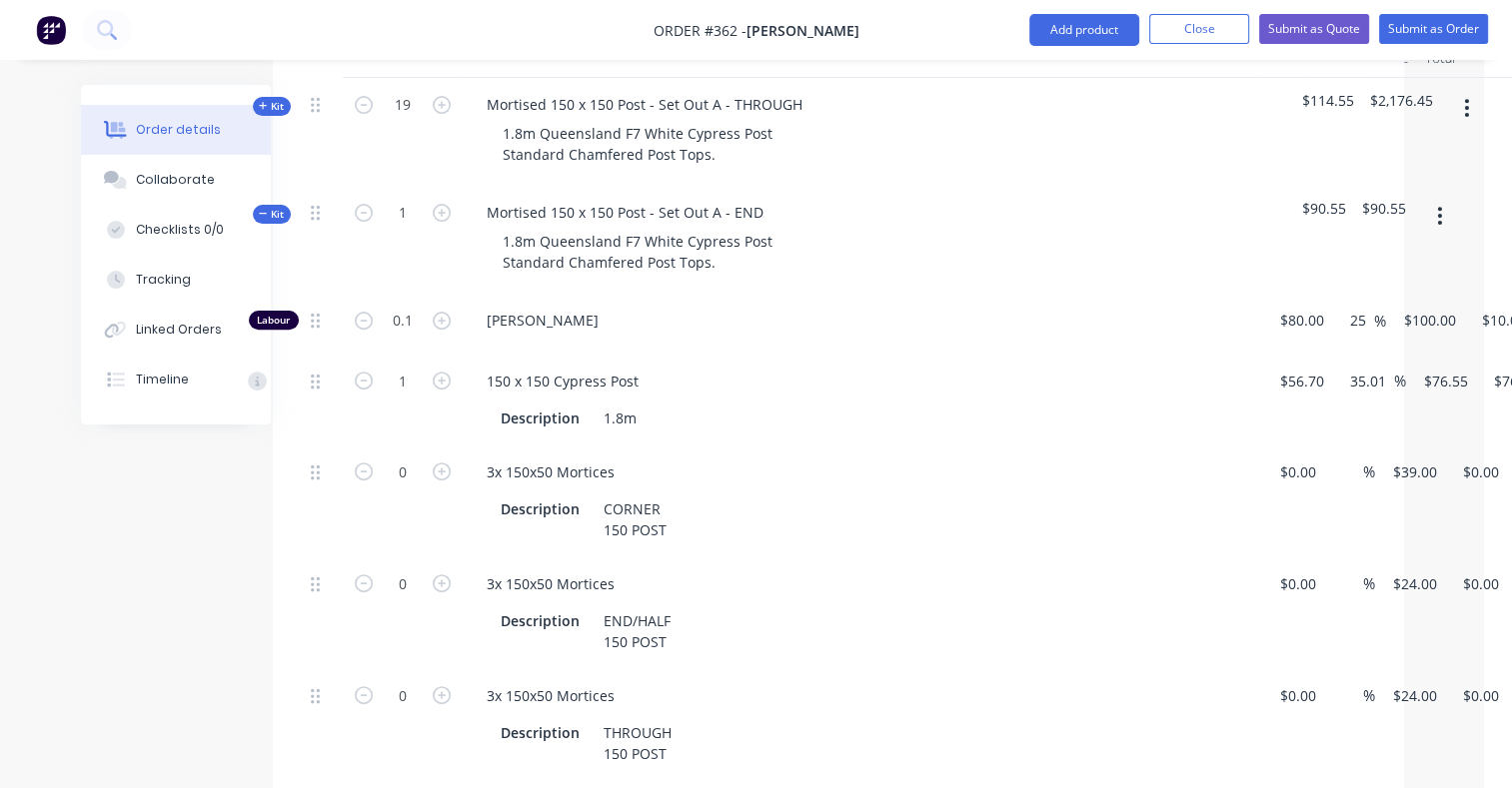 scroll, scrollTop: 631, scrollLeft: 28, axis: both 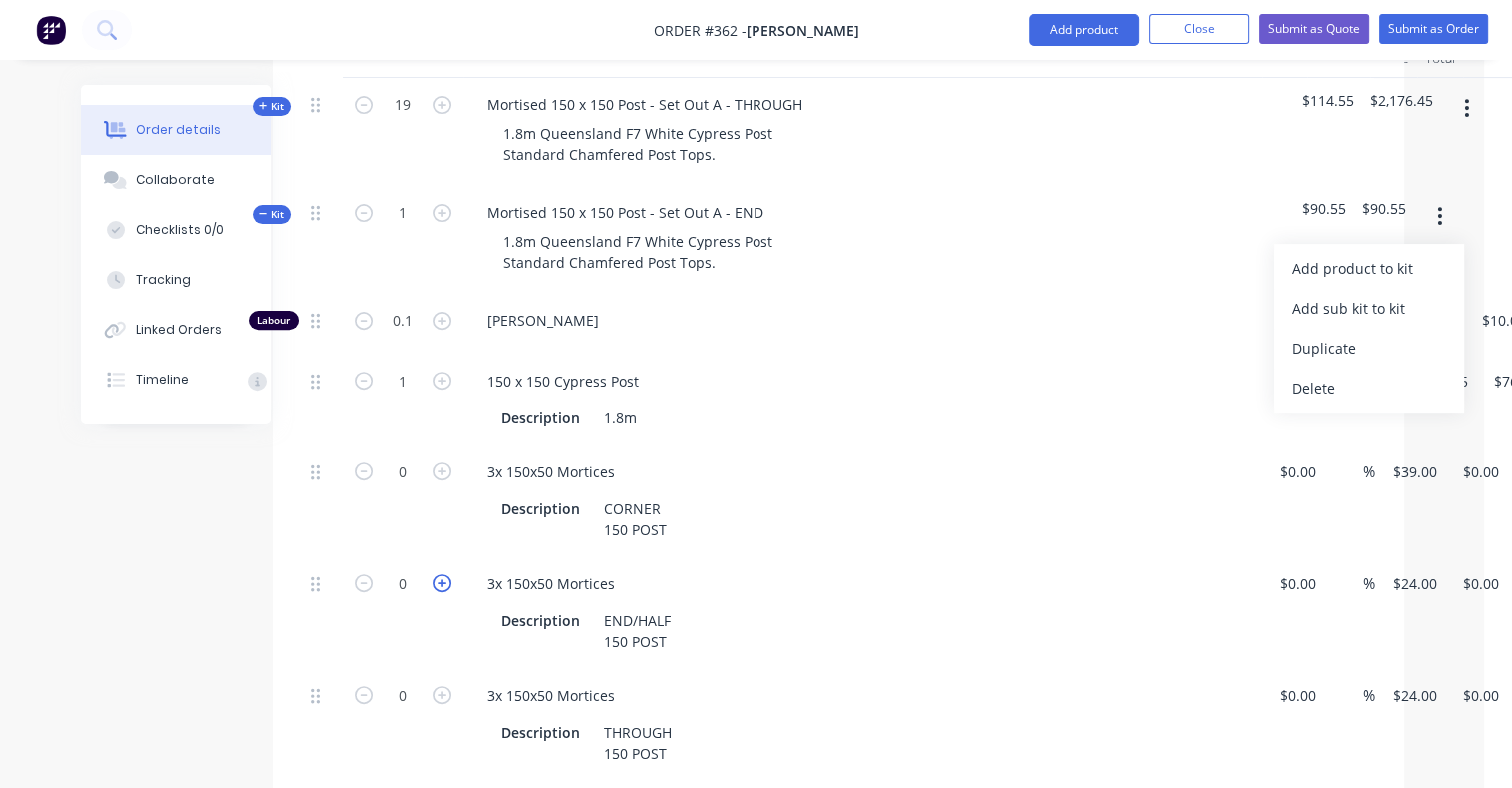 click 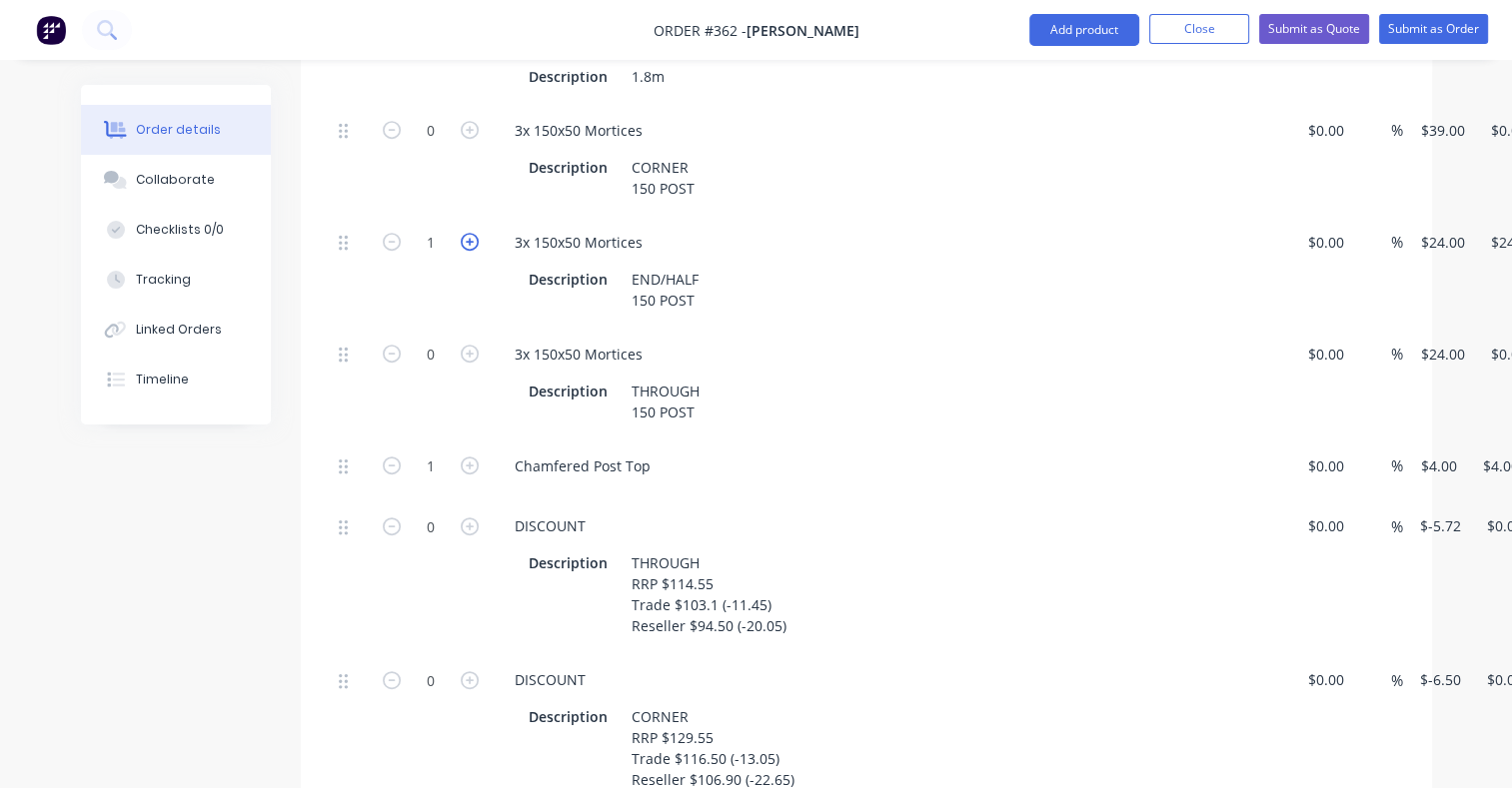 scroll, scrollTop: 973, scrollLeft: 100, axis: both 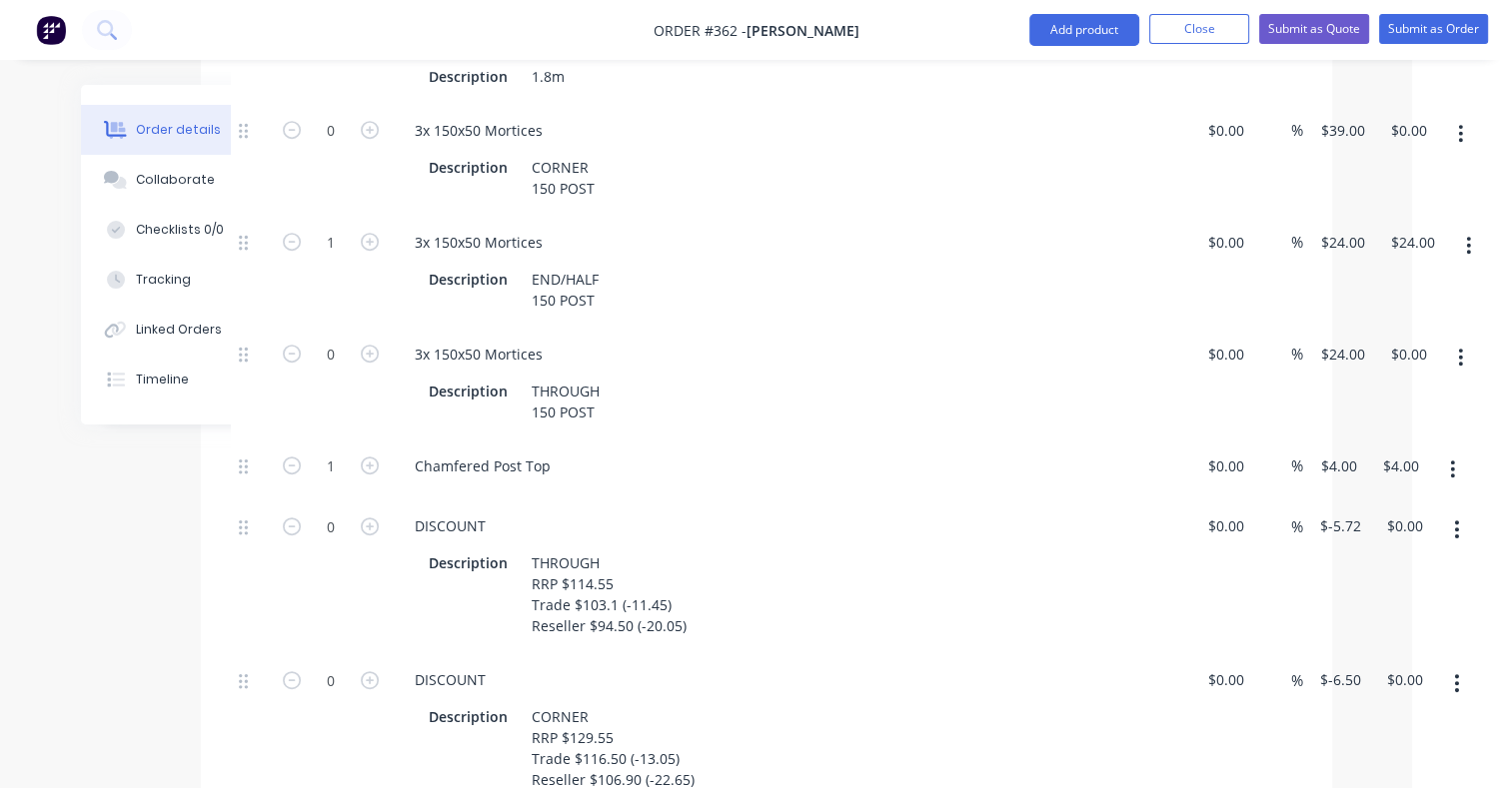 click 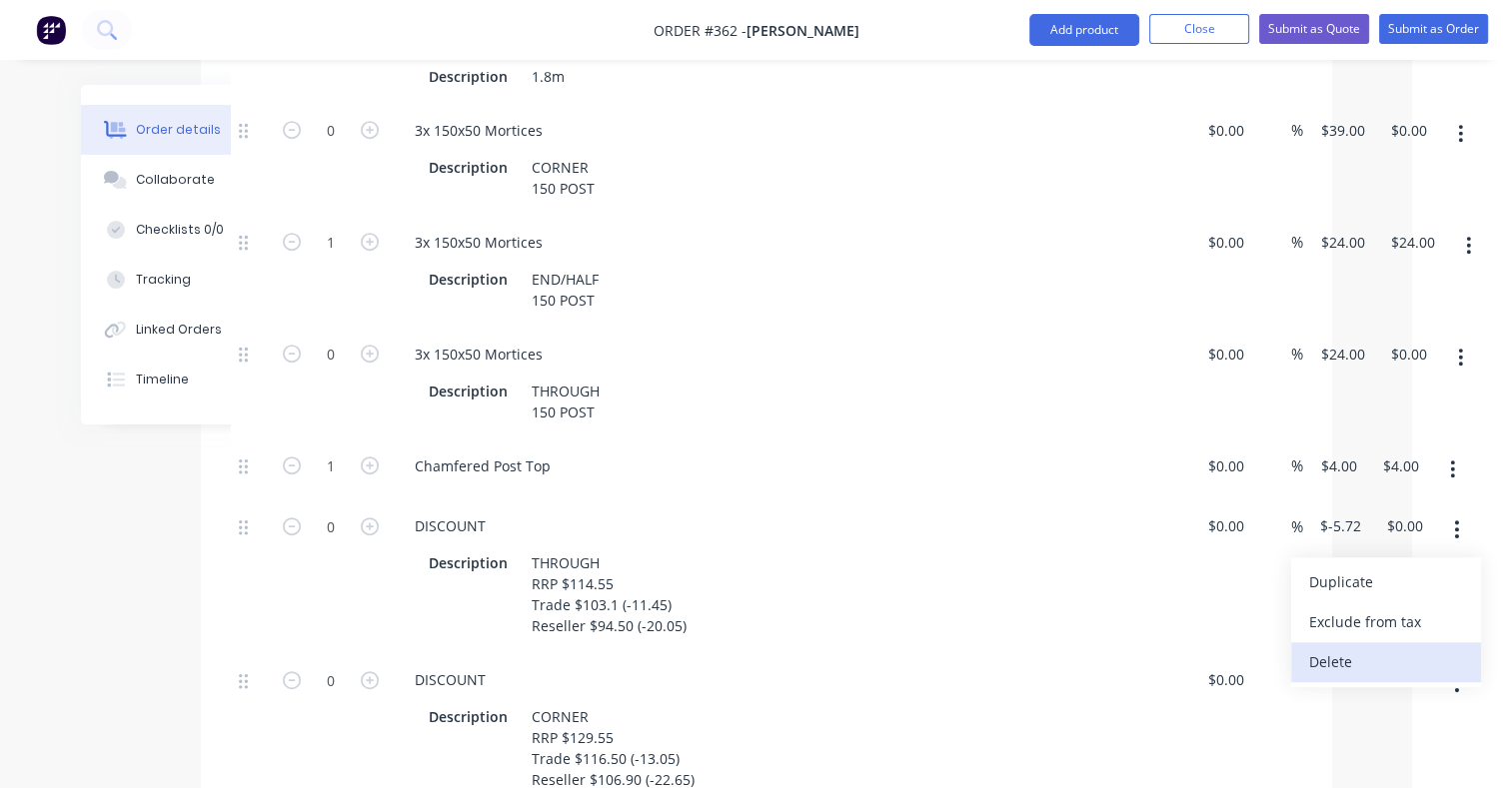 click on "Delete" at bounding box center (1386, 661) 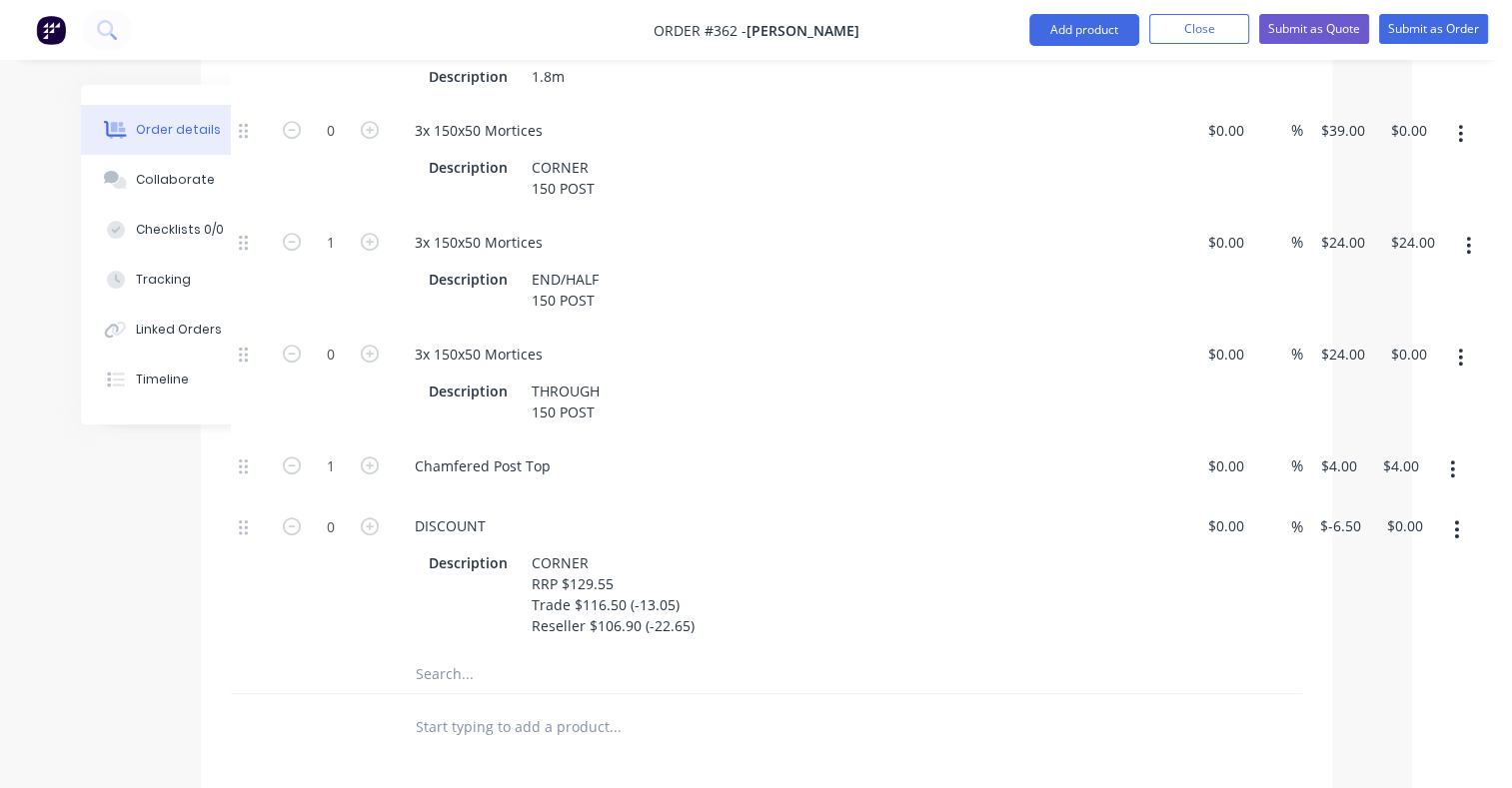 click 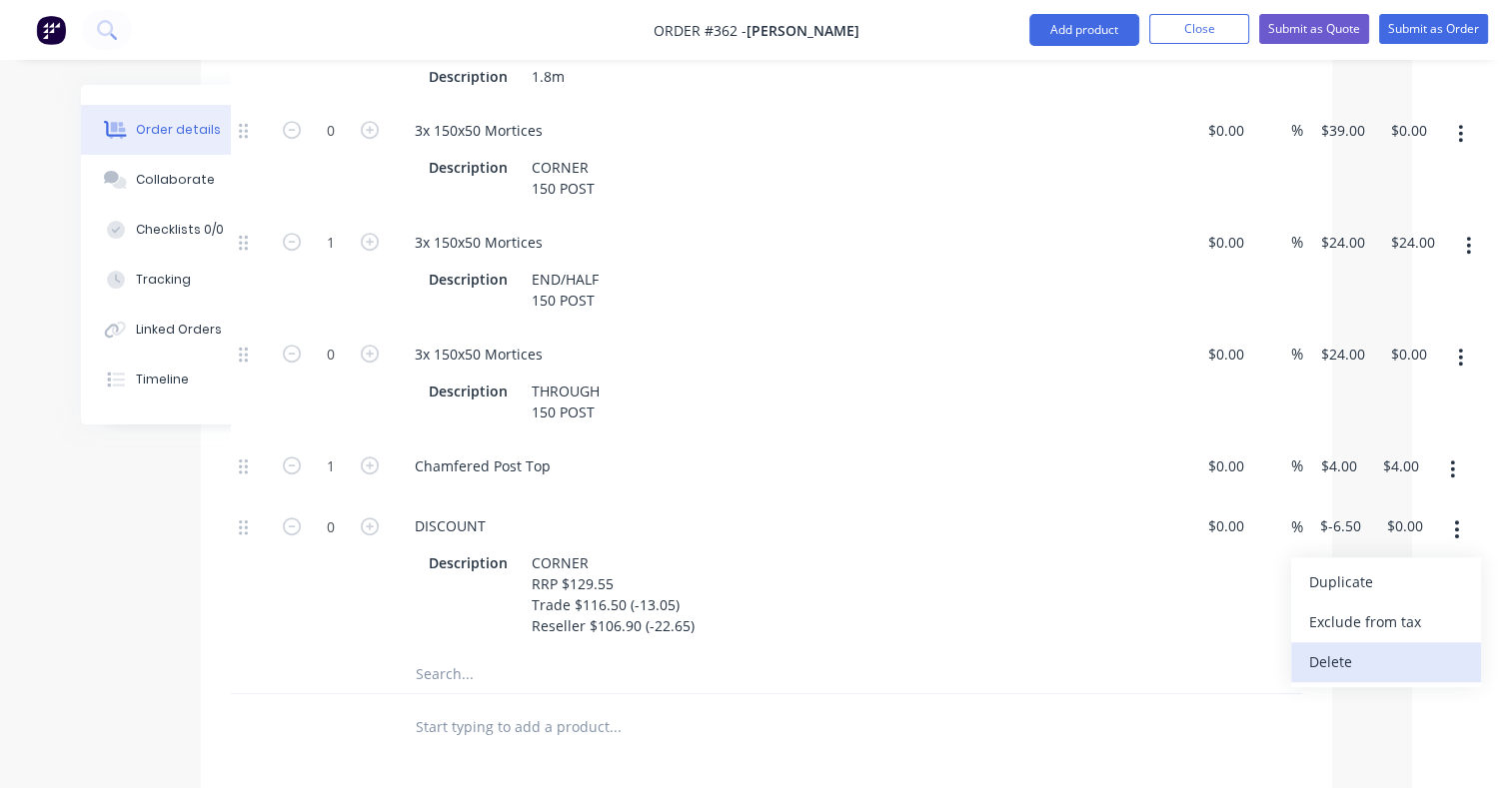 click on "Delete" at bounding box center (1386, 662) 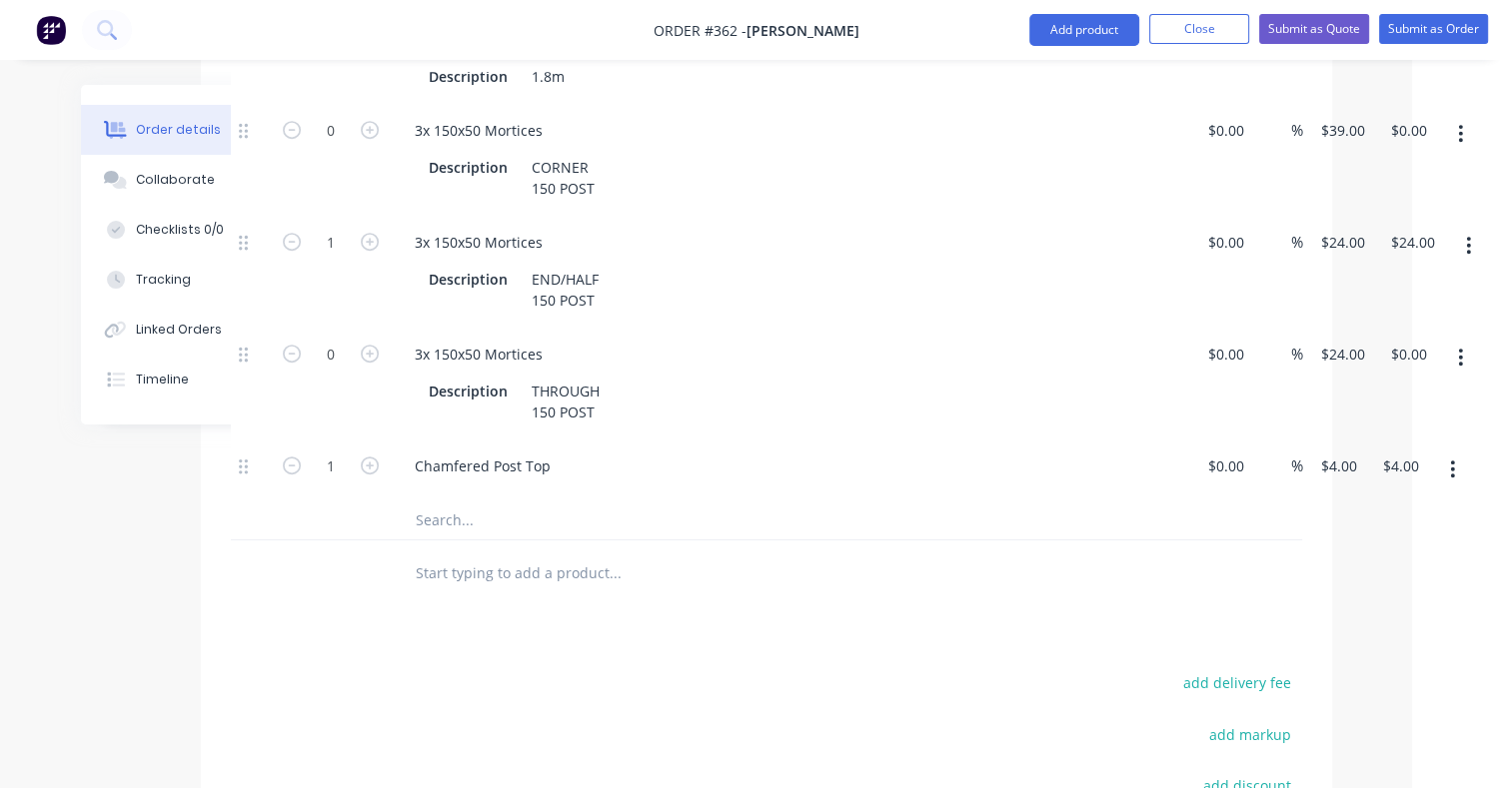 click 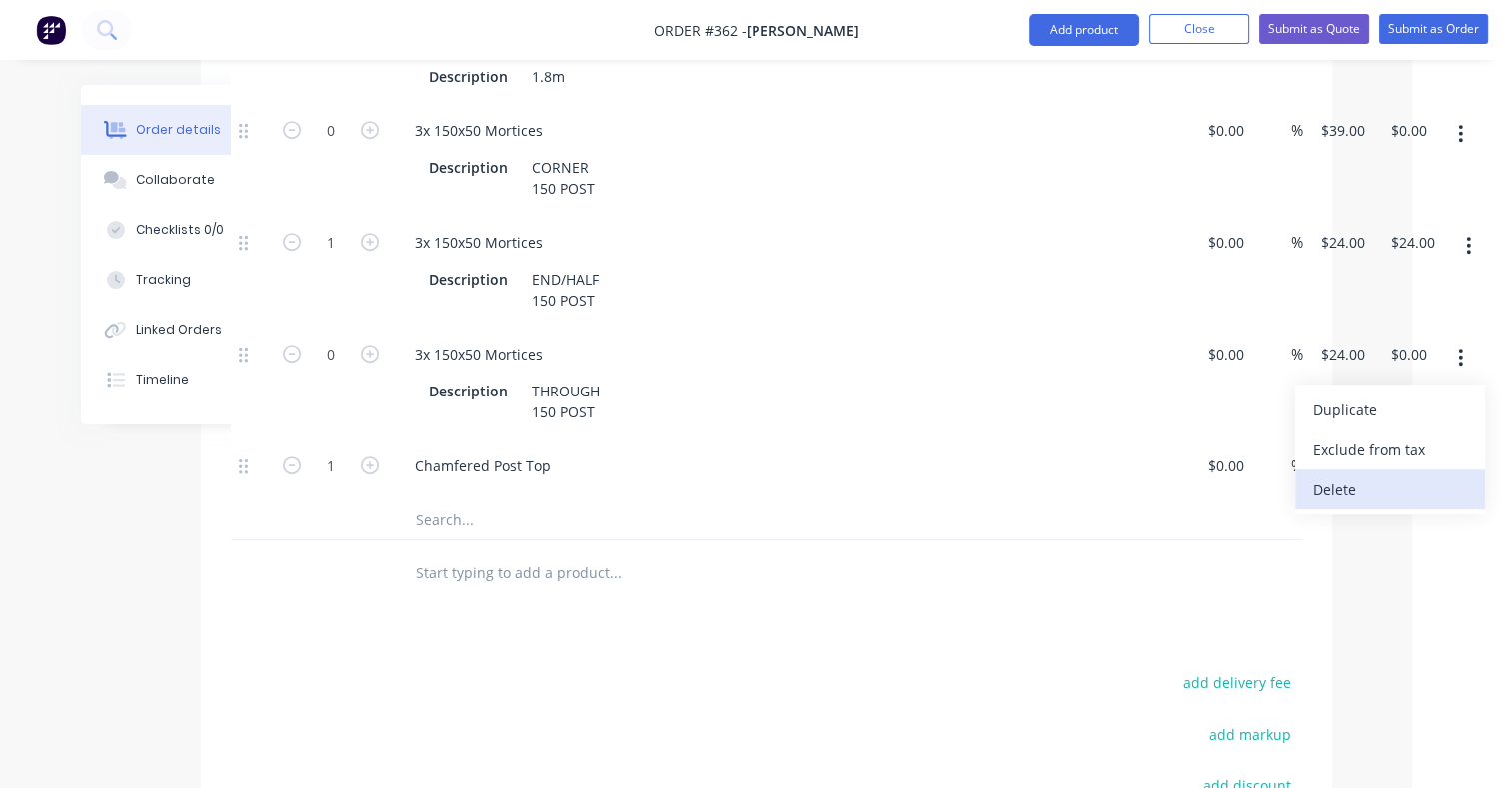 click on "Delete" at bounding box center [1390, 489] 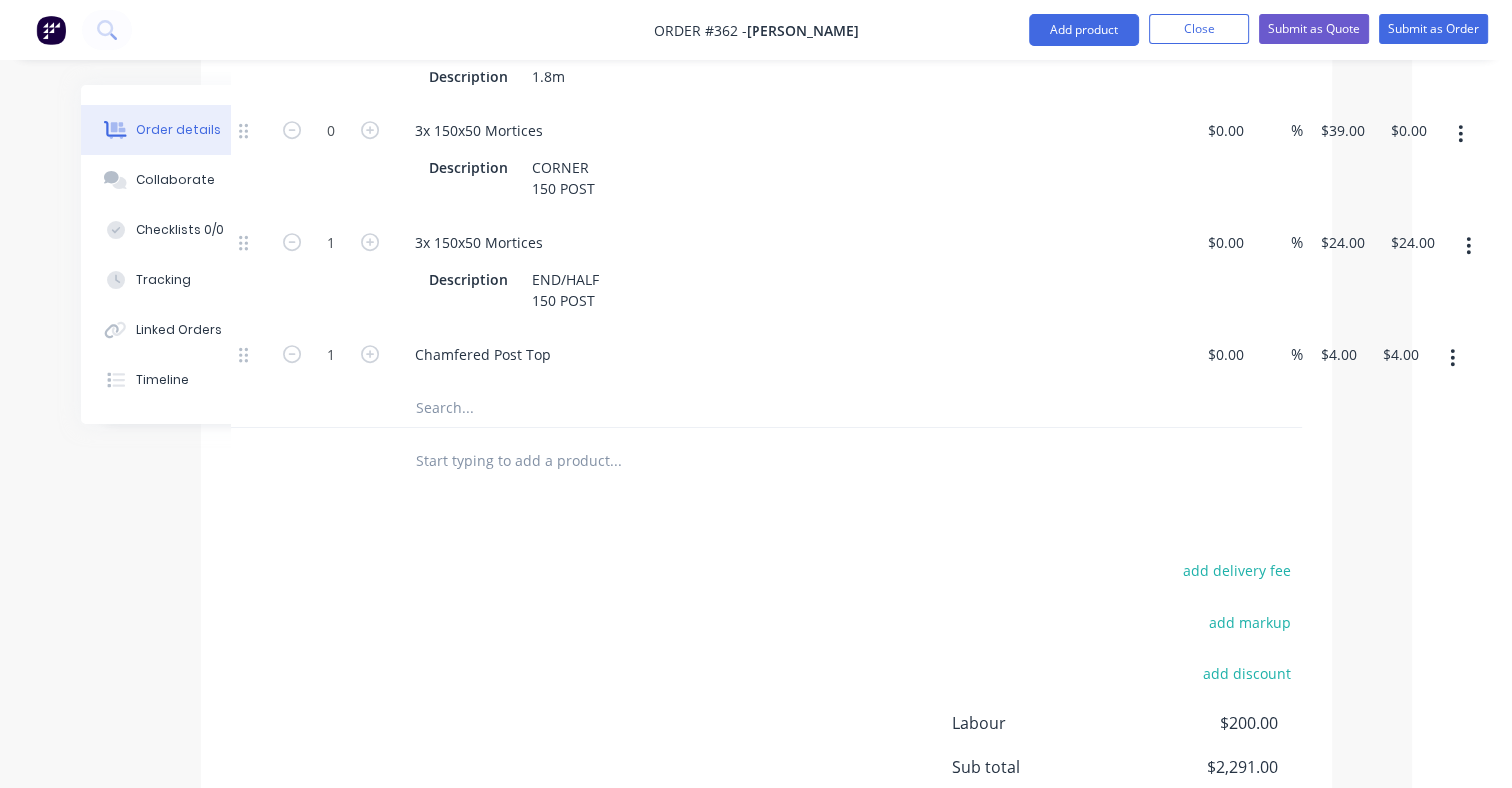 click 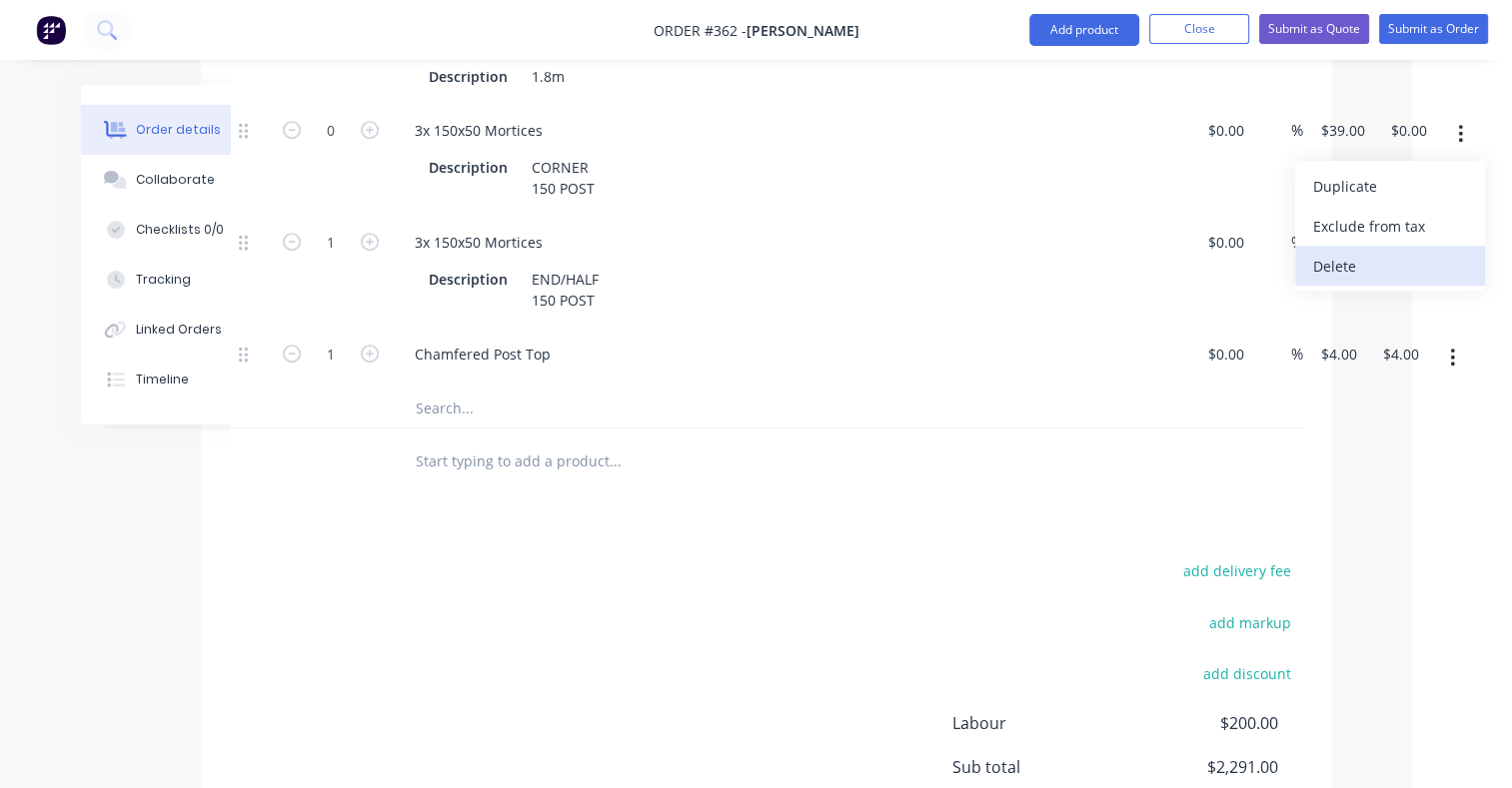 click on "Delete" at bounding box center (1390, 266) 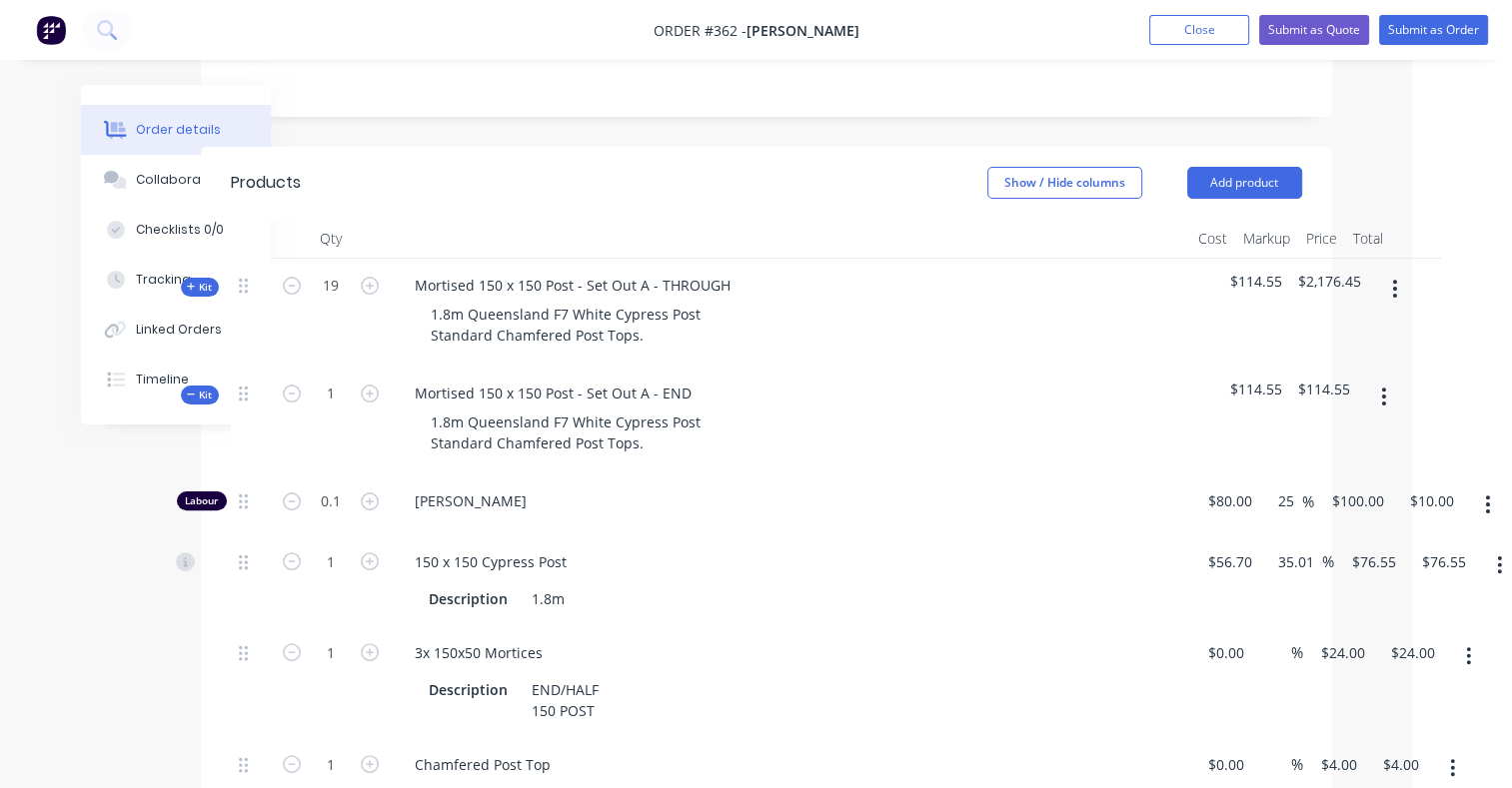 scroll, scrollTop: 449, scrollLeft: 100, axis: both 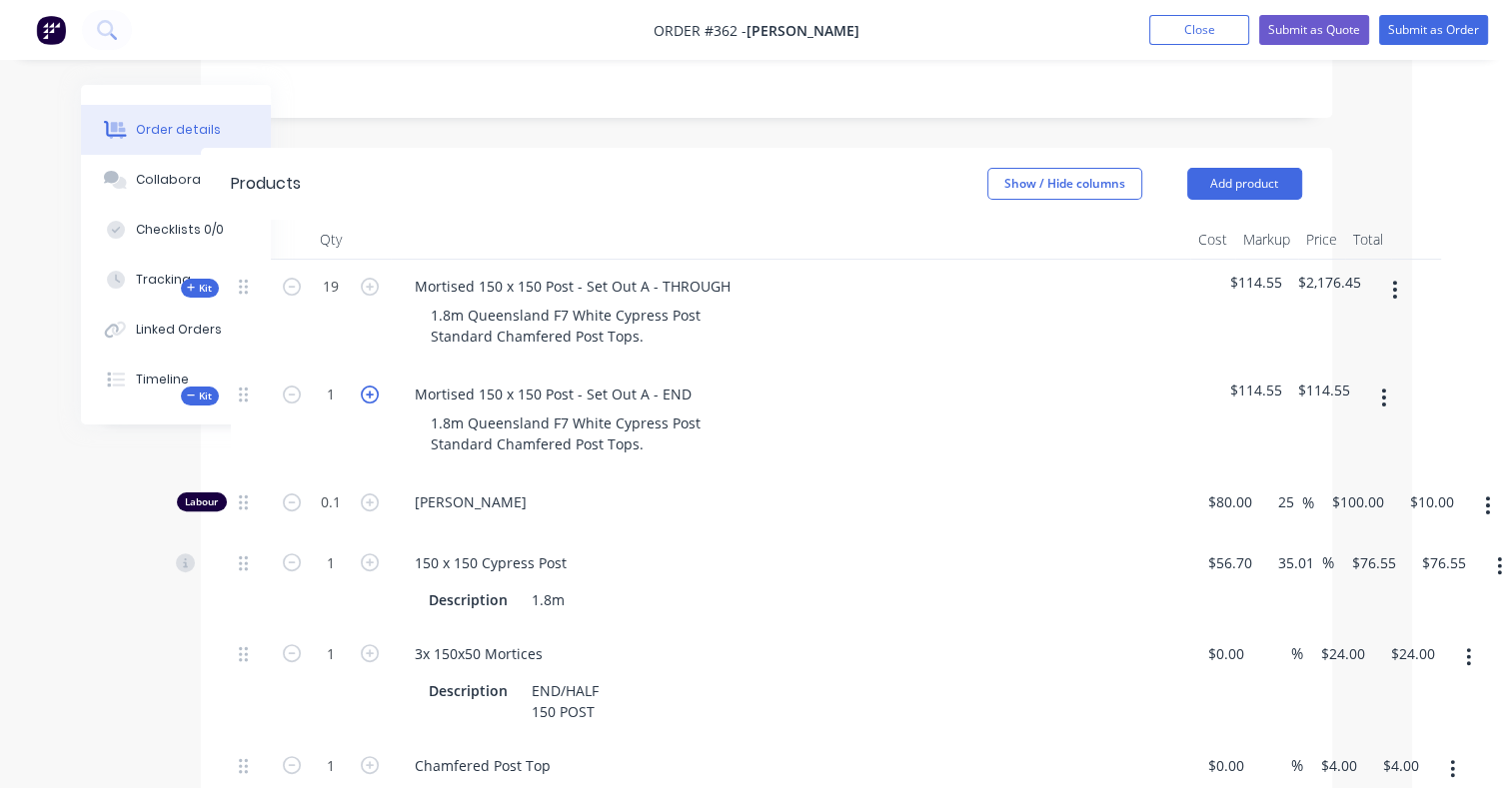 click 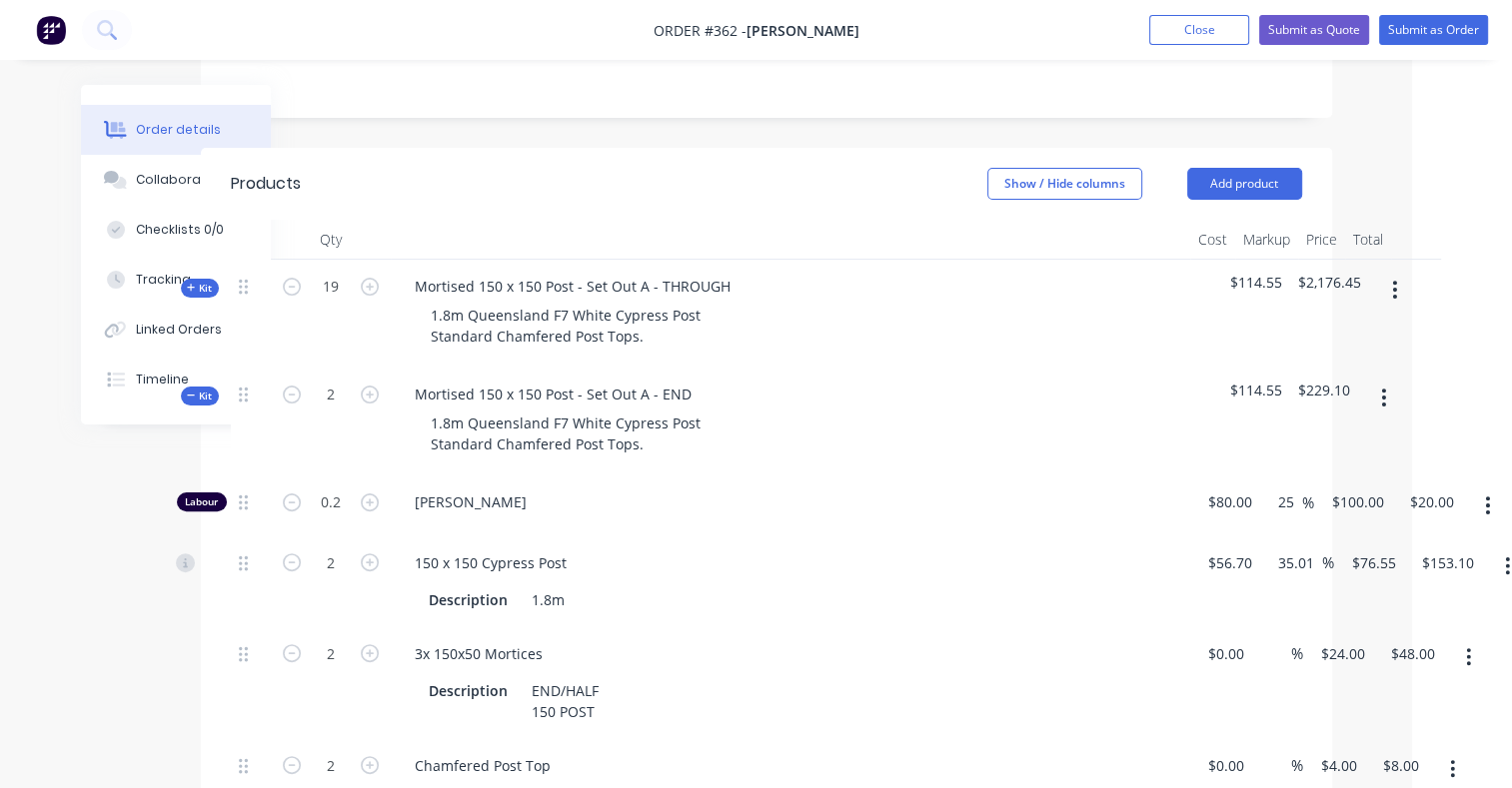 click on "Kit" at bounding box center [200, 395] 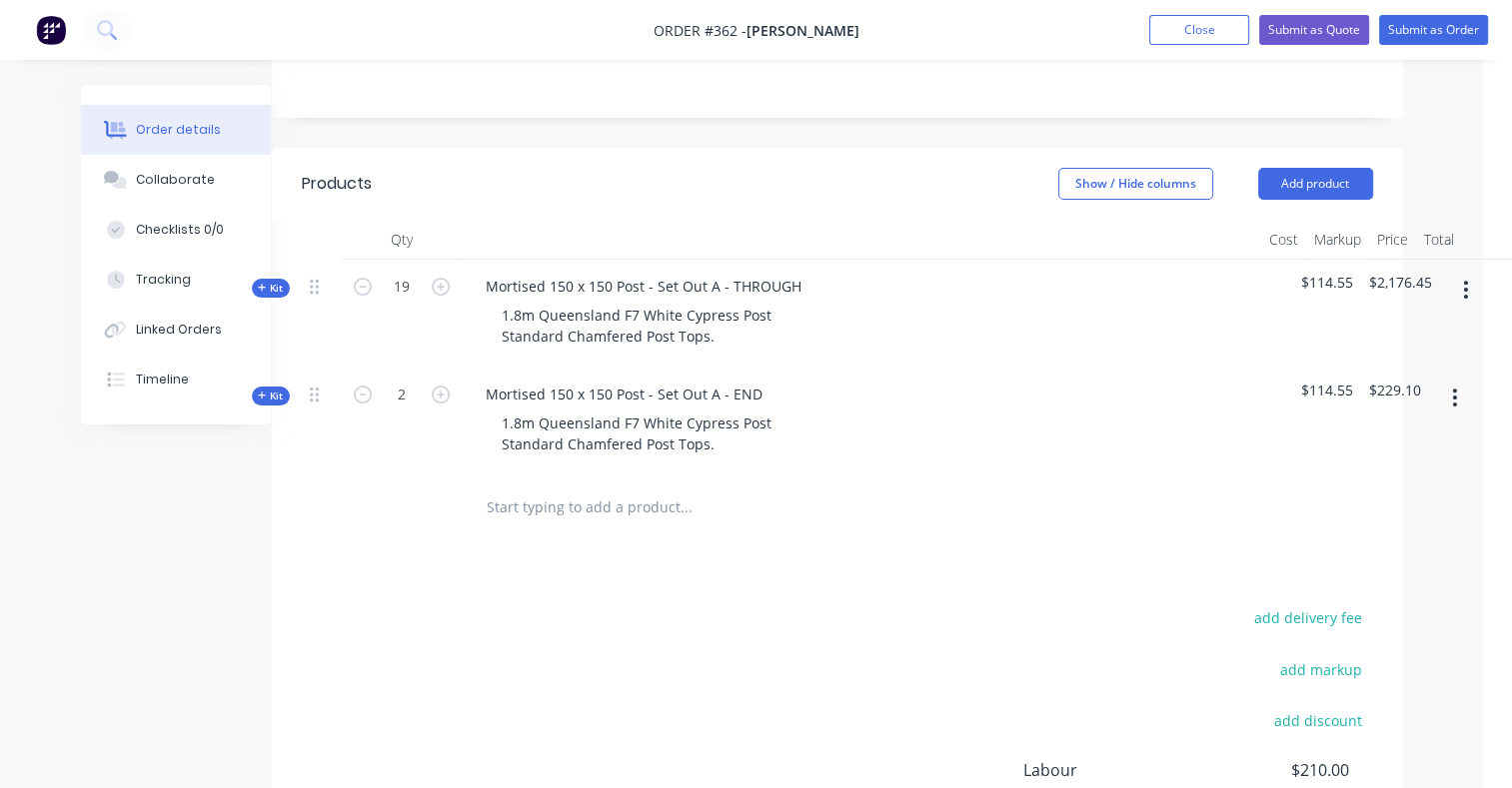 scroll, scrollTop: 449, scrollLeft: 28, axis: both 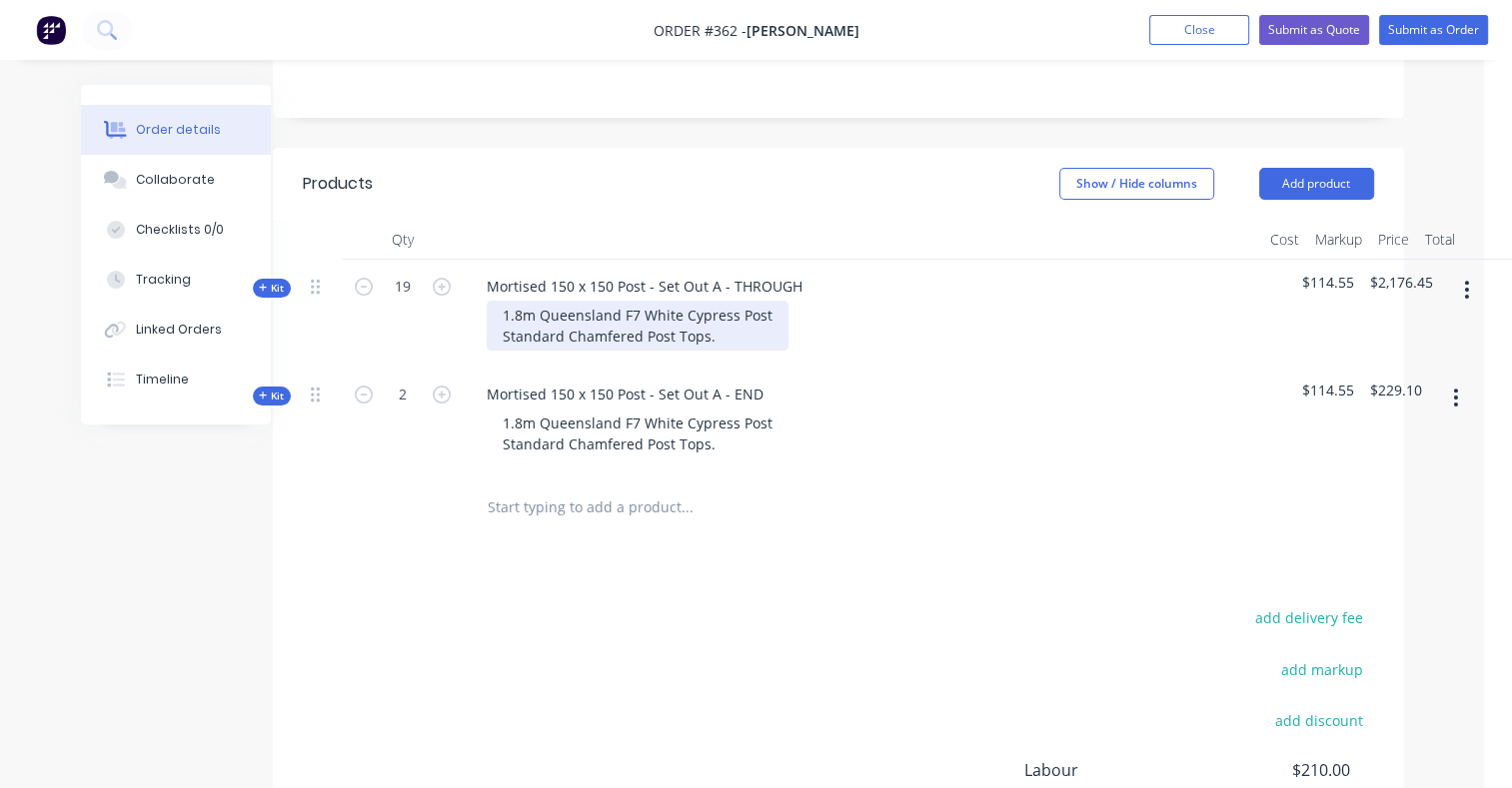 click on "1.8m Queensland F7 White Cypress Post
Standard Chamfered Post Tops." at bounding box center (638, 326) 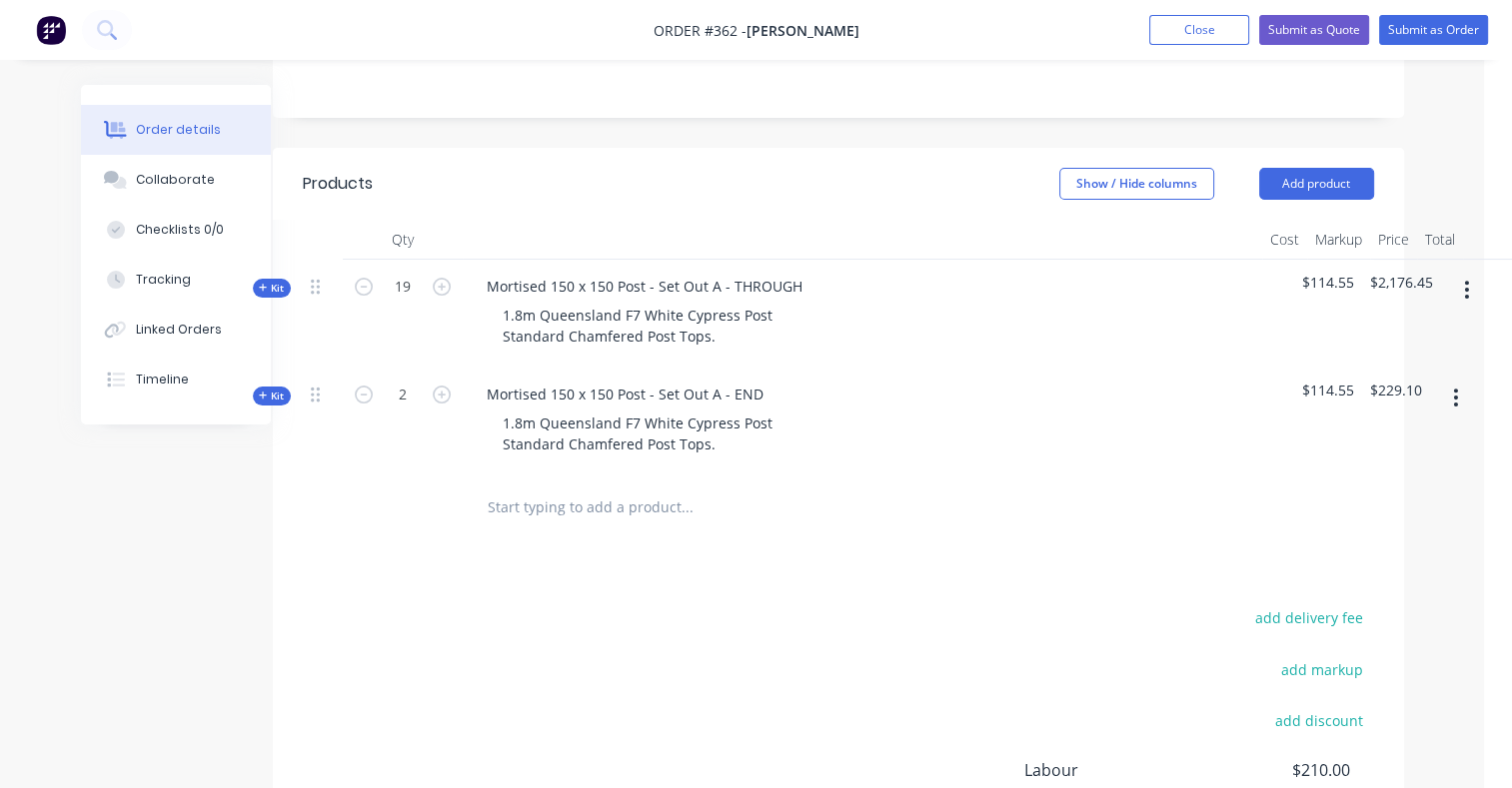 click at bounding box center [687, 507] 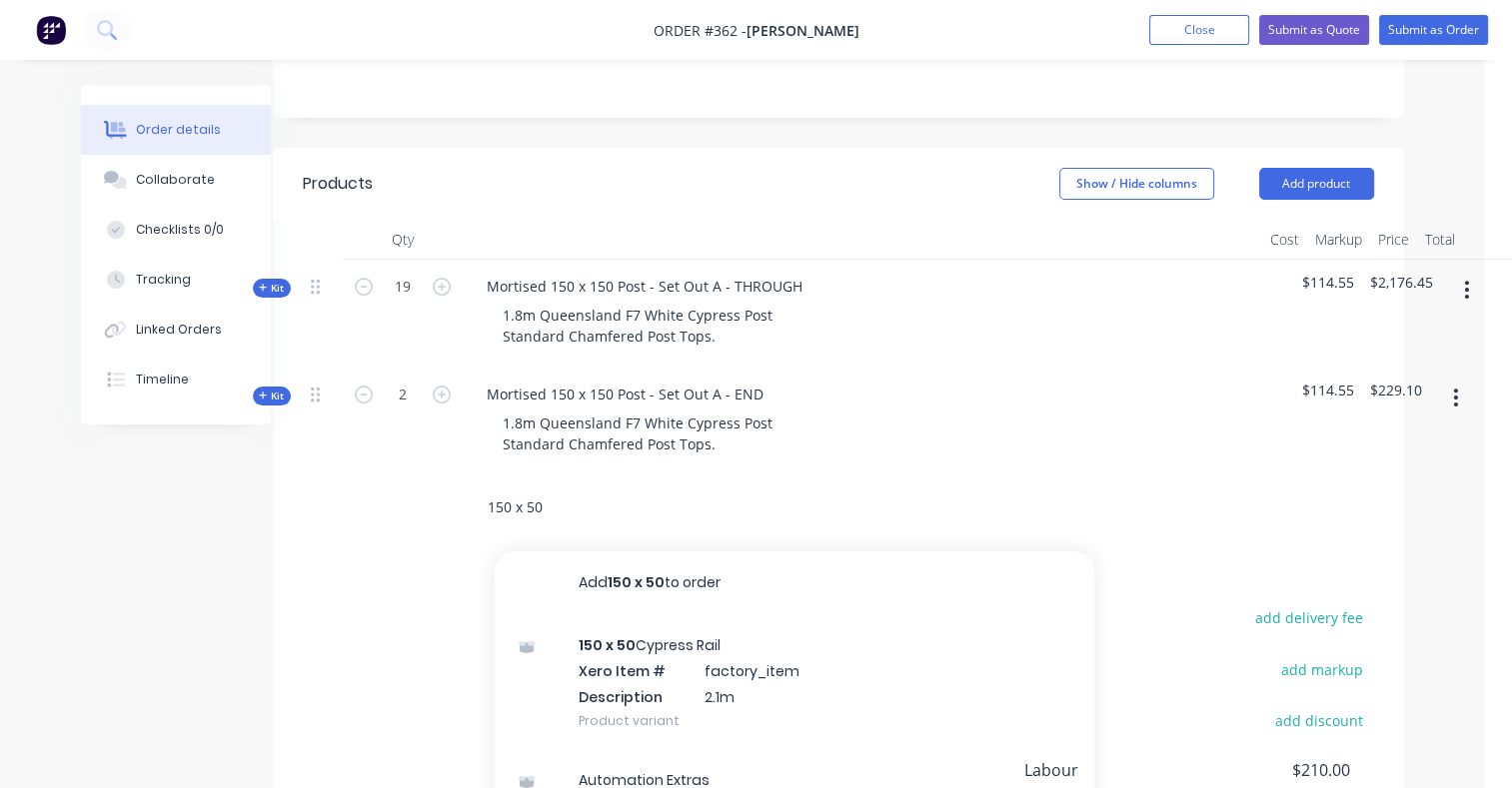 type on "150 x 50" 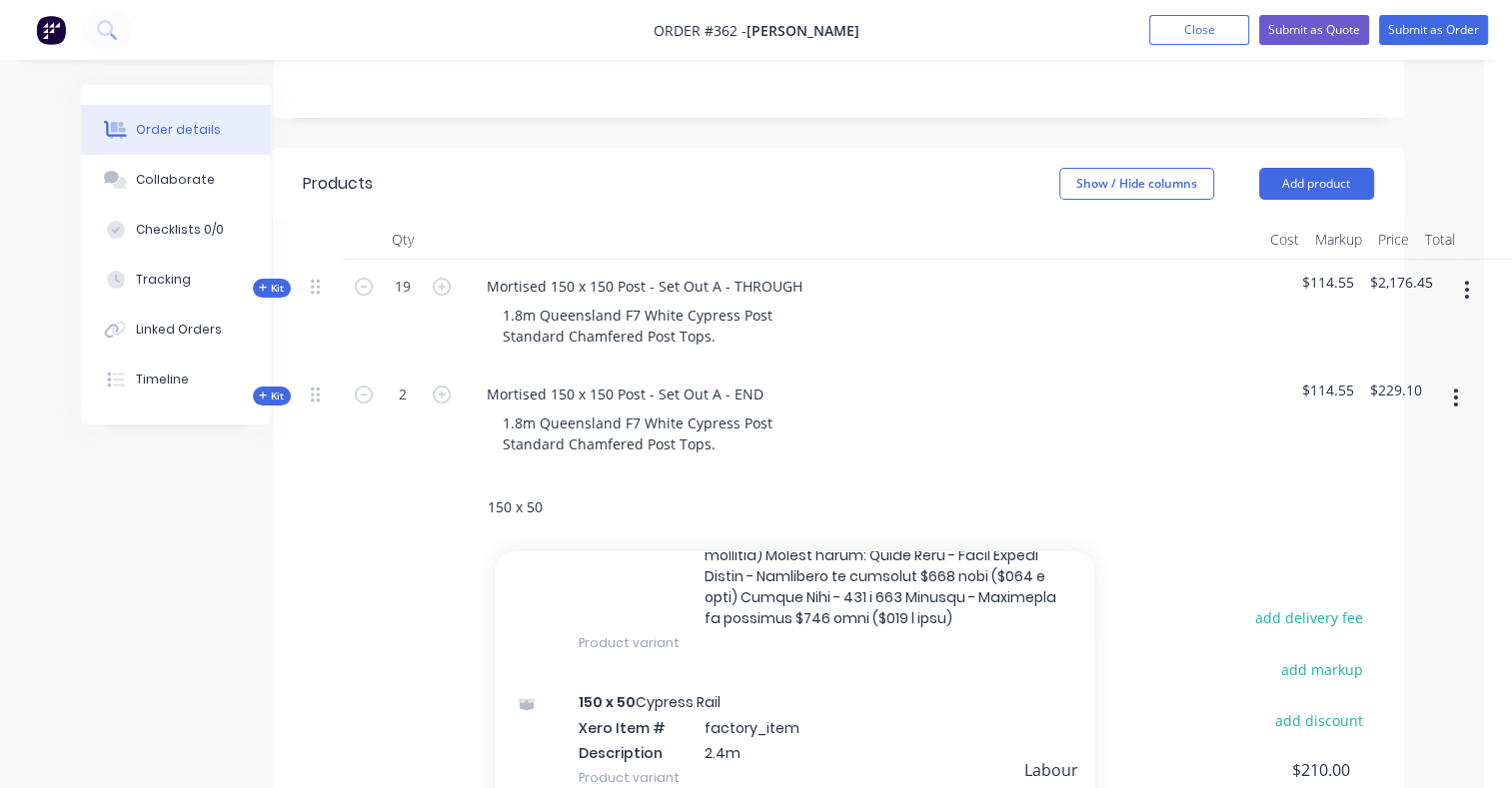 scroll, scrollTop: 695, scrollLeft: 0, axis: vertical 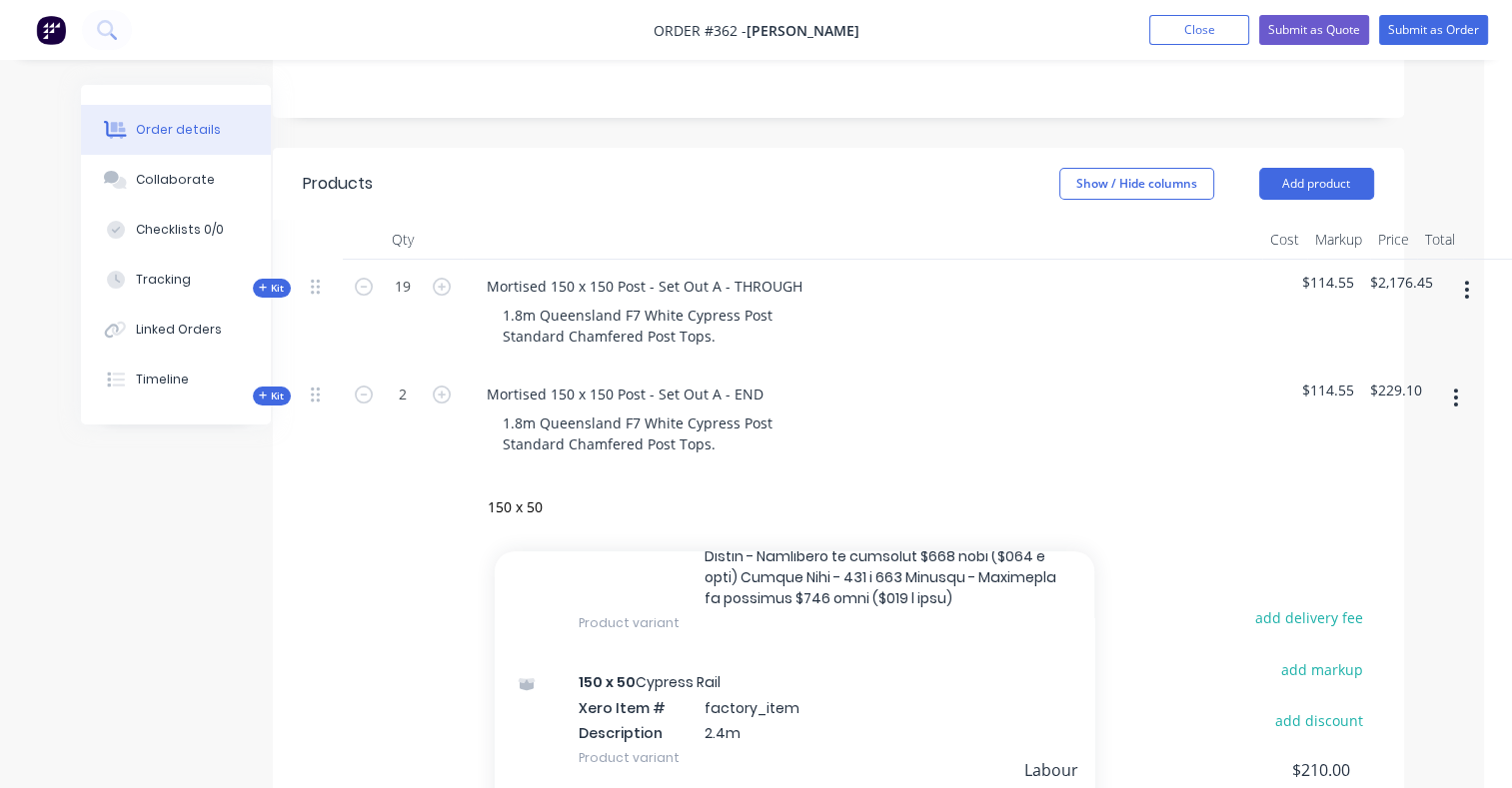 click on "150 x 50  Cypress Rail Xero   Item # factory_item Description 2.4m Product variant" at bounding box center (794, 719) 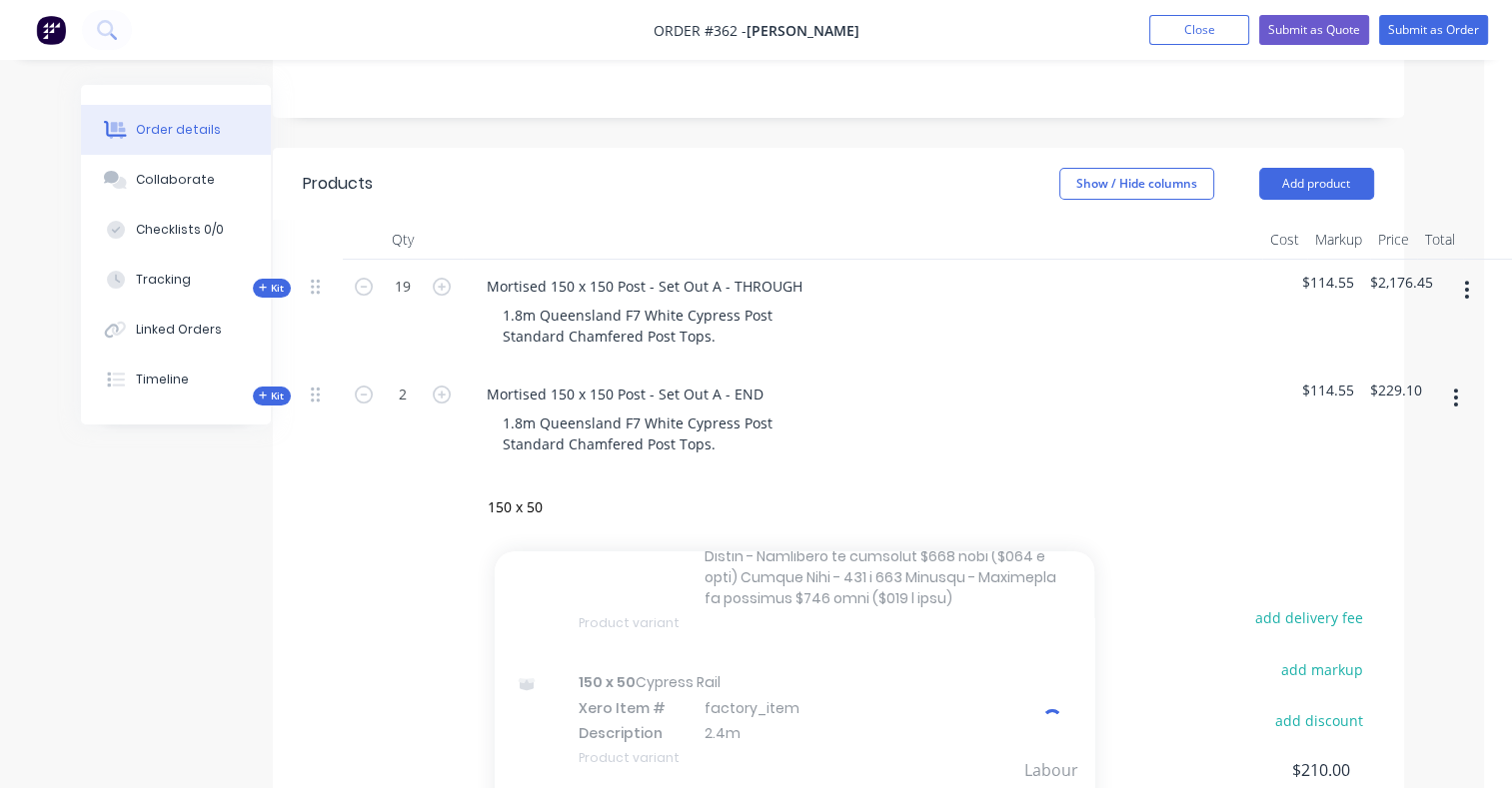 type 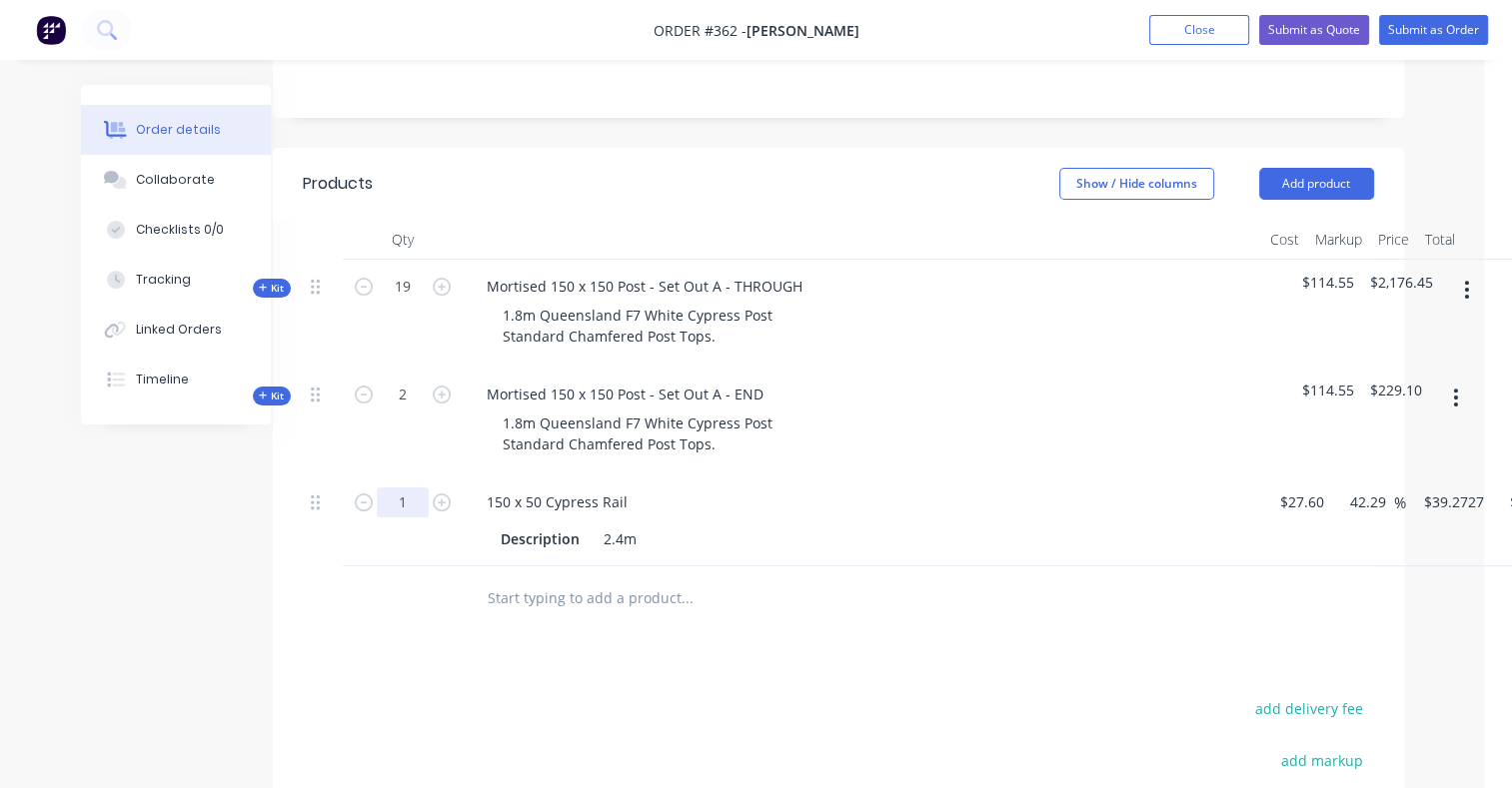 click on "1" at bounding box center [403, 287] 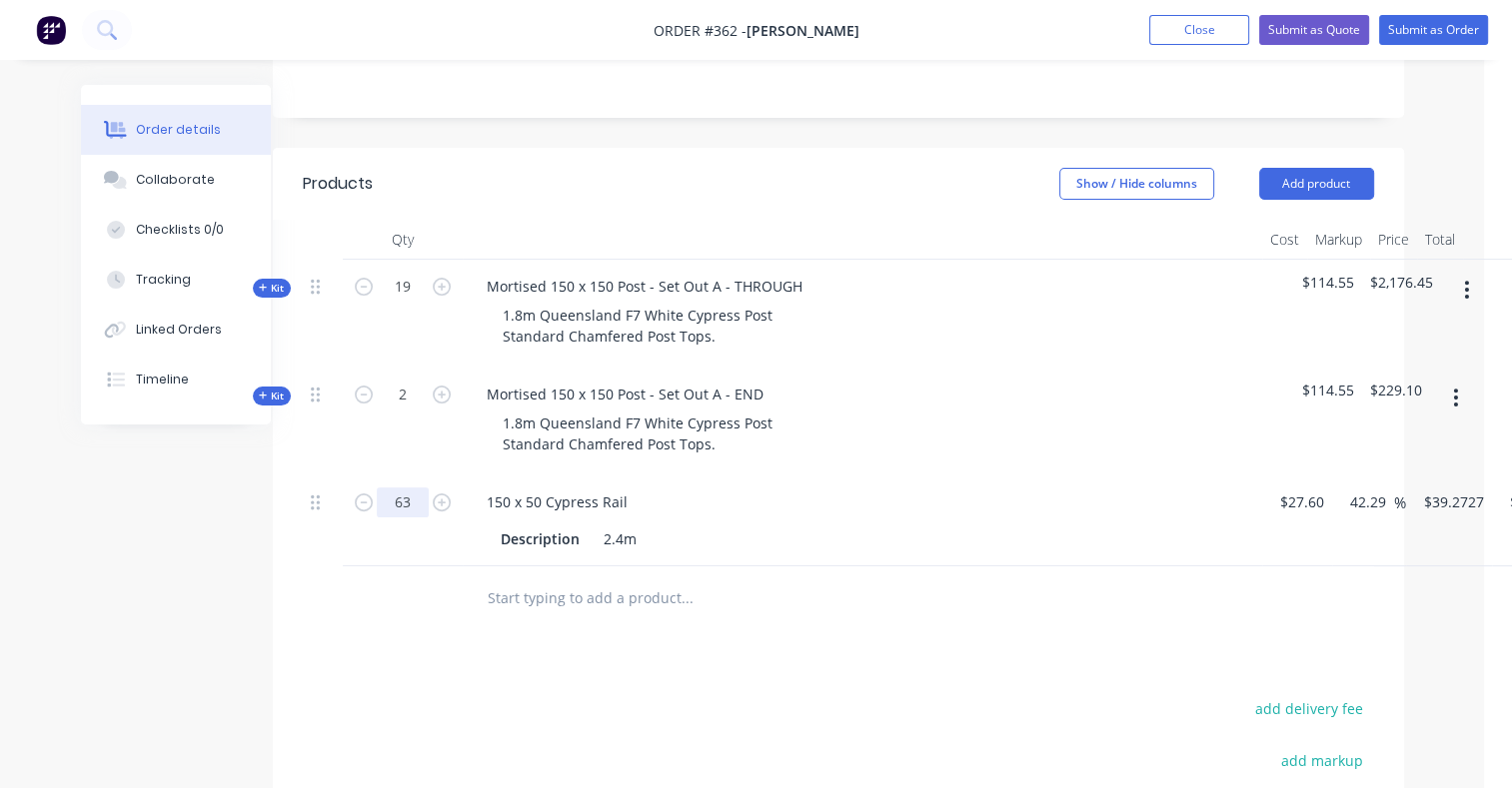 type on "63" 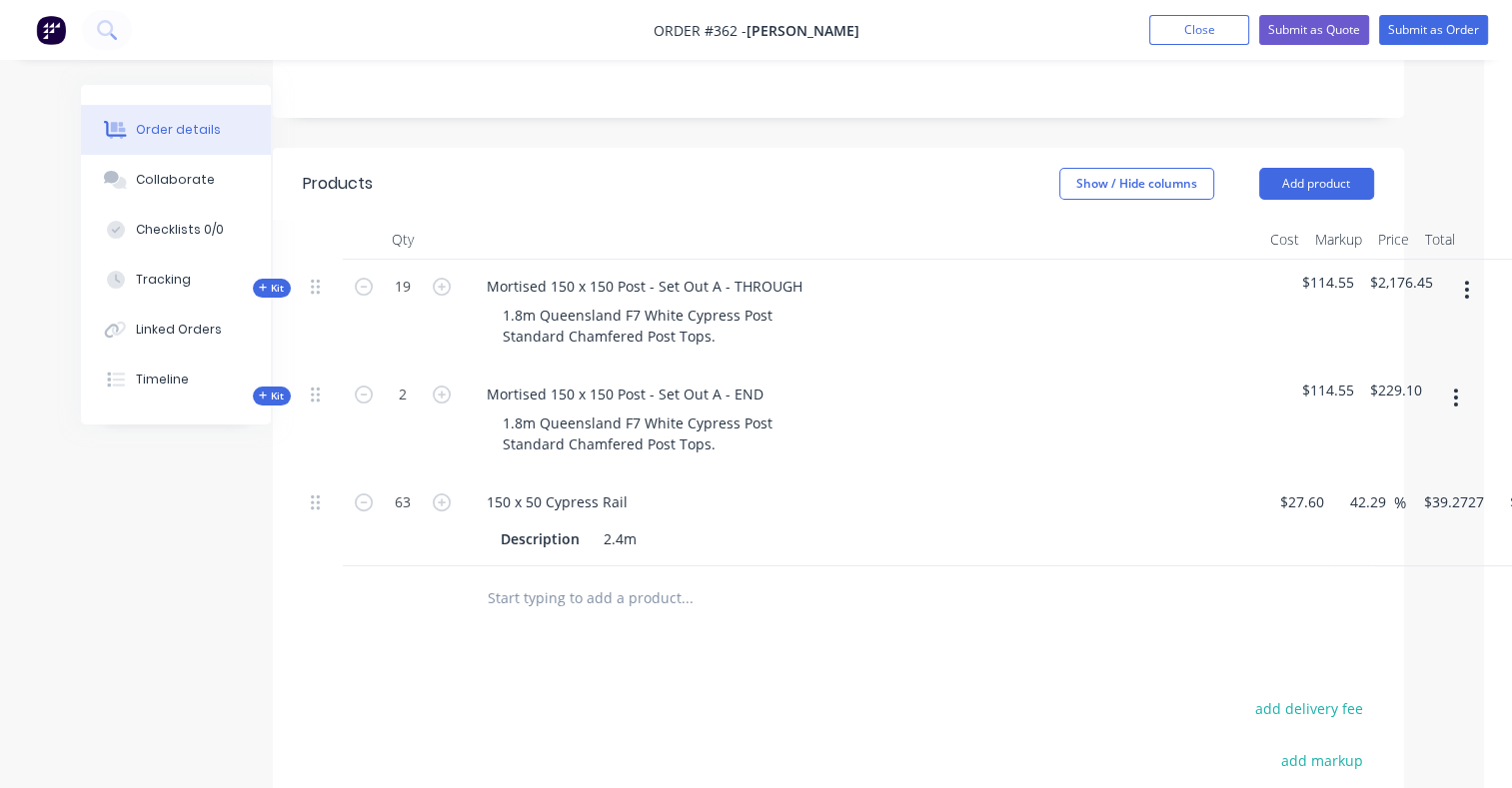 type on "$2,474.18" 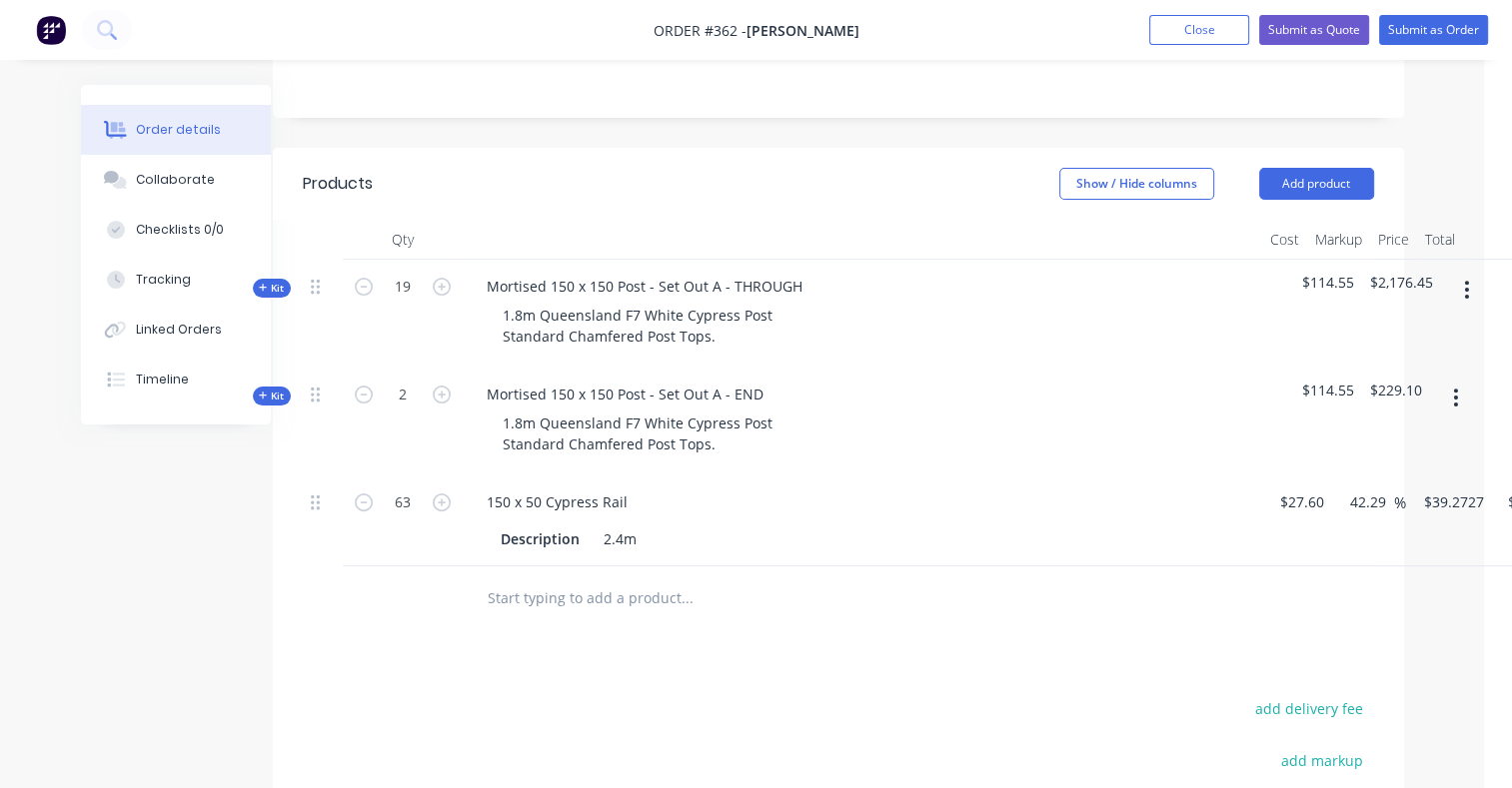 click on "63" at bounding box center (403, 520) 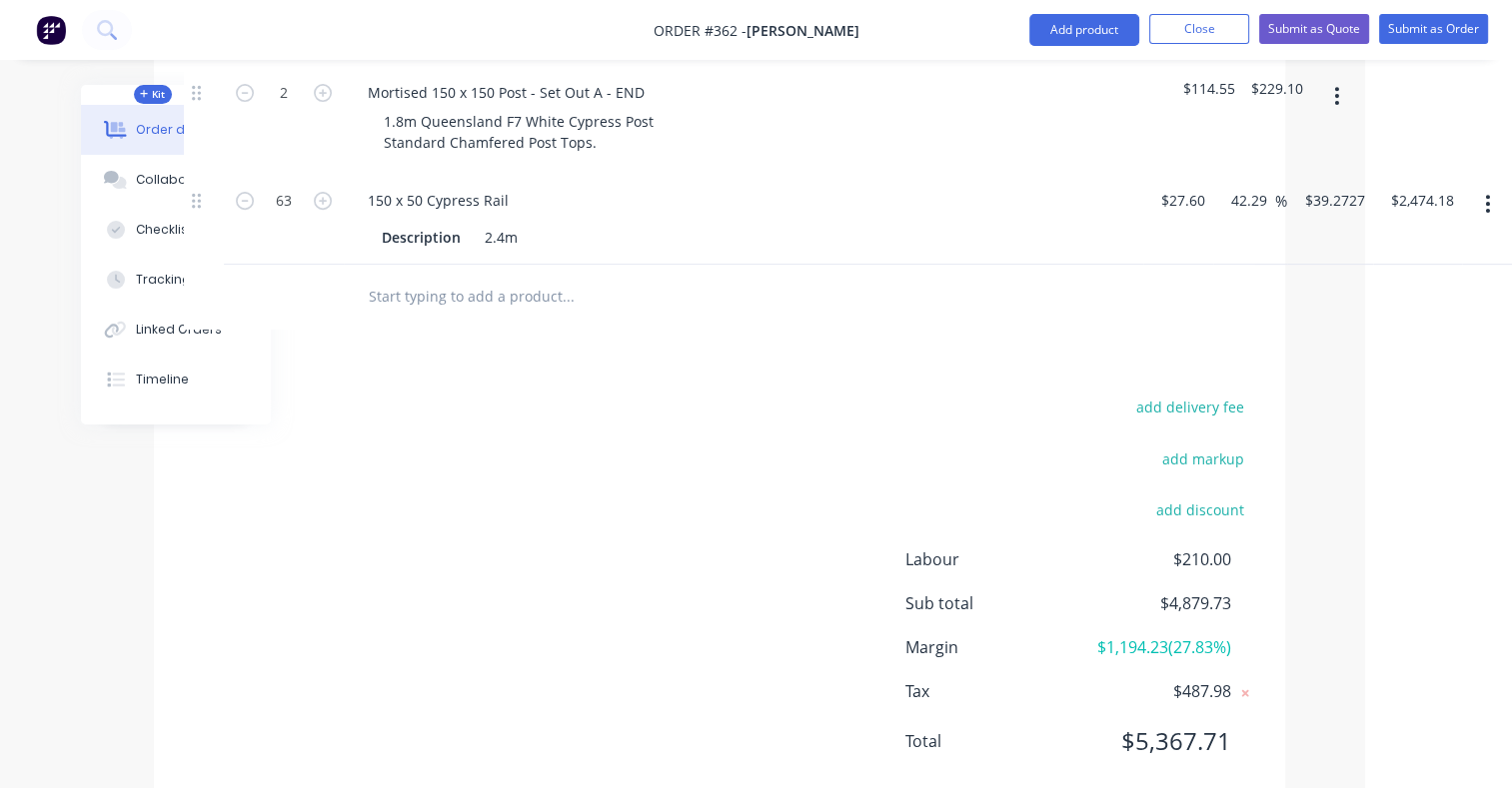 scroll, scrollTop: 687, scrollLeft: 147, axis: both 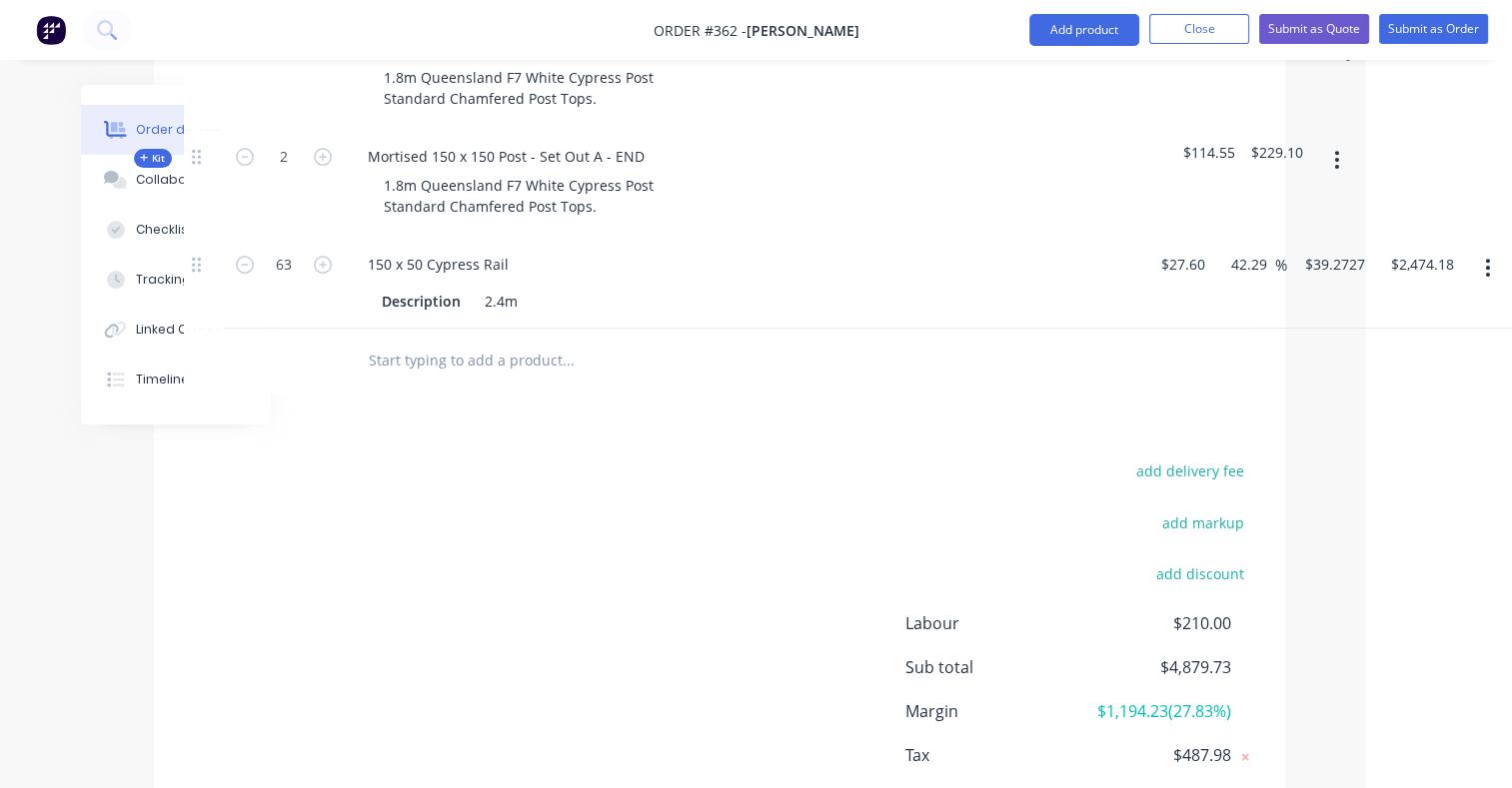 click at bounding box center [568, 361] 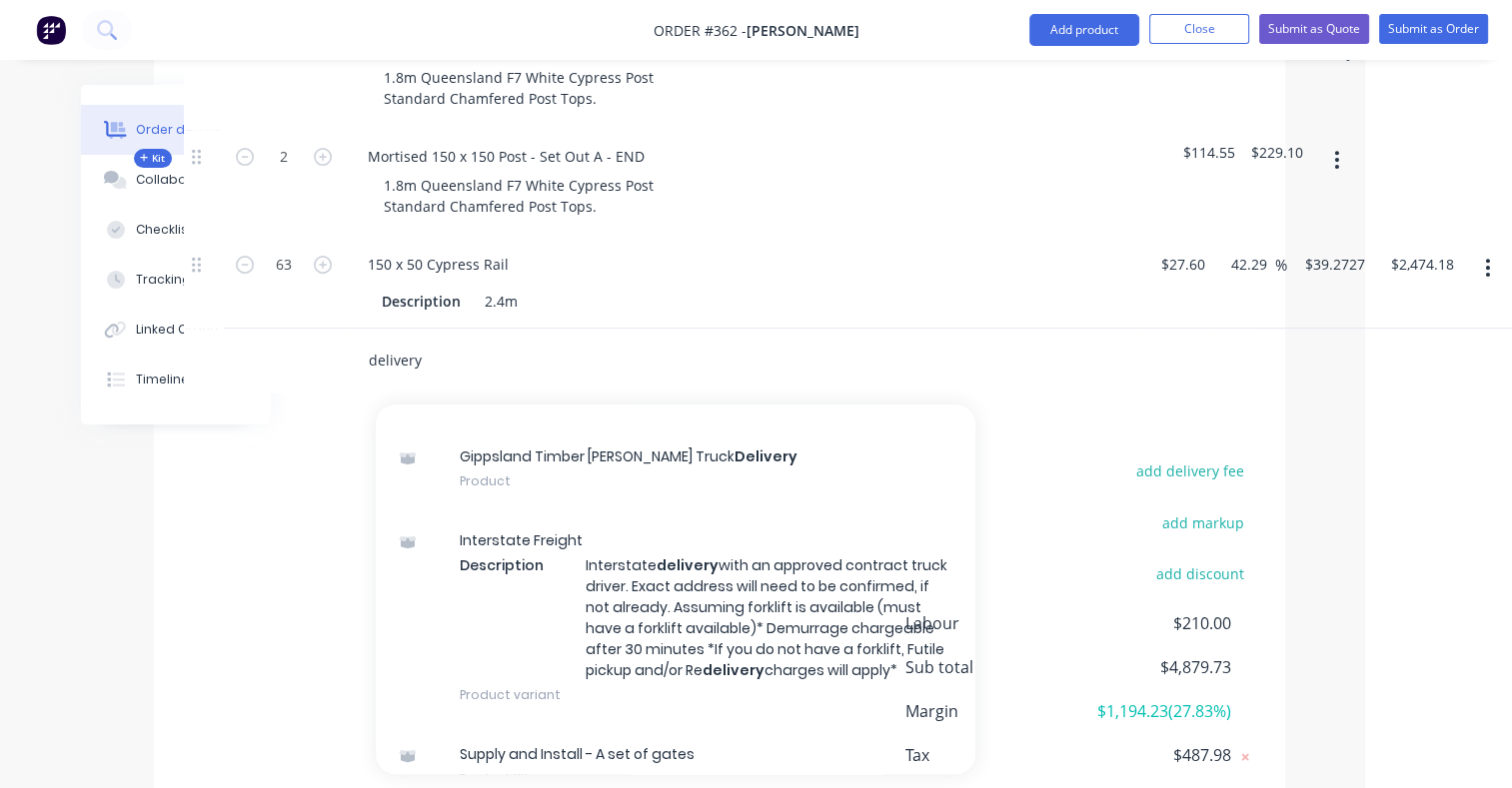 scroll, scrollTop: 543, scrollLeft: 0, axis: vertical 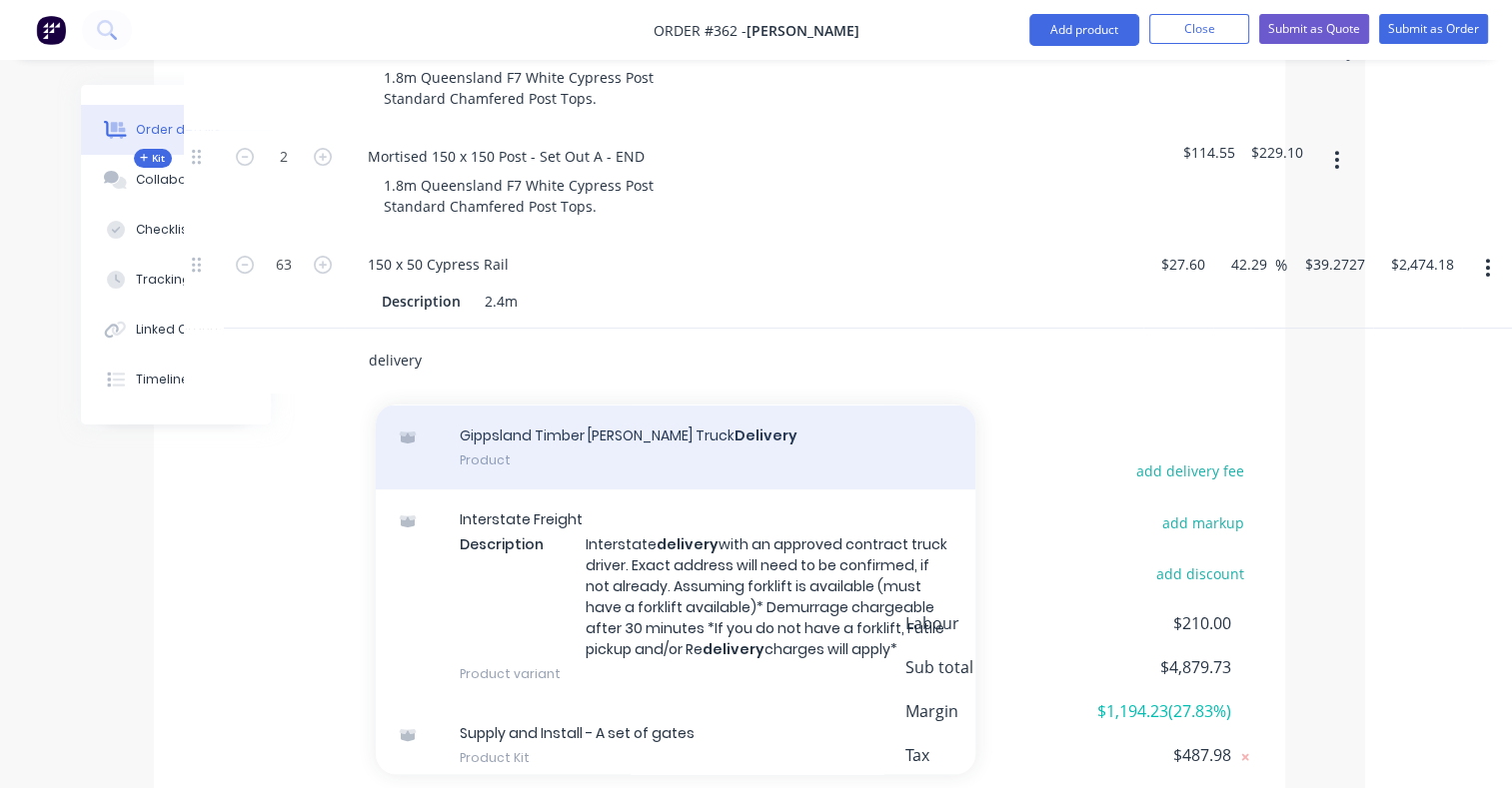 type on "delivery" 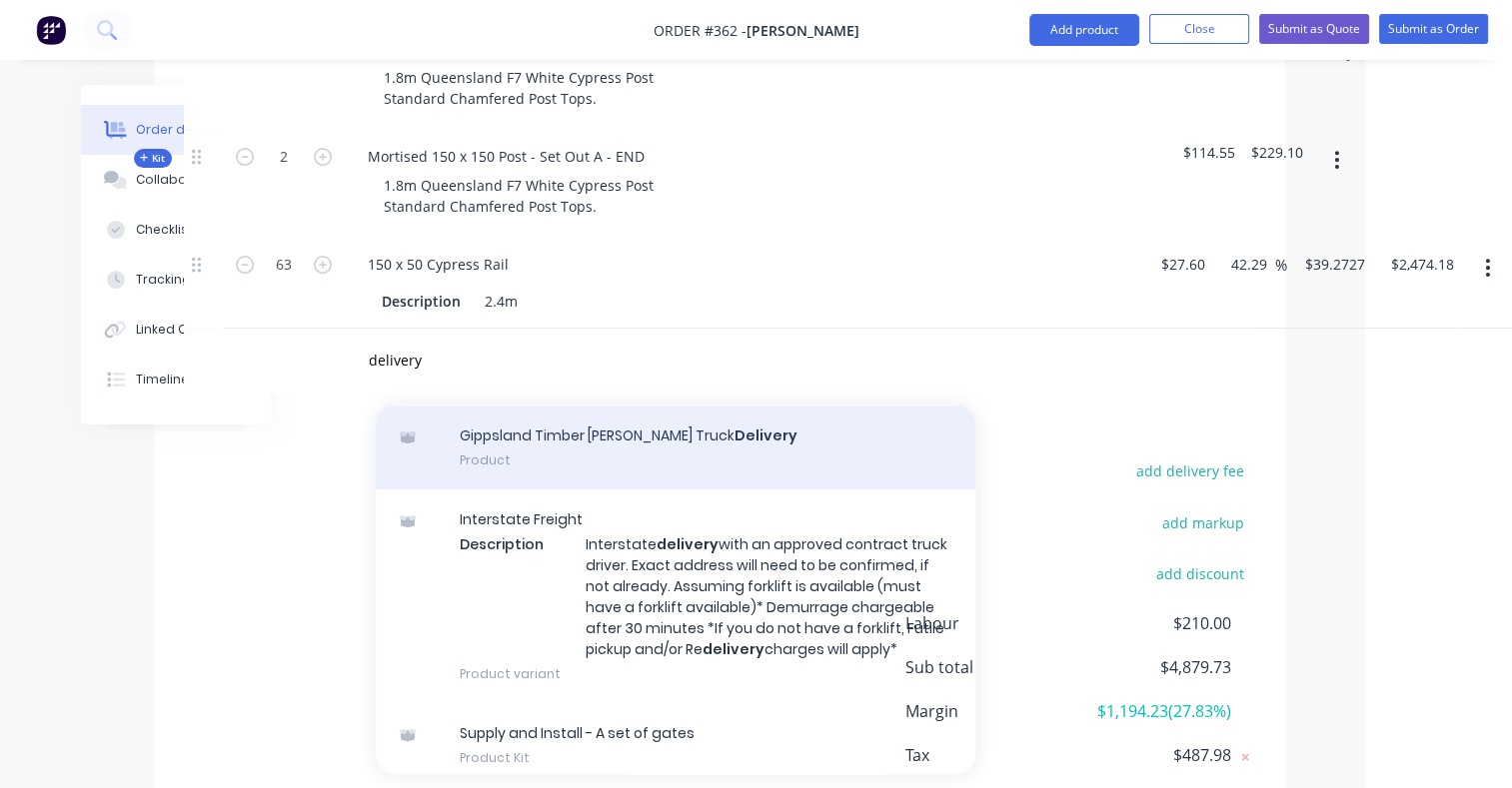 click on "Gippsland Timber [PERSON_NAME] Truck  Delivery   Product" at bounding box center (676, 447) 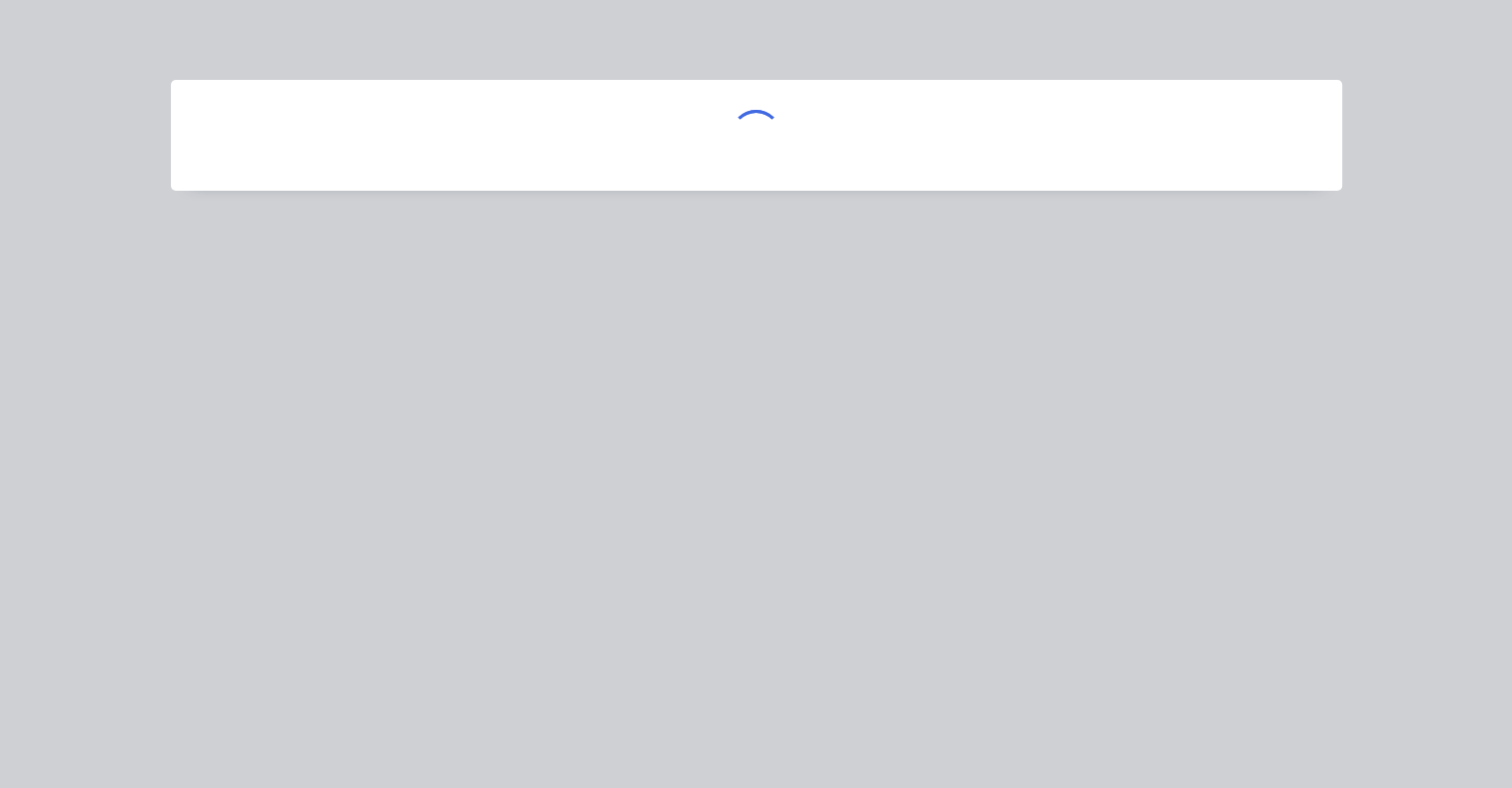 scroll, scrollTop: 687, scrollLeft: 139, axis: both 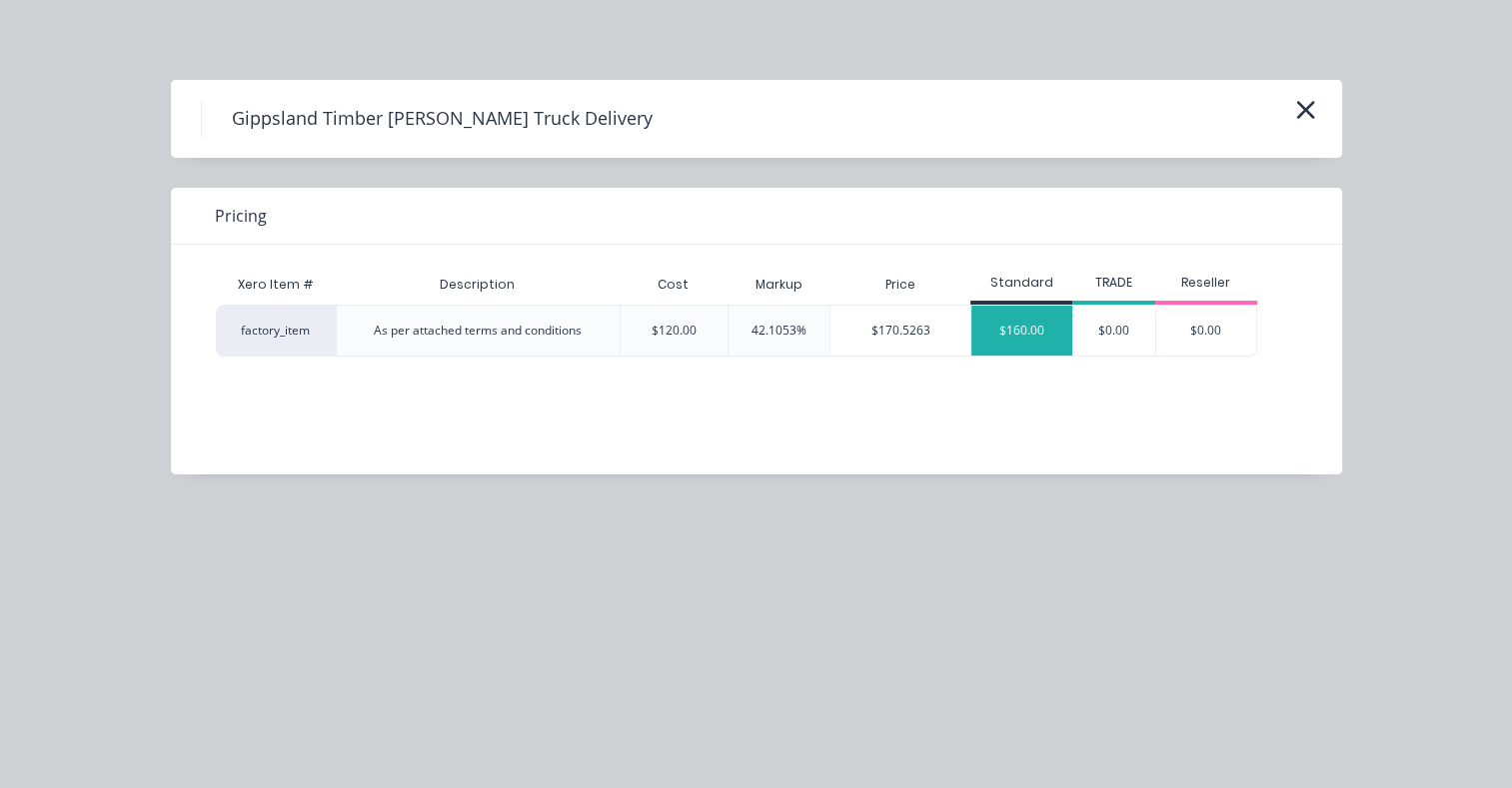 click on "$160.00" at bounding box center [1021, 331] 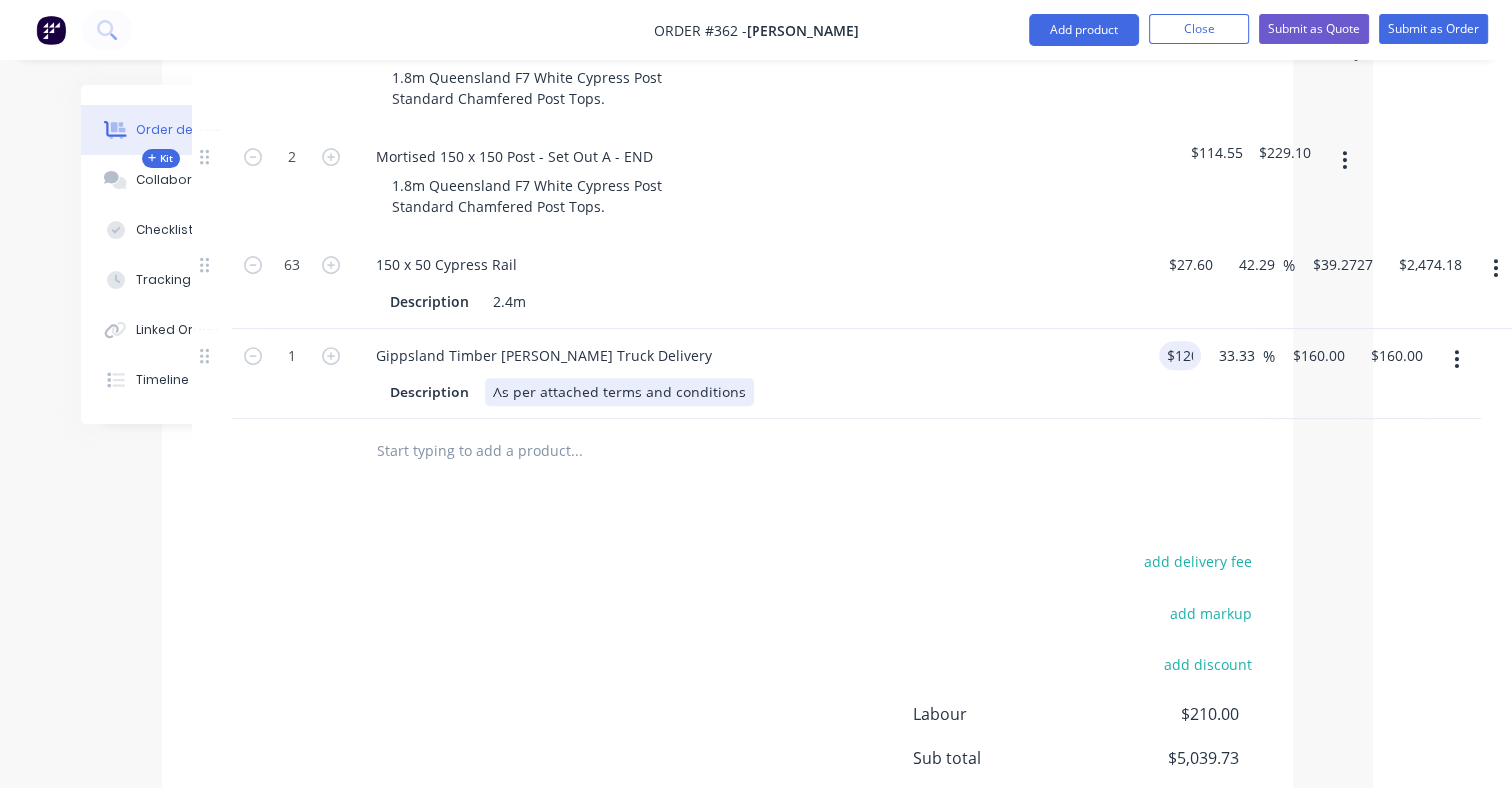 drag, startPoint x: 1197, startPoint y: 294, endPoint x: 1115, endPoint y: 331, distance: 89.961103 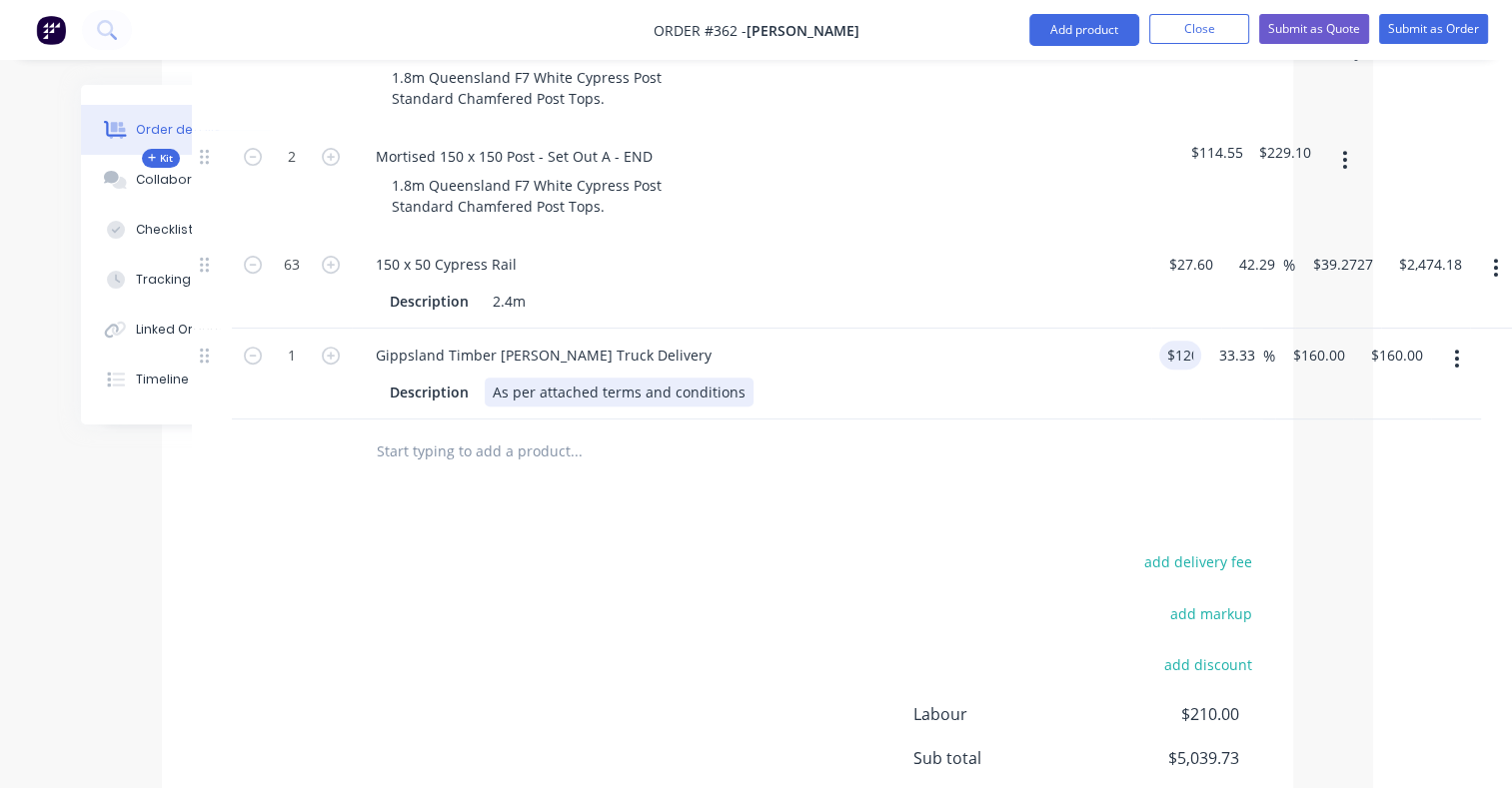 click on "Description As per attached terms and conditions" at bounding box center [752, 390] 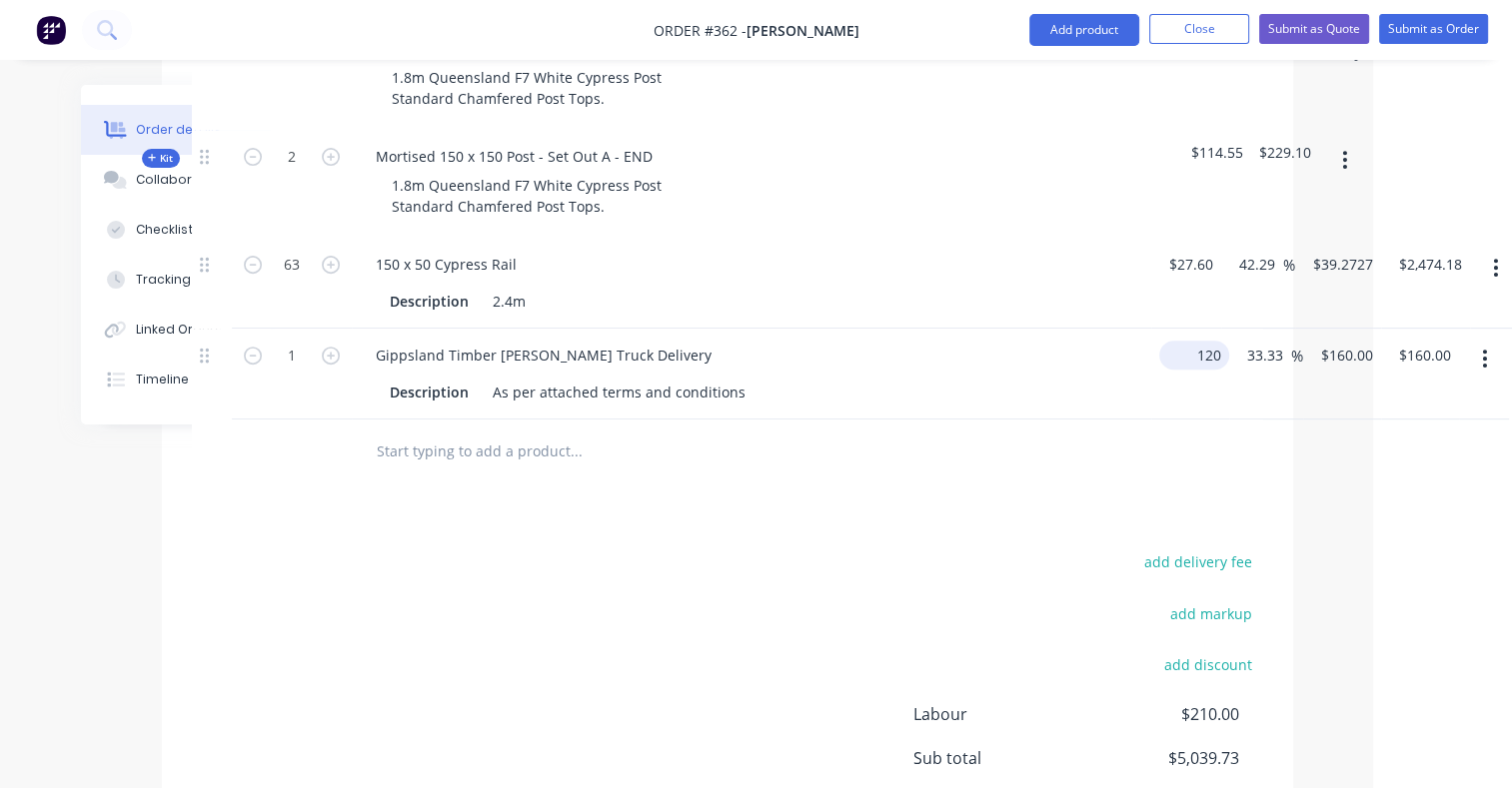 click on "120" at bounding box center [1198, 355] 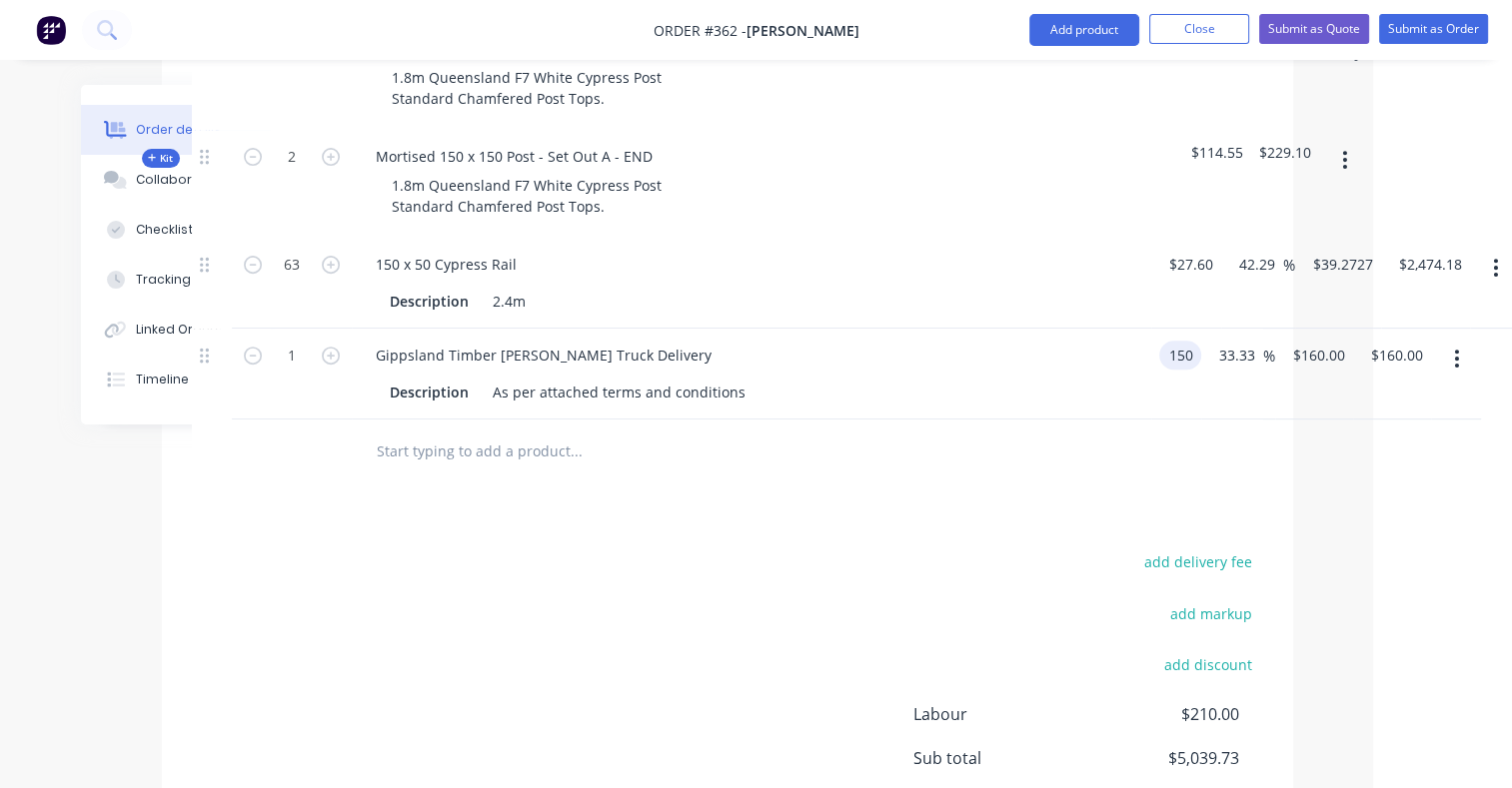 type on "$150.00" 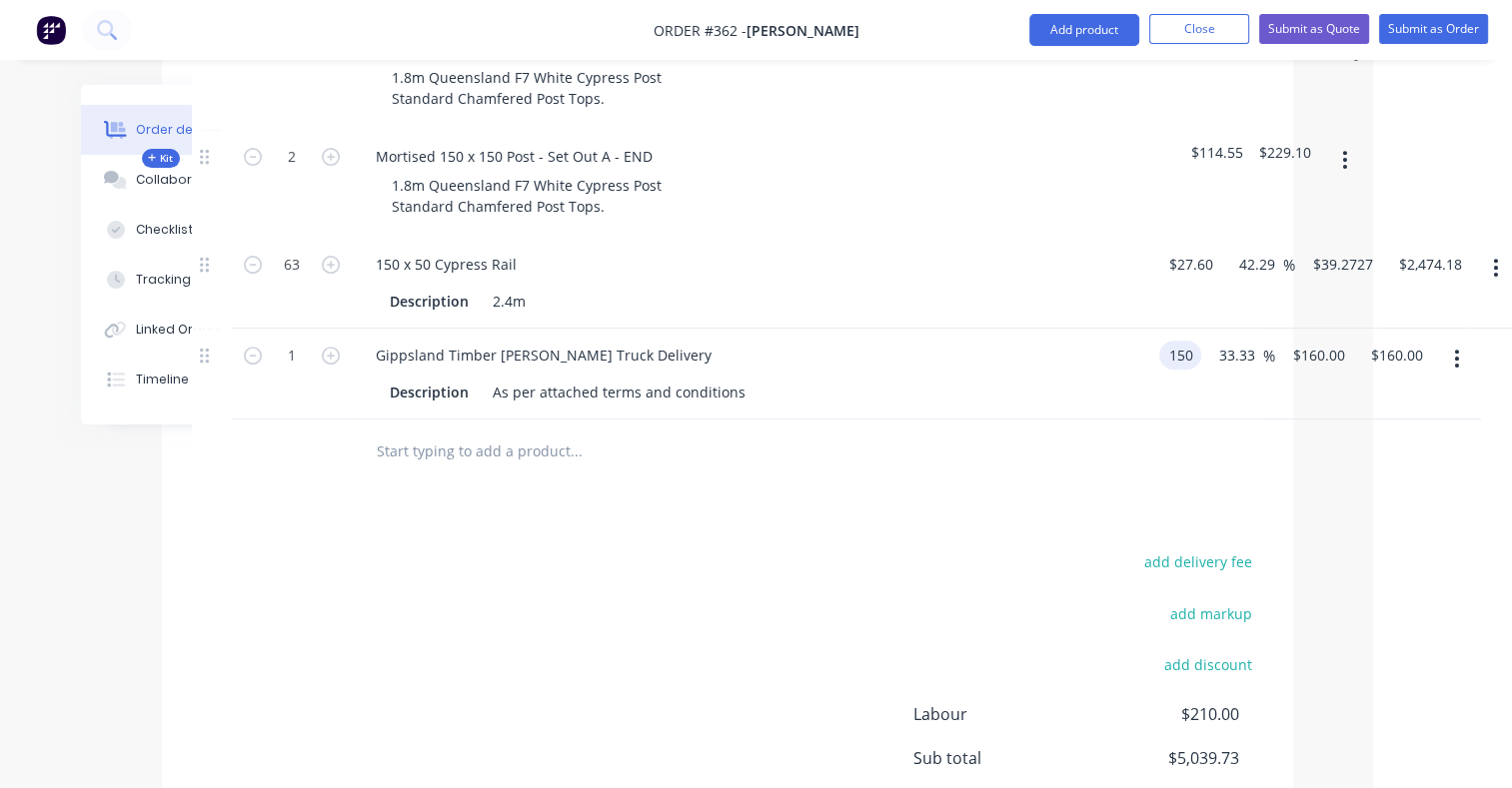 type on "$200.00" 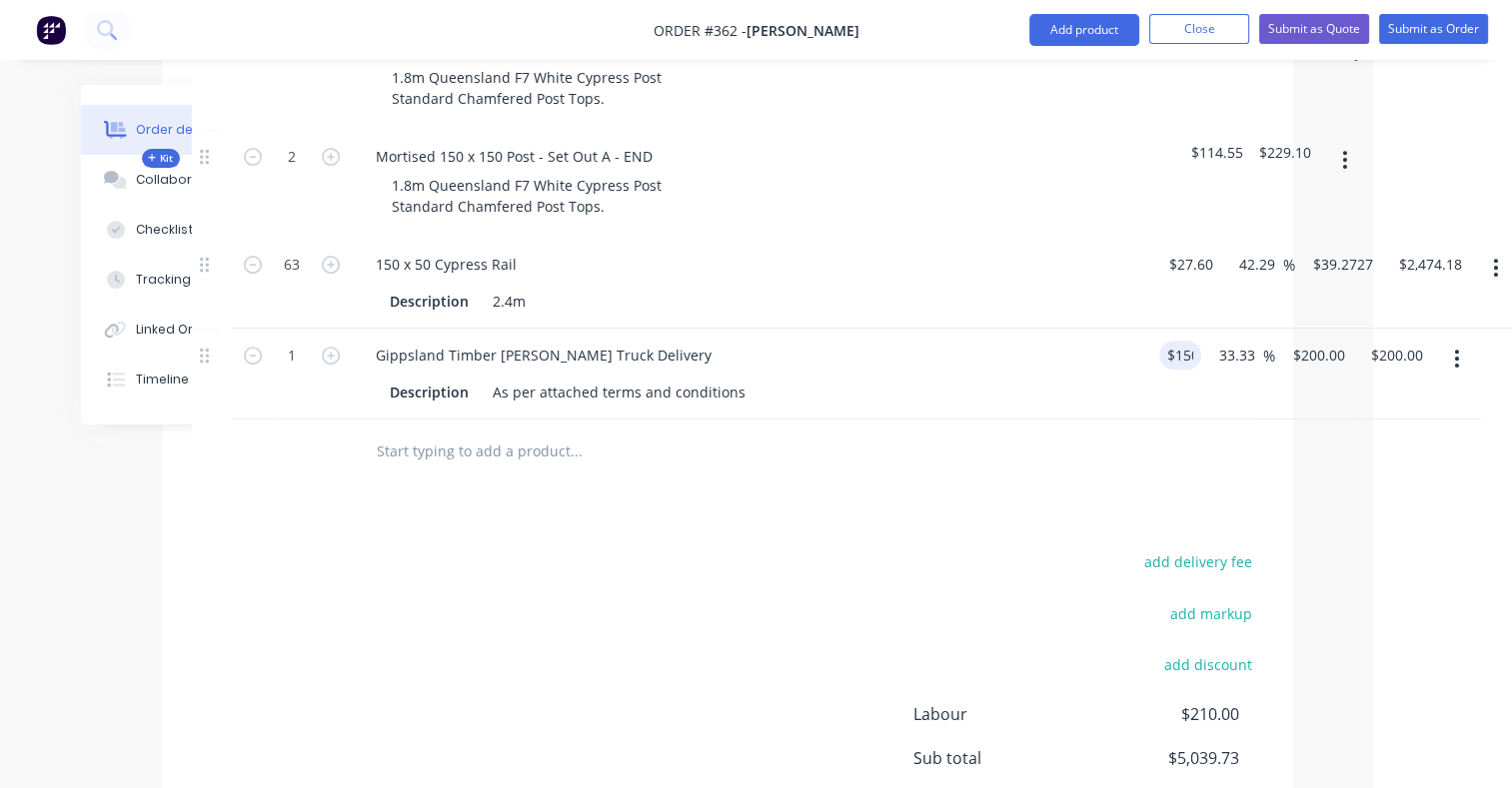 click on "$150.00 150" at bounding box center (1176, 374) 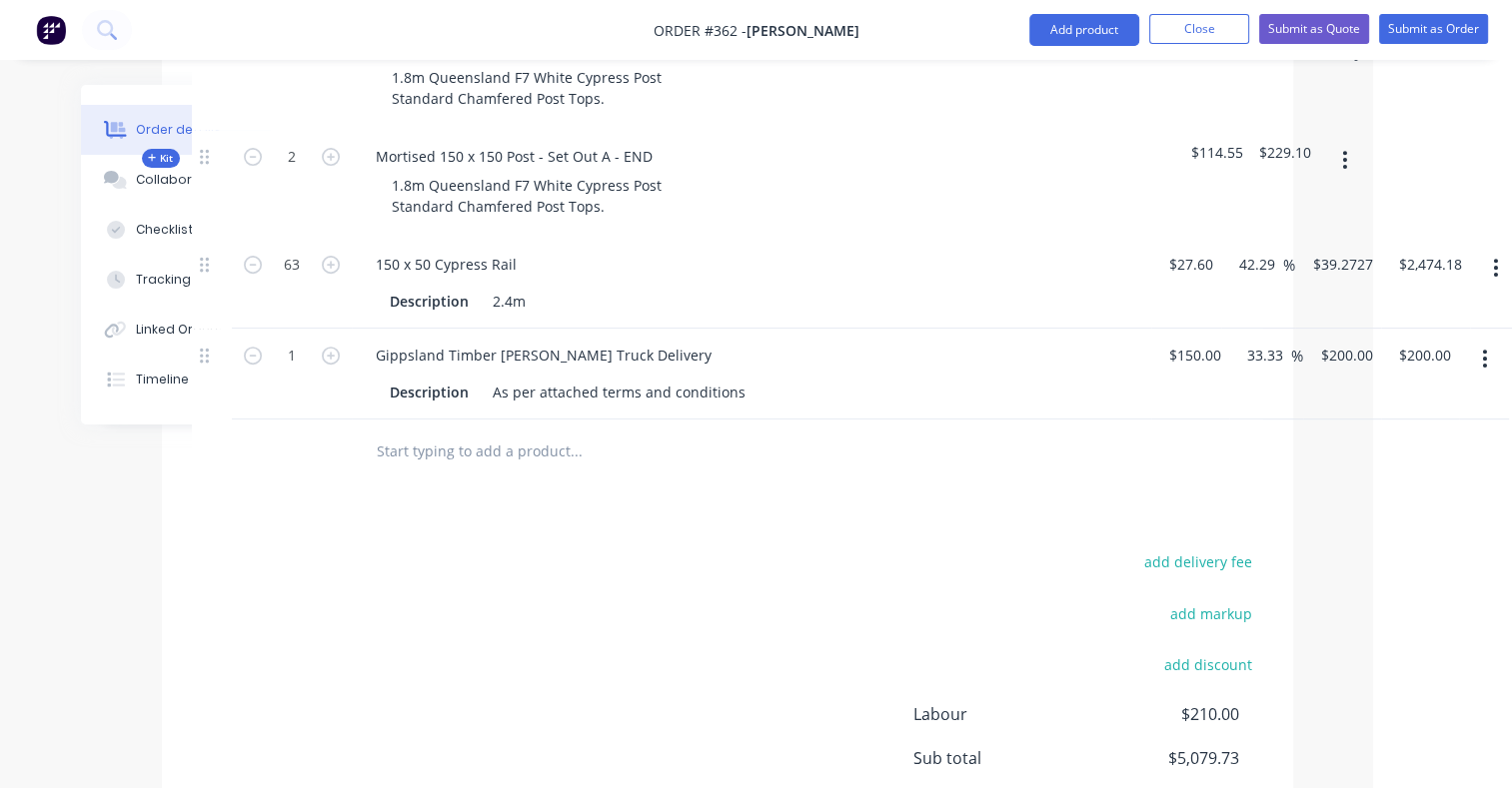 click at bounding box center [576, 451] 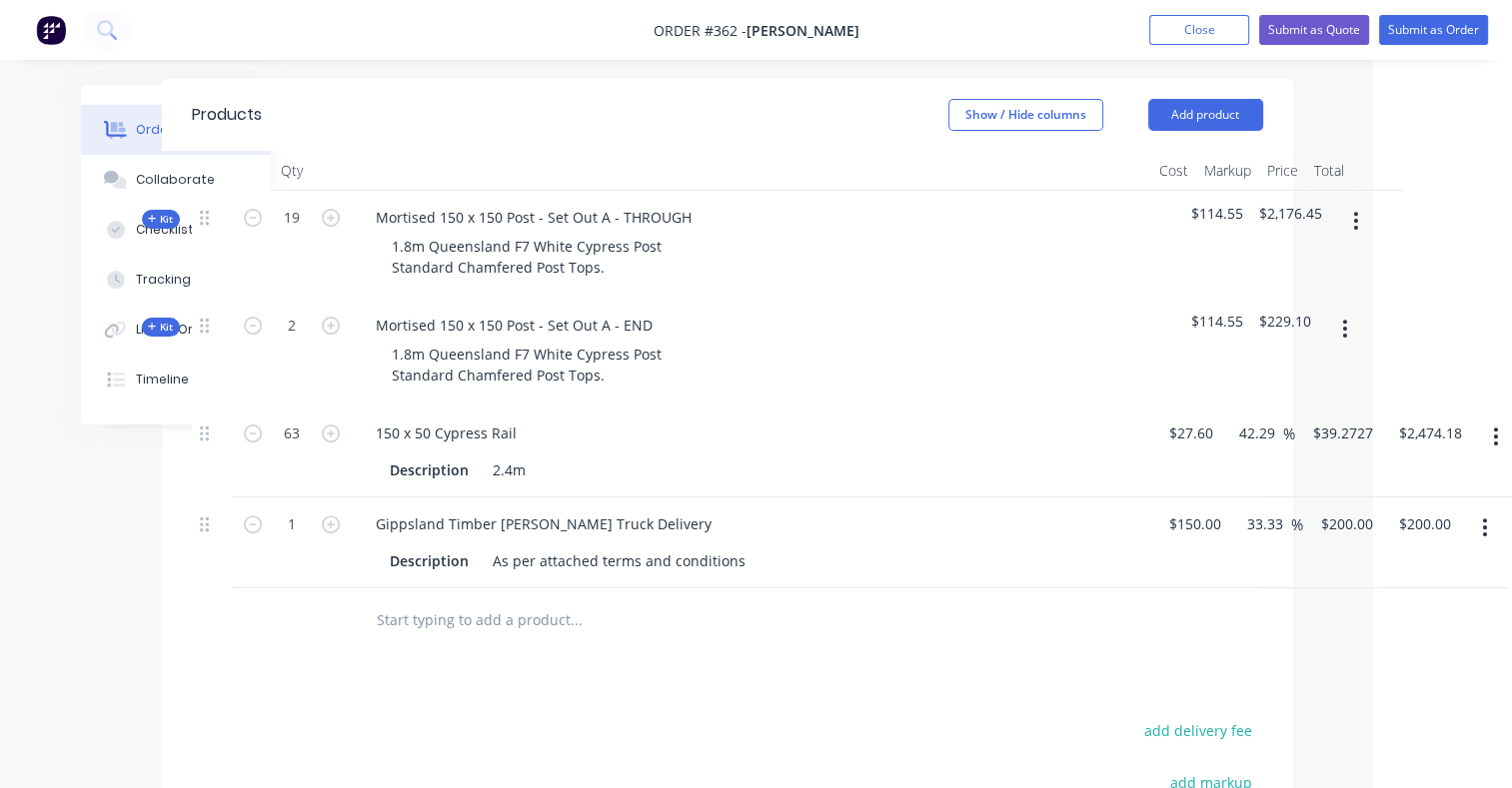 scroll, scrollTop: 516, scrollLeft: 139, axis: both 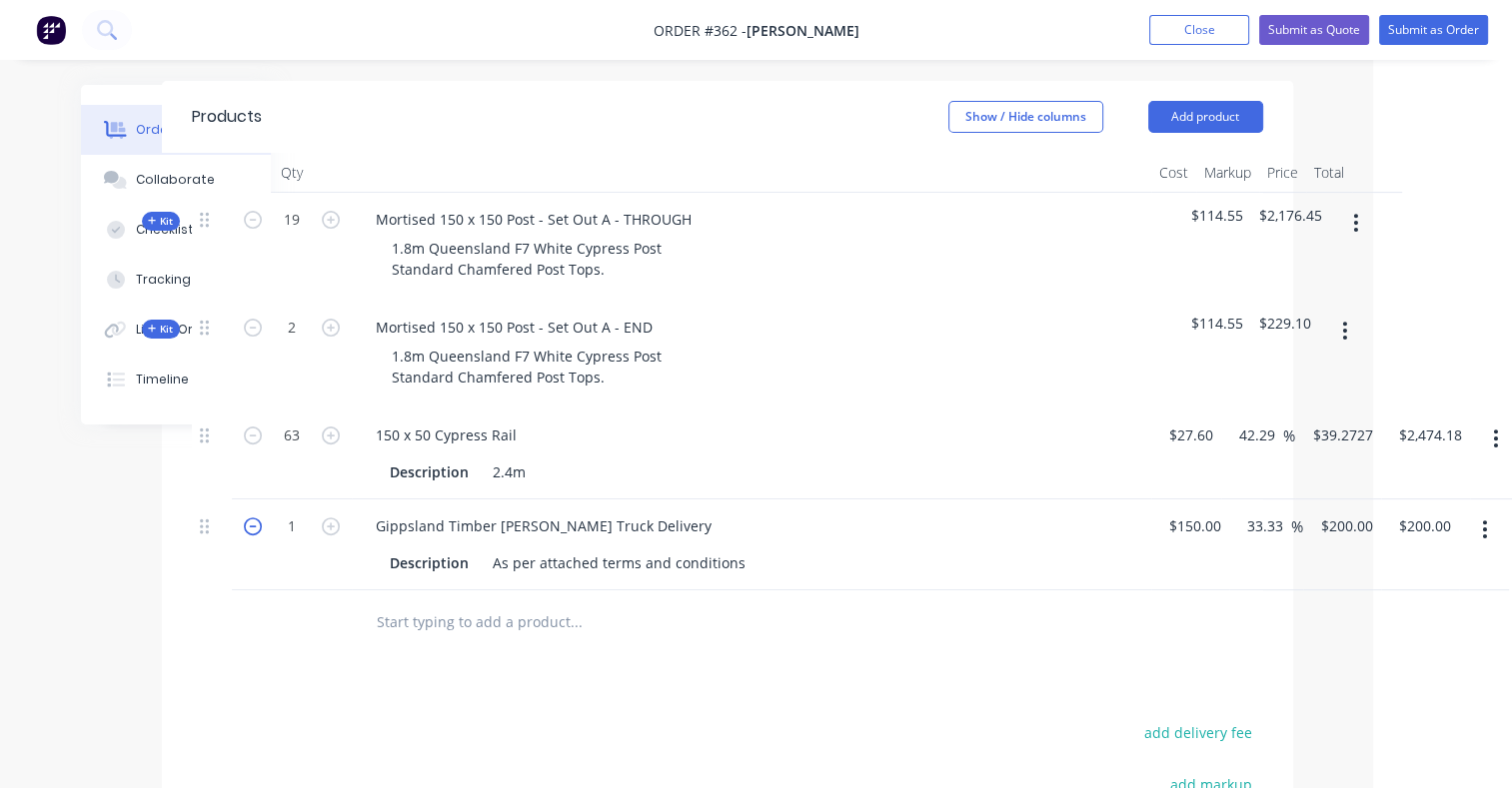 click 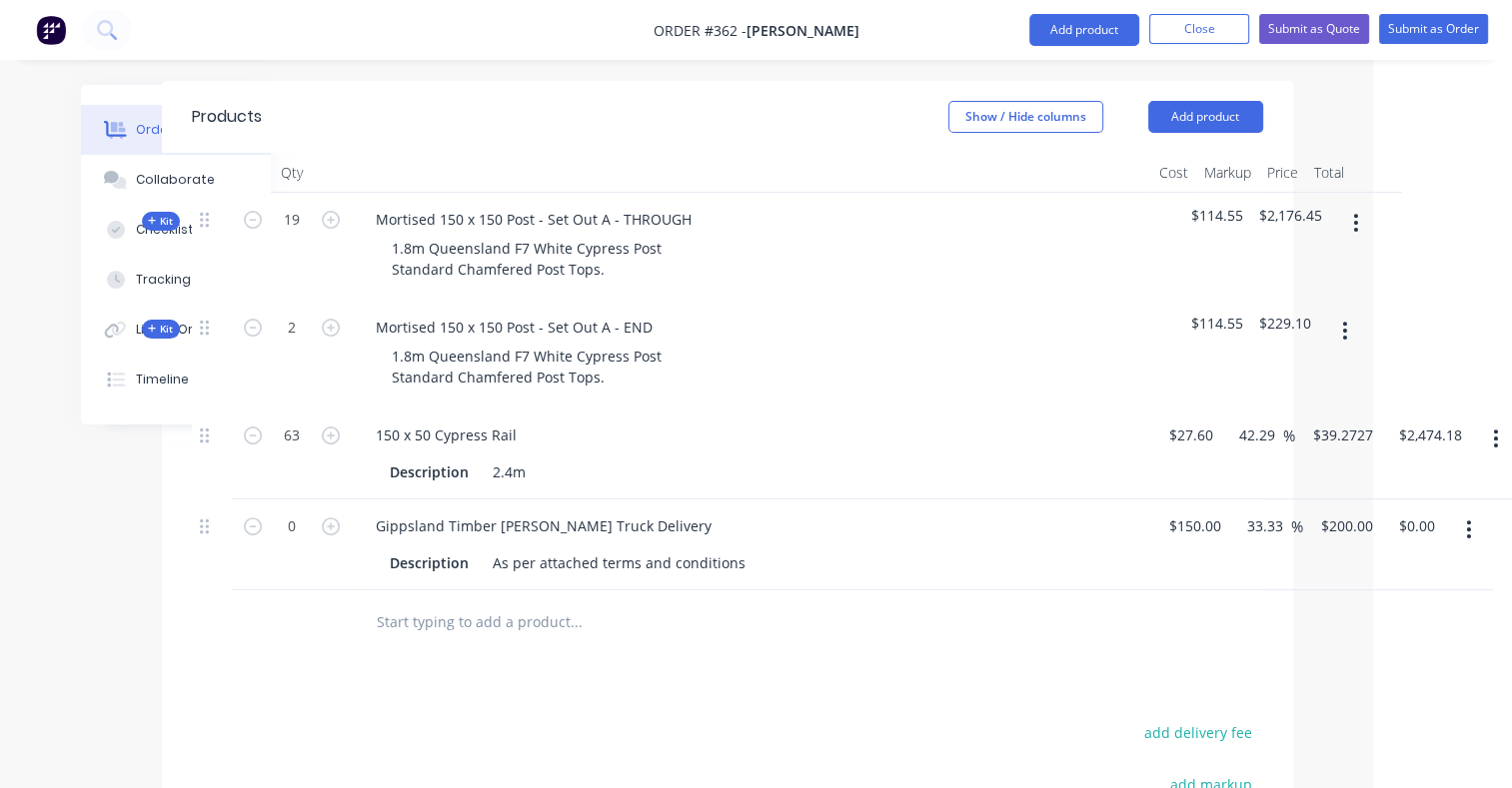 scroll, scrollTop: 842, scrollLeft: 139, axis: both 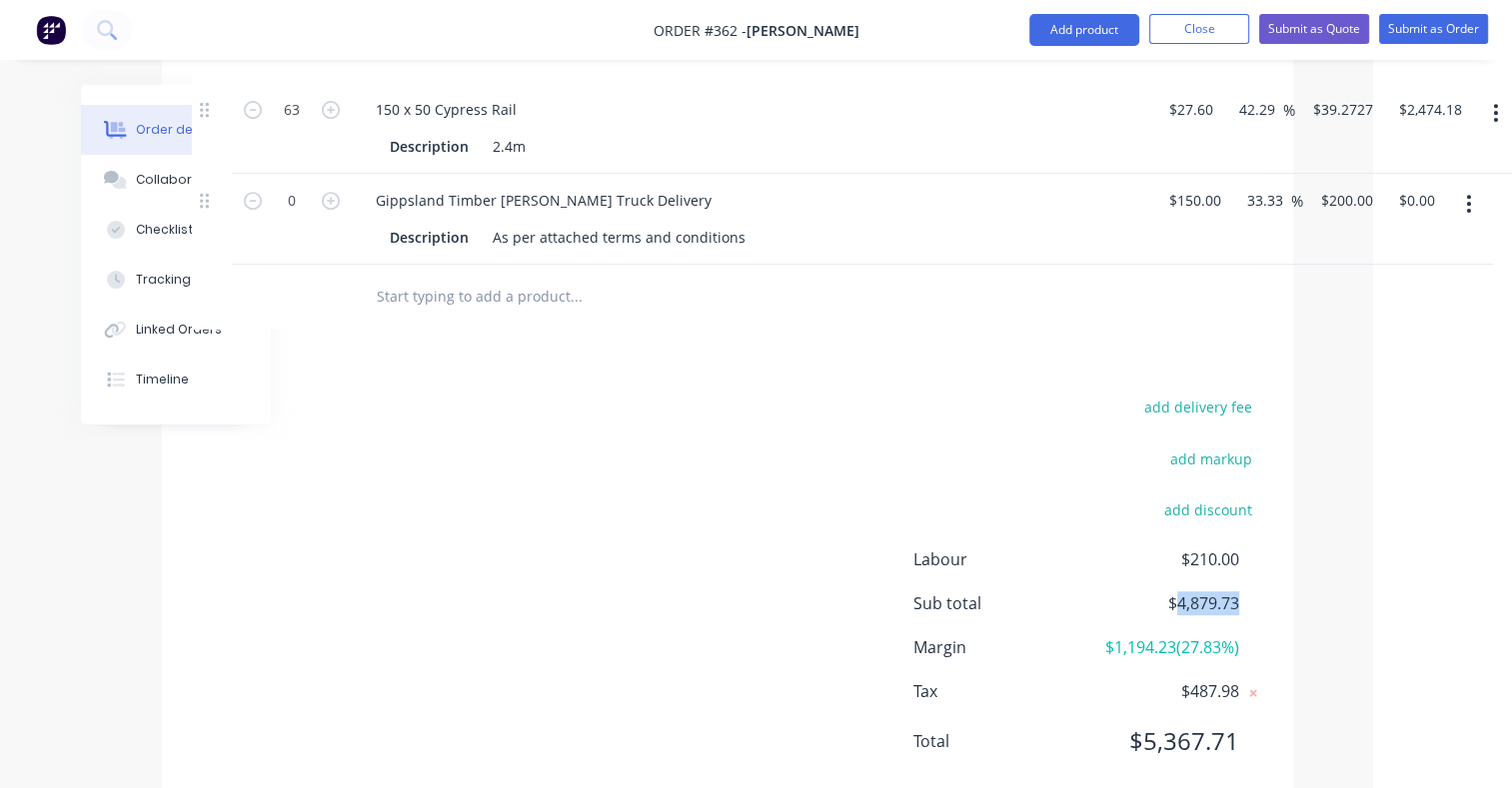 drag, startPoint x: 1177, startPoint y: 549, endPoint x: 1236, endPoint y: 555, distance: 59.3043 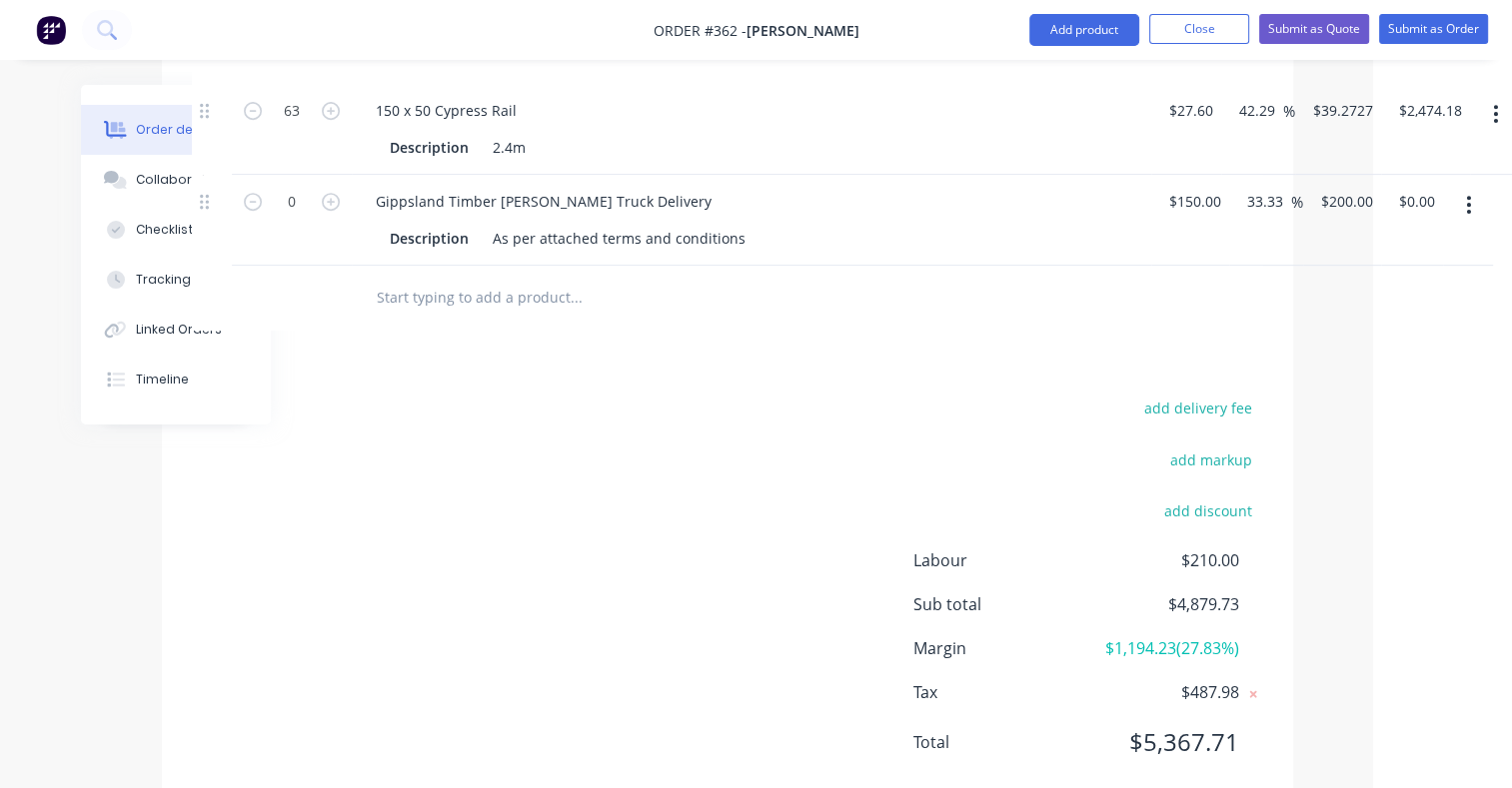 click at bounding box center (728, 298) 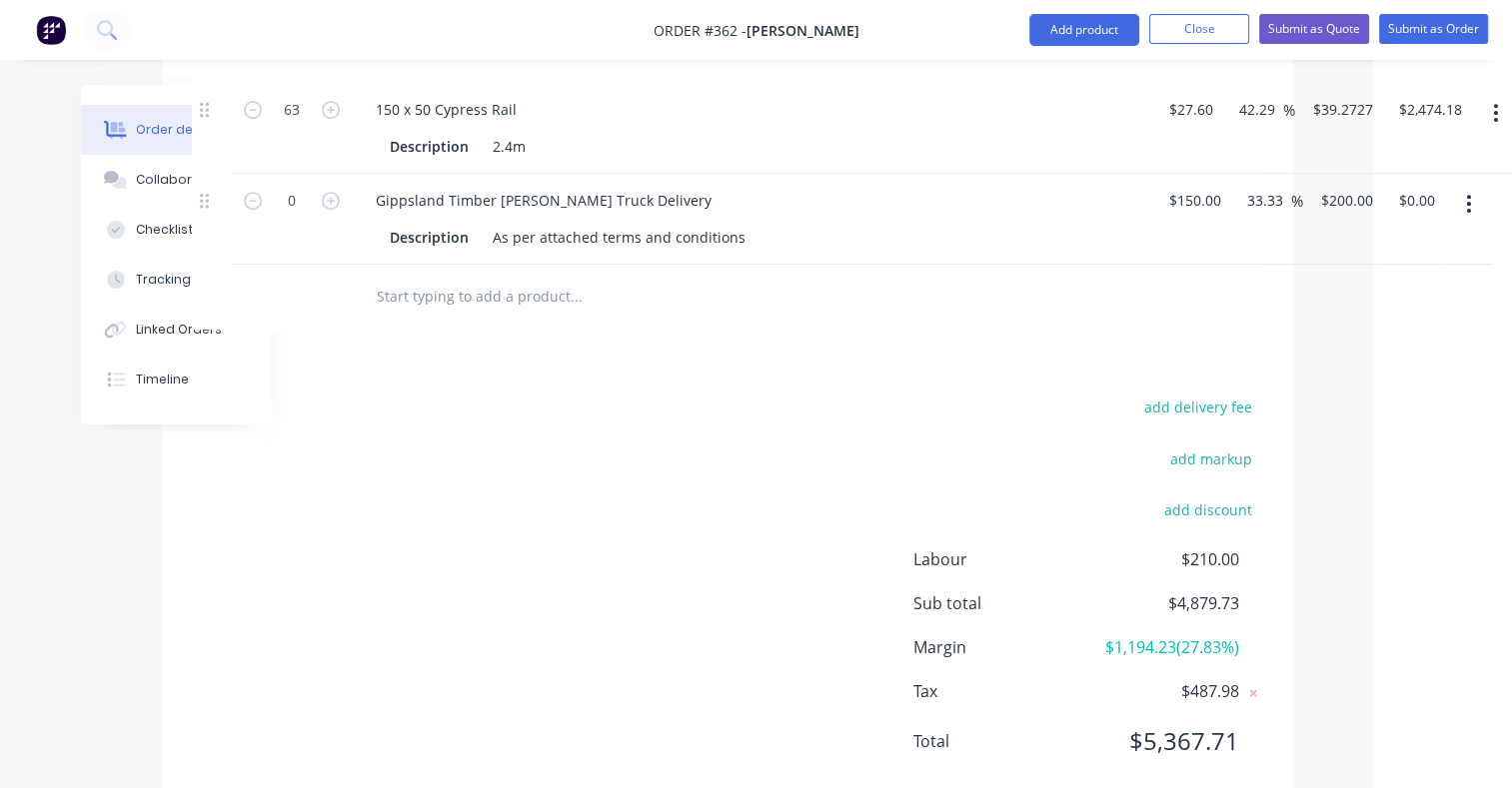 scroll, scrollTop: 657, scrollLeft: 139, axis: both 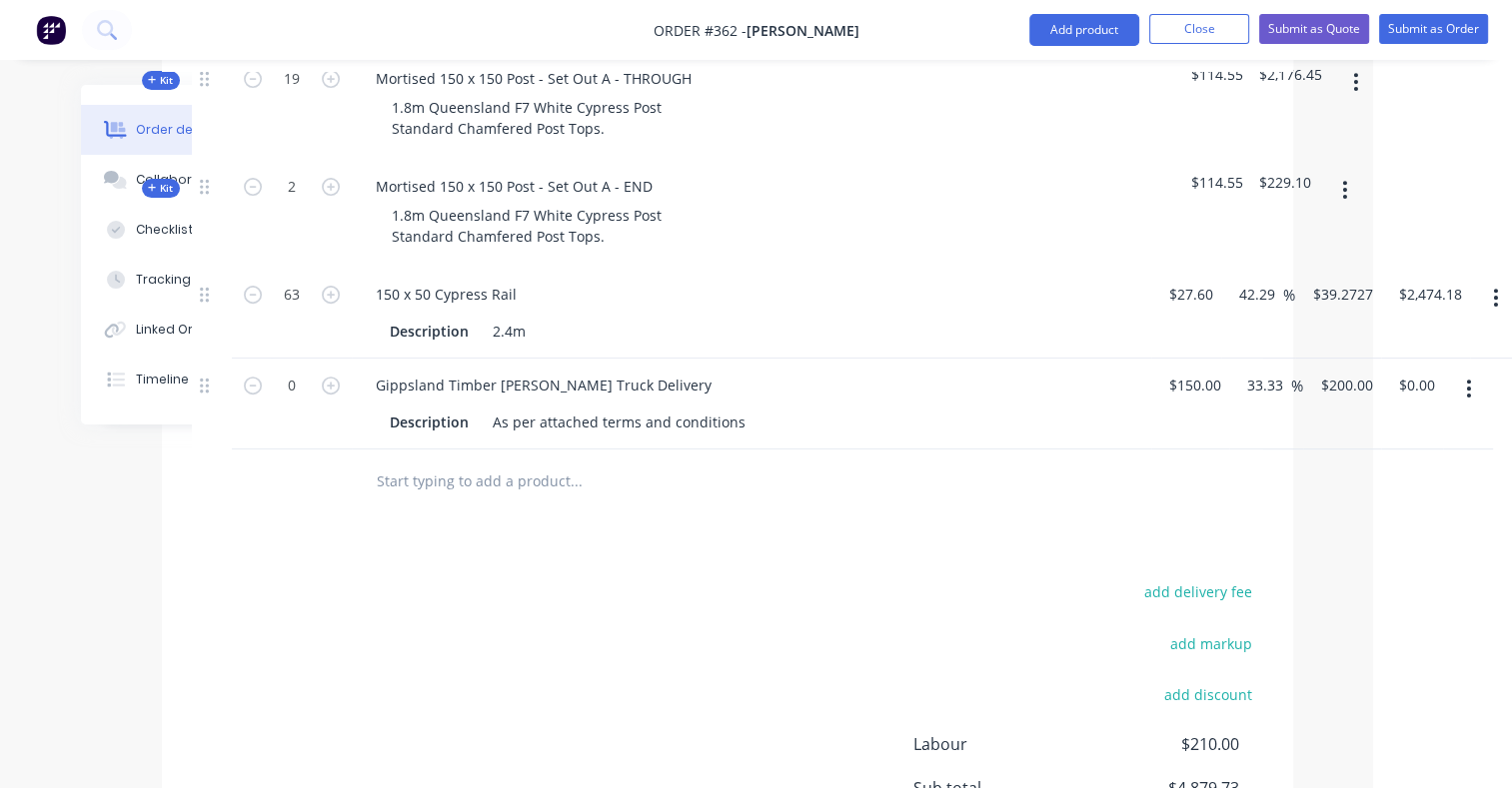 click at bounding box center (576, 481) 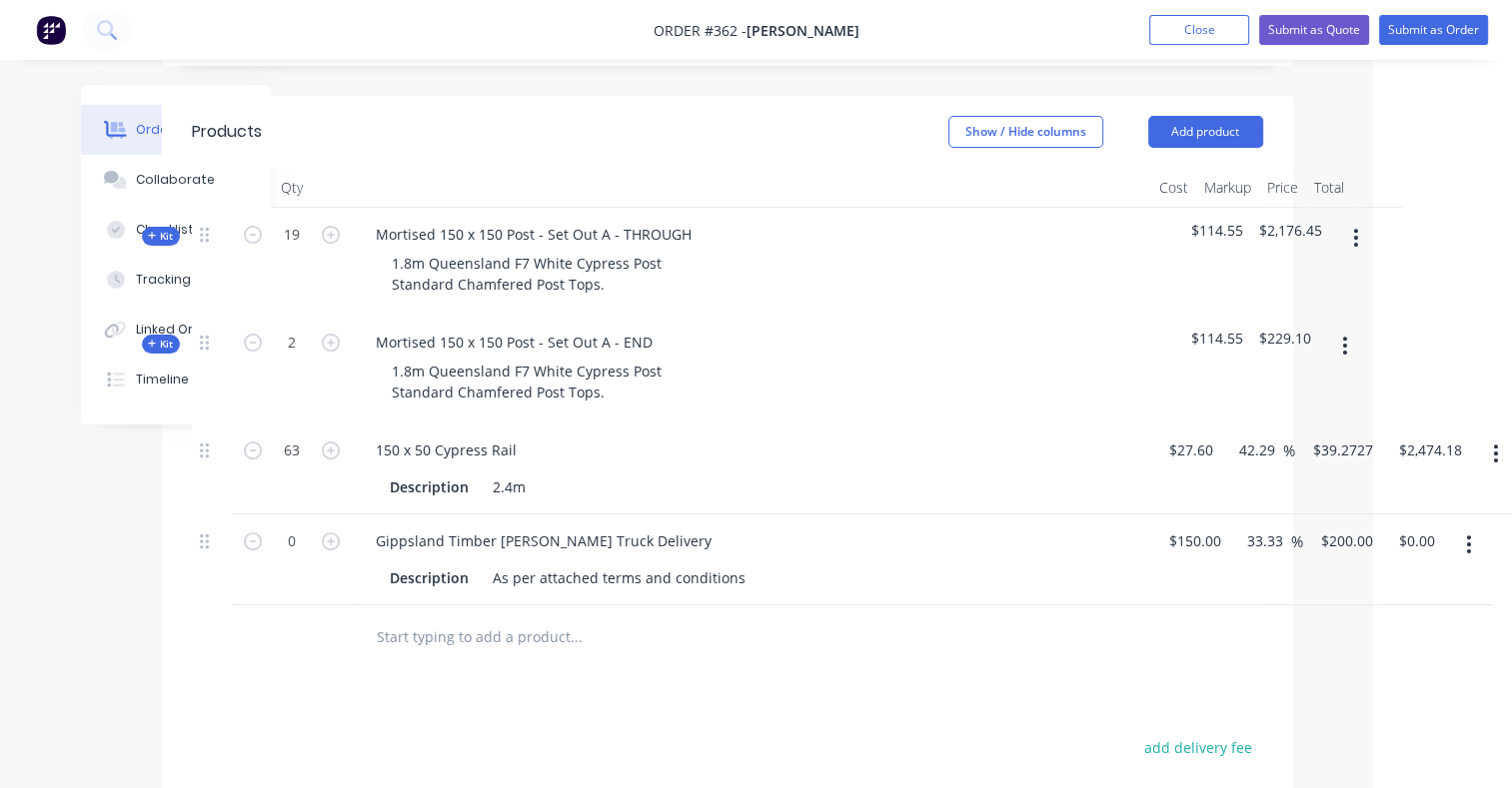 scroll, scrollTop: 842, scrollLeft: 139, axis: both 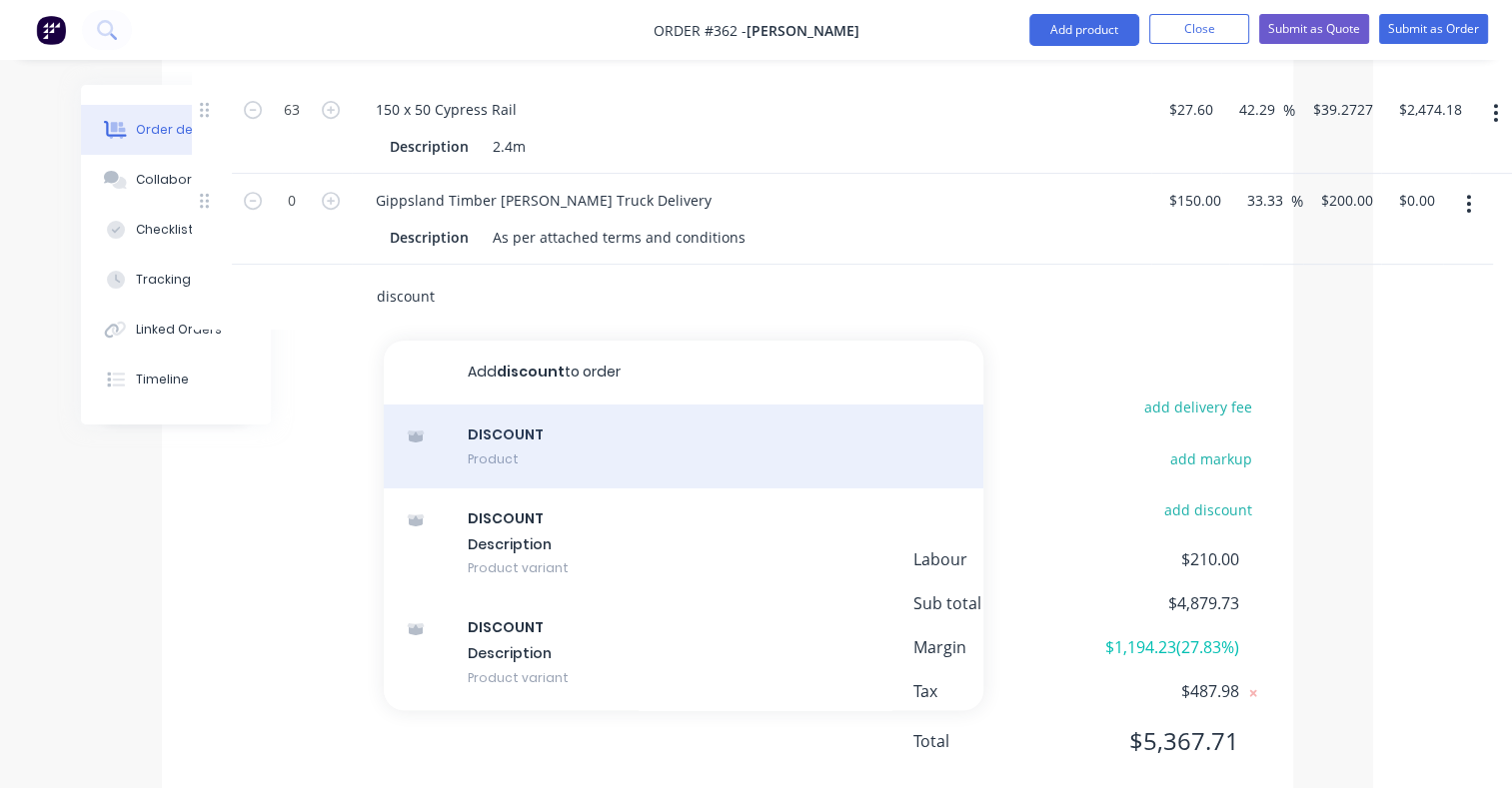type on "discount" 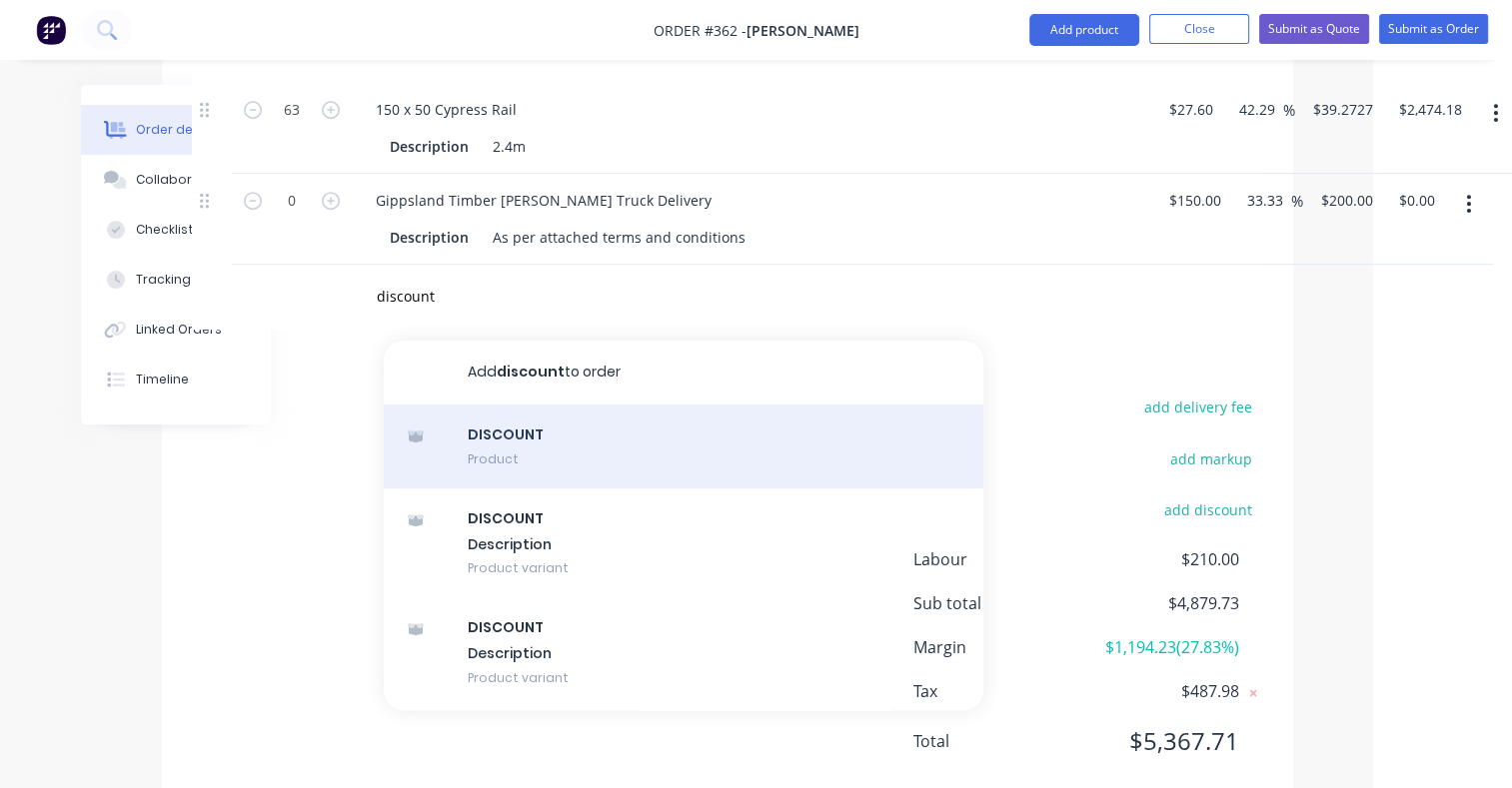 click on "DISCOUNT Product" at bounding box center (684, 446) 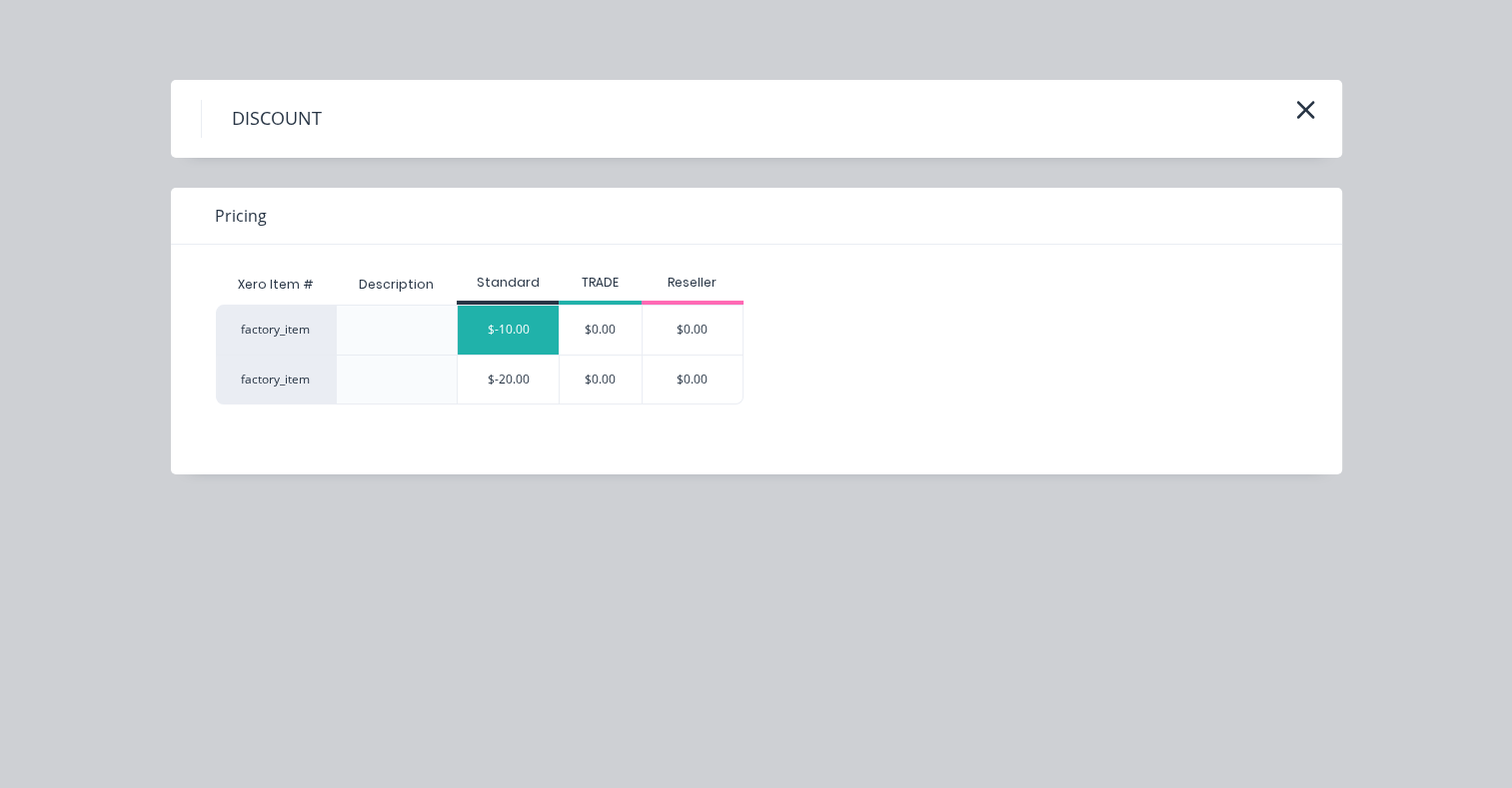 click on "$-10.00" at bounding box center (508, 330) 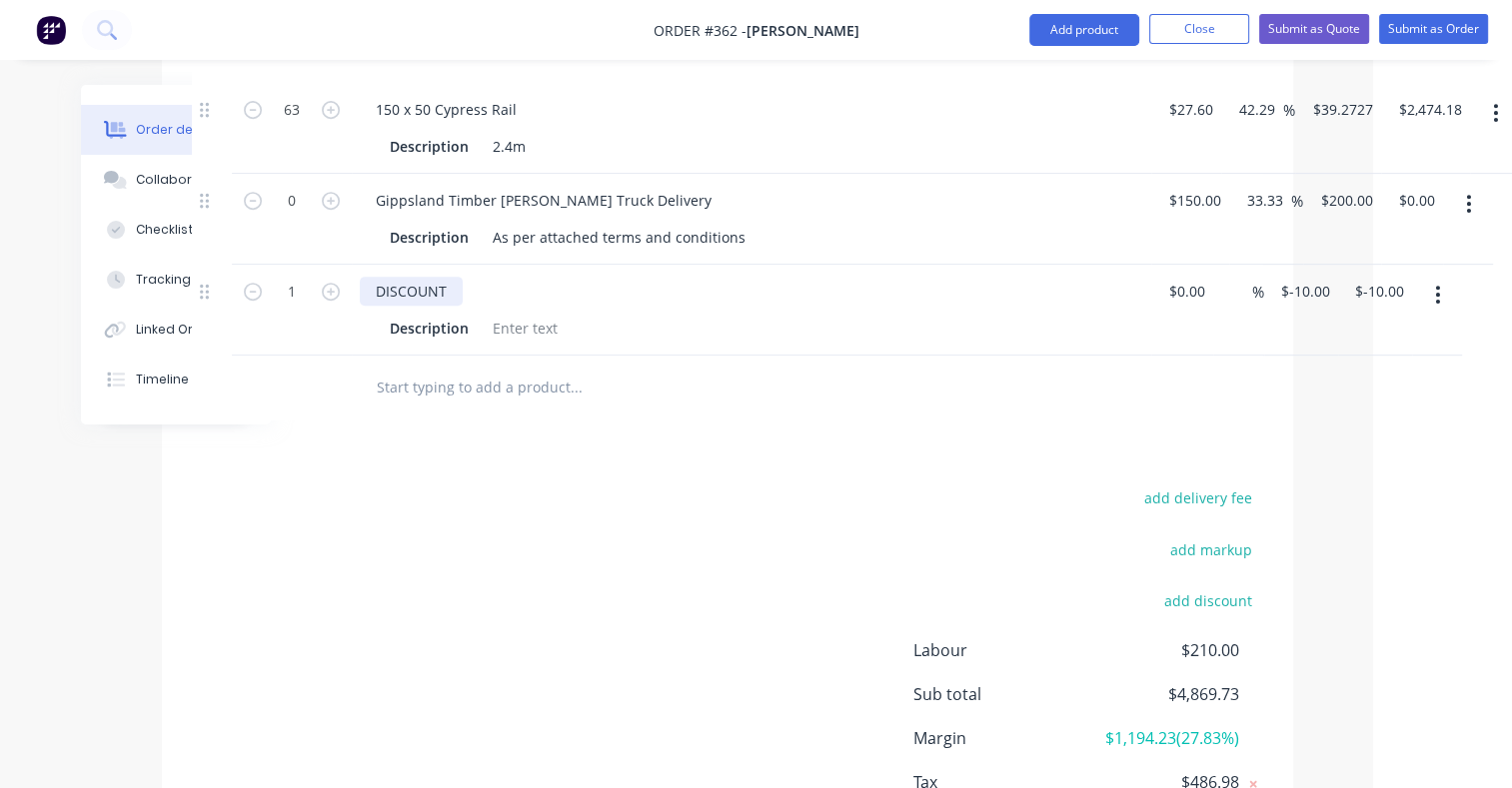 click on "DISCOUNT" at bounding box center [411, 291] 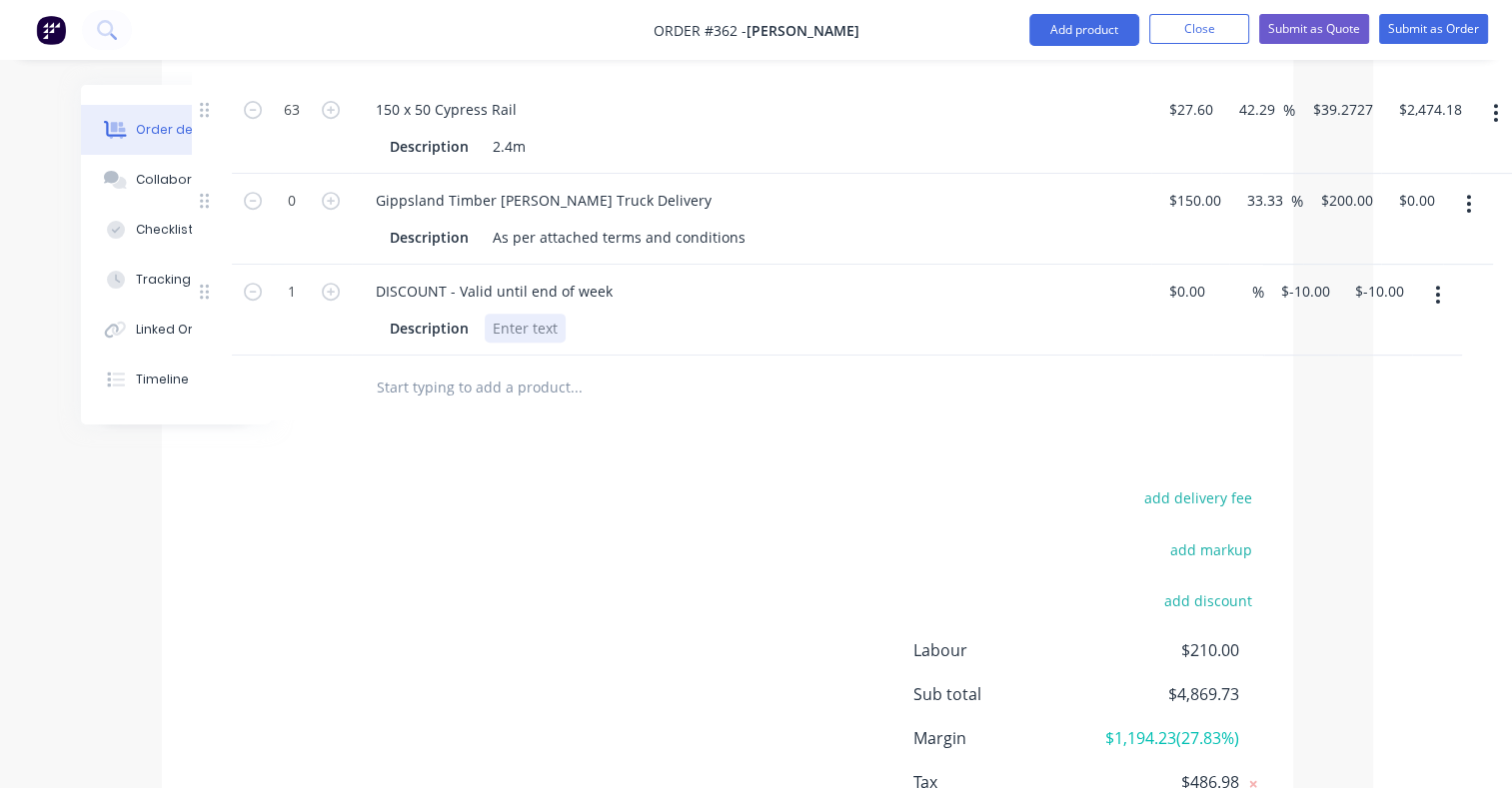 click at bounding box center [525, 328] 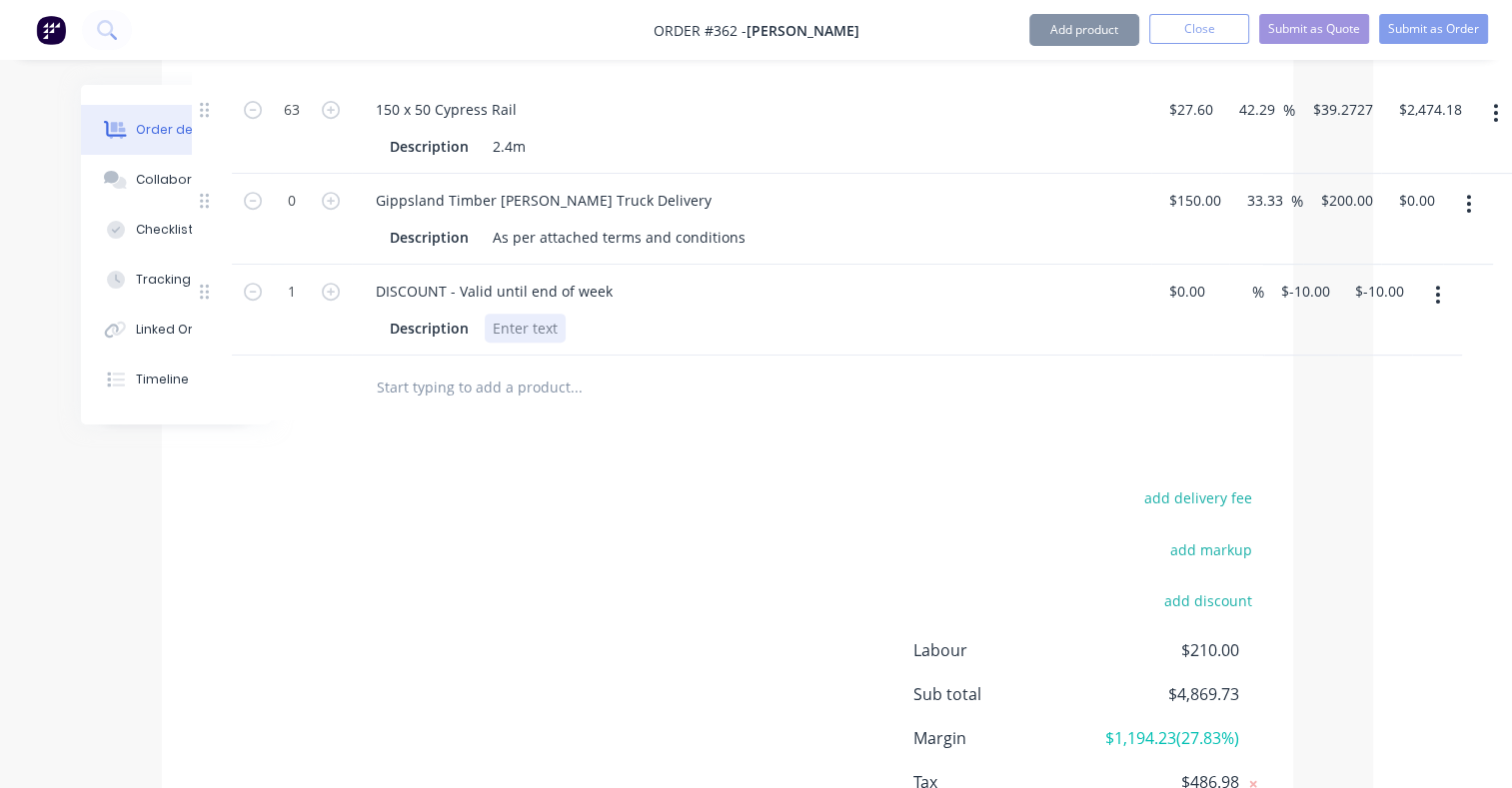 type 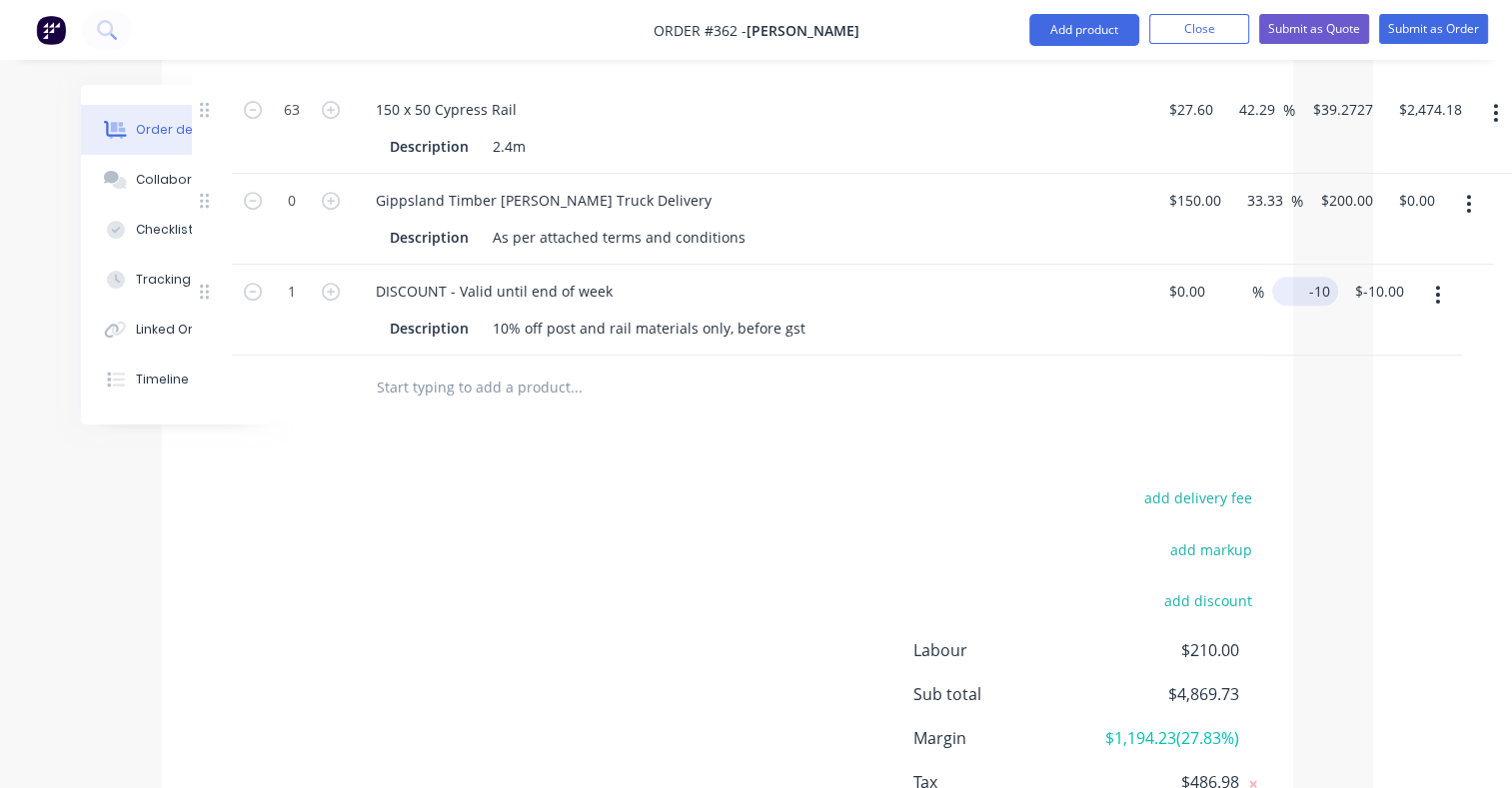 click on "1 DISCOUNT - Valid until end of week Description 10% off post and rail materials only, before gst $0.00 $0.00 % -10 $-10.00 $-10.00 $-10.00" at bounding box center [728, 310] 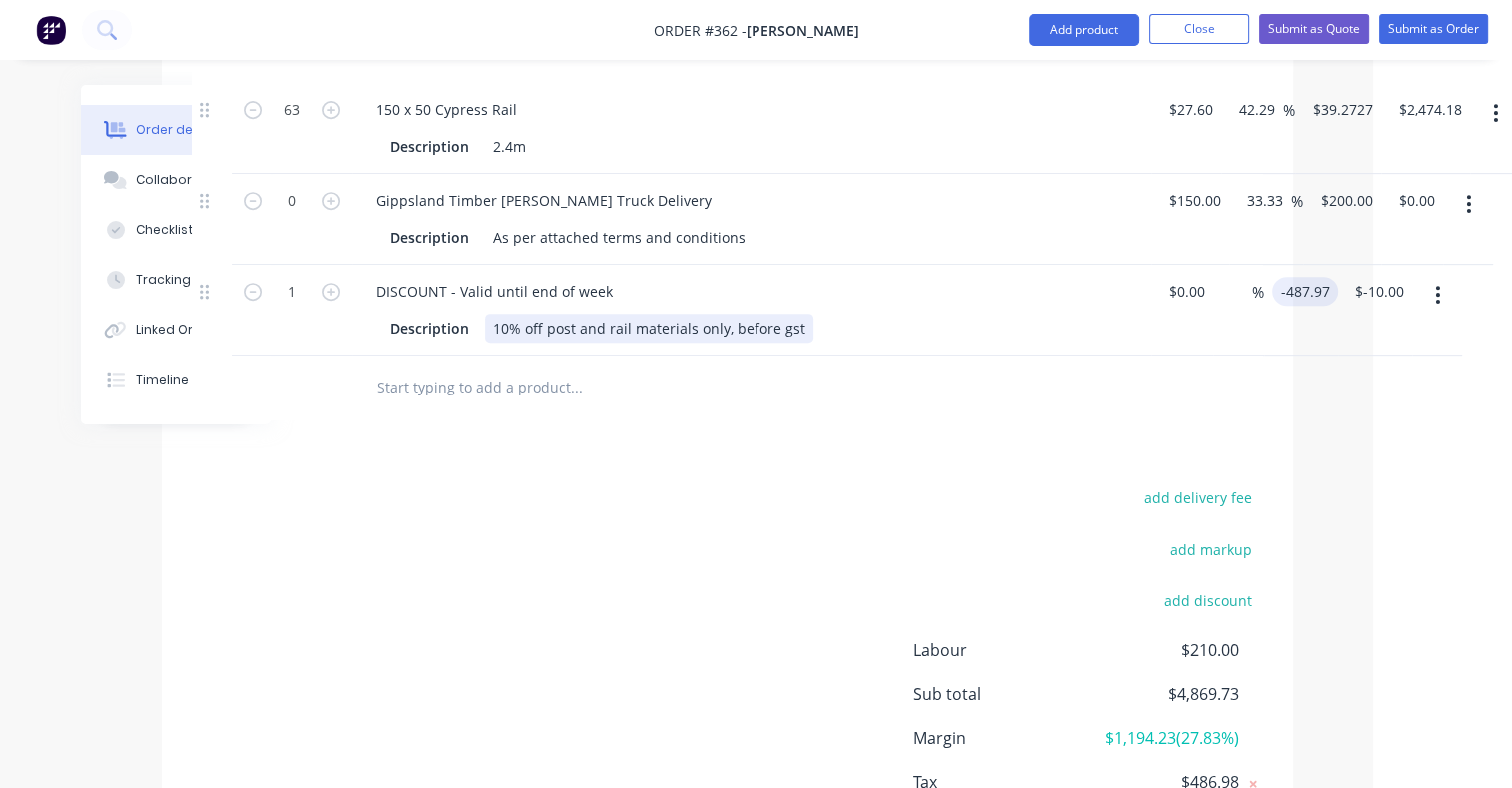 type on "$-487.97" 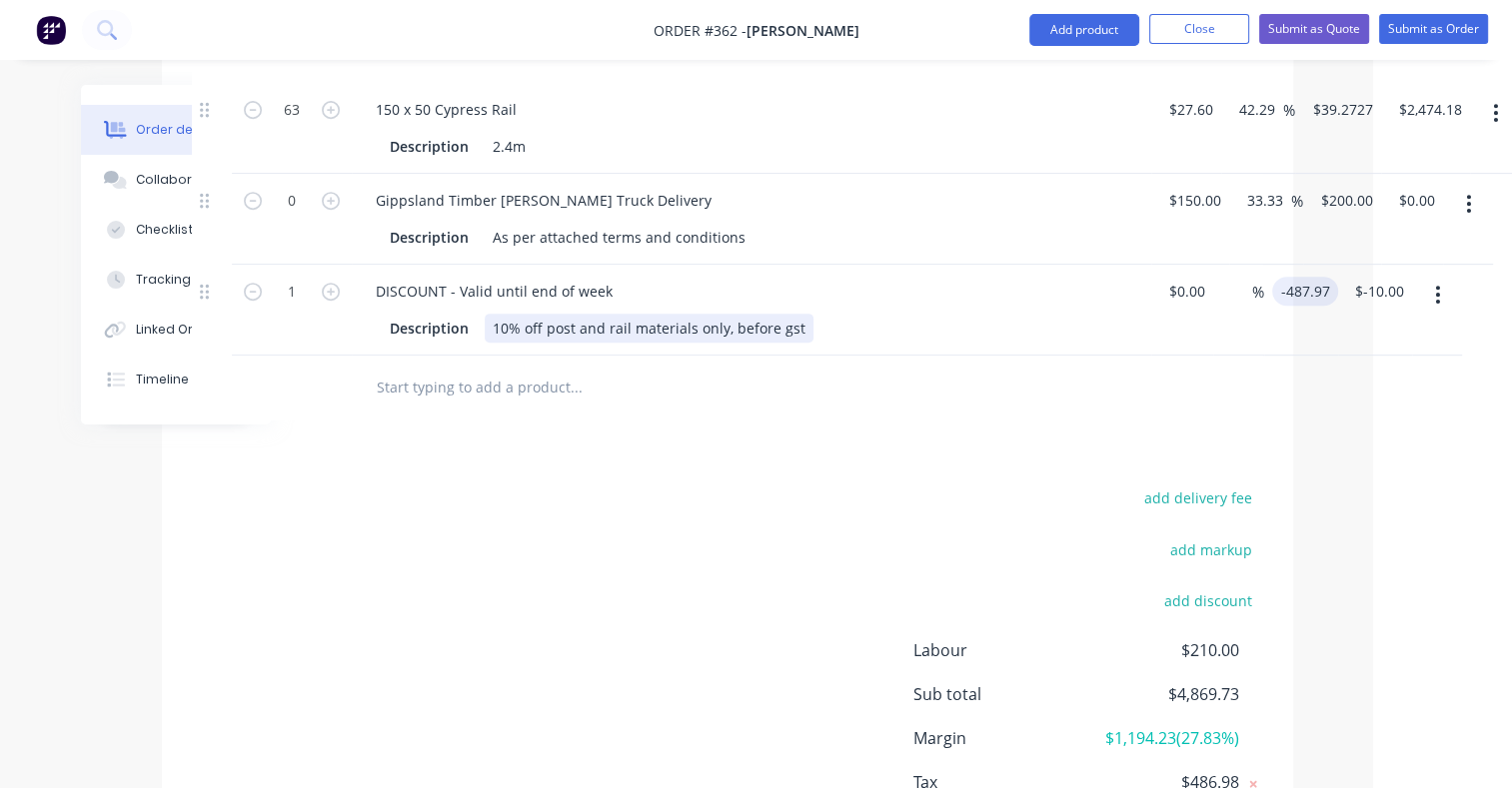type on "$-487.97" 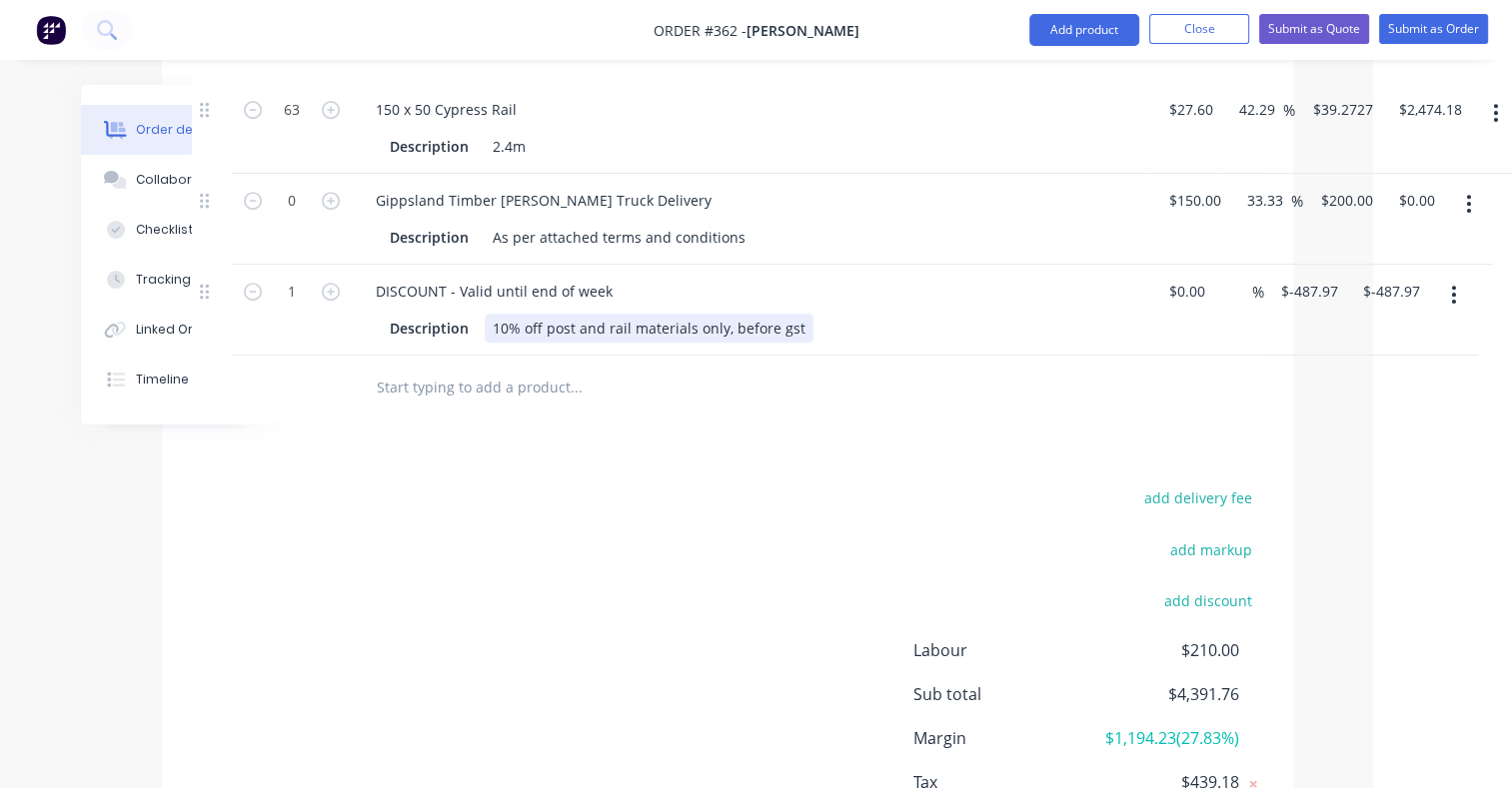 click on "Description 10% off post and rail materials only, before gst" at bounding box center (748, 328) 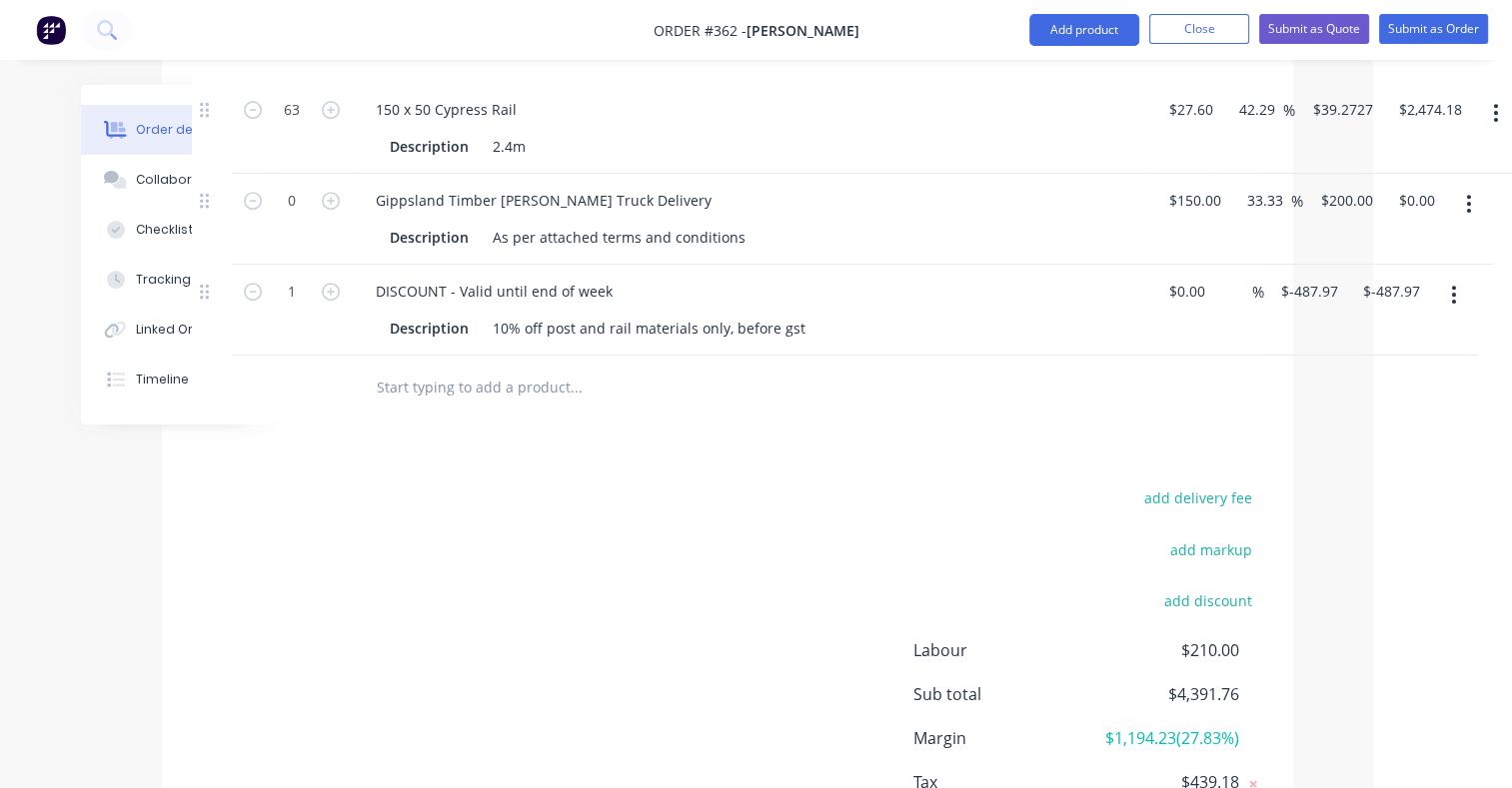 click at bounding box center [712, 388] 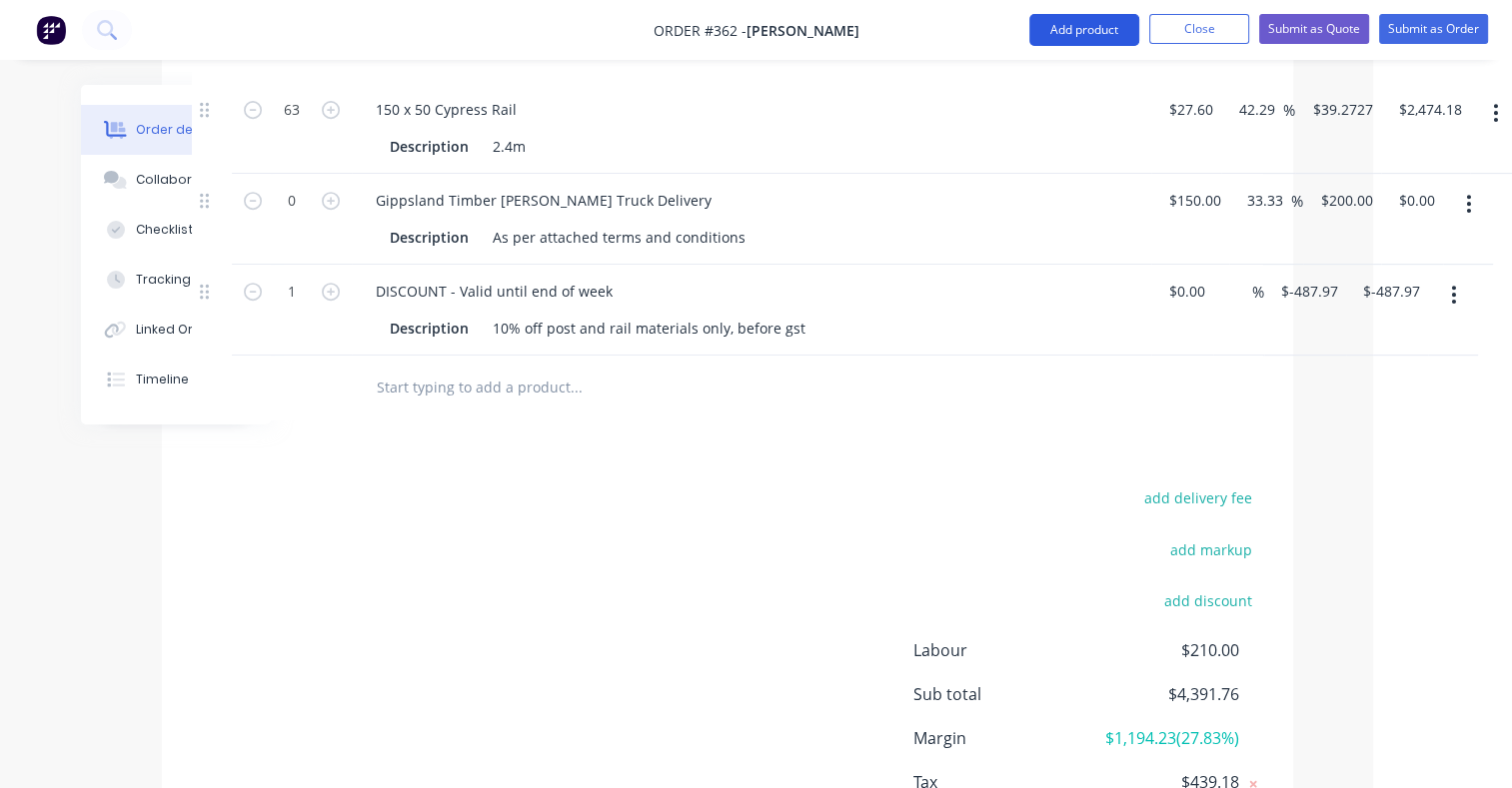 click on "Add product" at bounding box center (1084, 30) 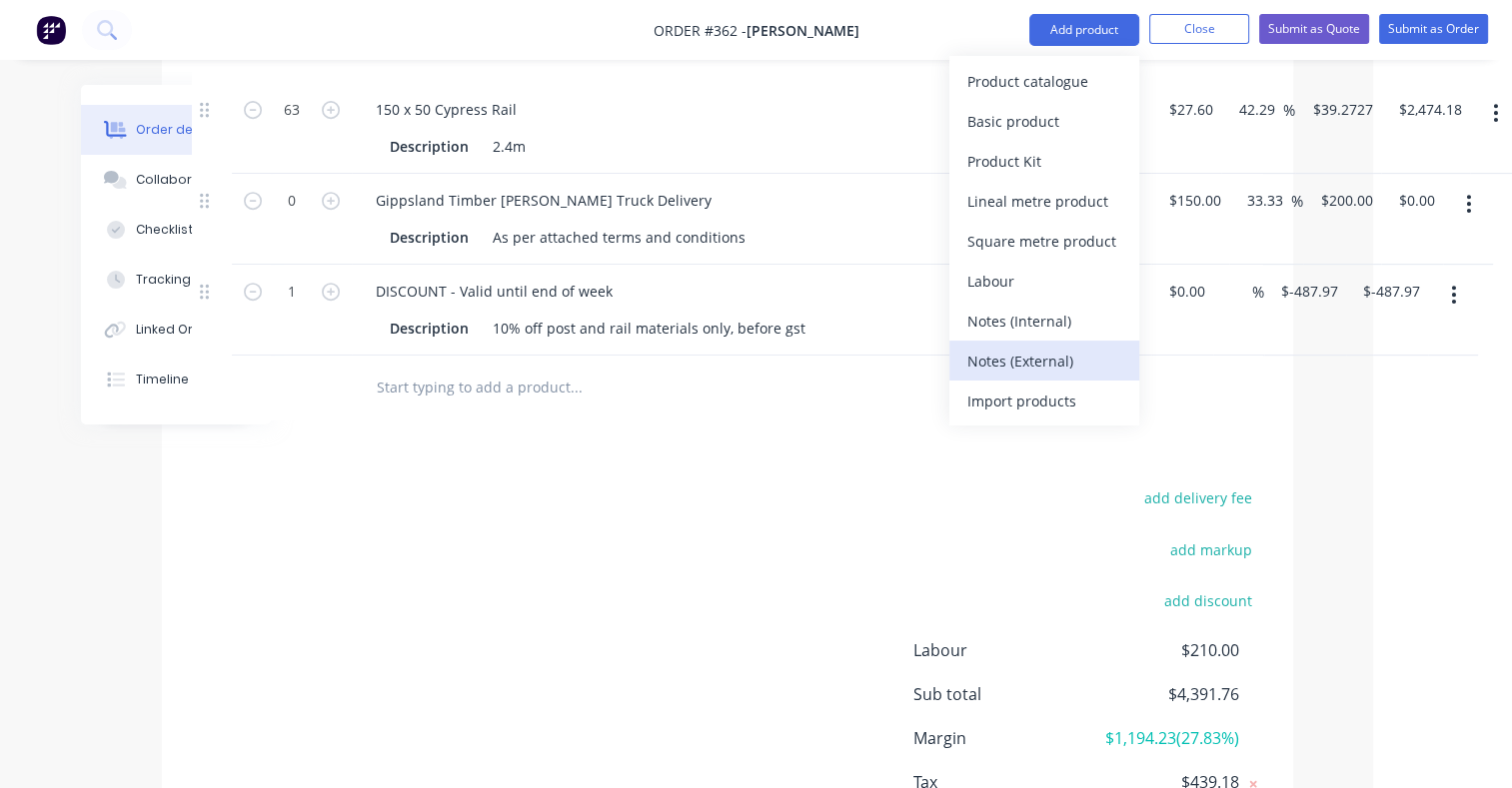 click on "Notes (External)" at bounding box center [1044, 361] 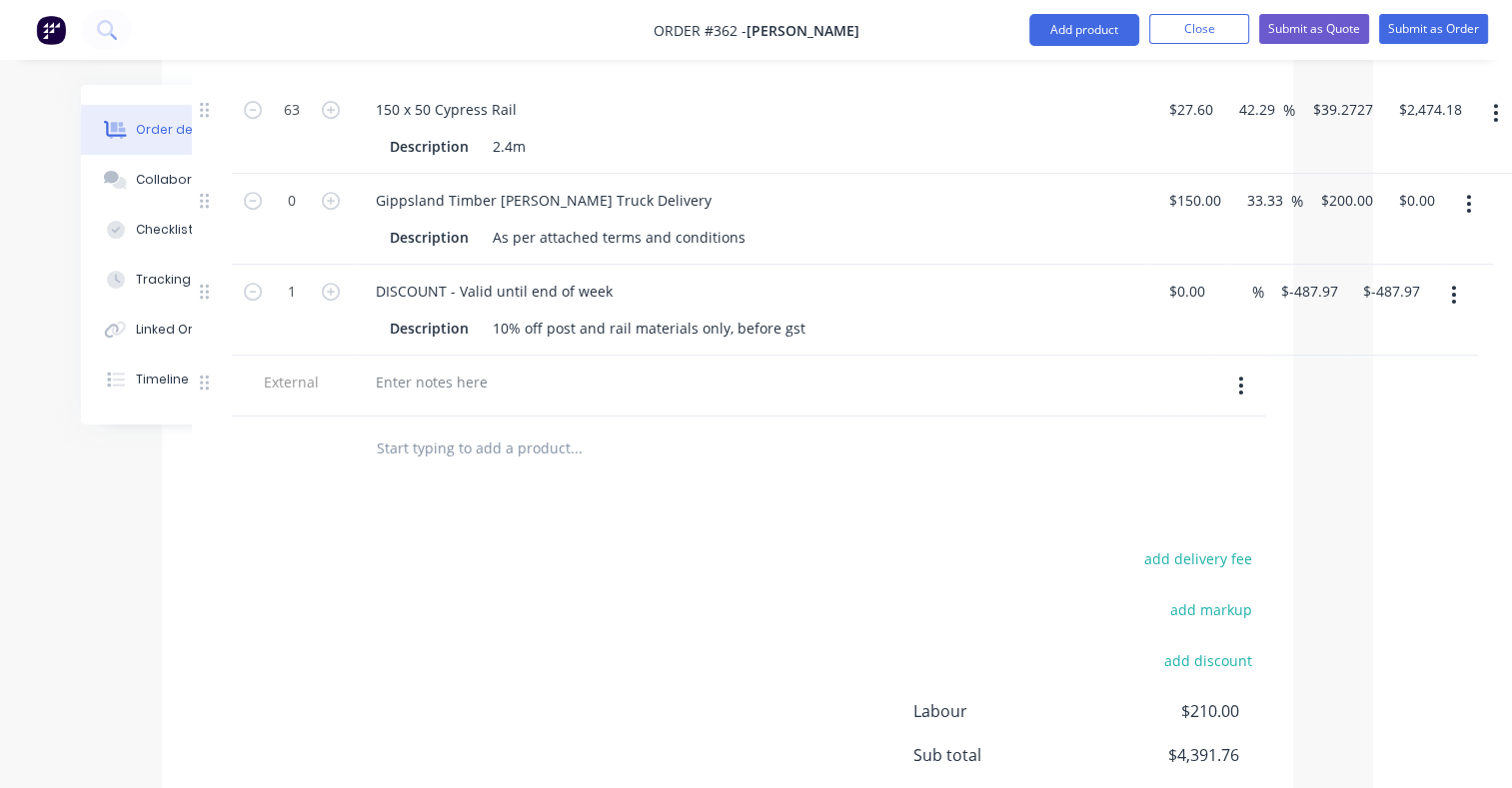 click at bounding box center (752, 382) 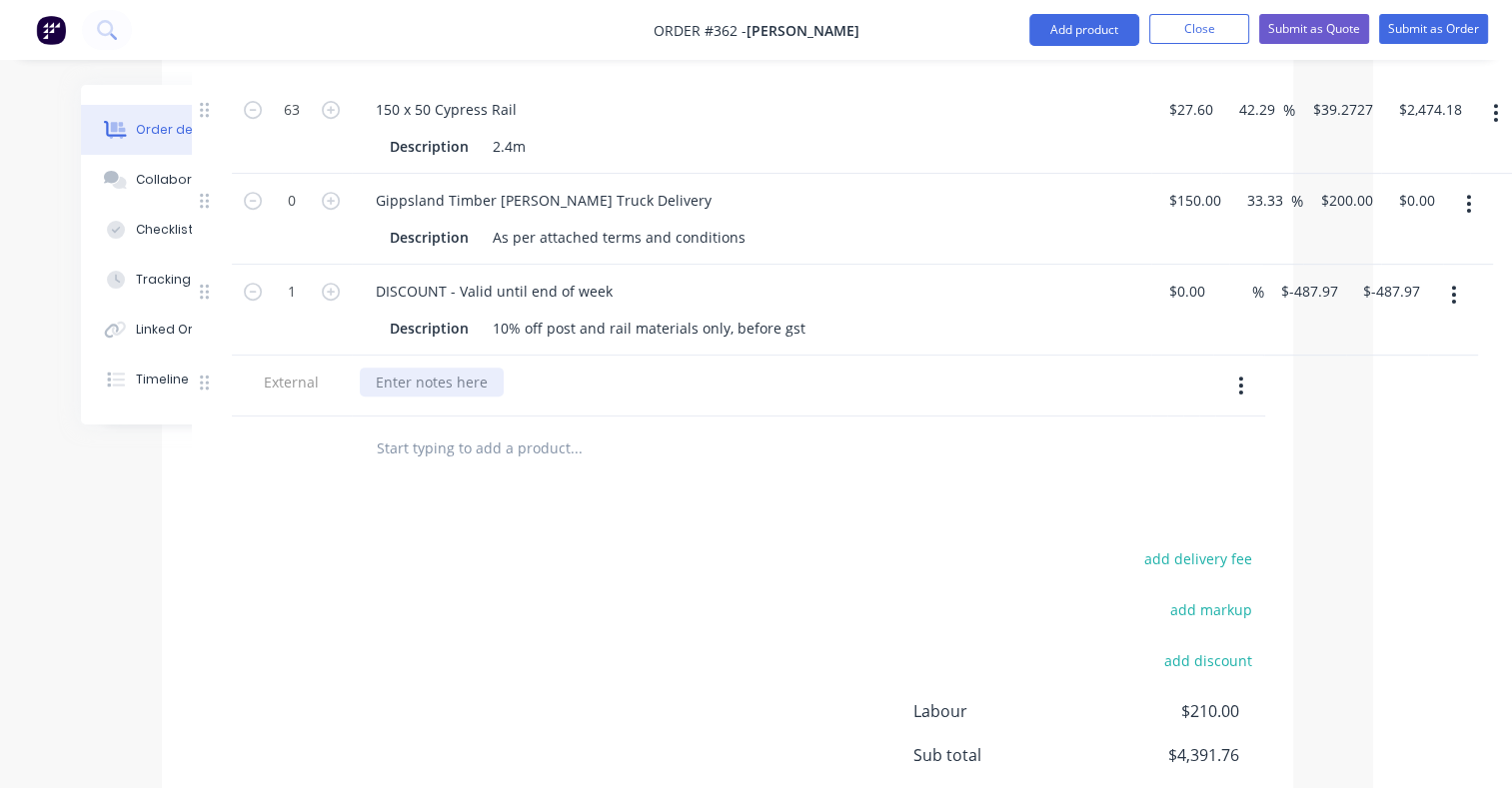 click at bounding box center (432, 382) 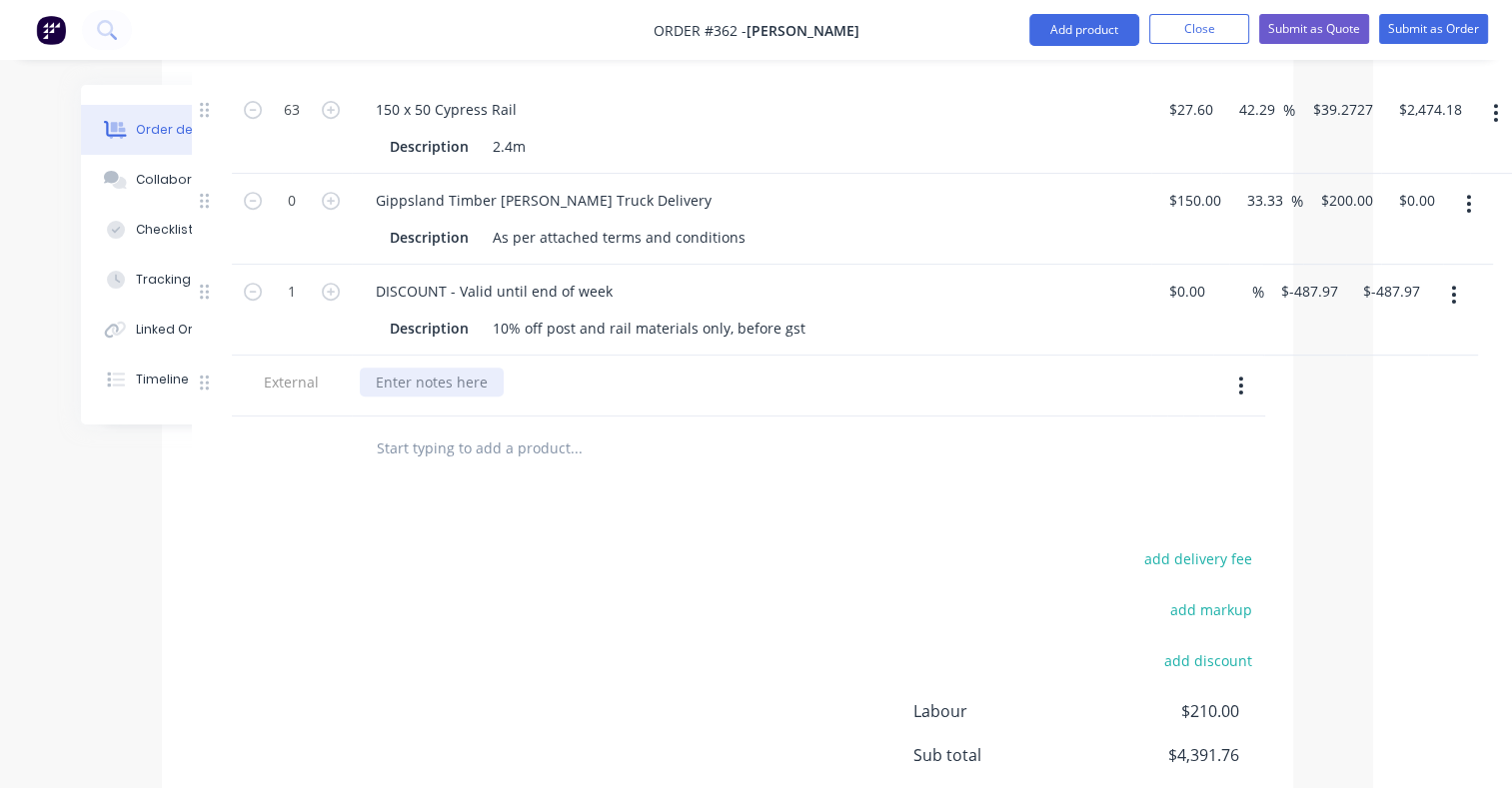 type 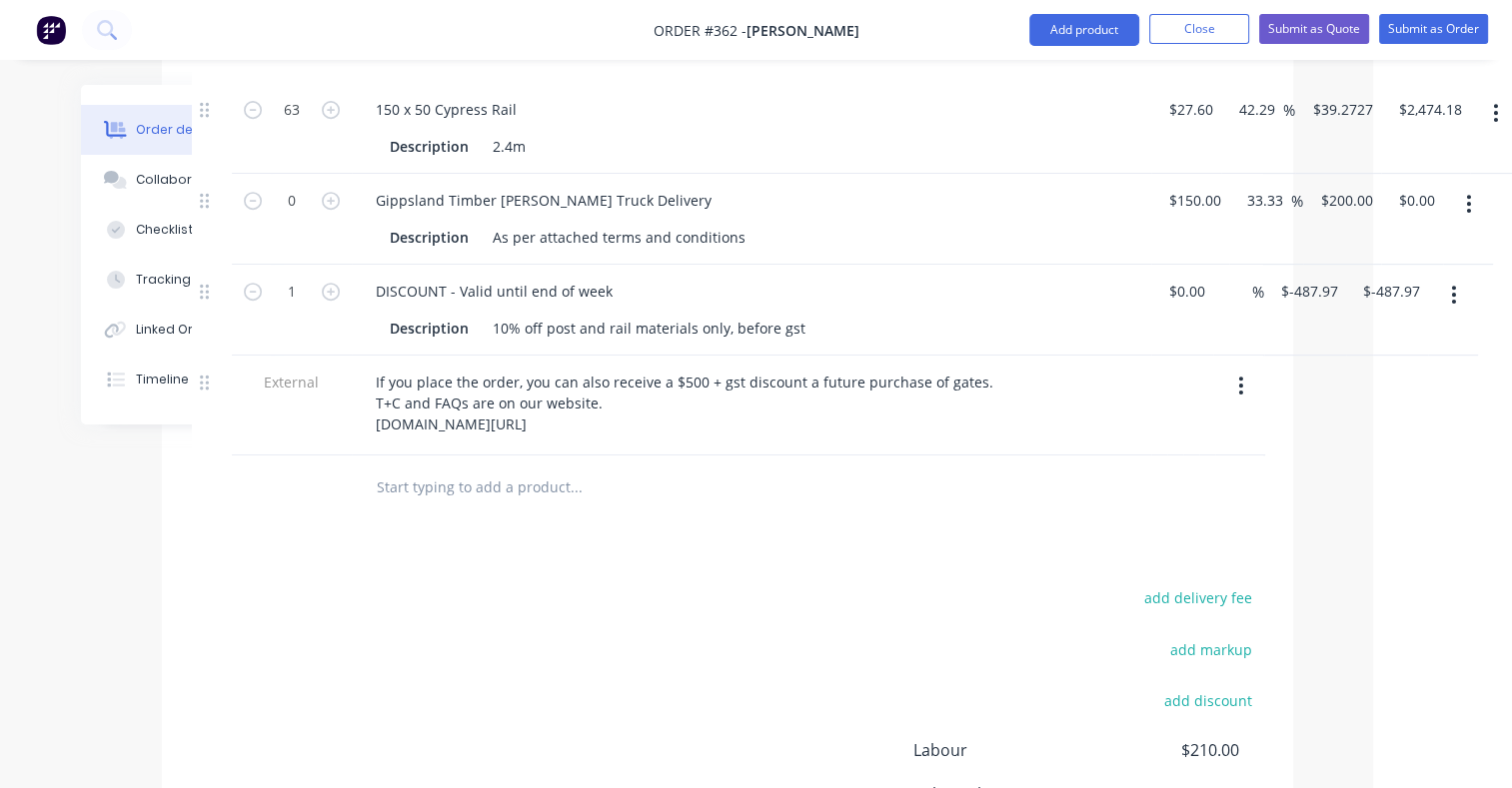 click at bounding box center [292, 487] 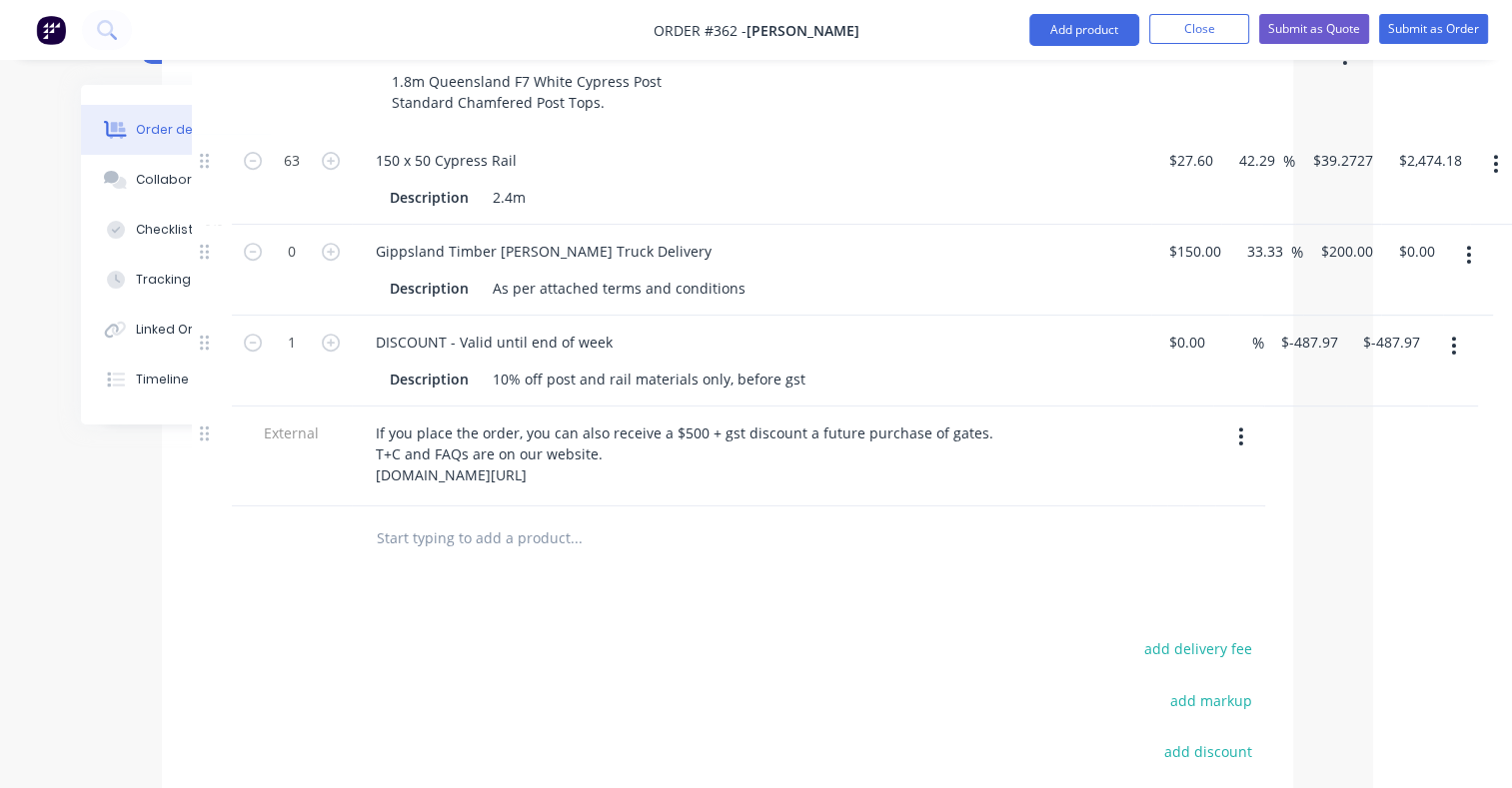 scroll, scrollTop: 1033, scrollLeft: 139, axis: both 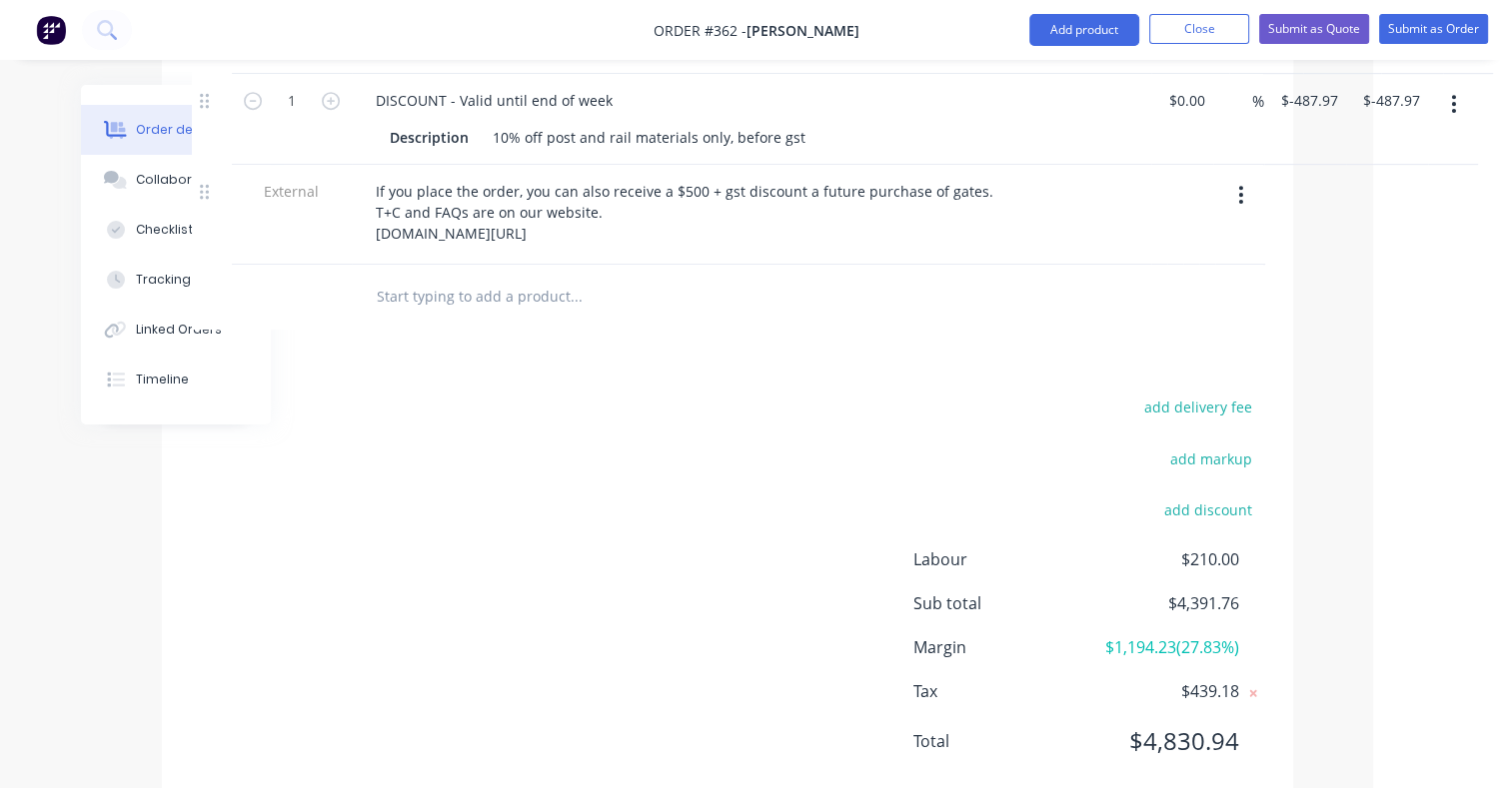 click at bounding box center (576, 297) 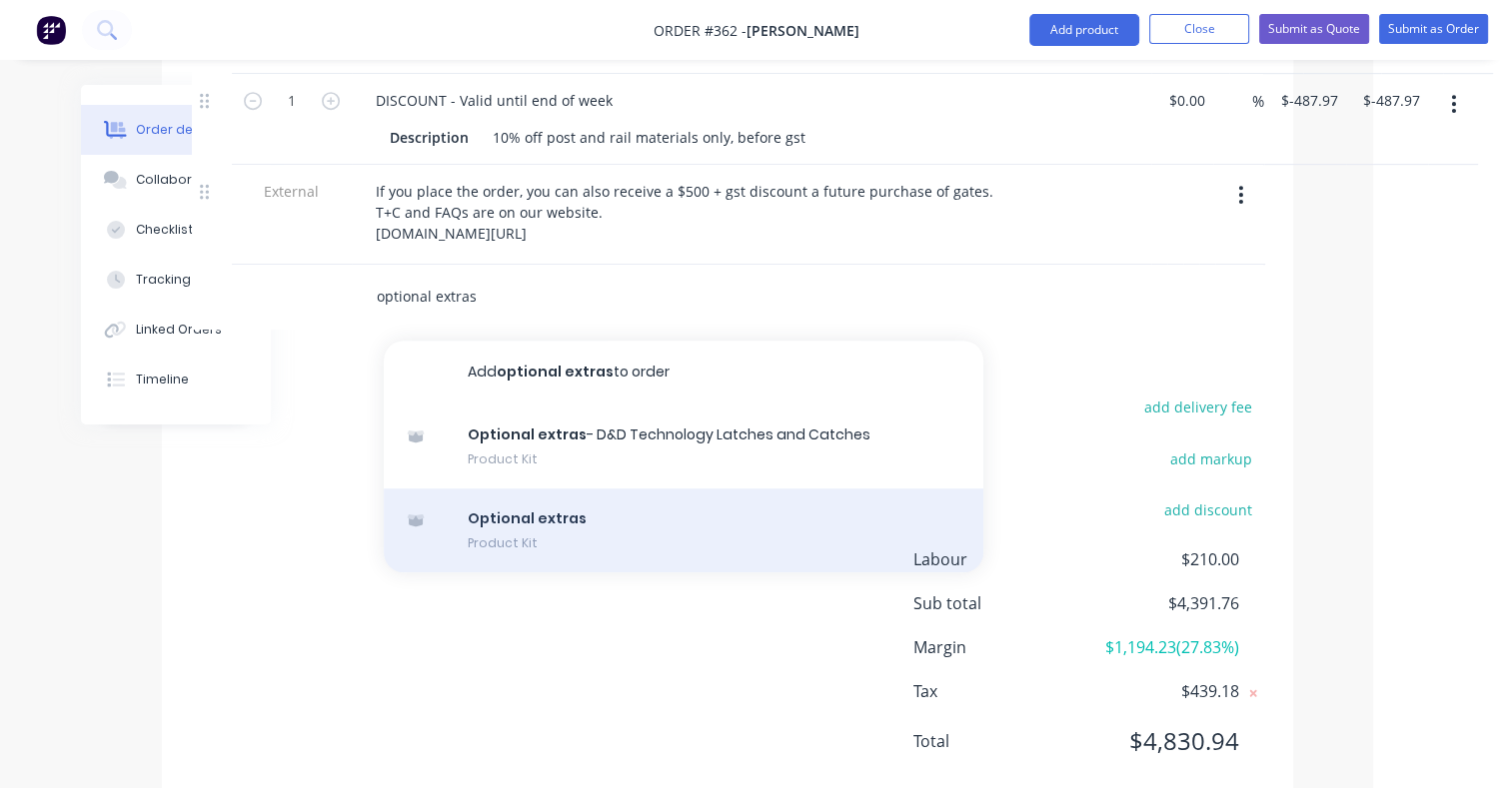 type on "optional extras" 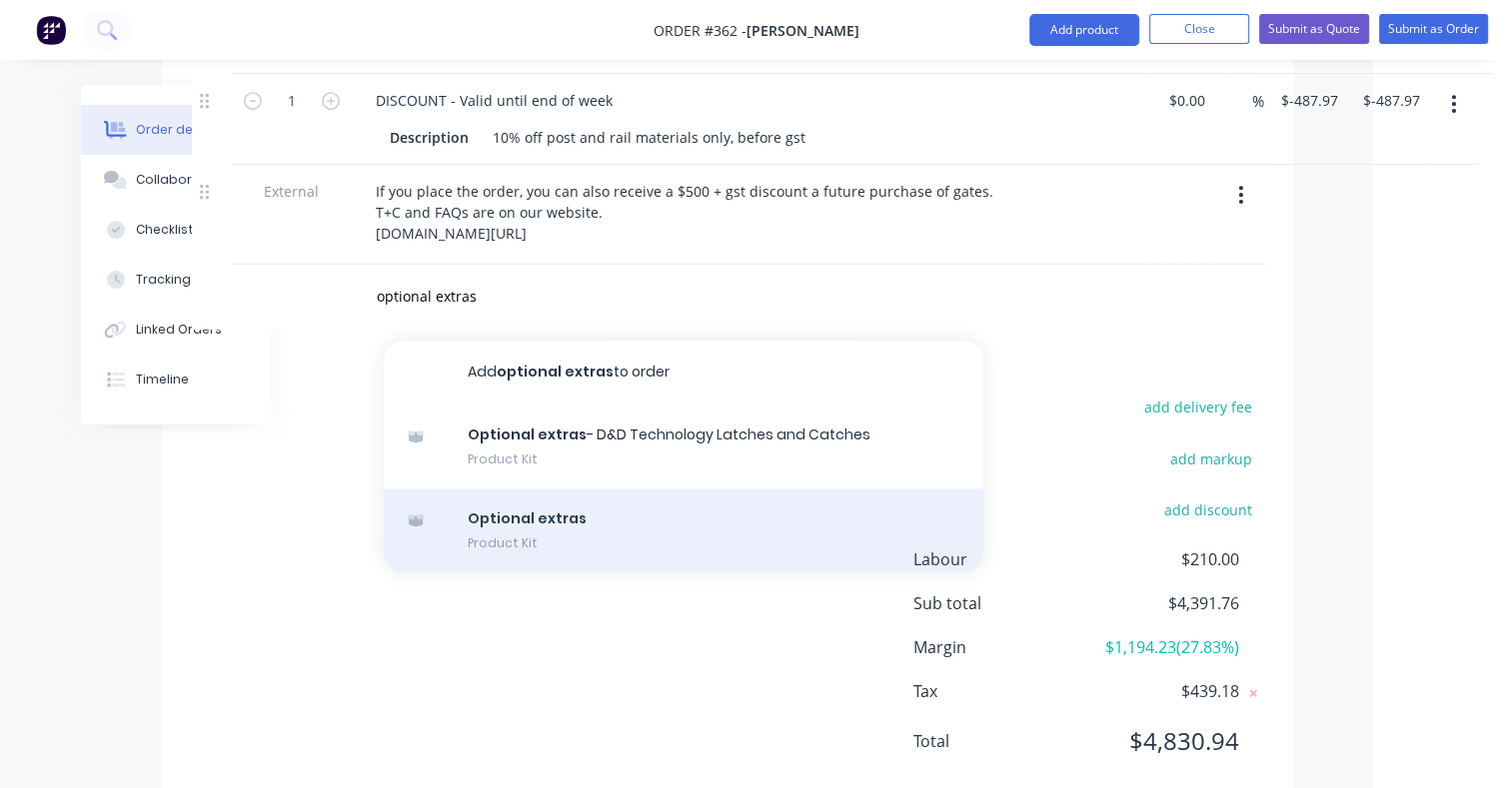 click on "Optional extras Product Kit" at bounding box center (684, 530) 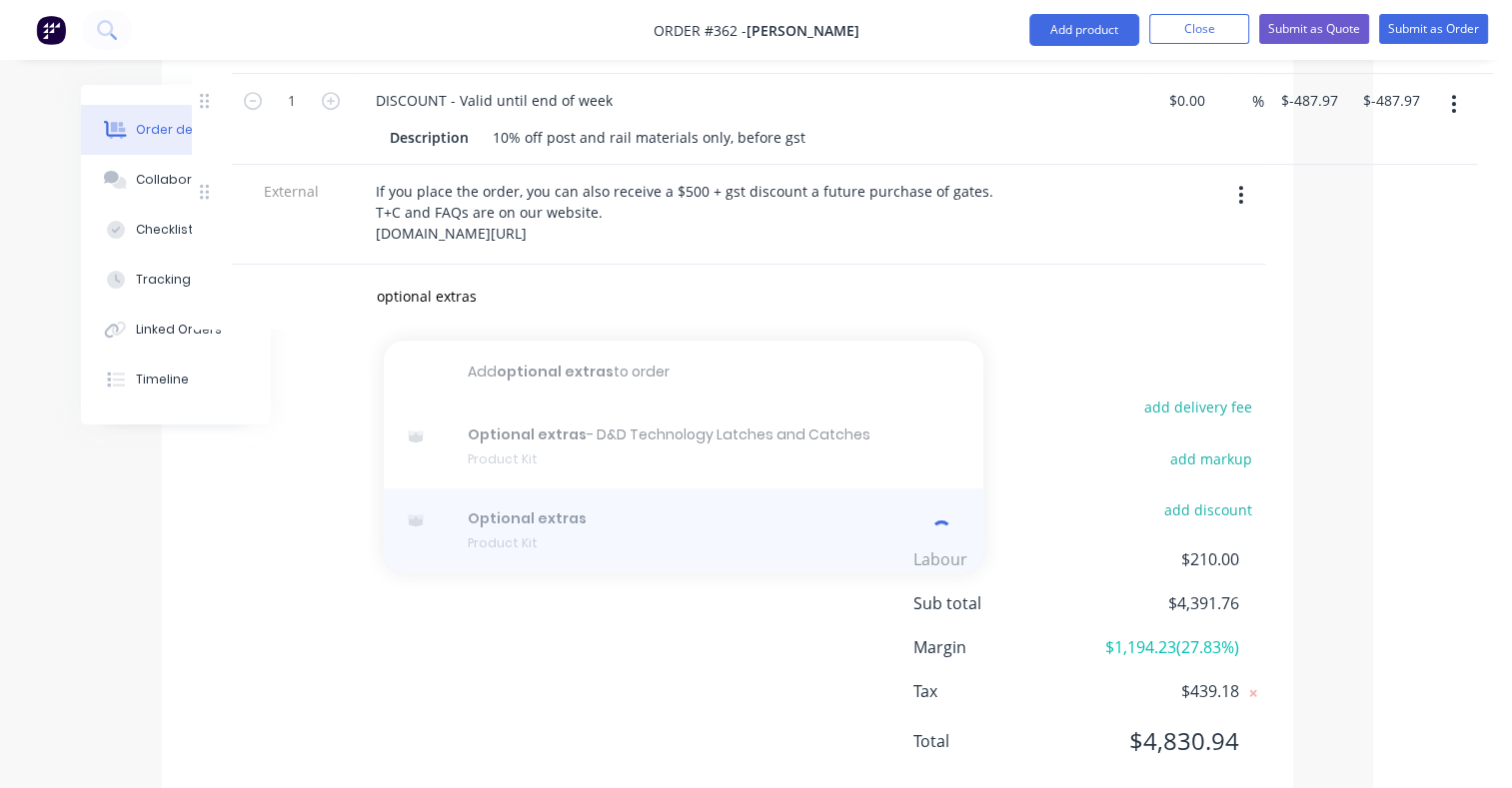 type 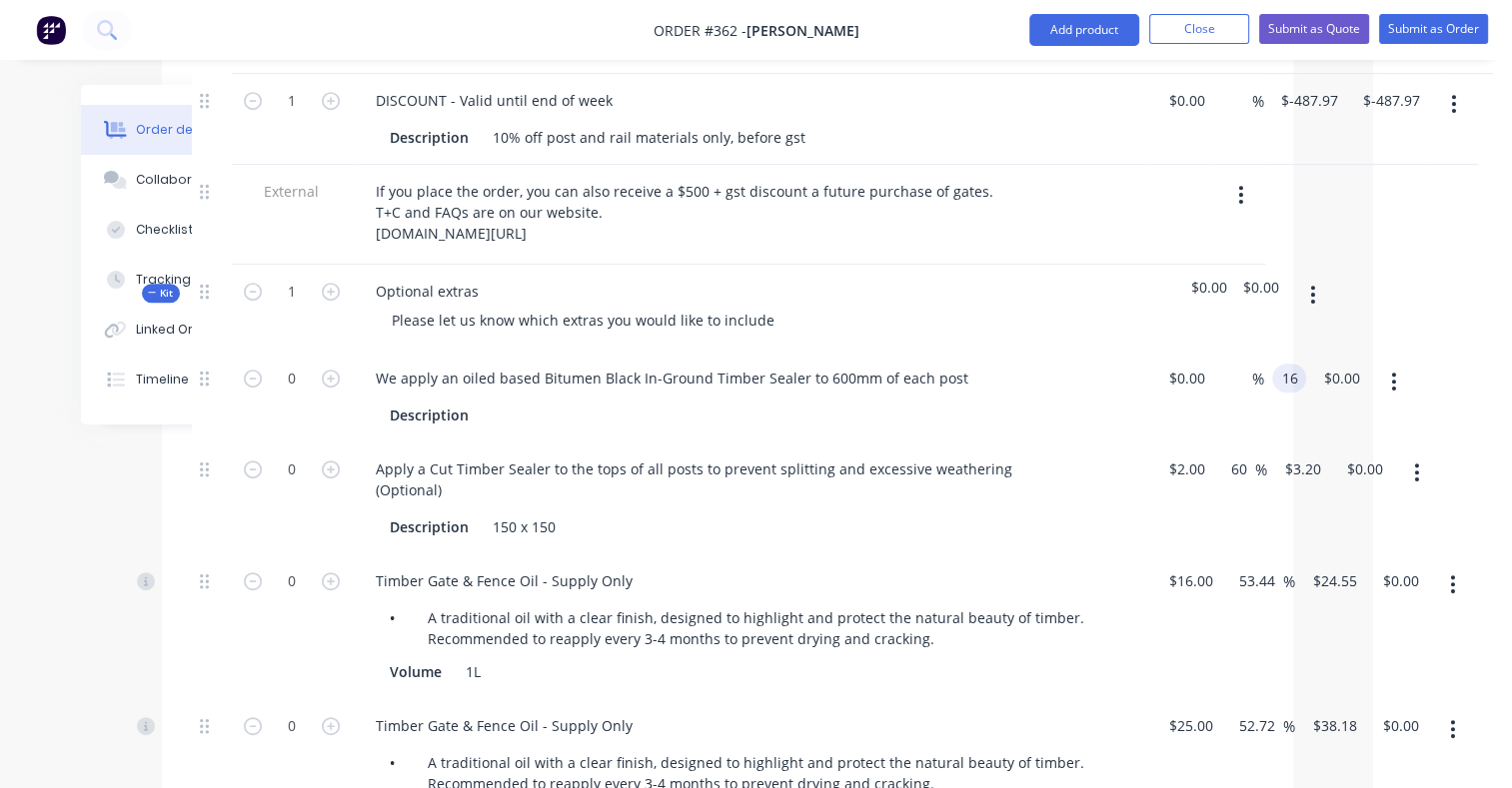 click on "0 We apply an oiled based Bitumen Black In-Ground Timber Sealer to 600mm of each post Description
$0.00 $0.00 % 16 16 $0.00 $0.00" at bounding box center (728, 396) 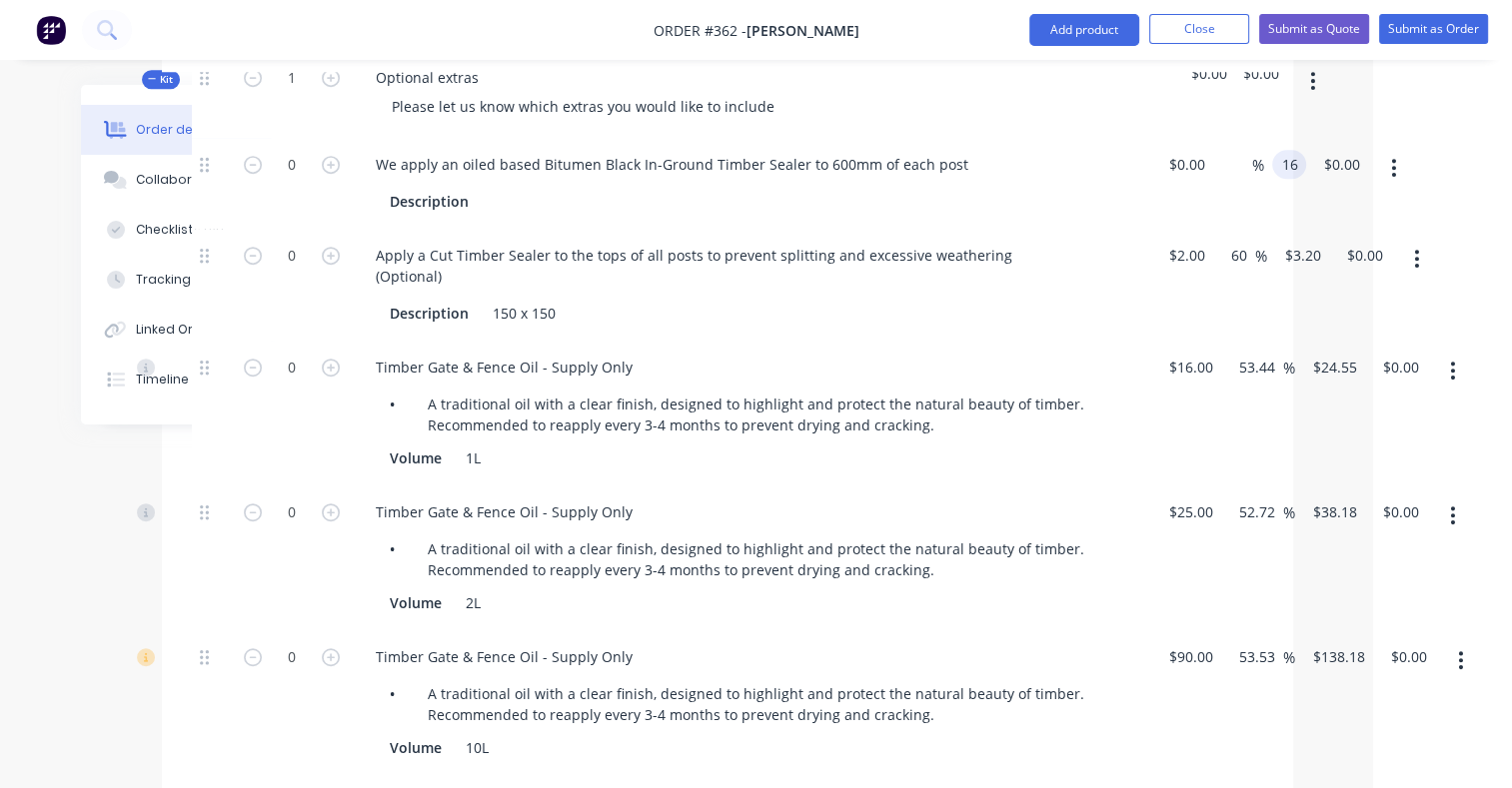 scroll, scrollTop: 1244, scrollLeft: 139, axis: both 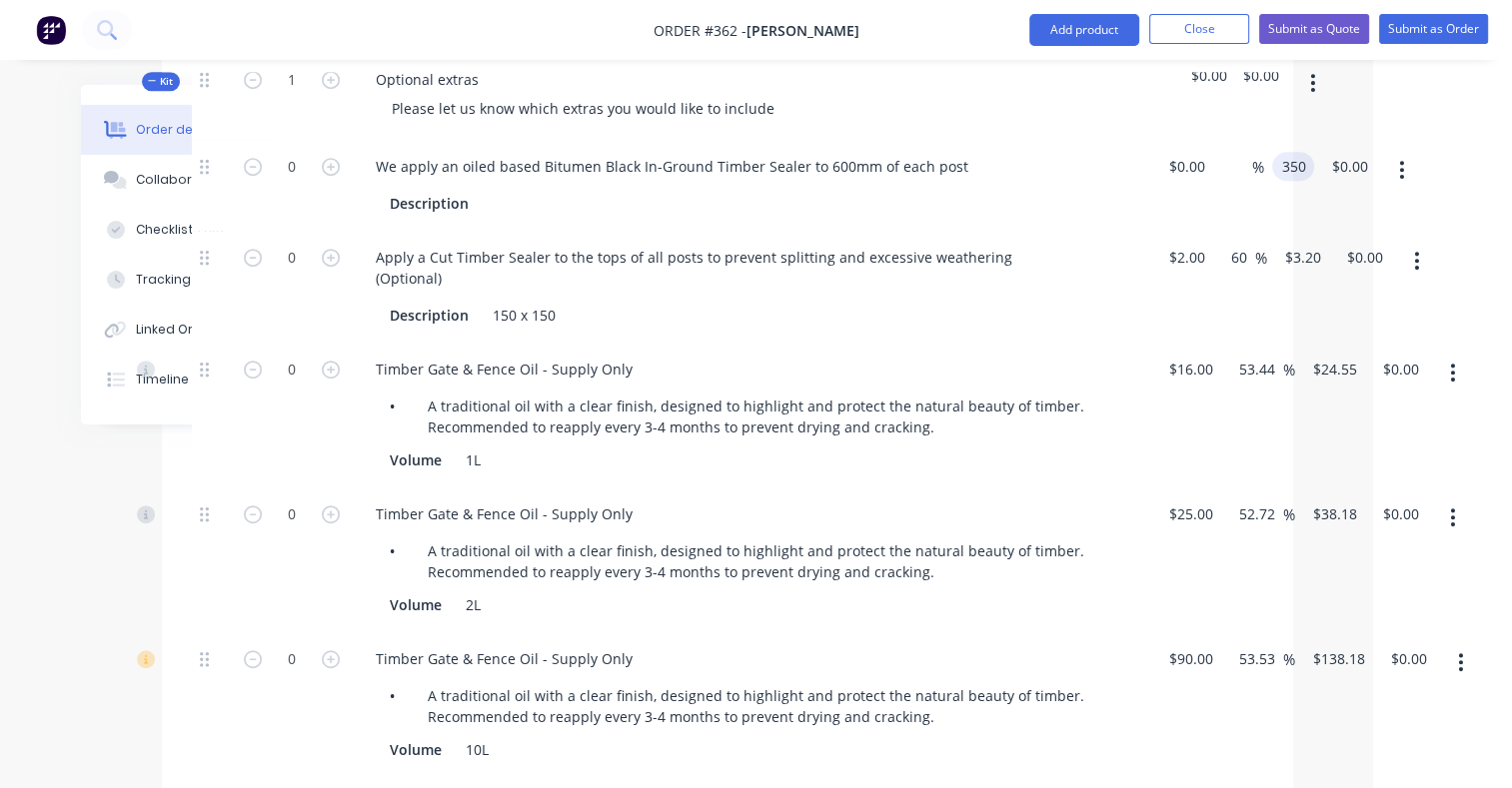 type on "$350.00" 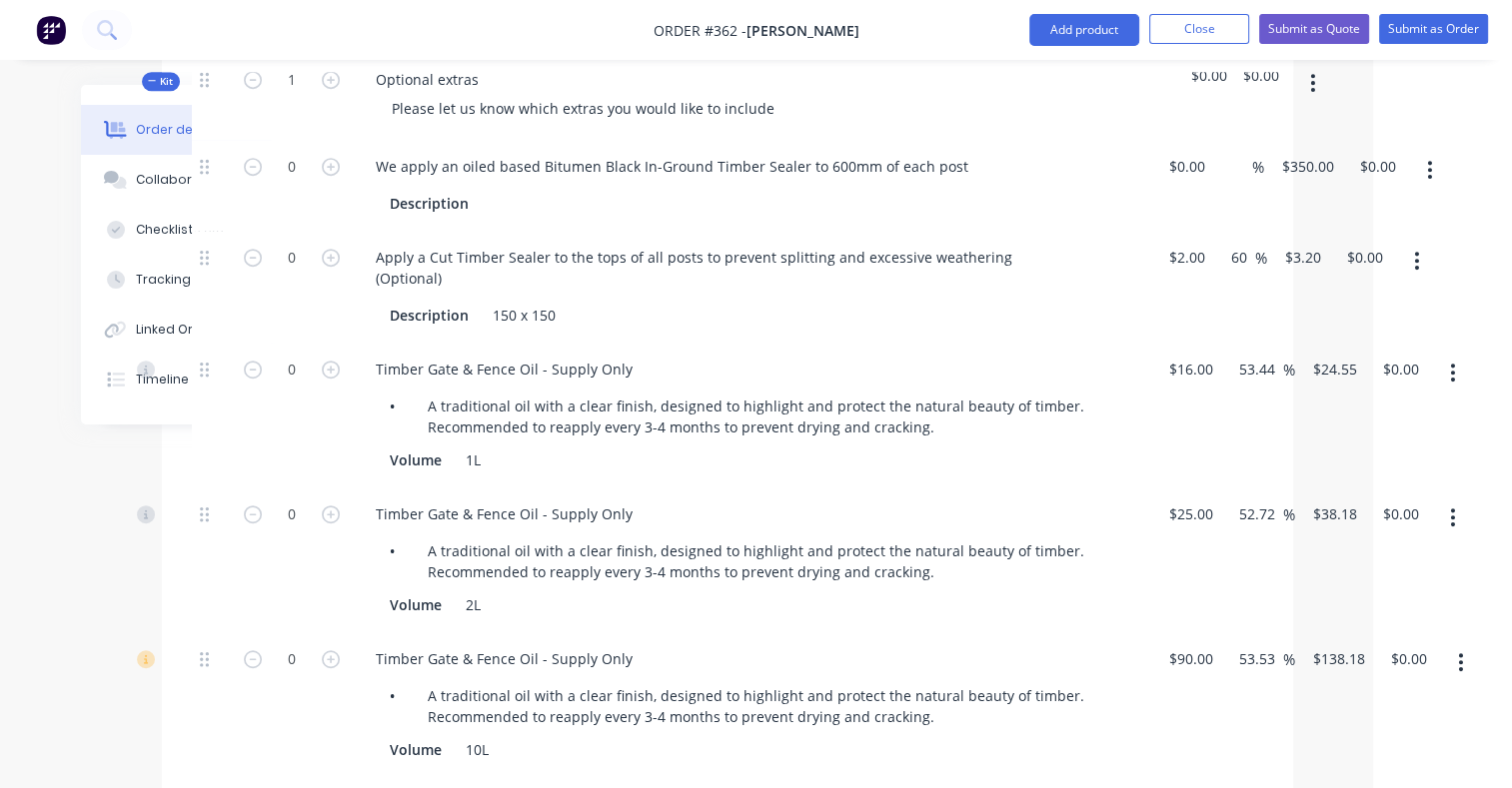 click on "$3.20 $3.20" at bounding box center (1298, 287) 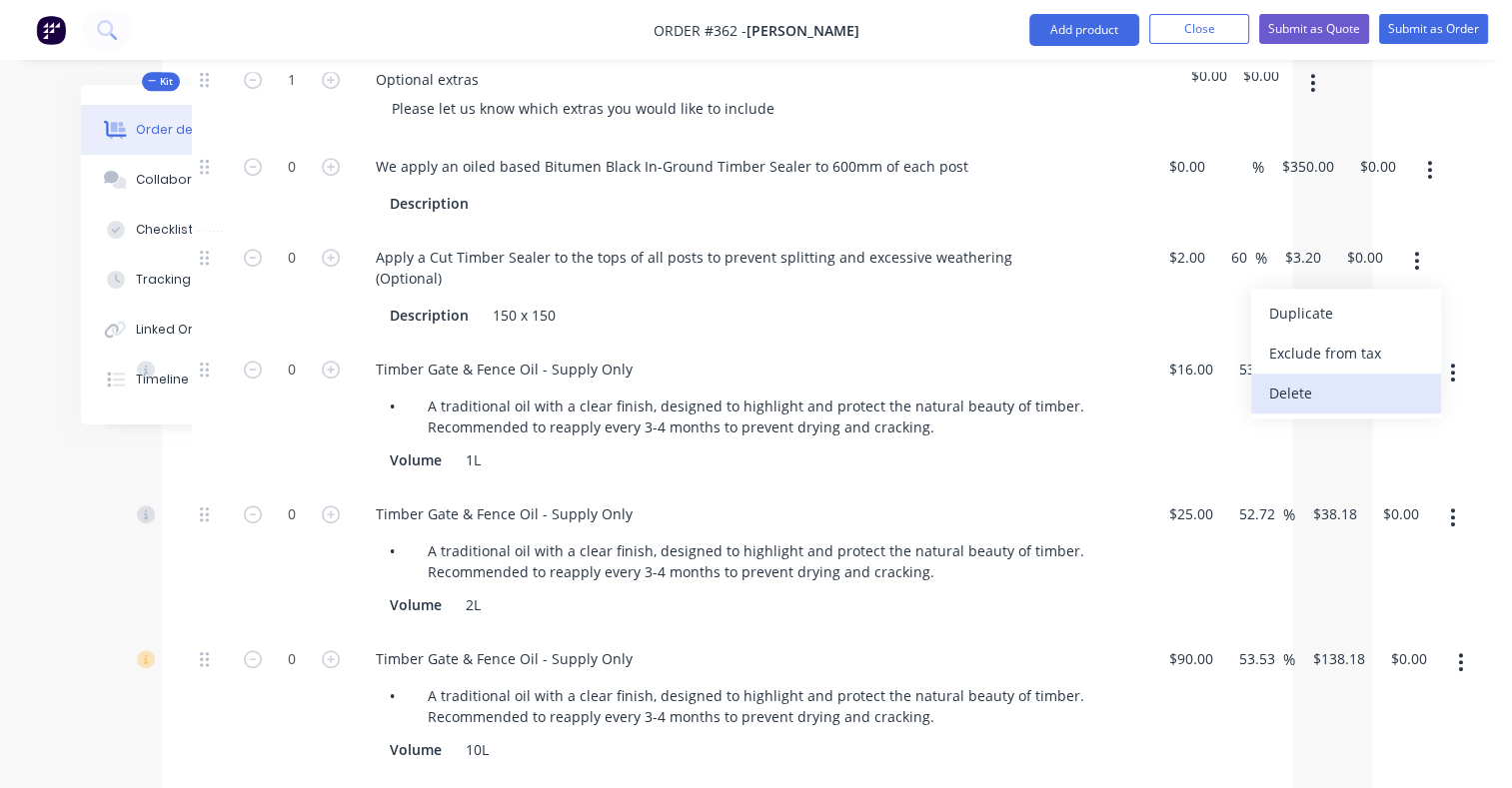click on "Delete" at bounding box center [1346, 393] 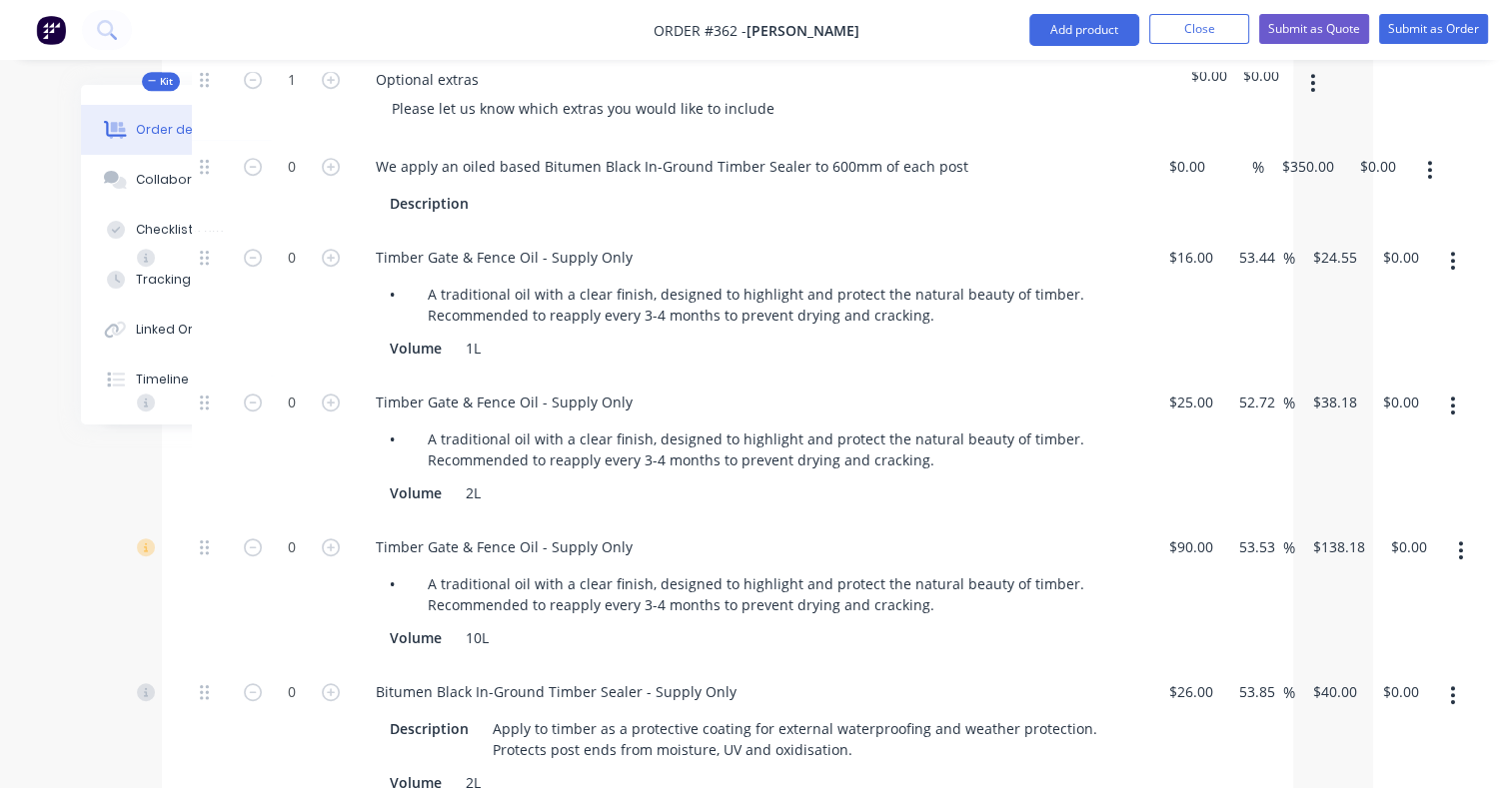 click at bounding box center [1452, 261] 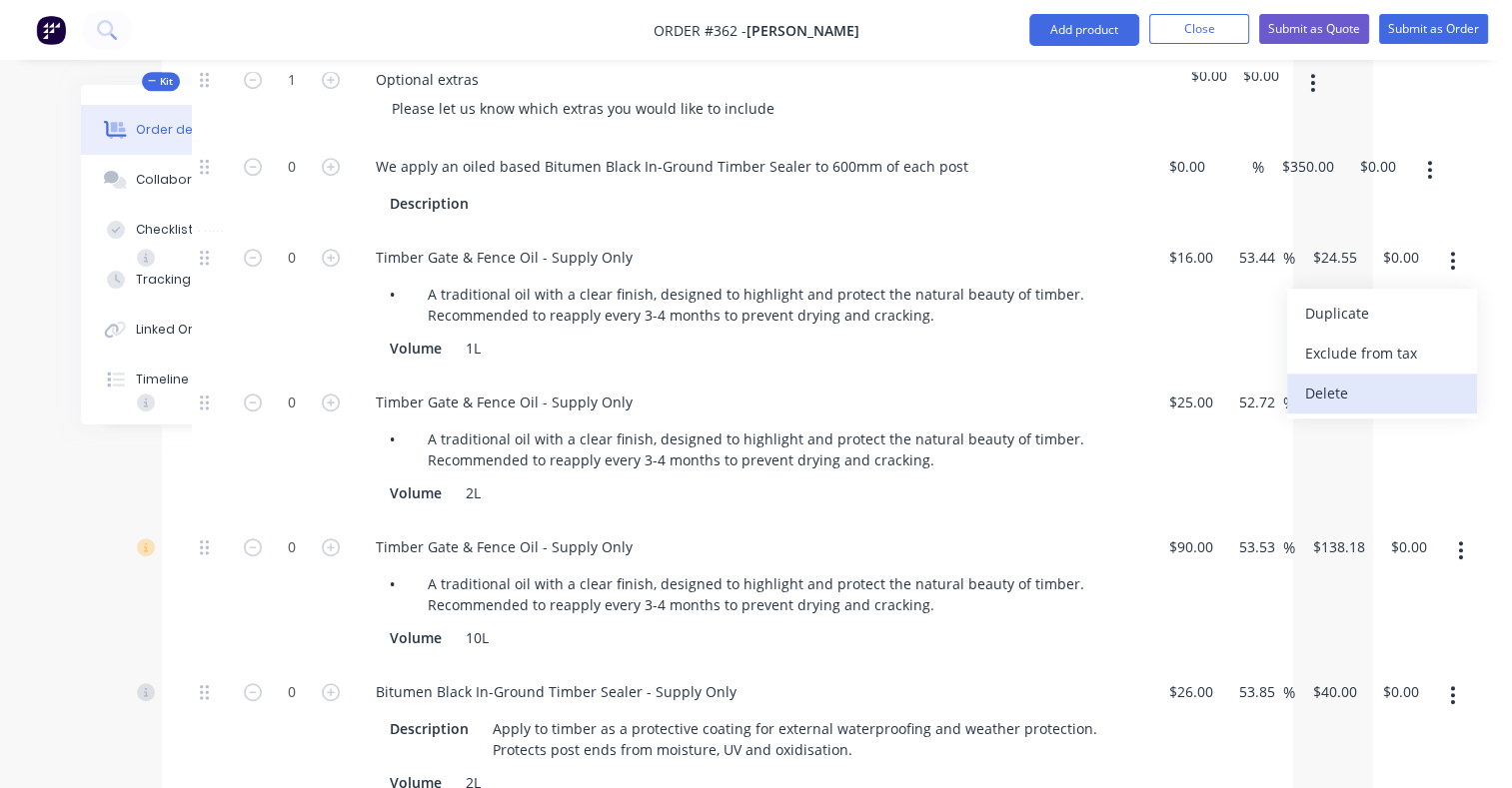 click on "Delete" at bounding box center (1382, 393) 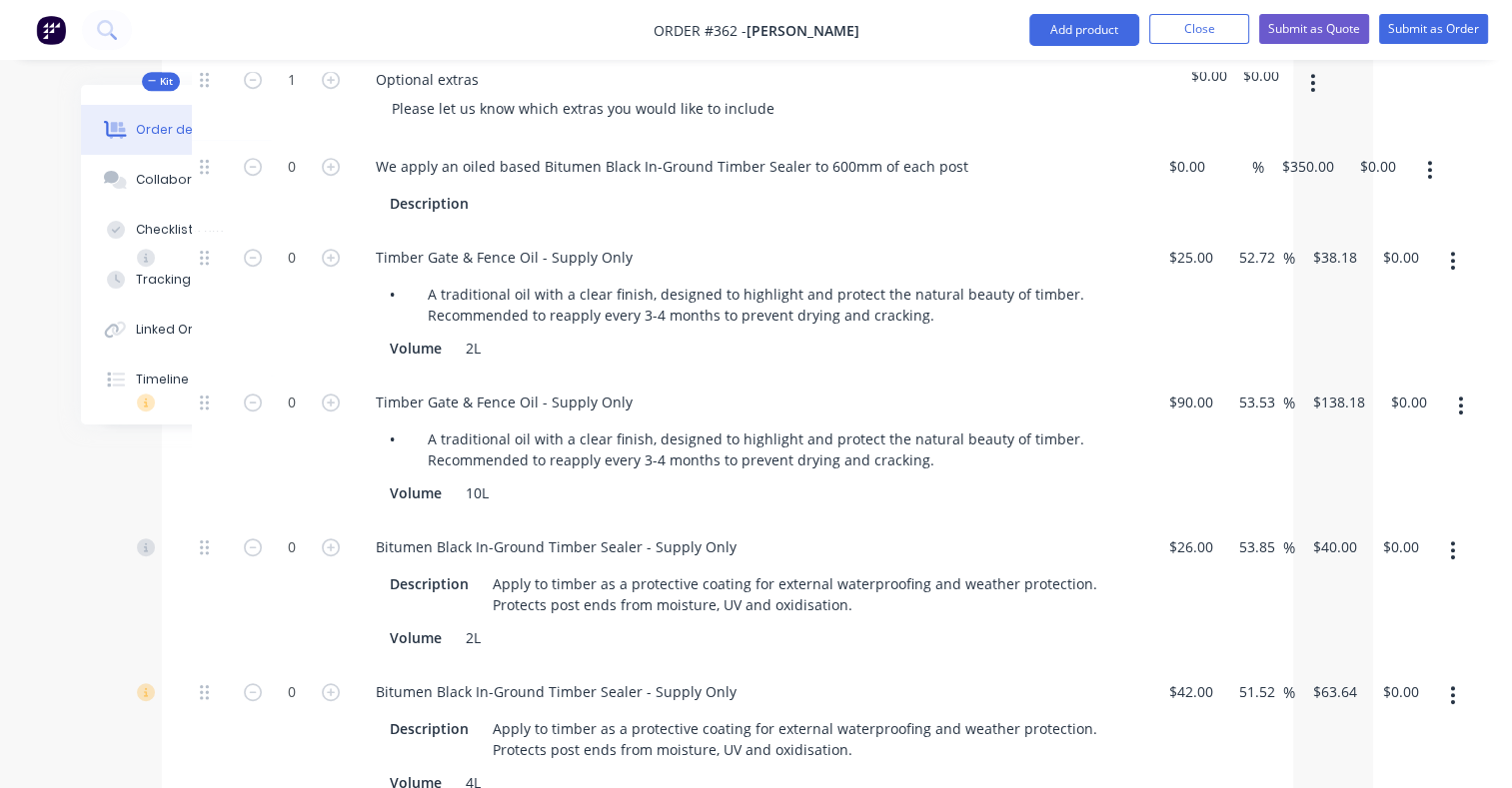 click at bounding box center [1452, 261] 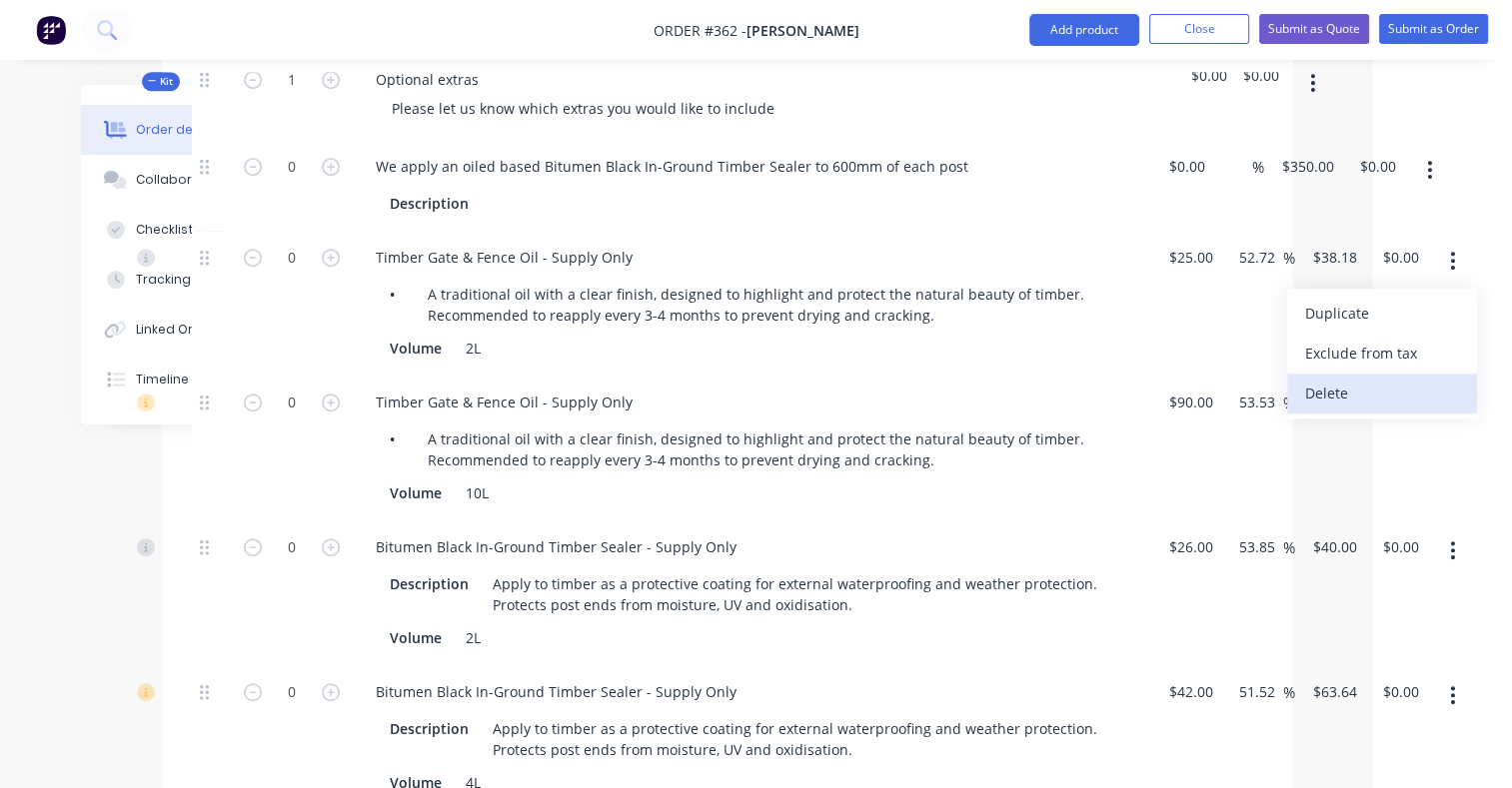 click on "Delete" at bounding box center (1382, 393) 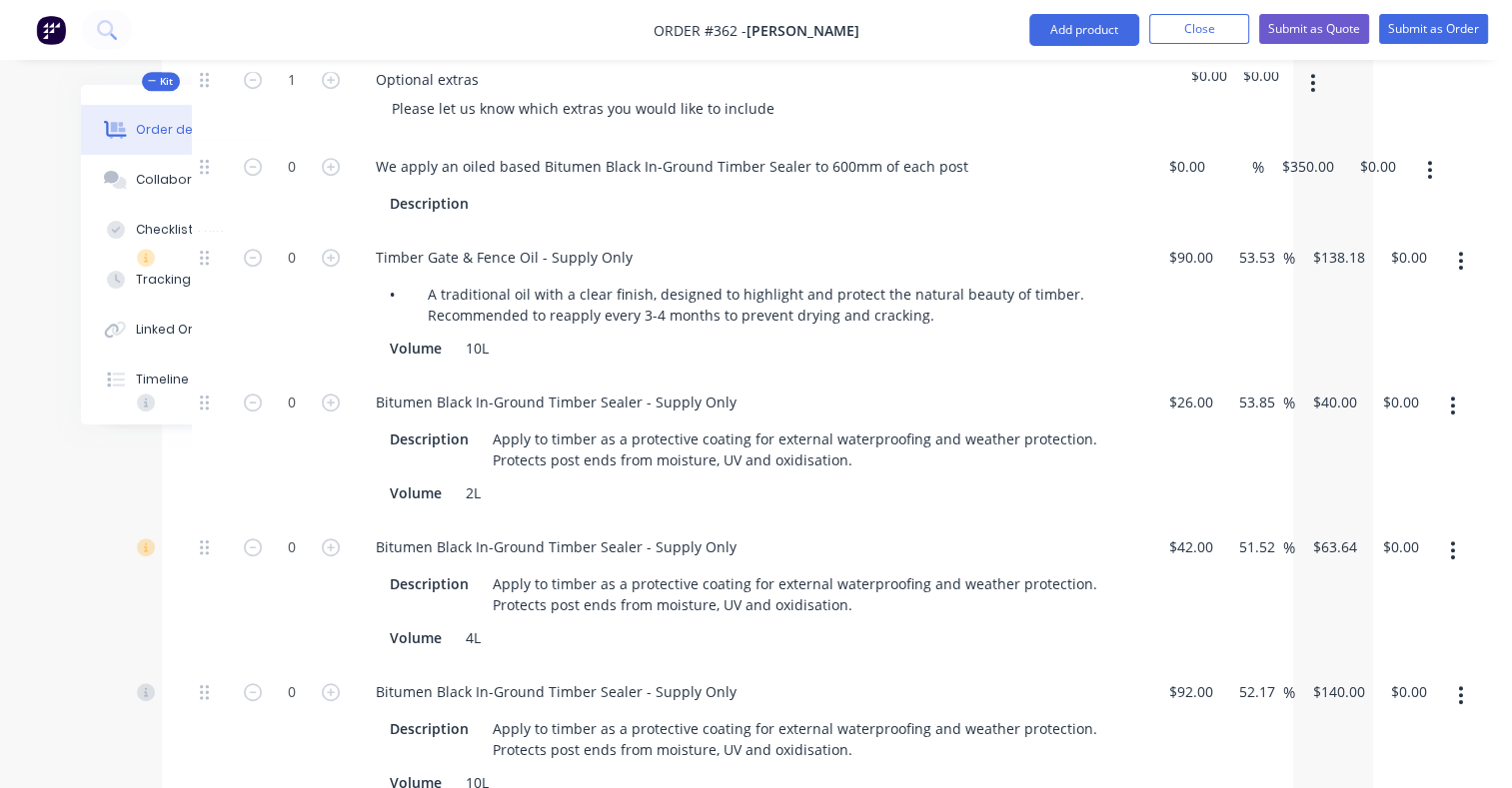 click 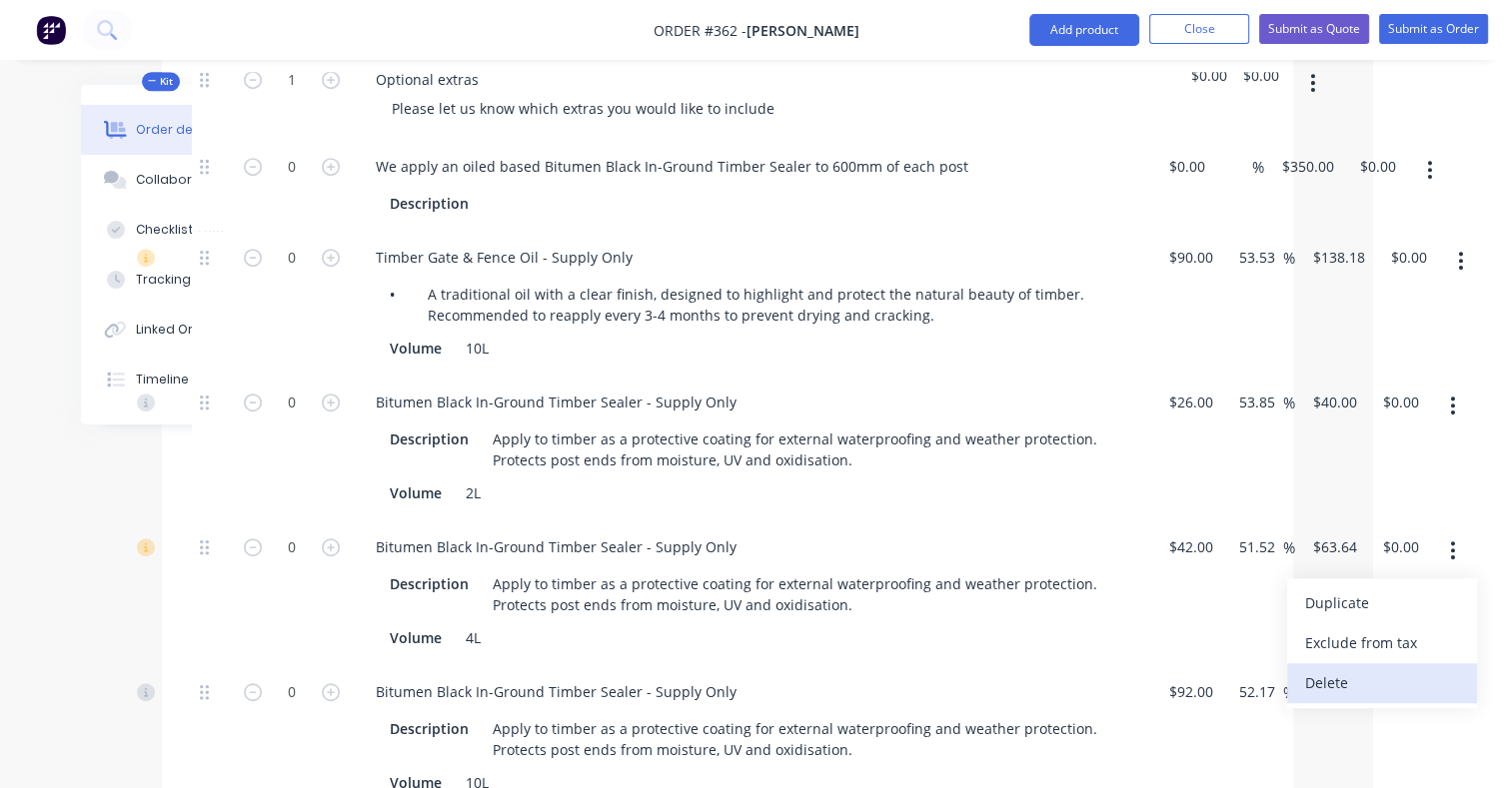 click on "Delete" at bounding box center [1382, 682] 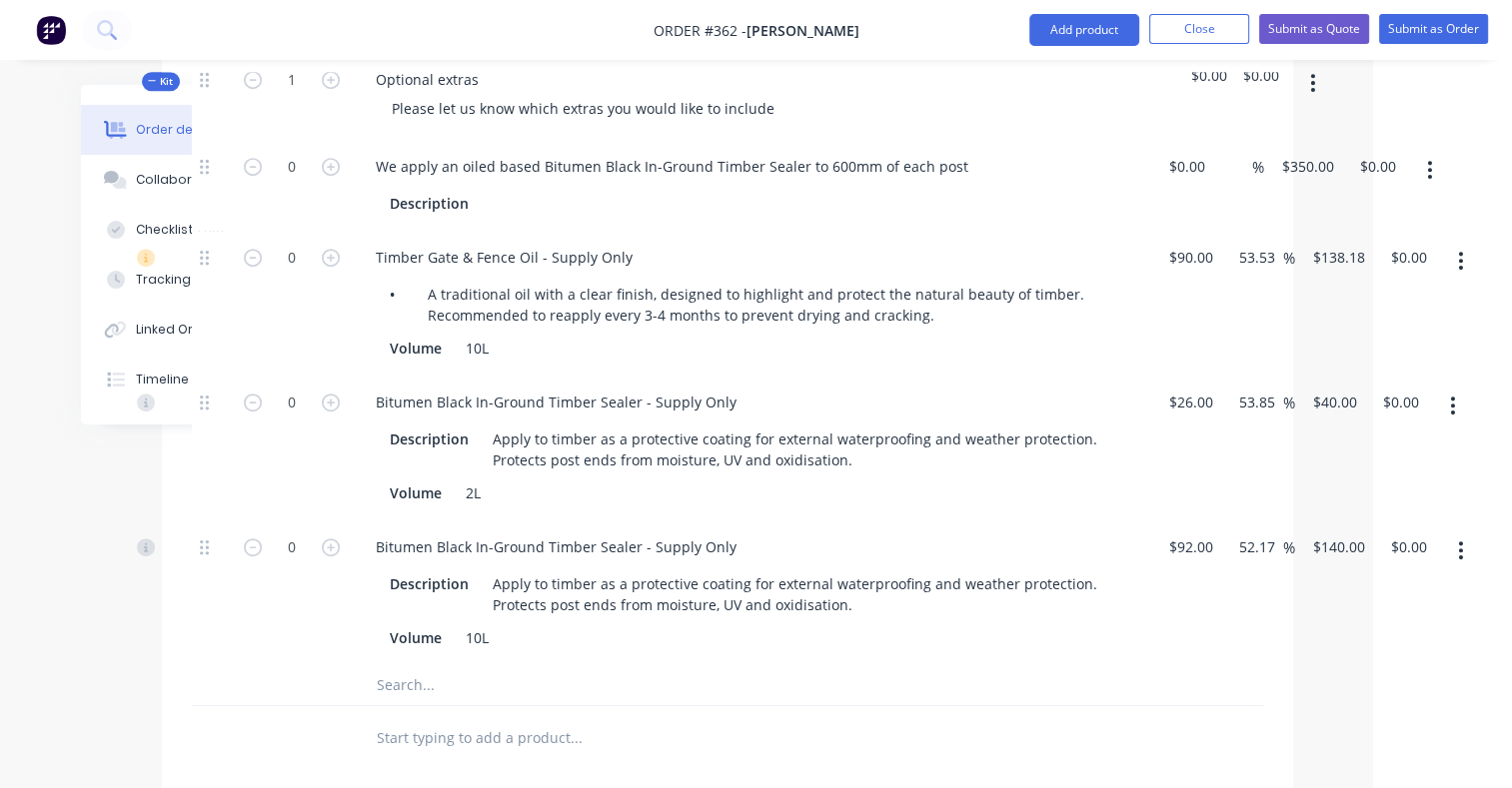 click at bounding box center (1460, 550) 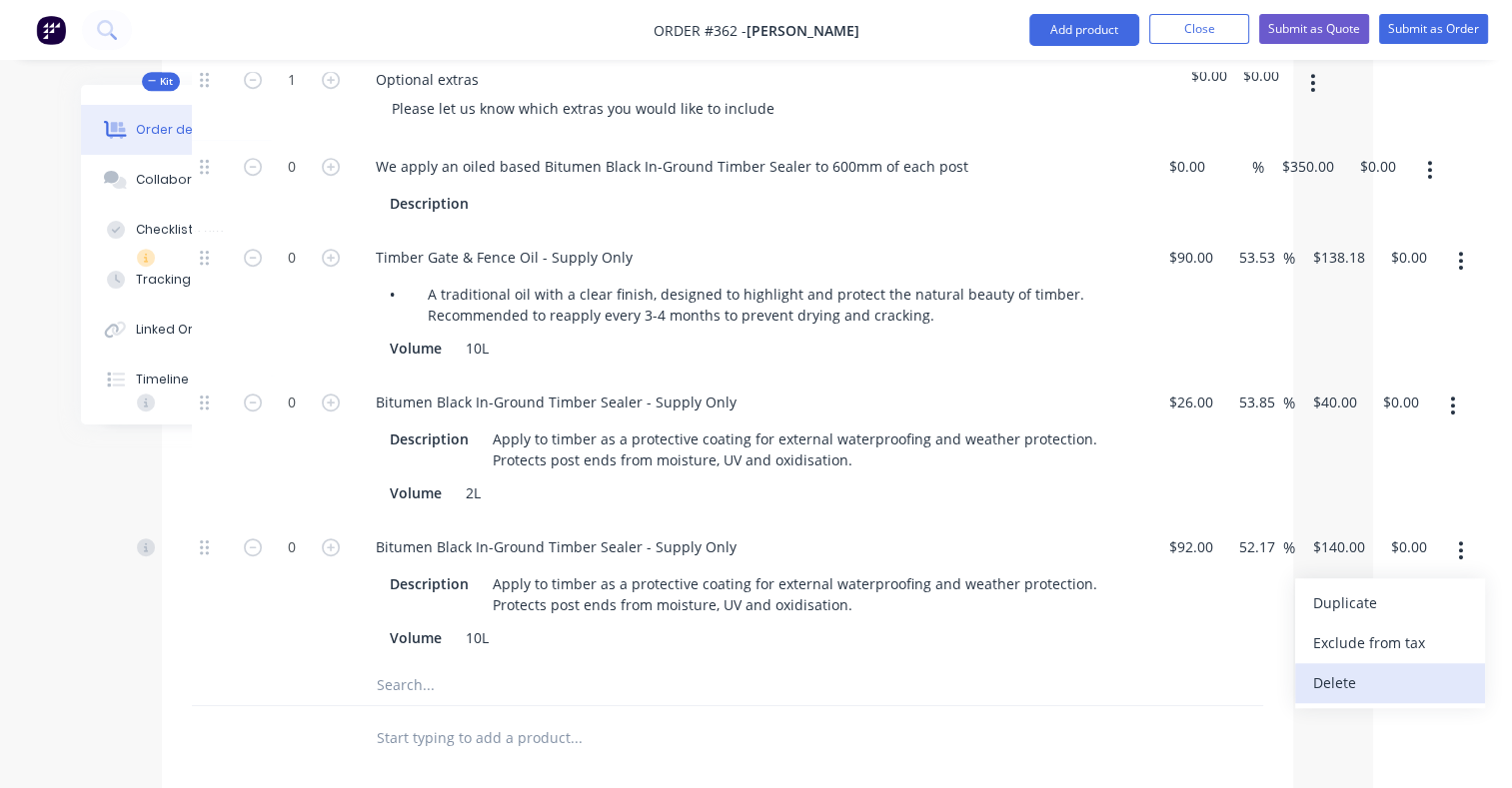 click on "Delete" at bounding box center [1390, 682] 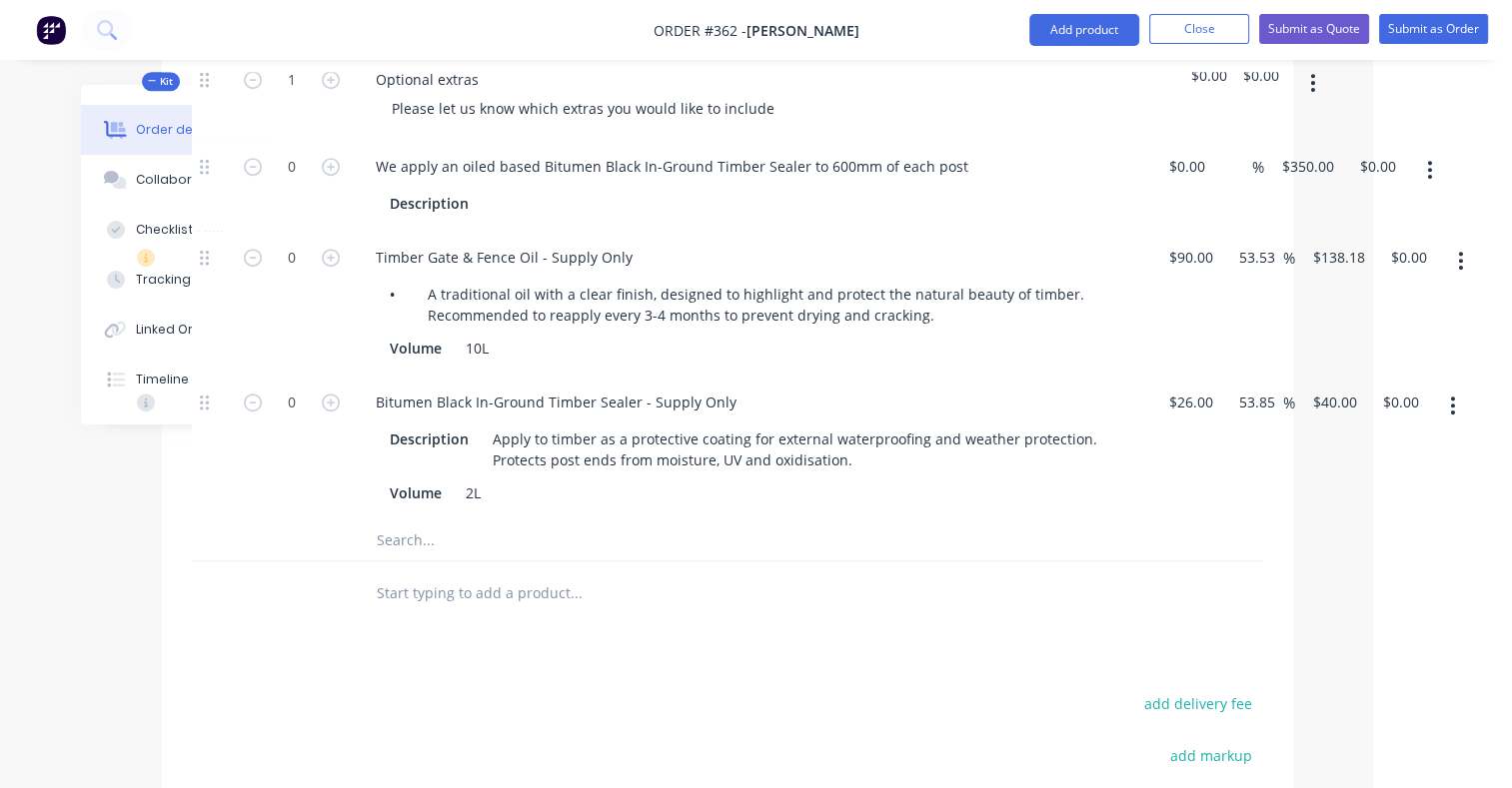 click at bounding box center [576, 540] 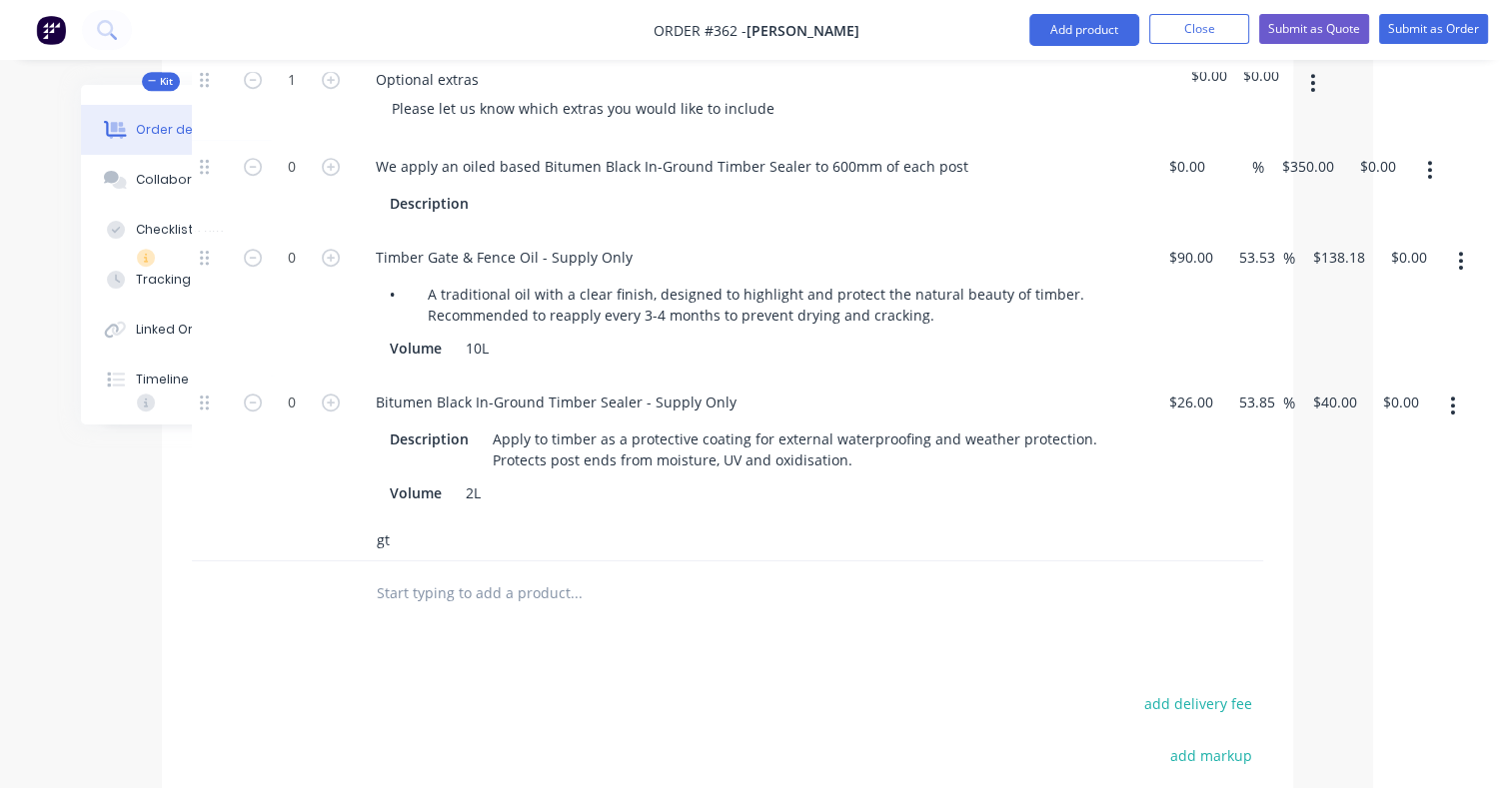 type on "g" 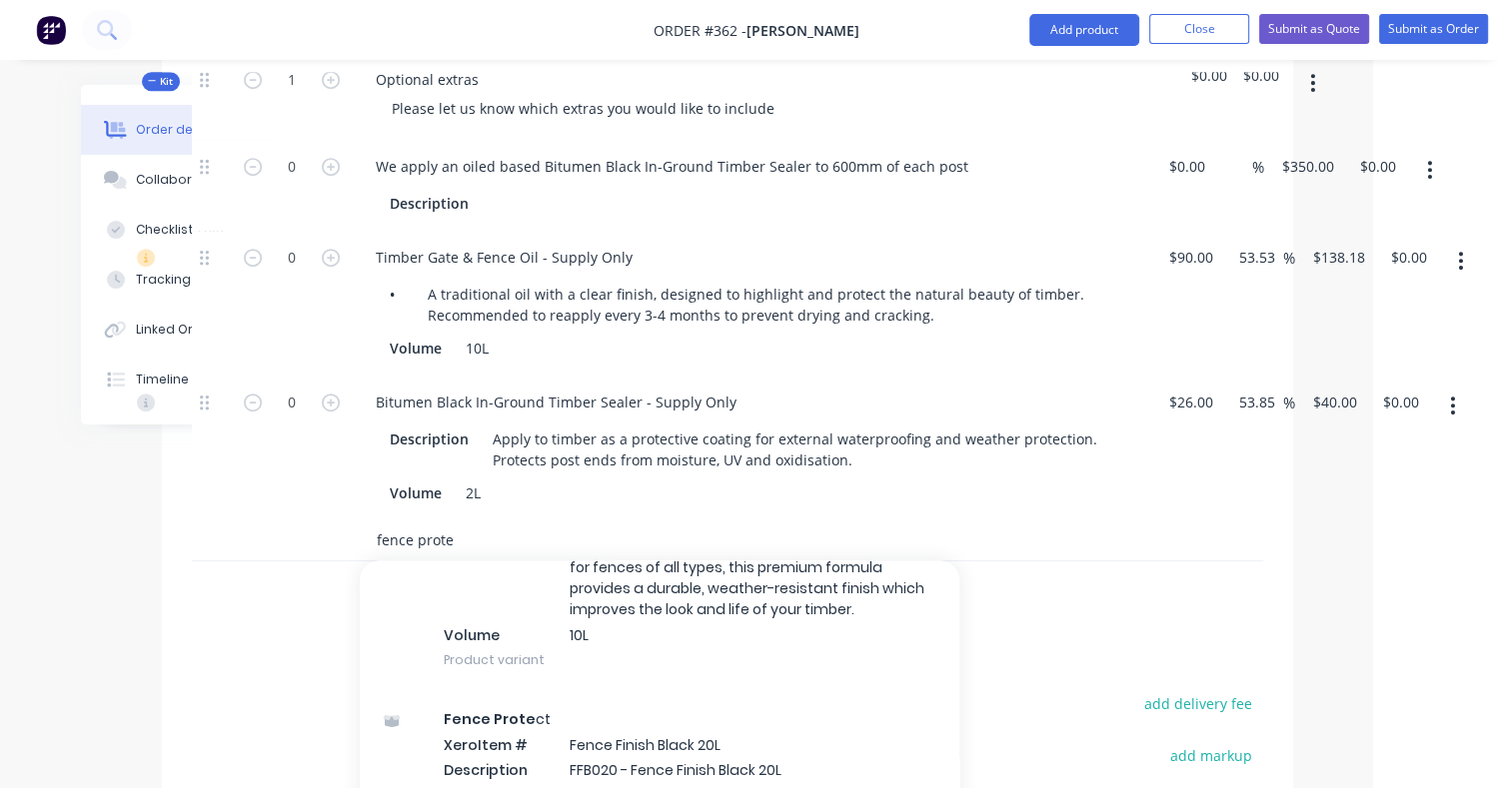 scroll, scrollTop: 312, scrollLeft: 0, axis: vertical 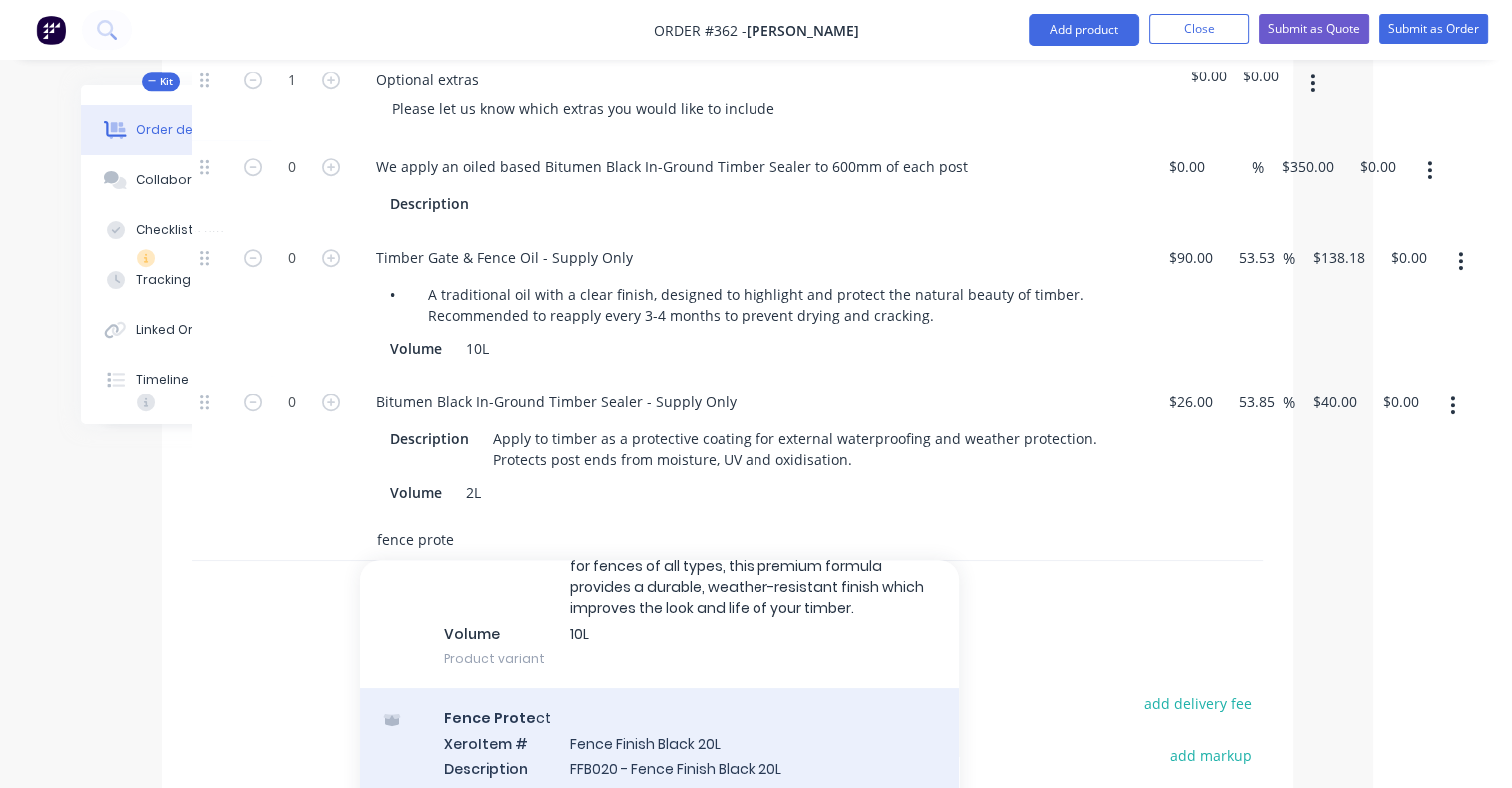type on "fence prote" 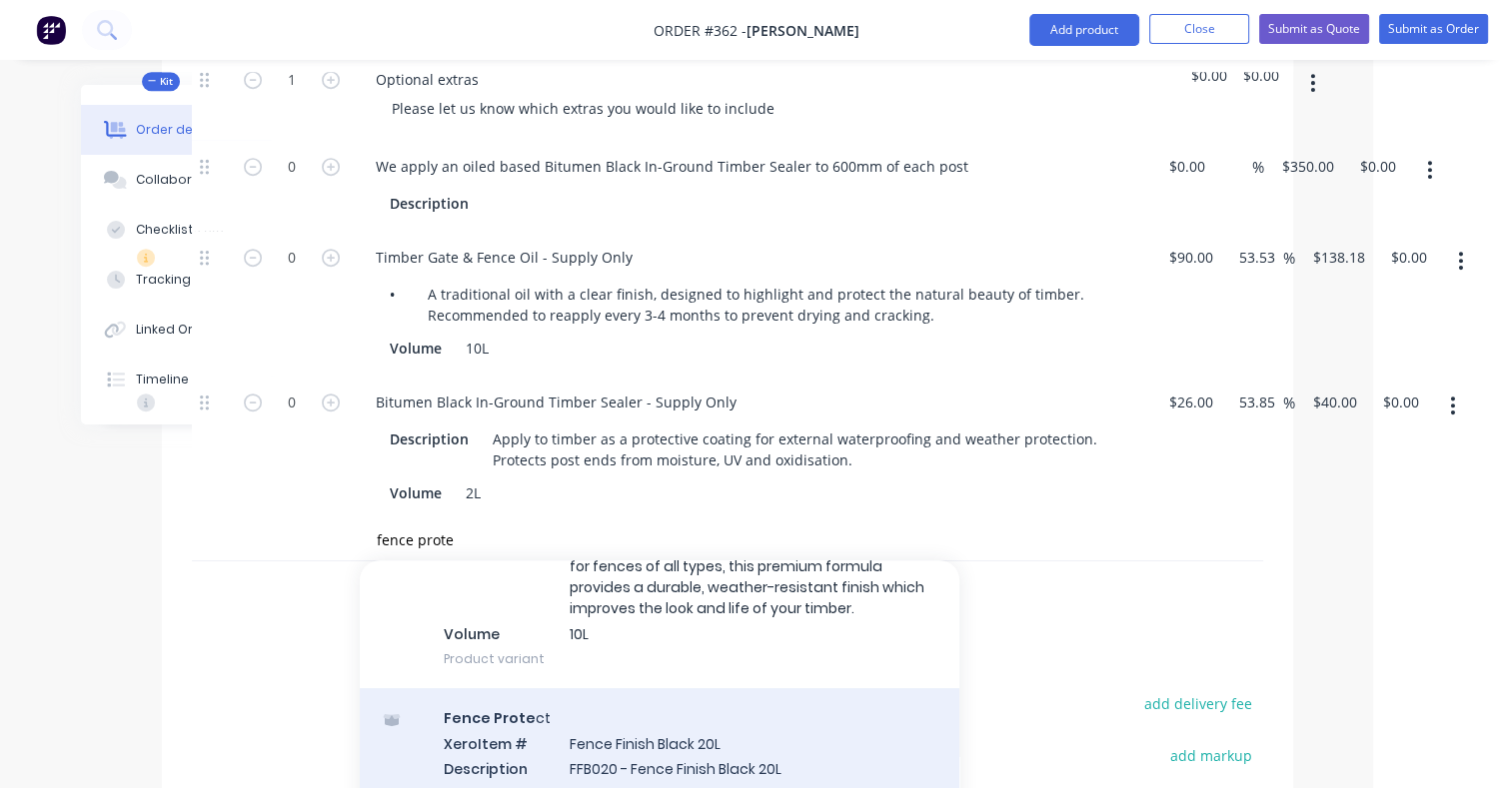 click on "Fence Prote ct Xero  Item # Fence Finish Black 20L Description FFB020 -  Fence Finish Black 20L • Fence Prote ct - Black Finish
Transform your fences with our Water-Based  Fence Prote ctor, a product designed to enhance and protect your fence.
Ideal for fences of all types, this premium formula provides a durable, weather-resistant finish which improves the look and life of your timber. Volume 20L Product variant" at bounding box center [660, 834] 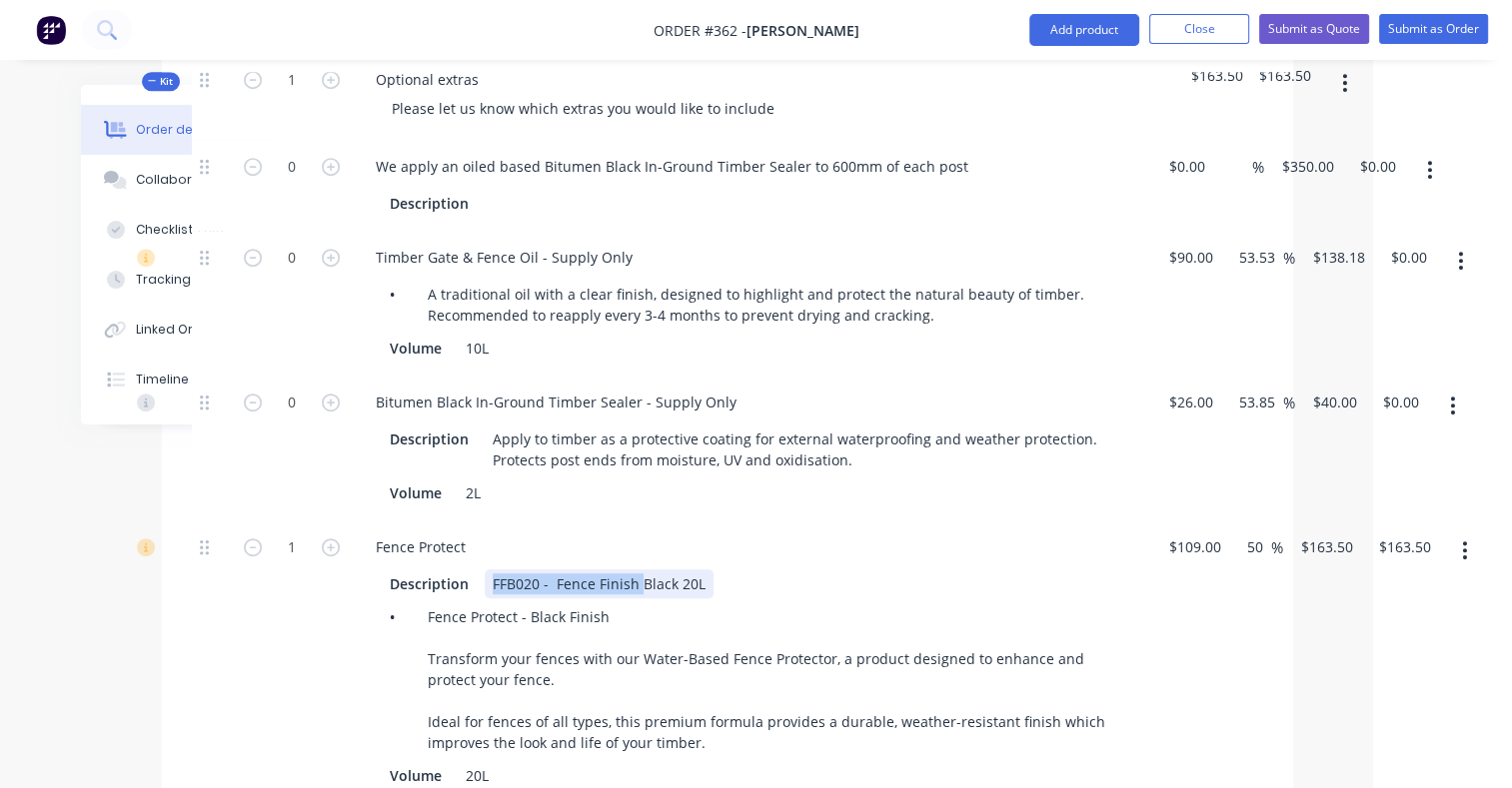 drag, startPoint x: 492, startPoint y: 531, endPoint x: 639, endPoint y: 523, distance: 147.21753 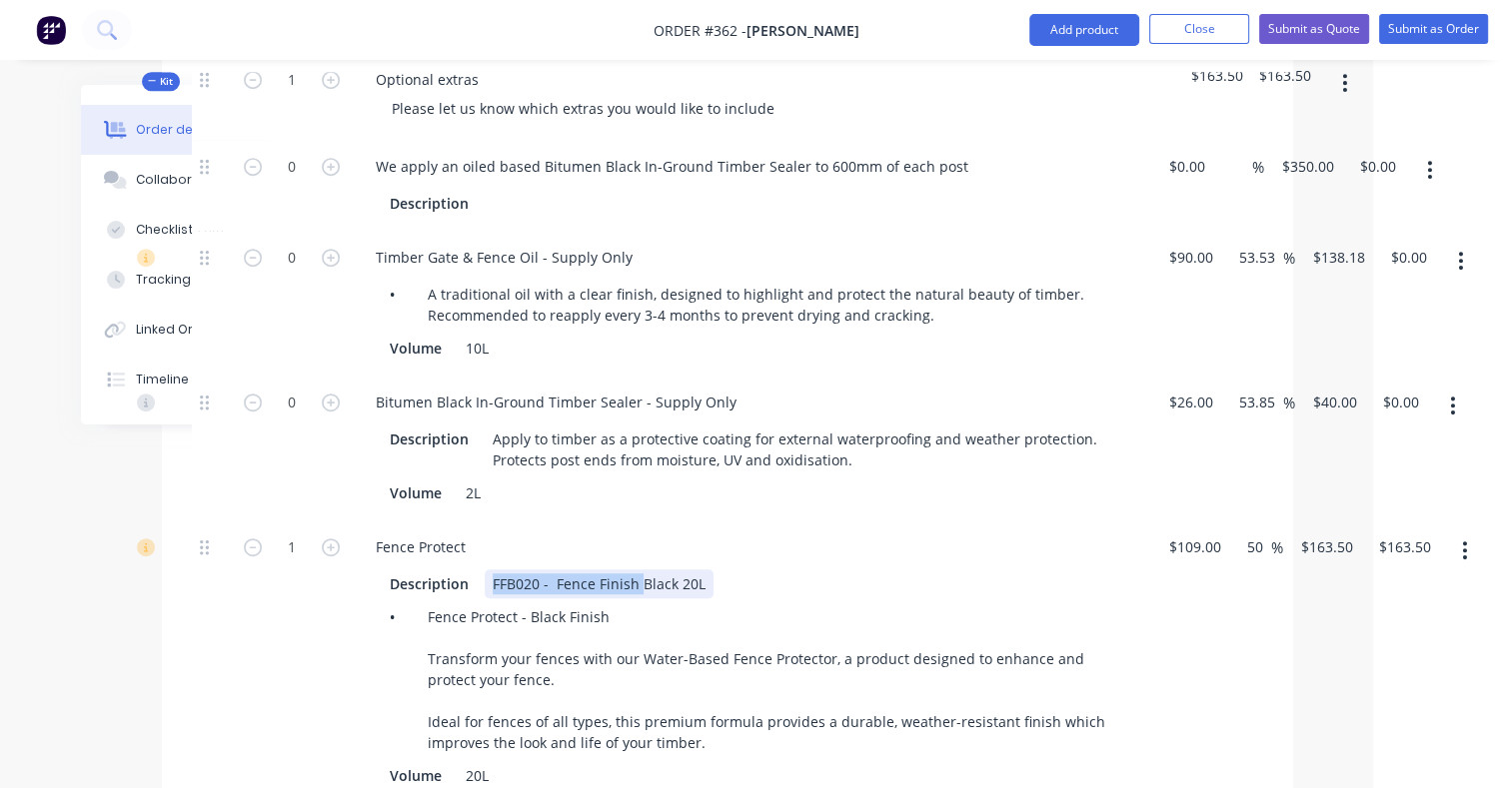 click on "FFB020 -  Fence Finish Black 20L" at bounding box center (599, 583) 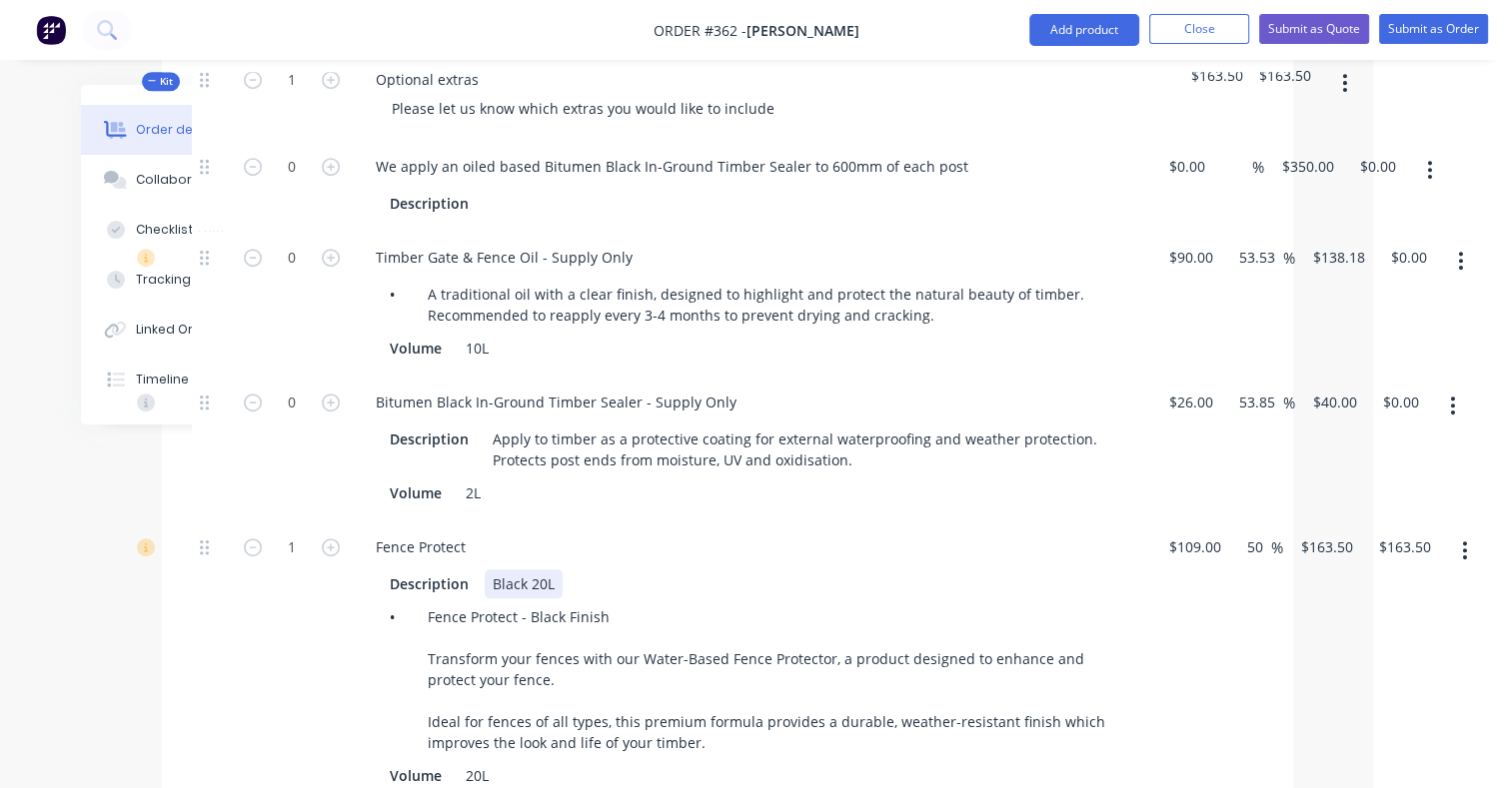 type 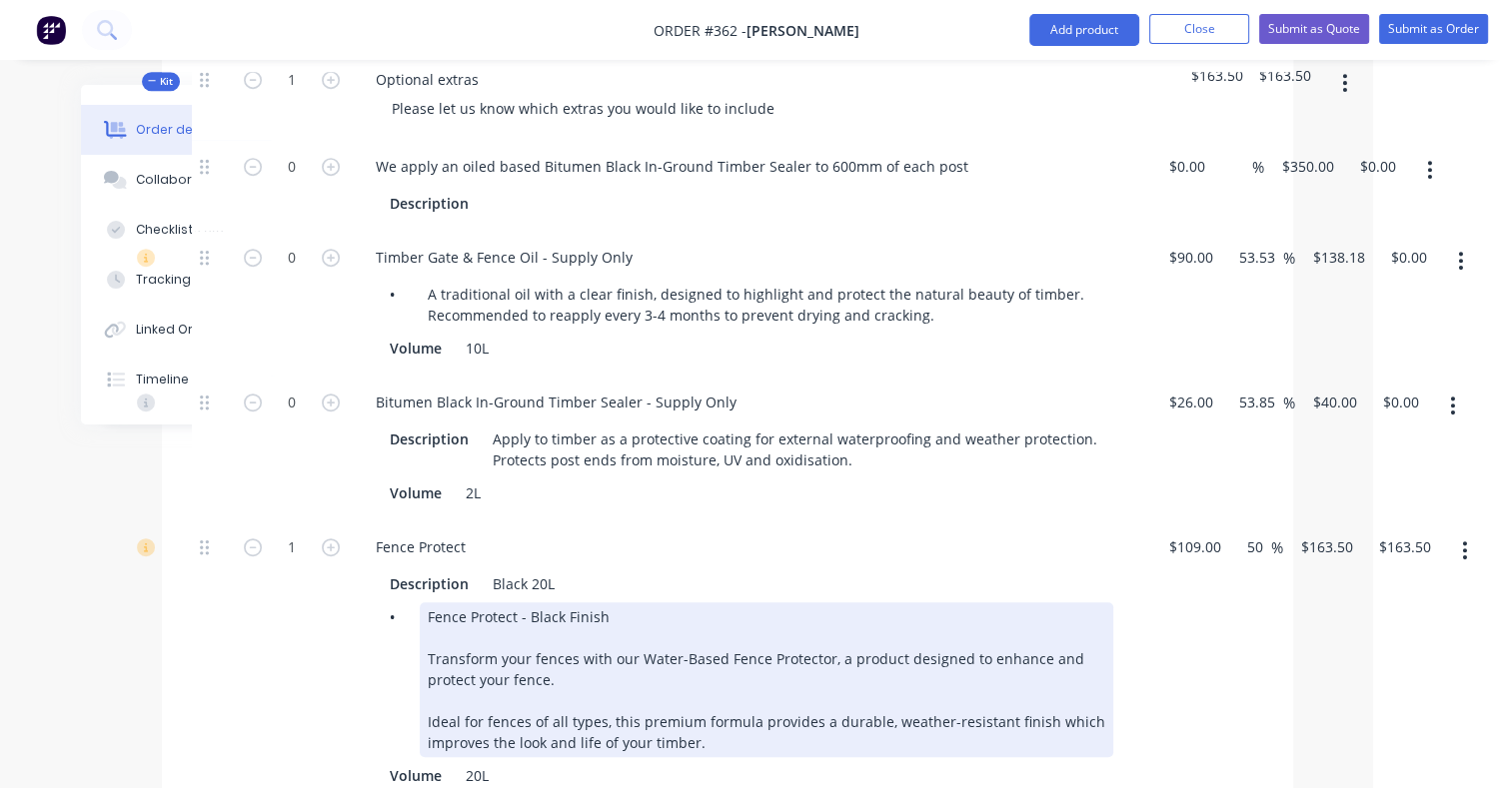click on "Fence Protect - Black Finish
Transform your fences with our Water-Based Fence Protector, a product designed to enhance and protect your fence.
Ideal for fences of all types, this premium formula provides a durable, weather-resistant finish which improves the look and life of your timber." at bounding box center (766, 679) 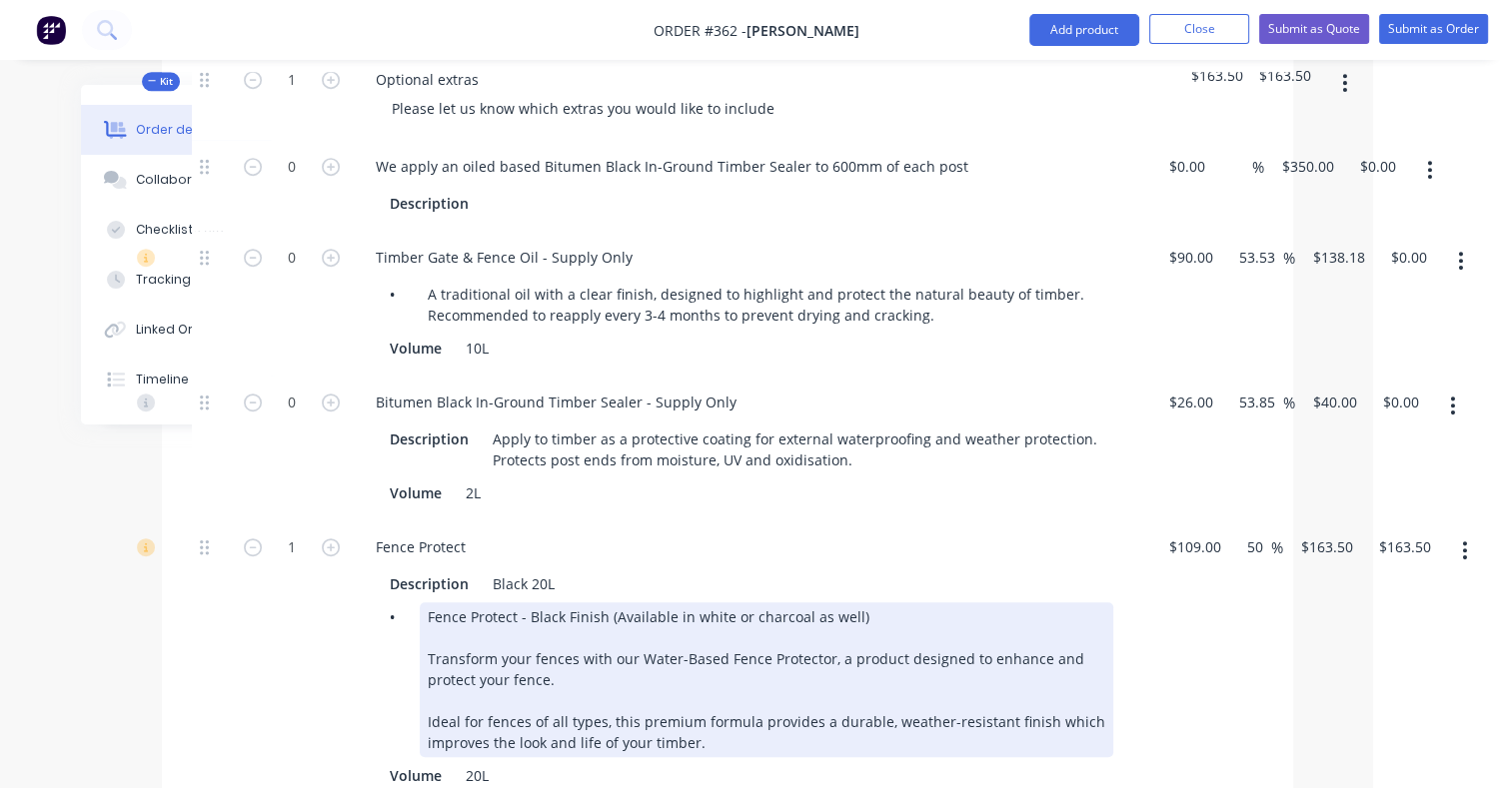 click on "Description Black 20L • Fence Protect - Black Finish (Available in white or charcoal as well)
Transform your fences with our Water-Based Fence Protector, a product designed to enhance and protect your fence.
Ideal for fences of all types, this premium formula provides a durable, weather-resistant finish which improves the look and life of your timber. Volume 20L" at bounding box center (752, 677) 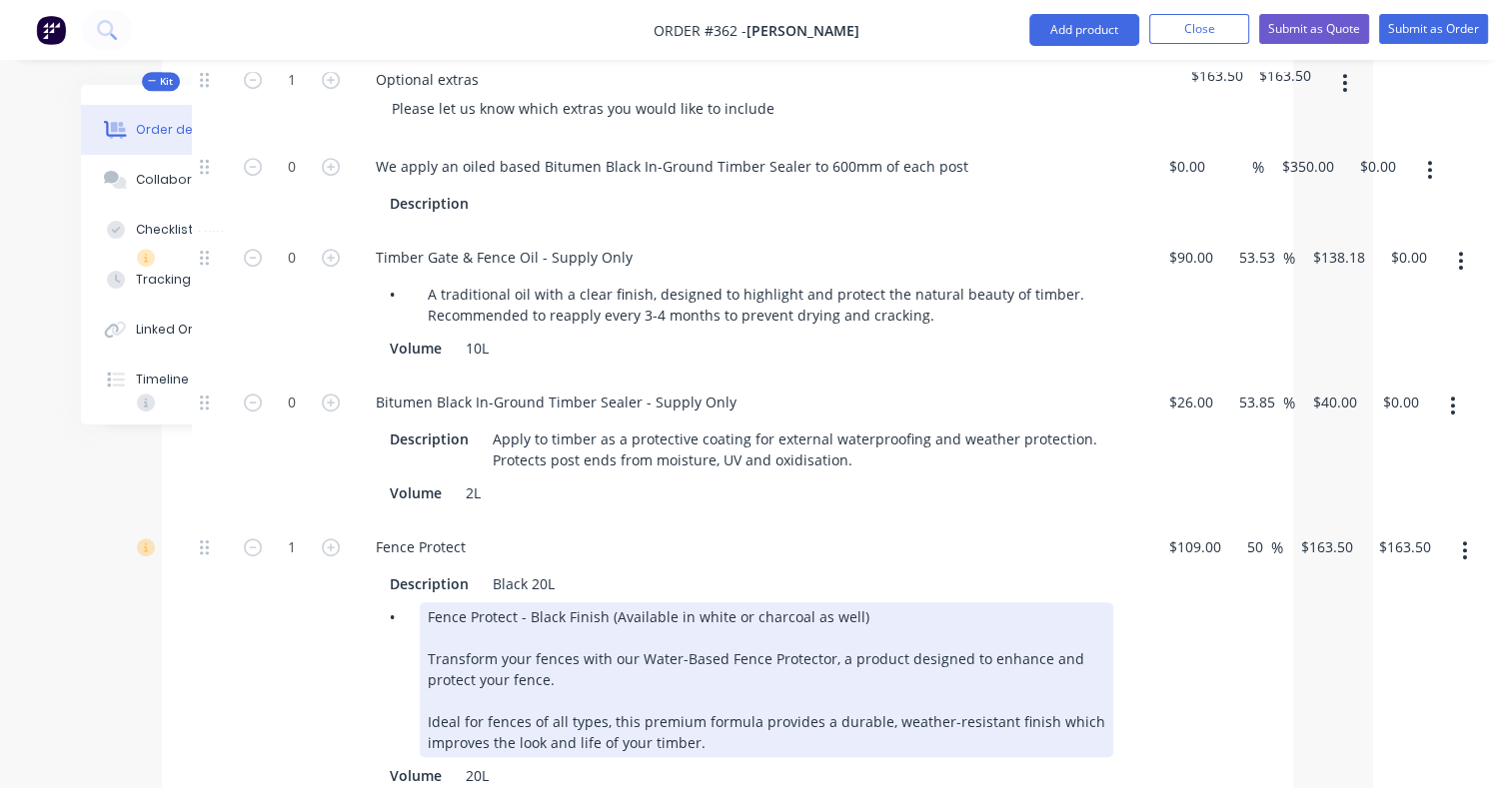 scroll, scrollTop: 1389, scrollLeft: 139, axis: both 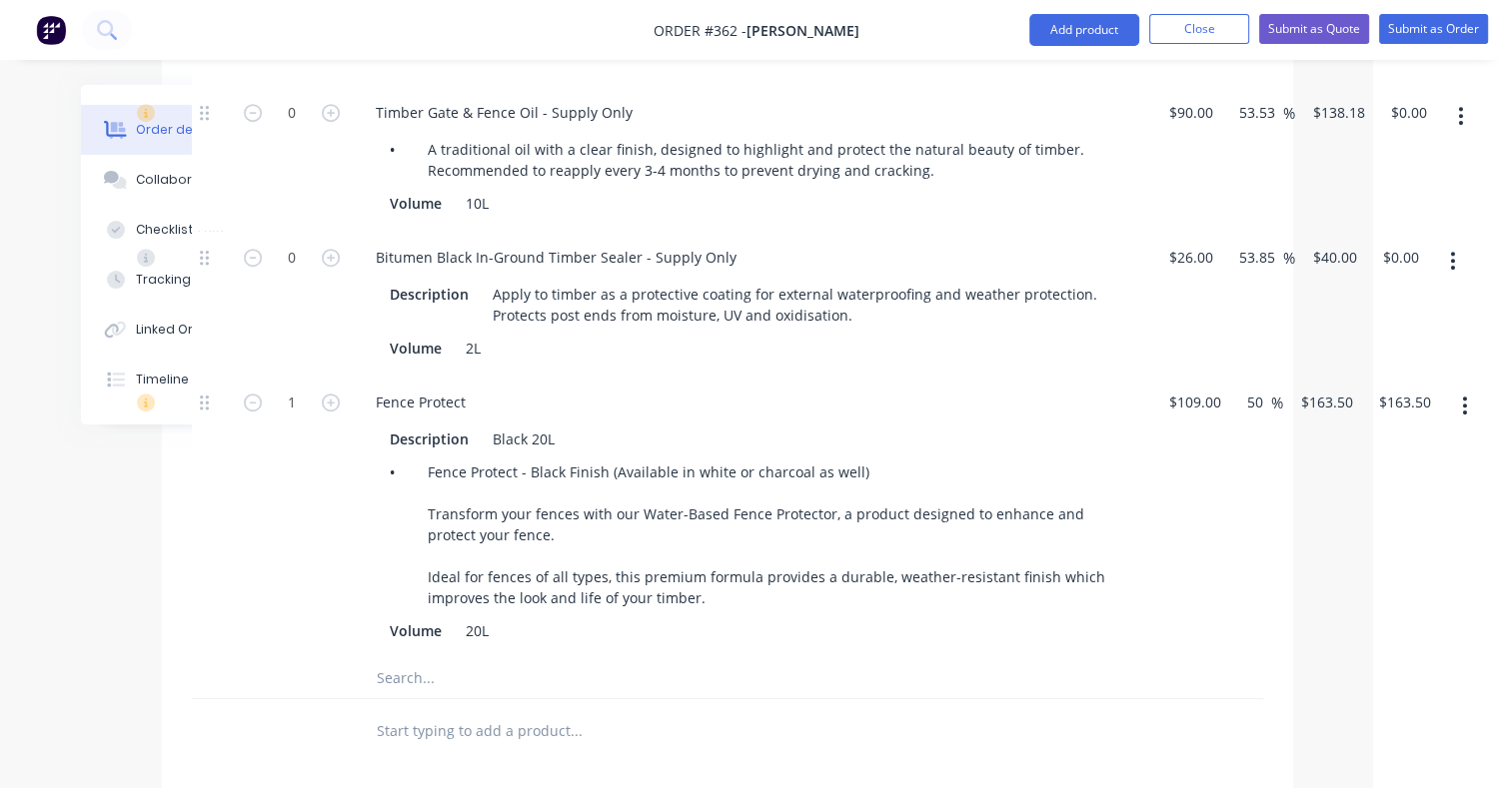 click at bounding box center [576, 731] 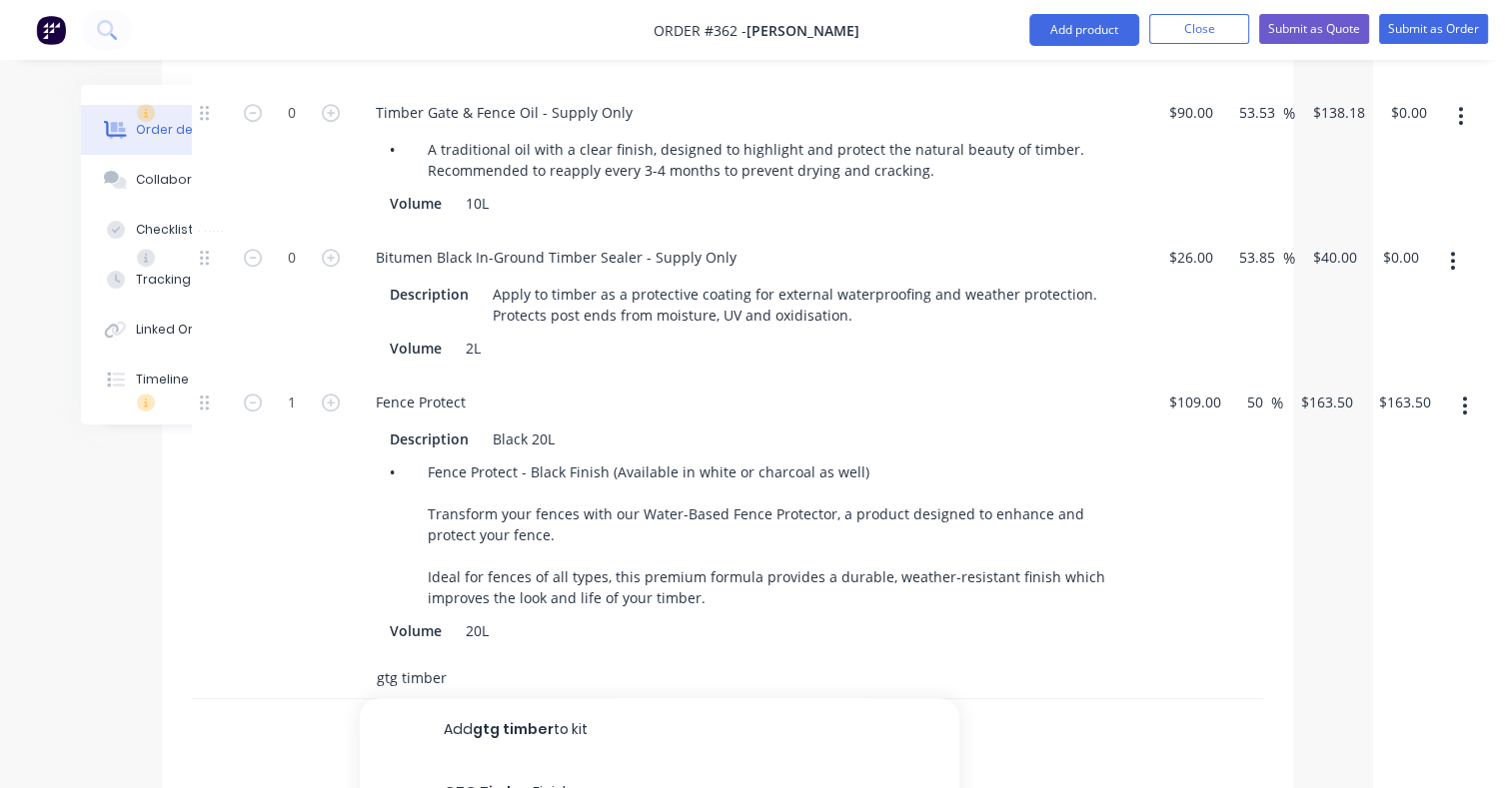 scroll, scrollTop: 1593, scrollLeft: 139, axis: both 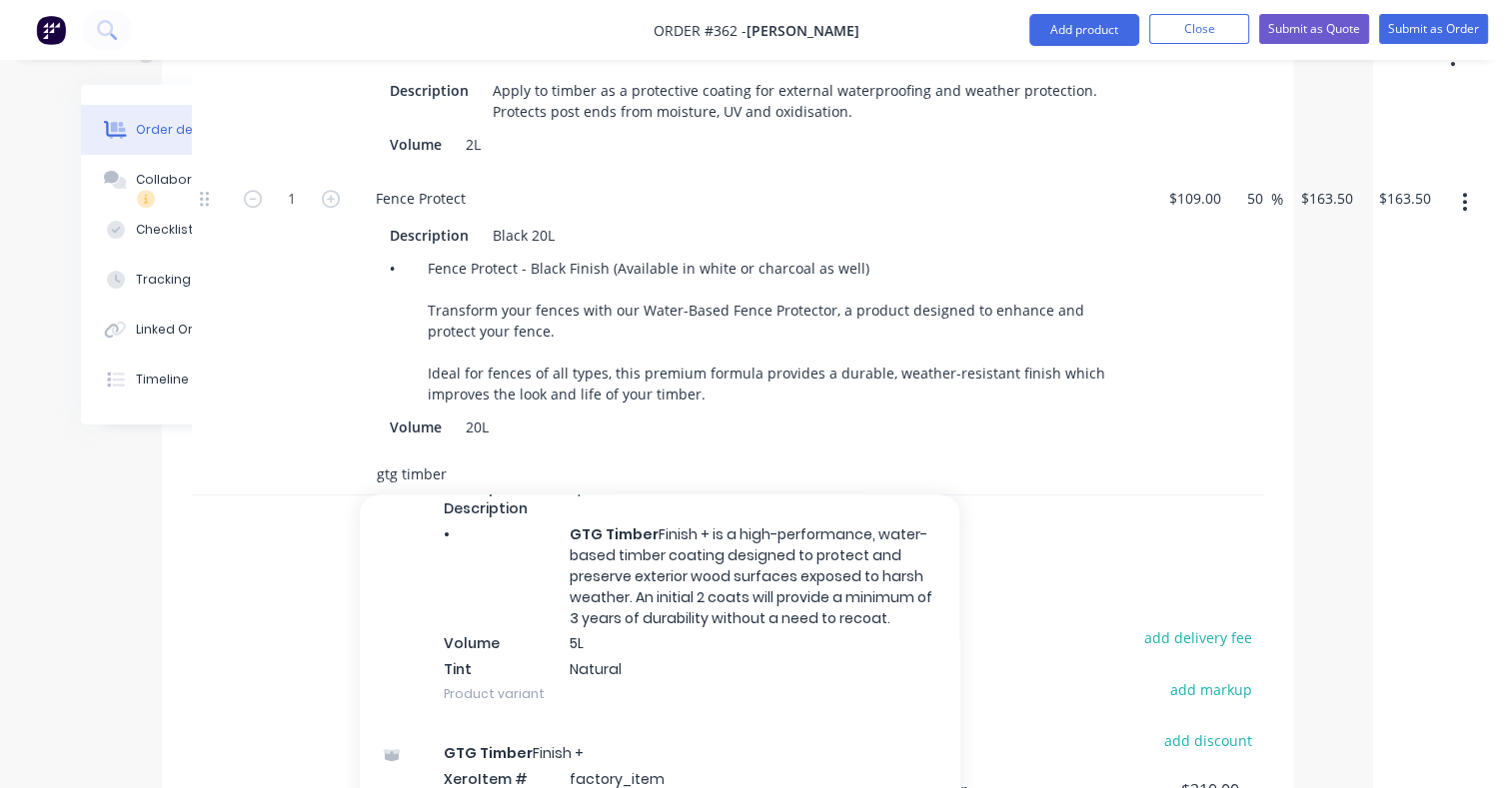 type on "gtg timber" 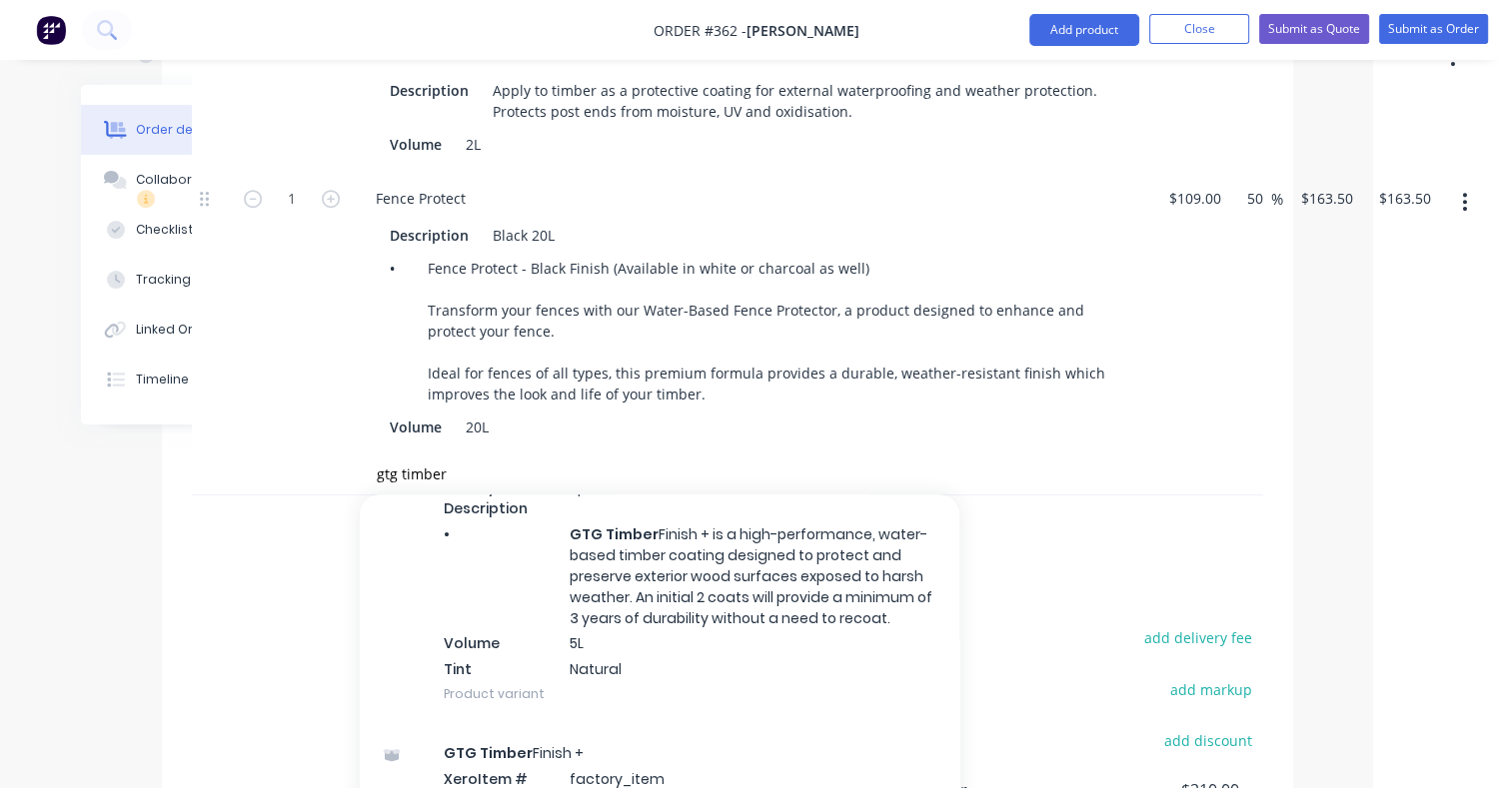 click on "GTG Timber Finish + Xero  Item # factory_item Sceneys Description SpectraDeck Plus 5L • GTG Timber Finish + is a high-performance, water-based timber coating designed to protect and preserve exterior wood surfaces exposed to harsh weather.
An initial 2 coats will provide a minimum of 3 years of durability without a need to recoat. Volume 5L Tint Natural Product variant" at bounding box center (660, 564) 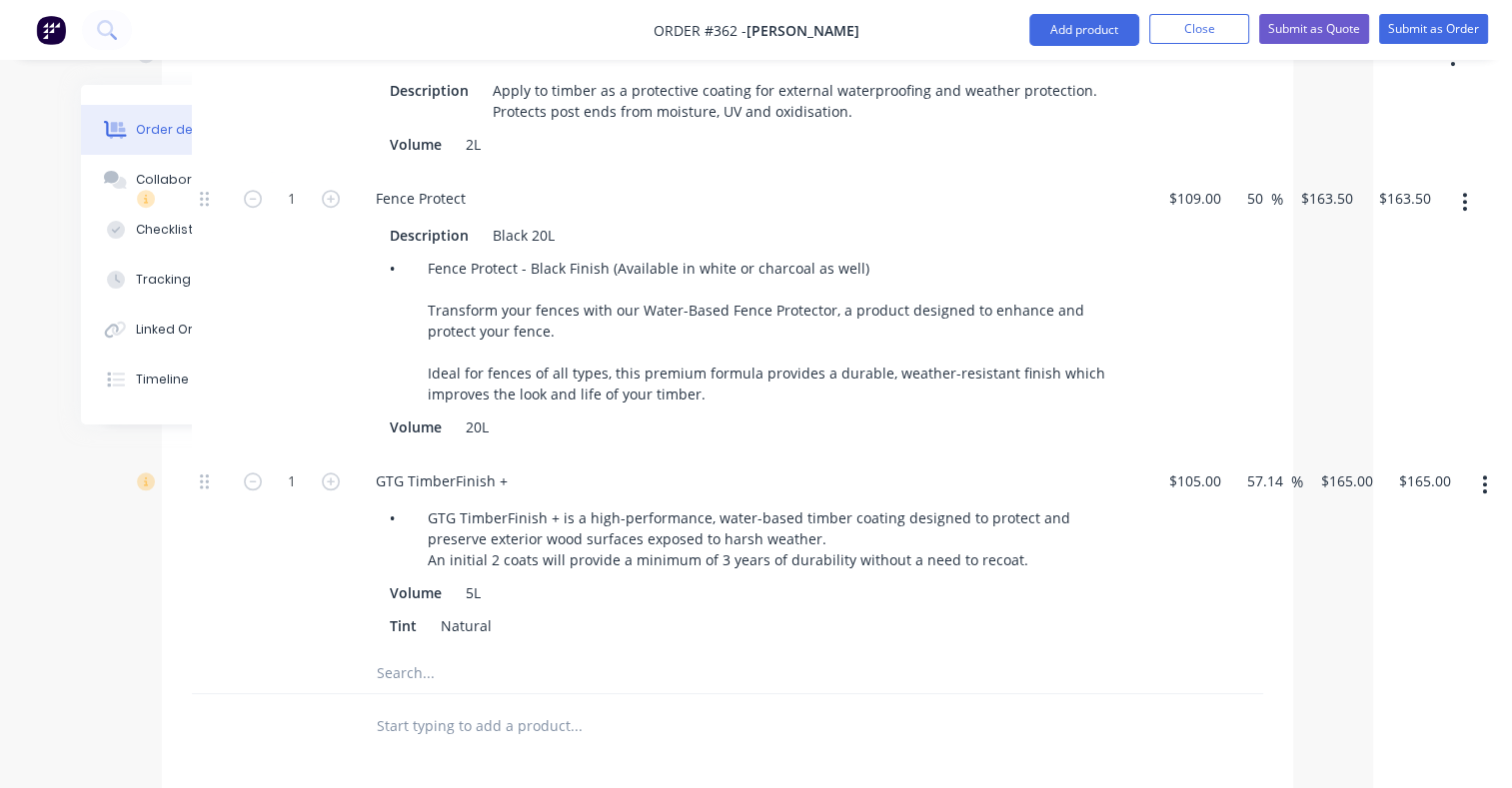 click at bounding box center [576, 673] 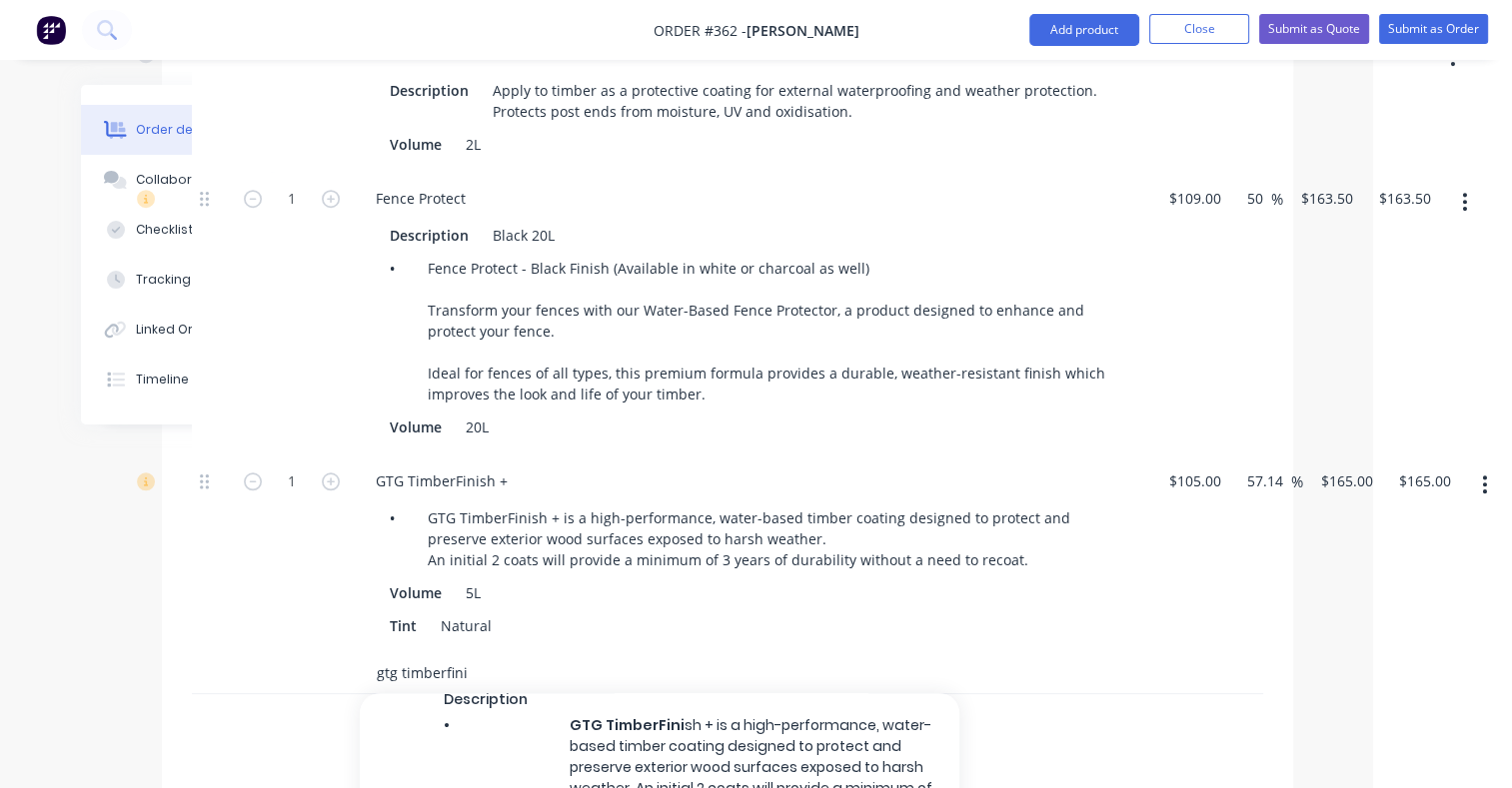 scroll, scrollTop: 246, scrollLeft: 0, axis: vertical 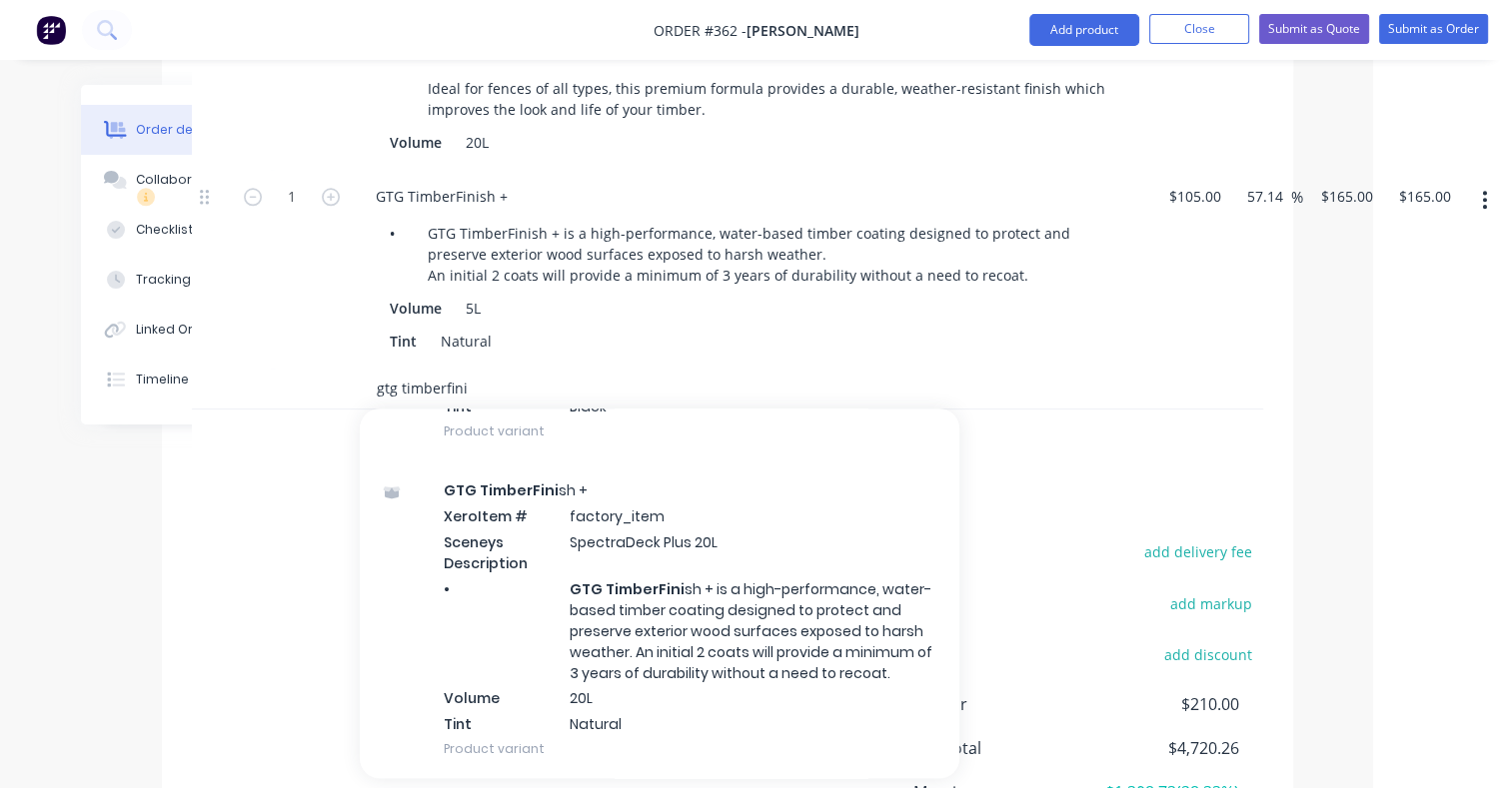 type on "gtg timberfini" 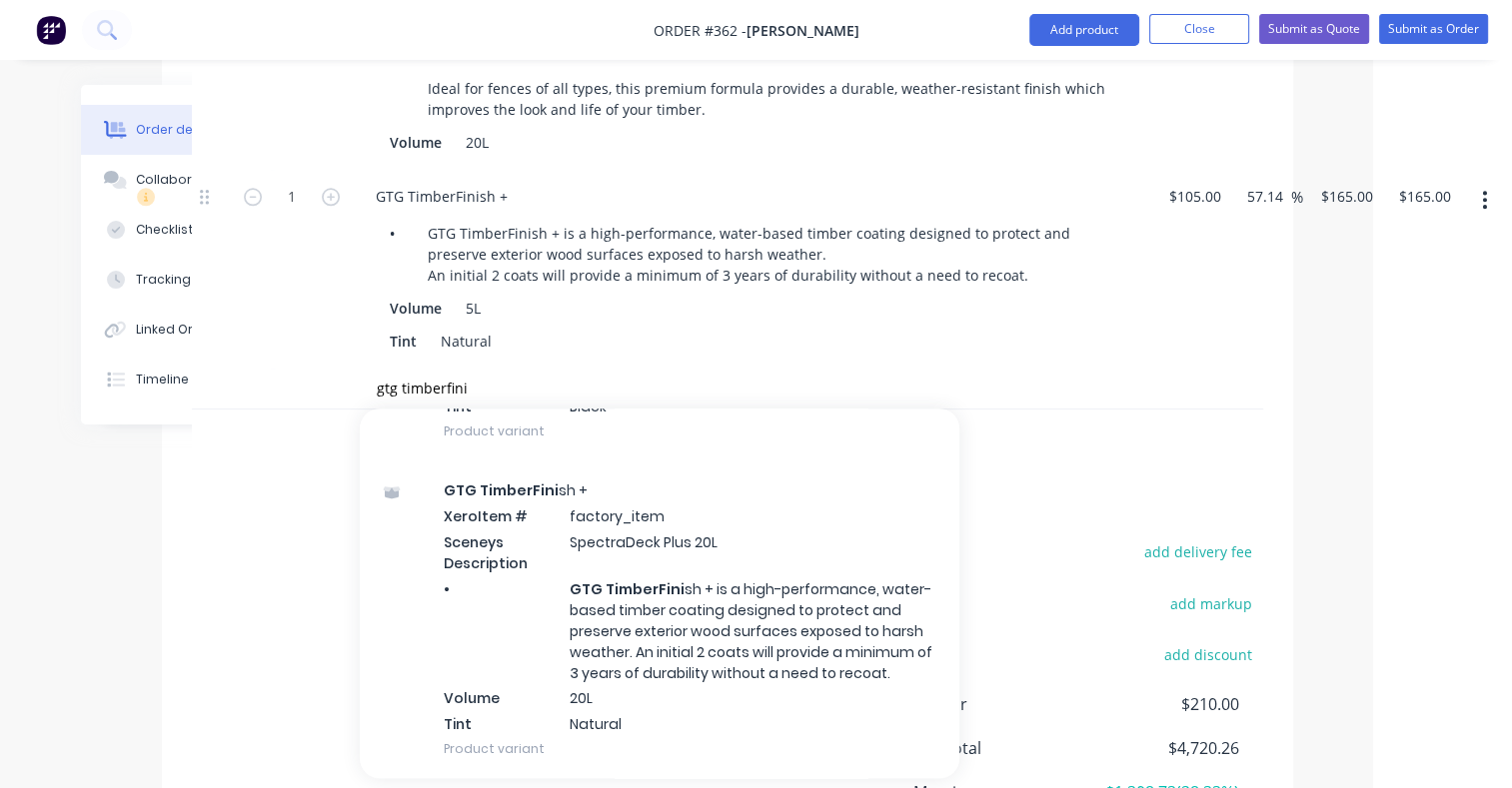 click on "GTG TimberFini sh + Xero  Item # factory_item Sceneys Description  SpectraDeck Plus 20L • GTG TimberFini sh + is a high-performance, water-based timber coating designed to protect and preserve exterior wood surfaces exposed to harsh weather.
An initial 2 coats will provide a minimum of 3 years of durability without a need to recoat. Volume 20L Tint Natural Product variant" at bounding box center (660, 619) 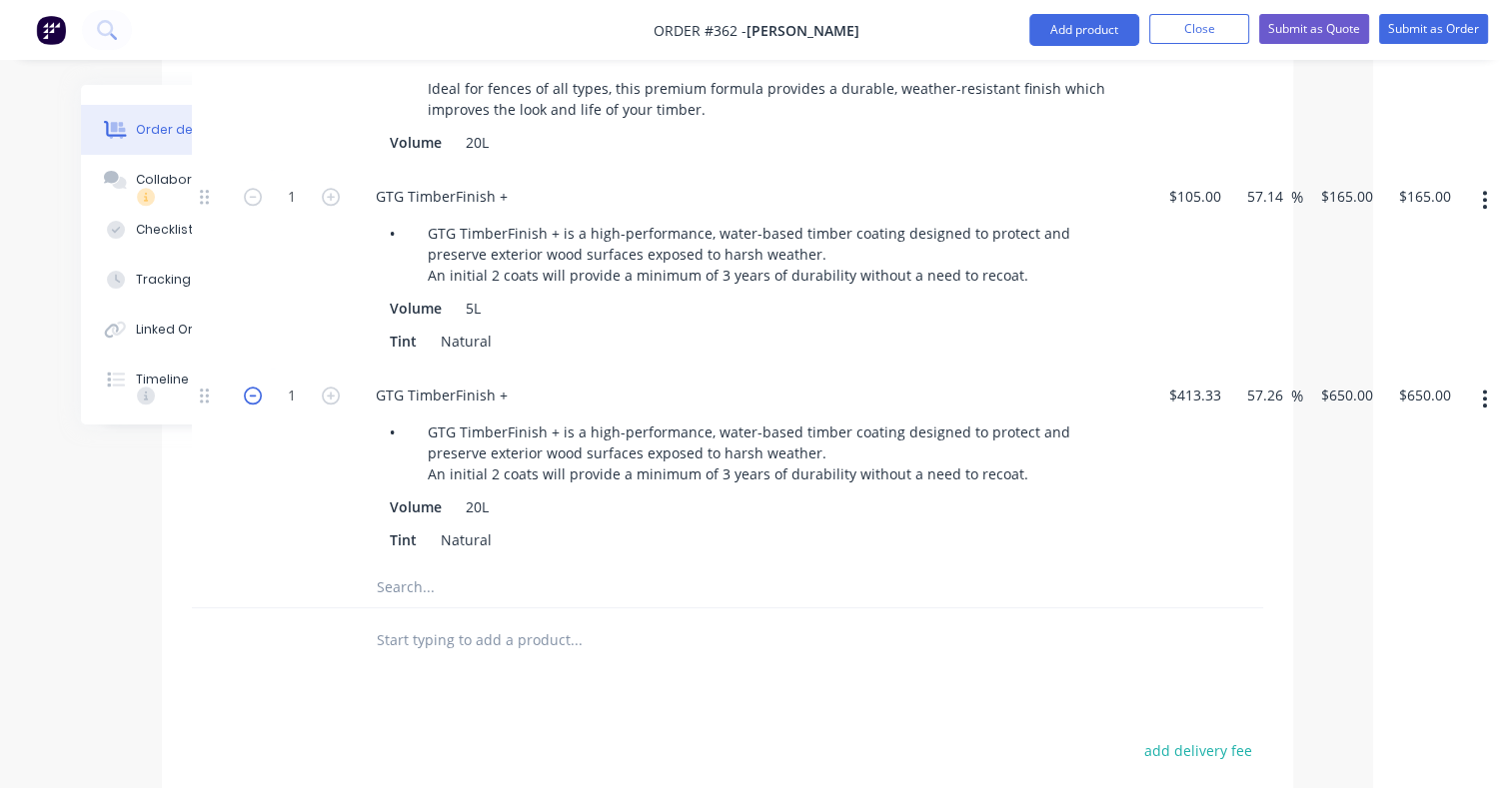 click 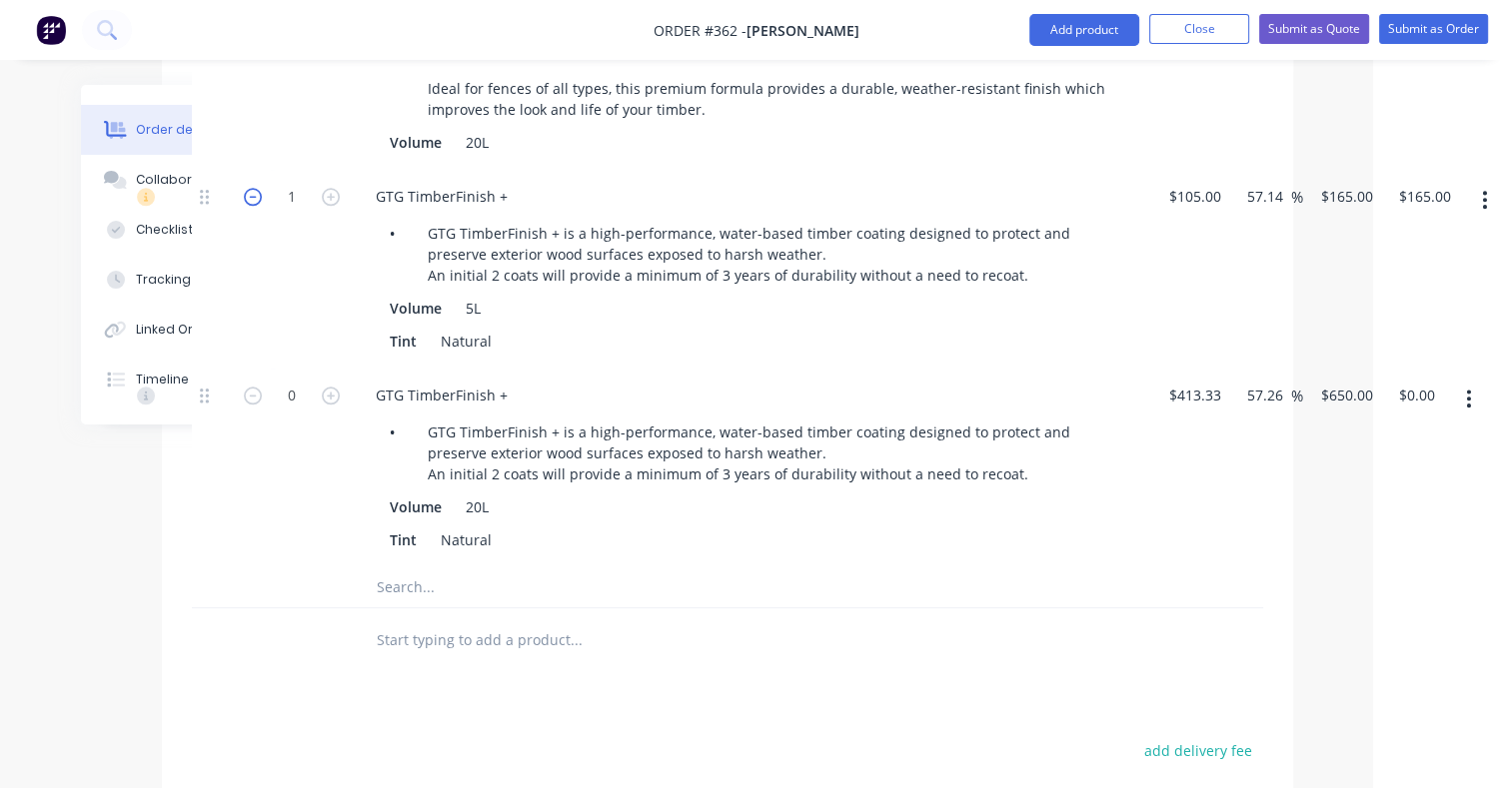 click 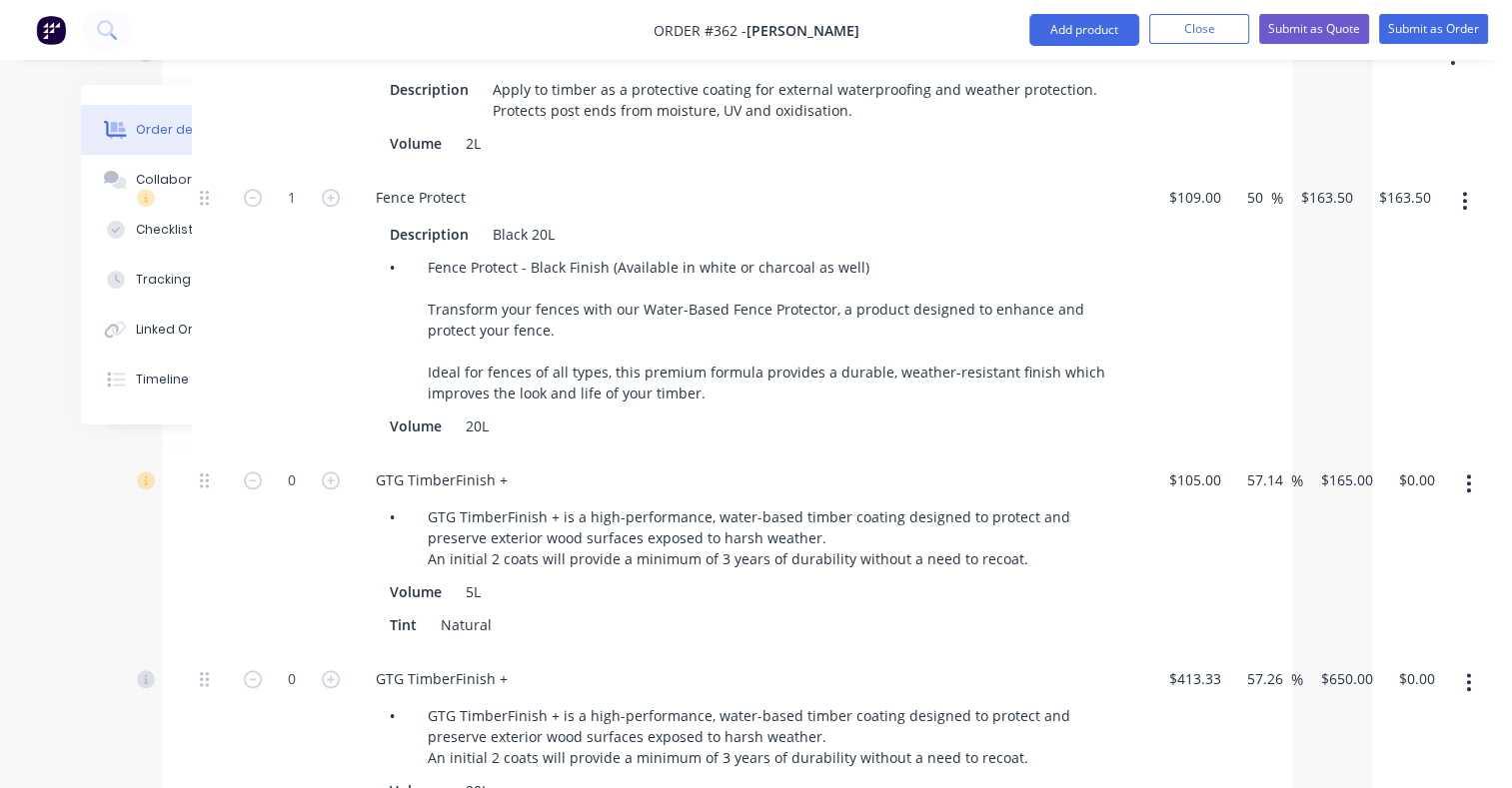 scroll, scrollTop: 1586, scrollLeft: 139, axis: both 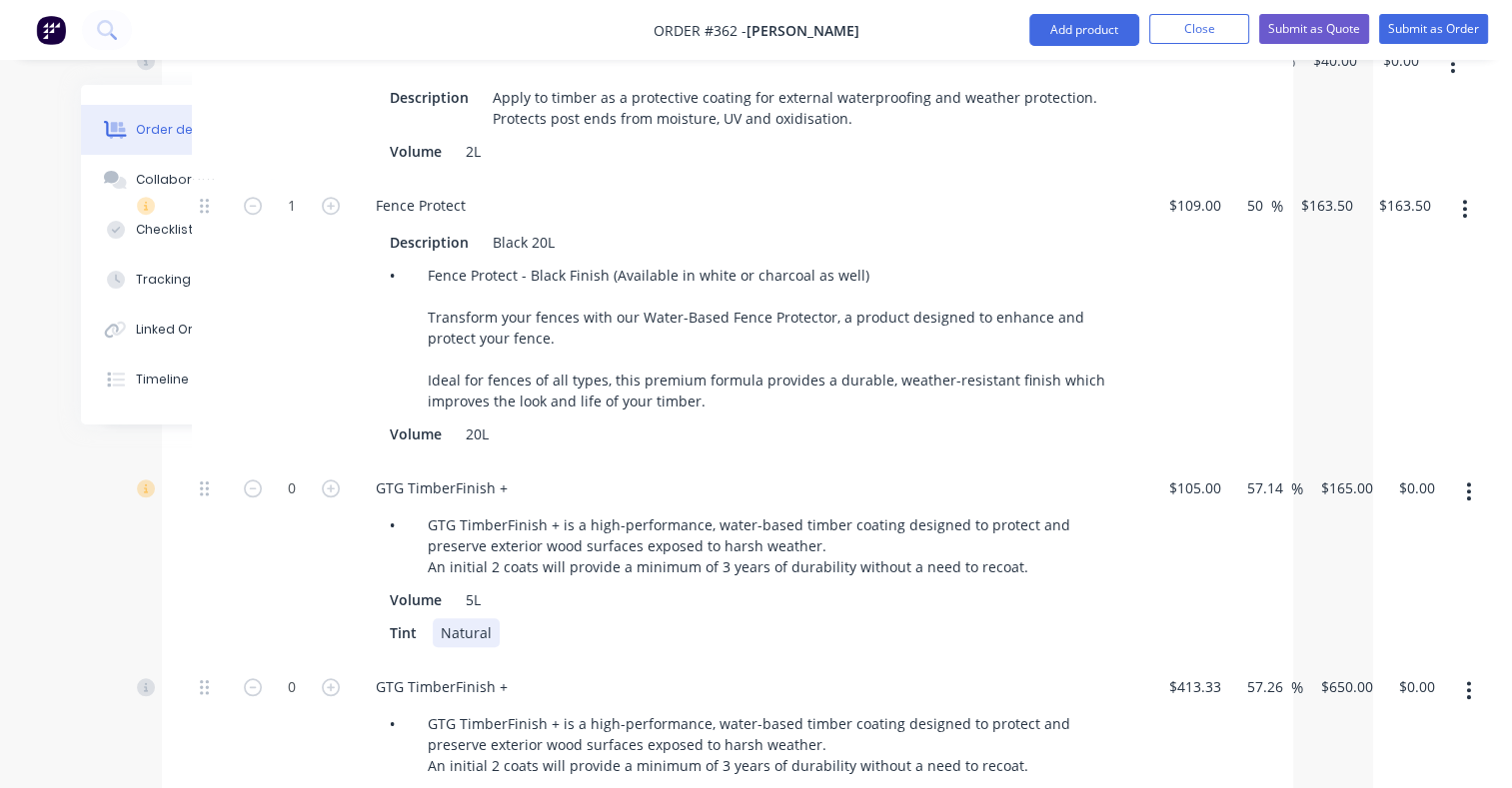 click on "Natural" at bounding box center (466, 632) 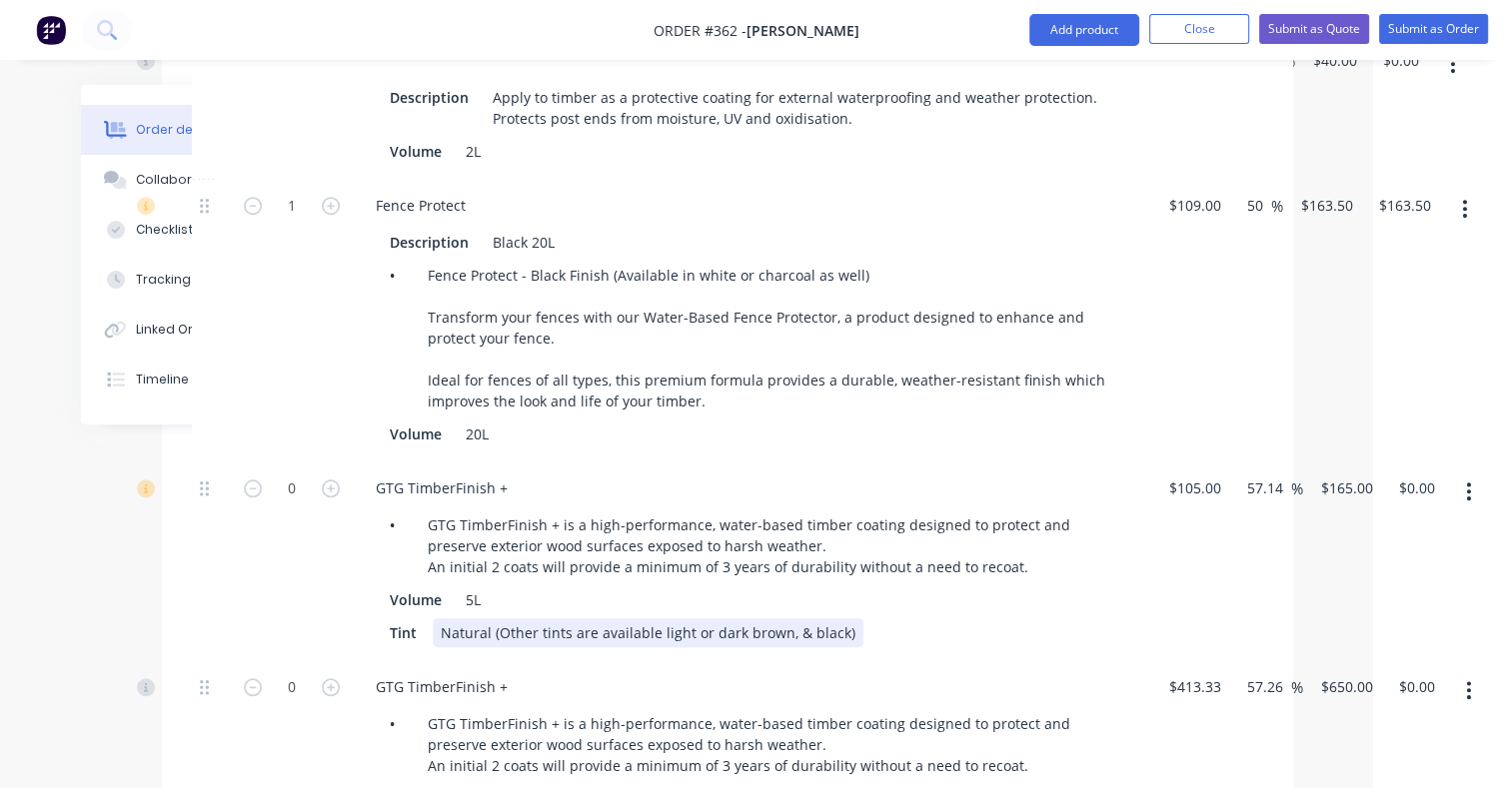 click on "Natural (Other tints are available light or dark brown, & black)" at bounding box center [648, 632] 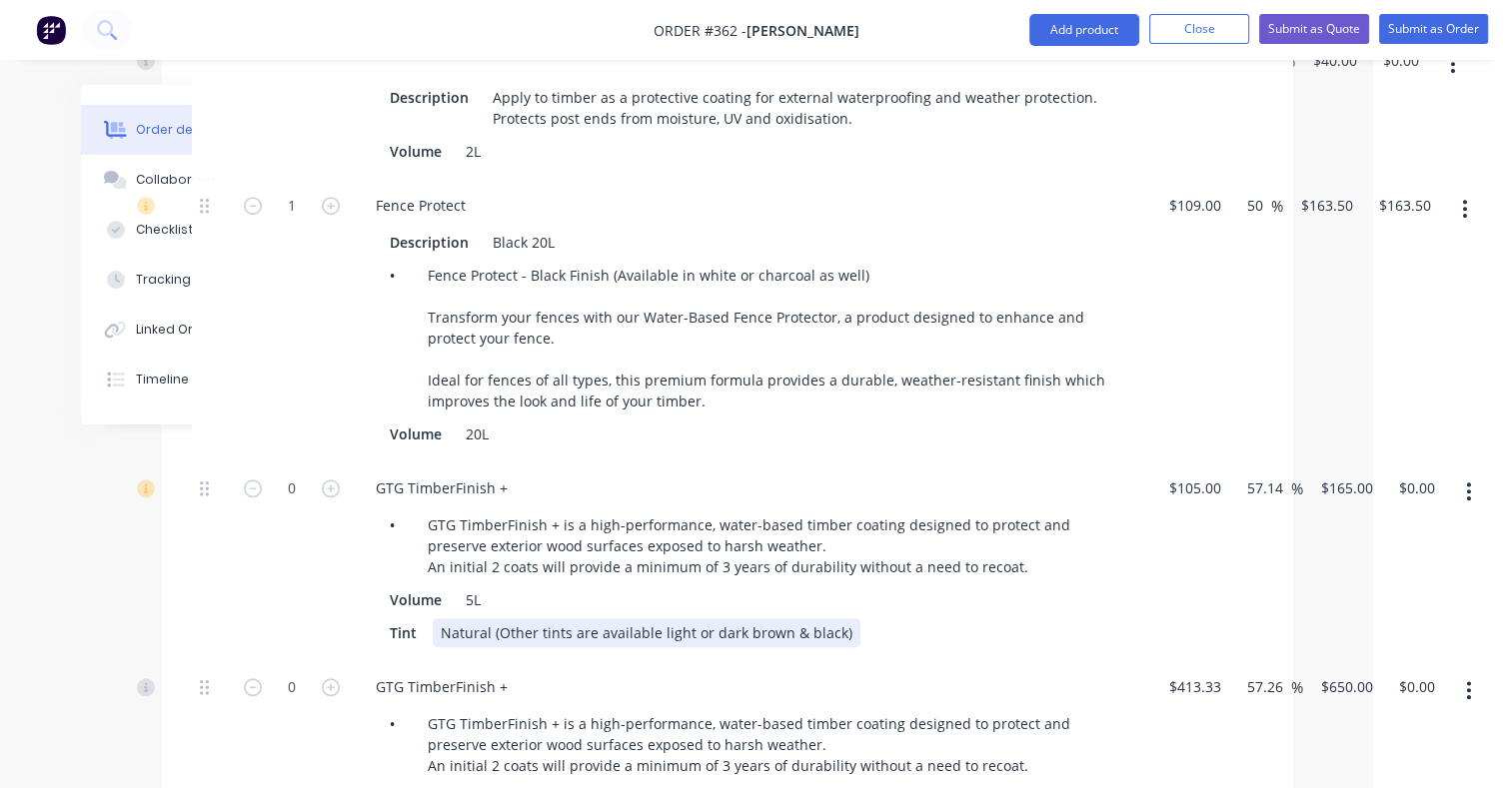 click on "Natural (Other tints are available light or dark brown & black)" at bounding box center [647, 632] 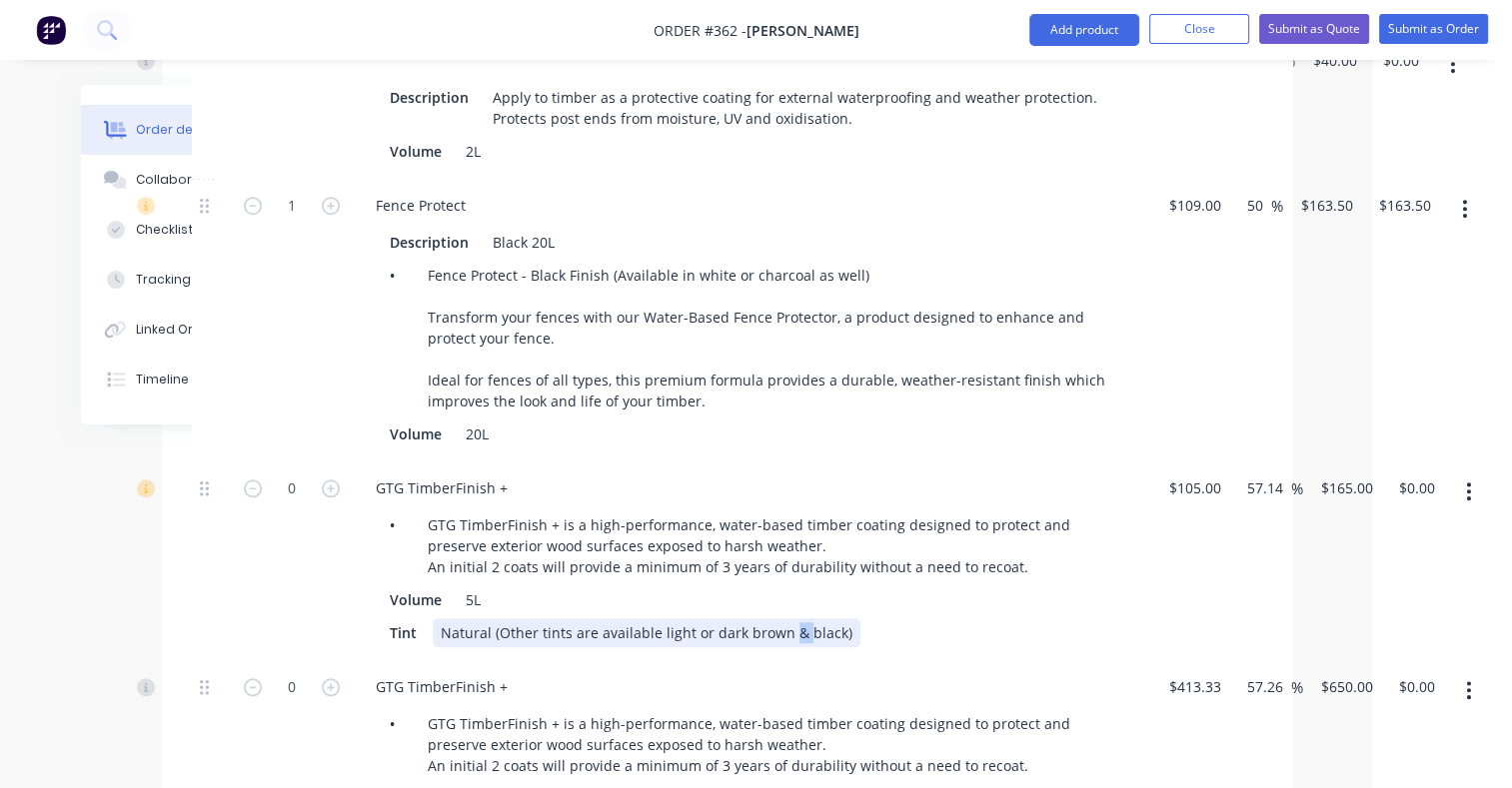 click on "Natural (Other tints are available light or dark brown & black)" at bounding box center [647, 632] 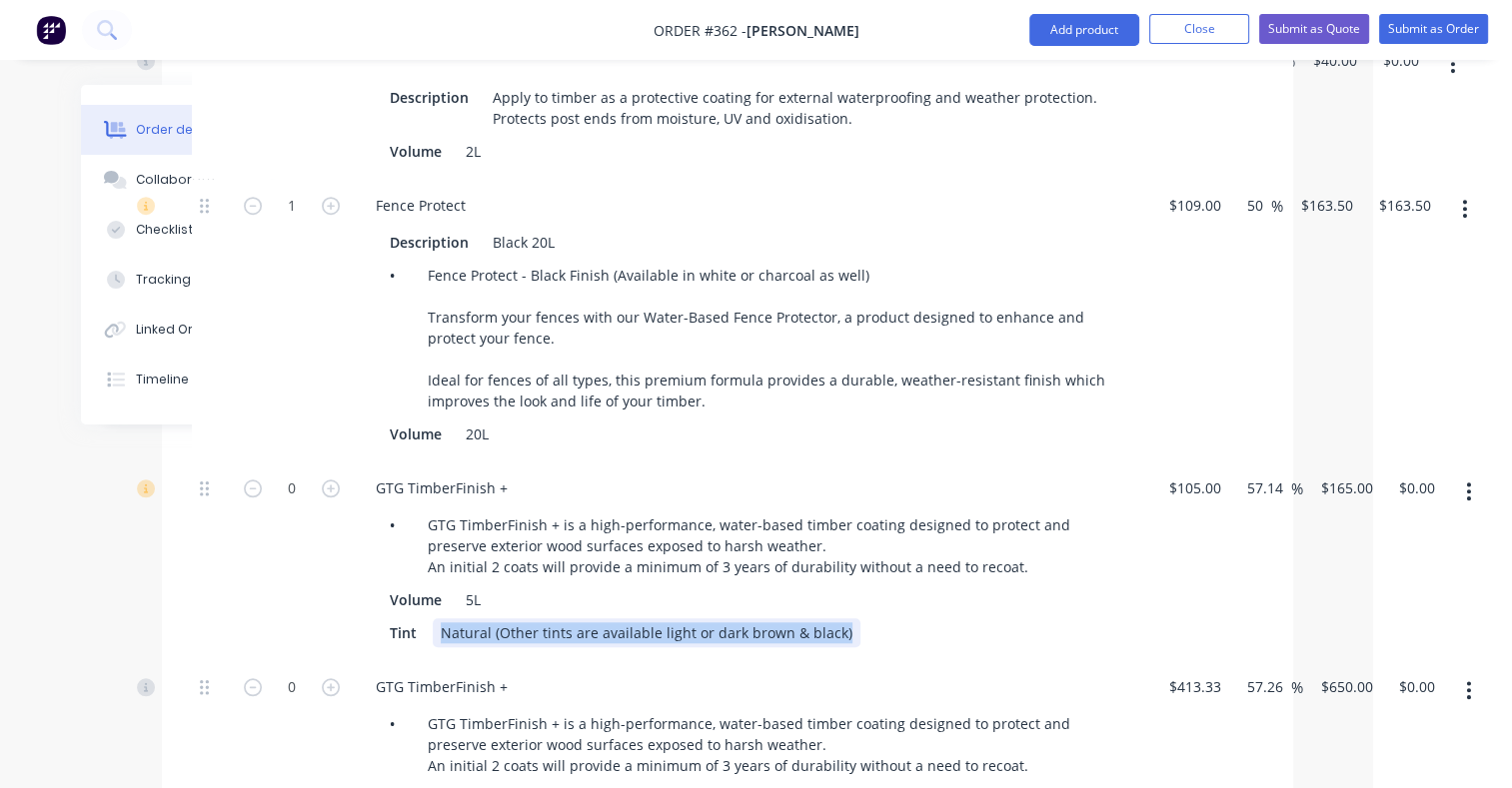 click on "Natural (Other tints are available light or dark brown & black)" at bounding box center (647, 632) 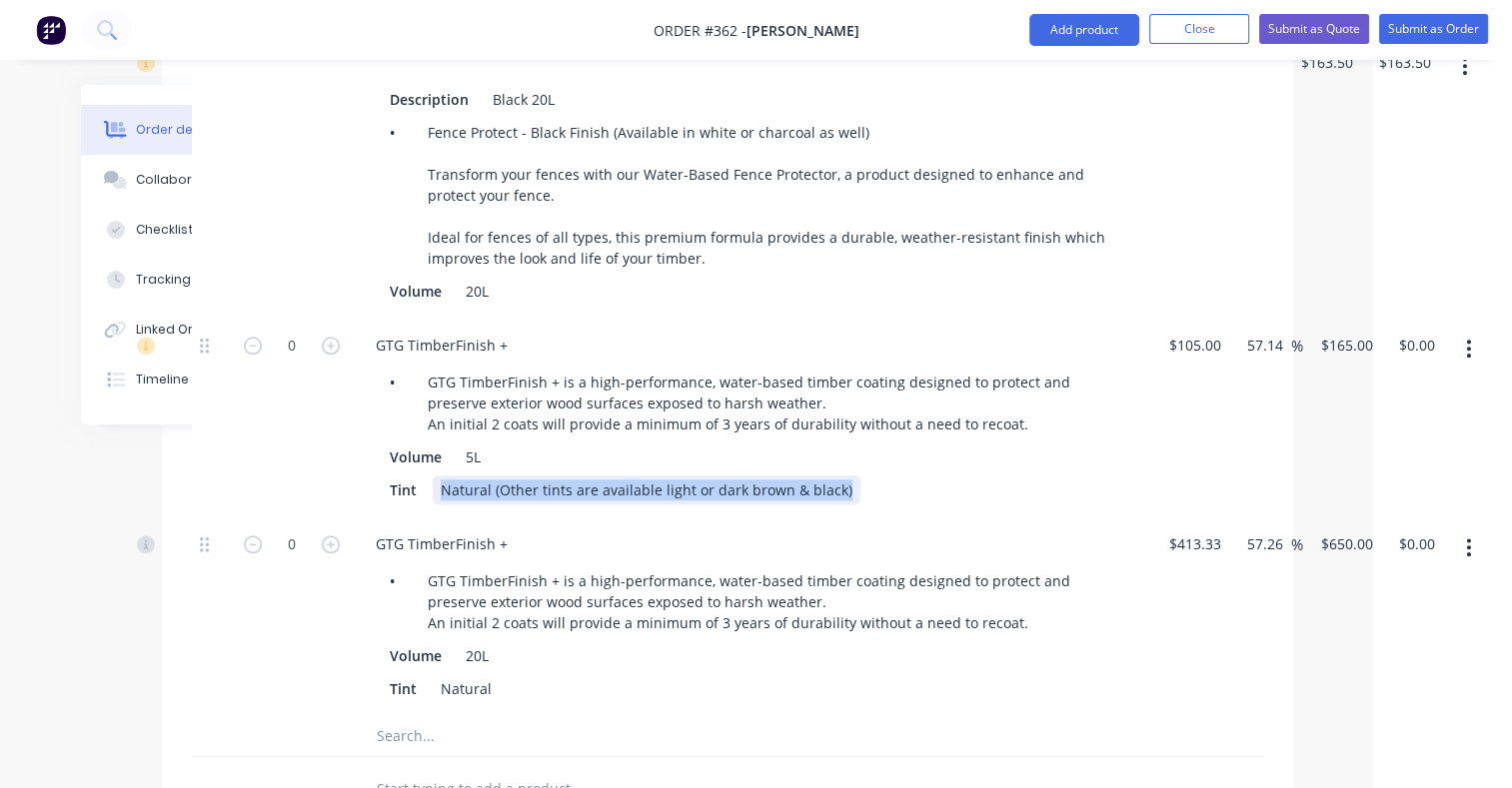 scroll, scrollTop: 1733, scrollLeft: 139, axis: both 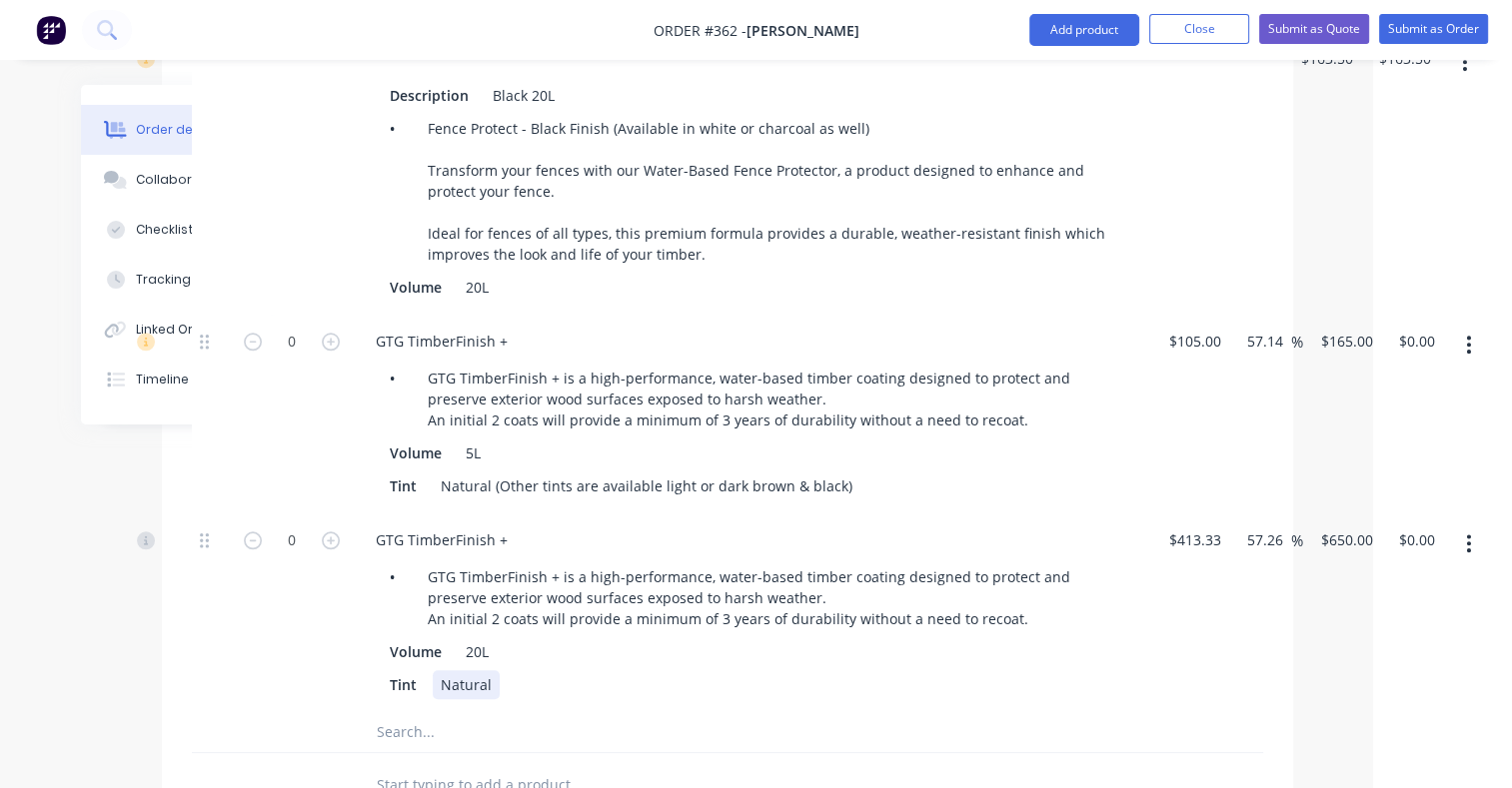click on "Natural" at bounding box center [466, 684] 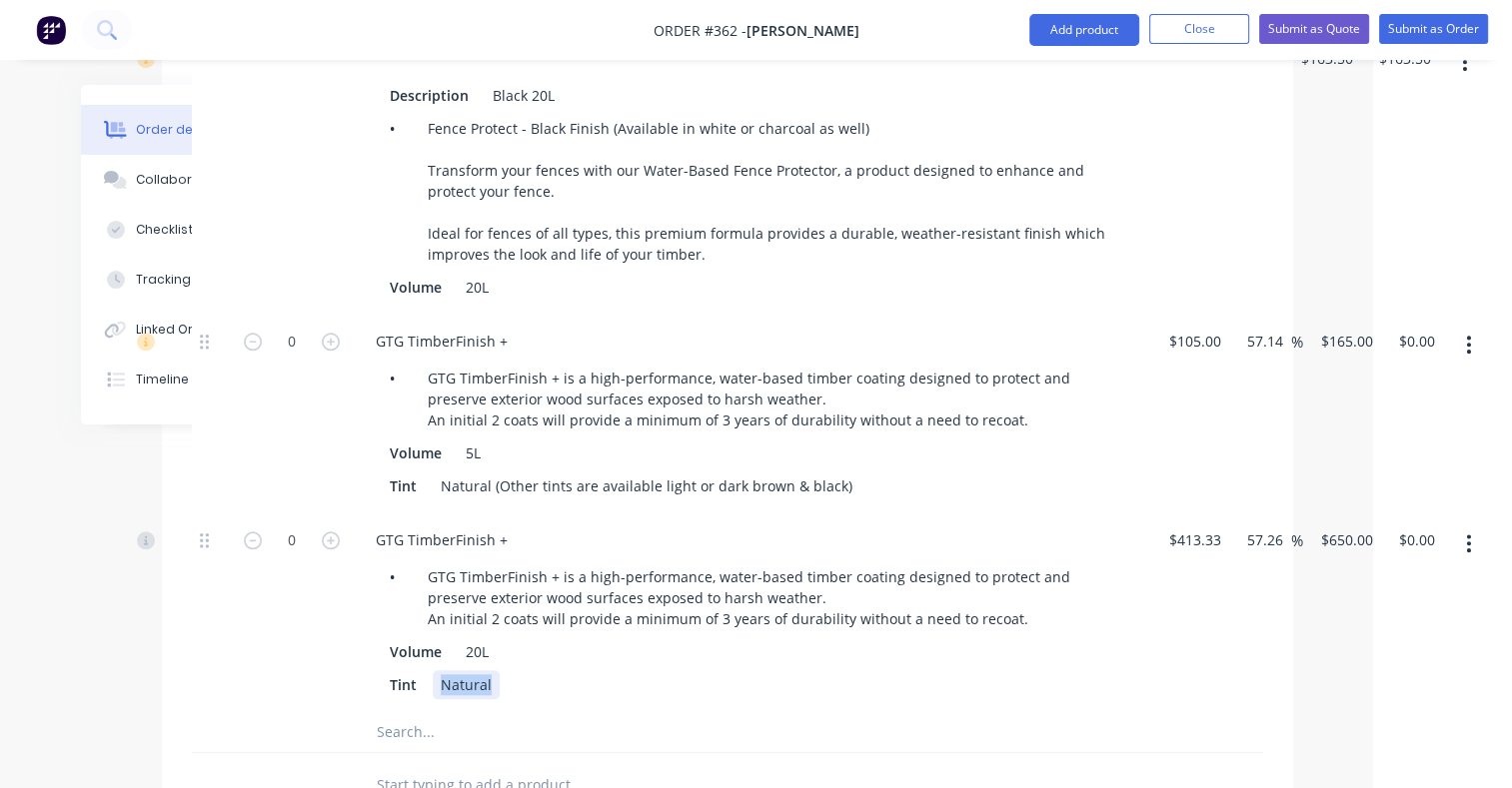 click on "Natural" at bounding box center (466, 684) 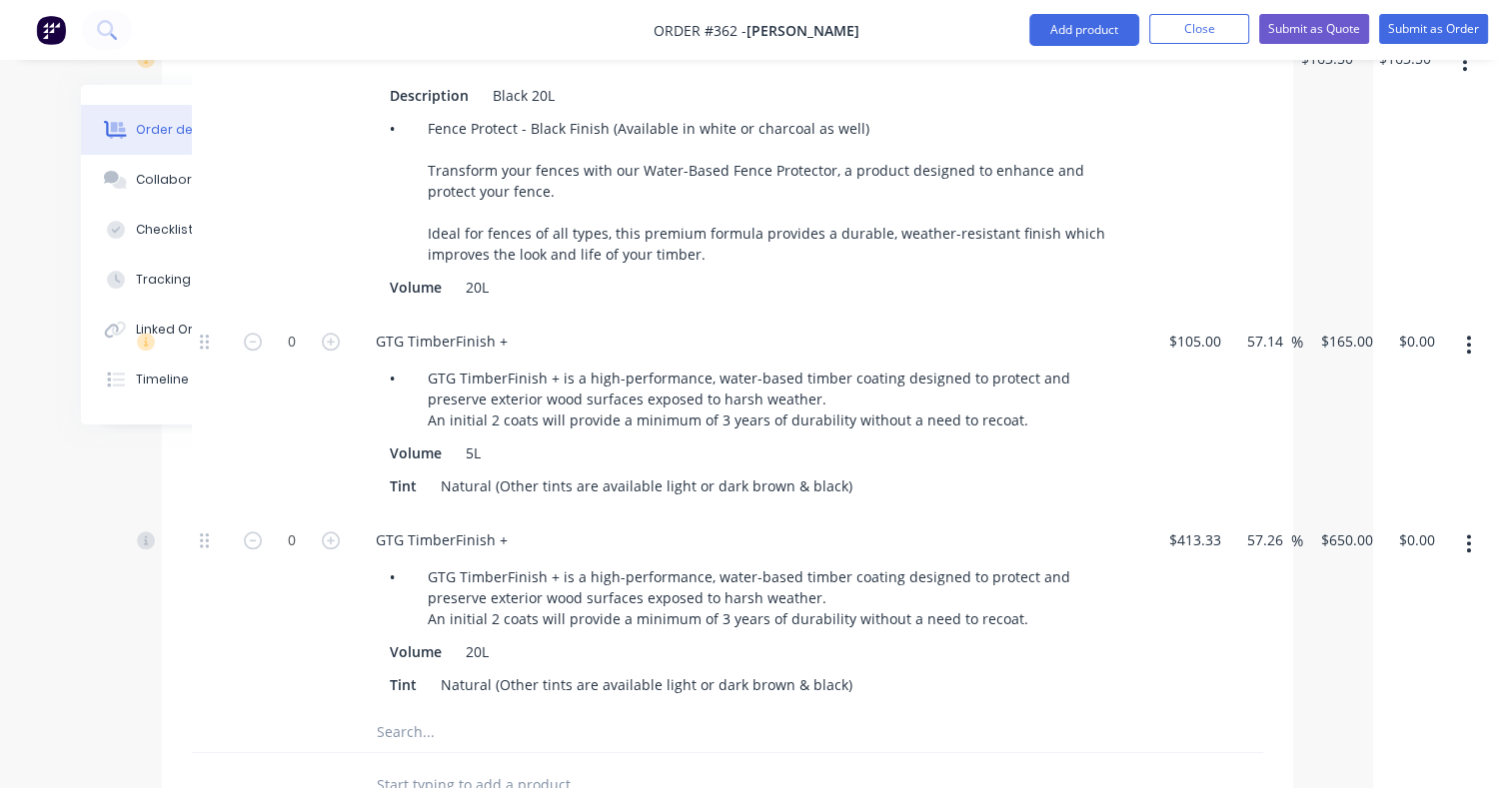 click on "0" at bounding box center (292, 612) 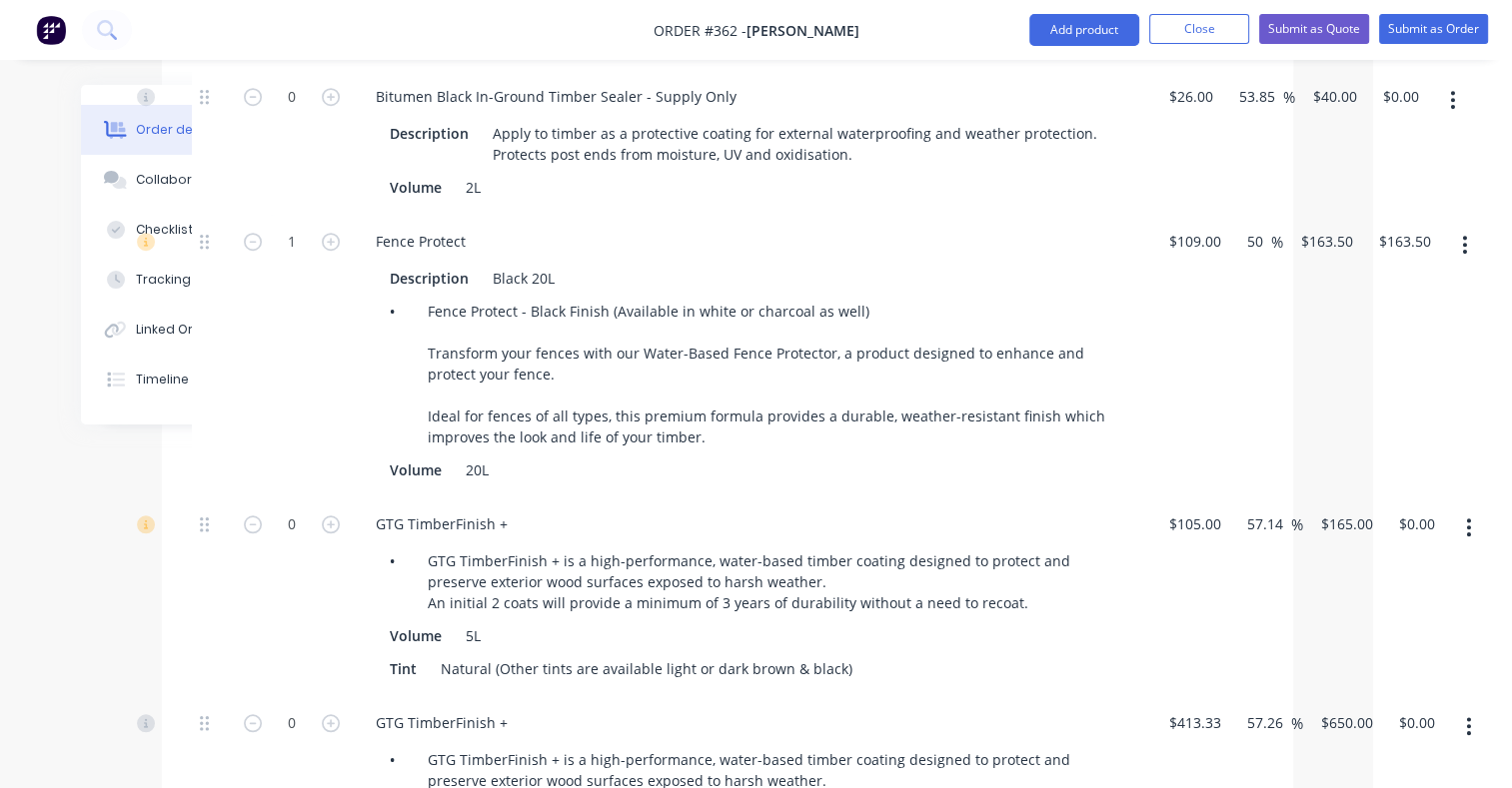 scroll, scrollTop: 1253, scrollLeft: 139, axis: both 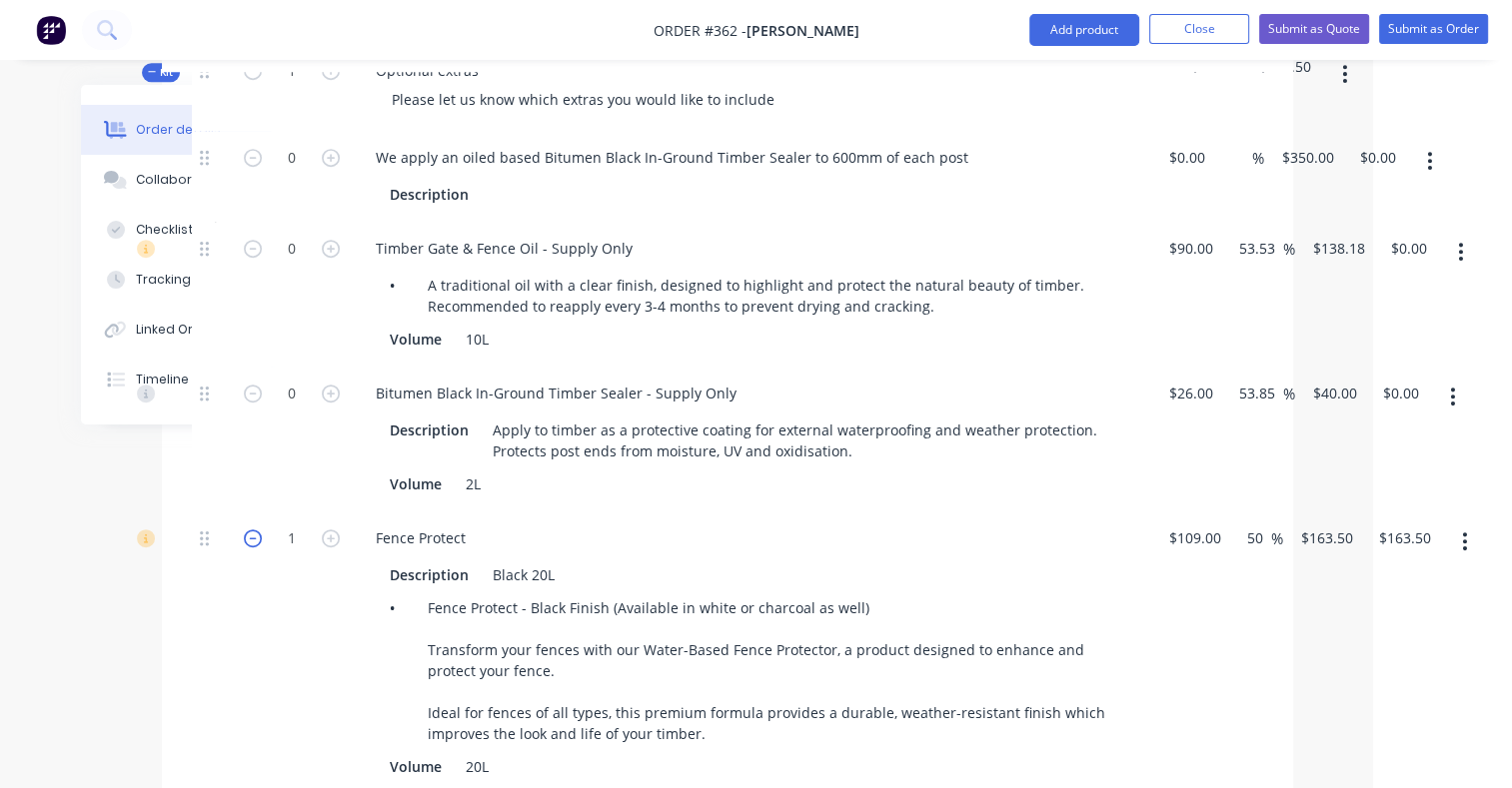click 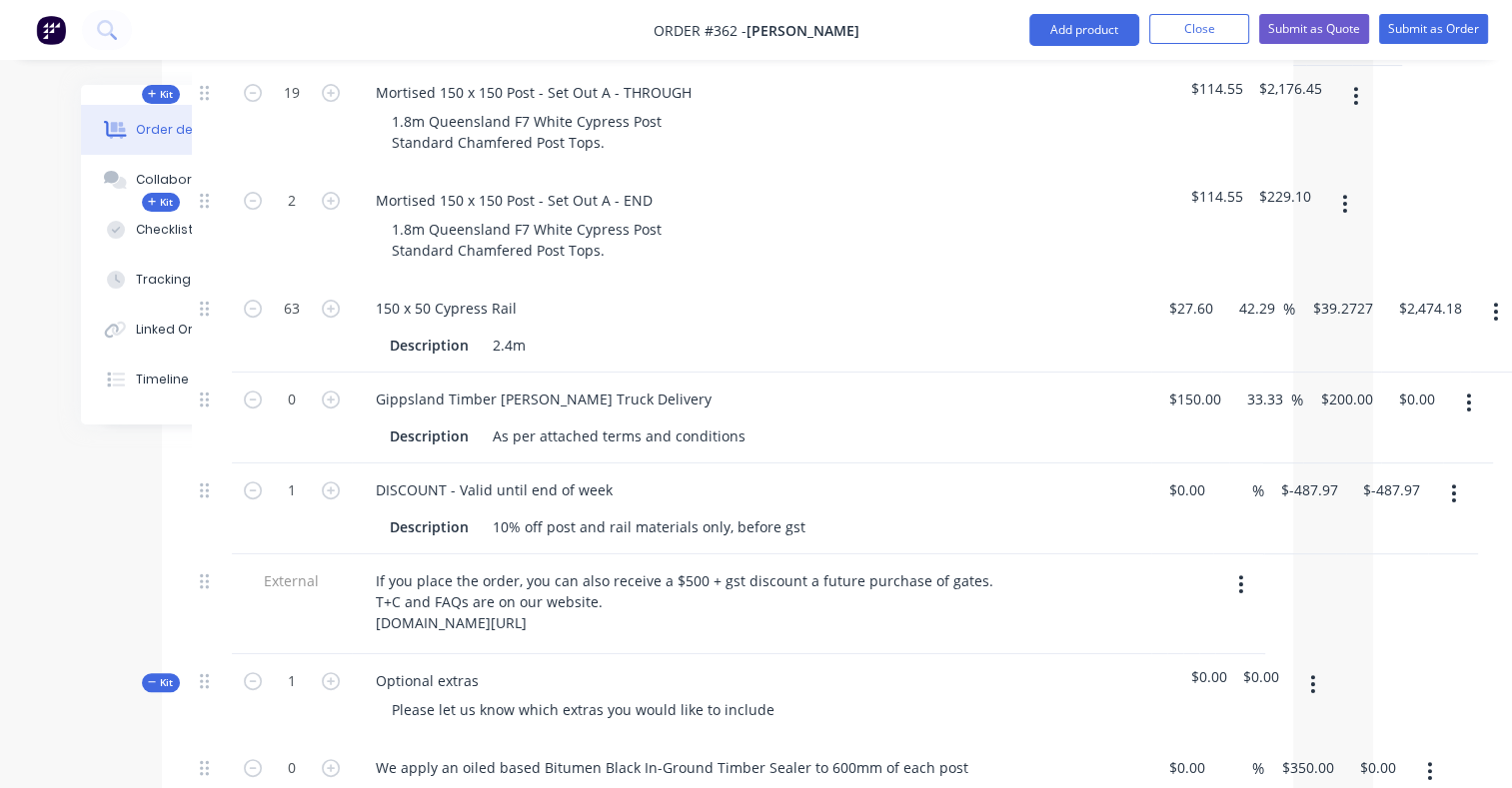 scroll, scrollTop: 643, scrollLeft: 139, axis: both 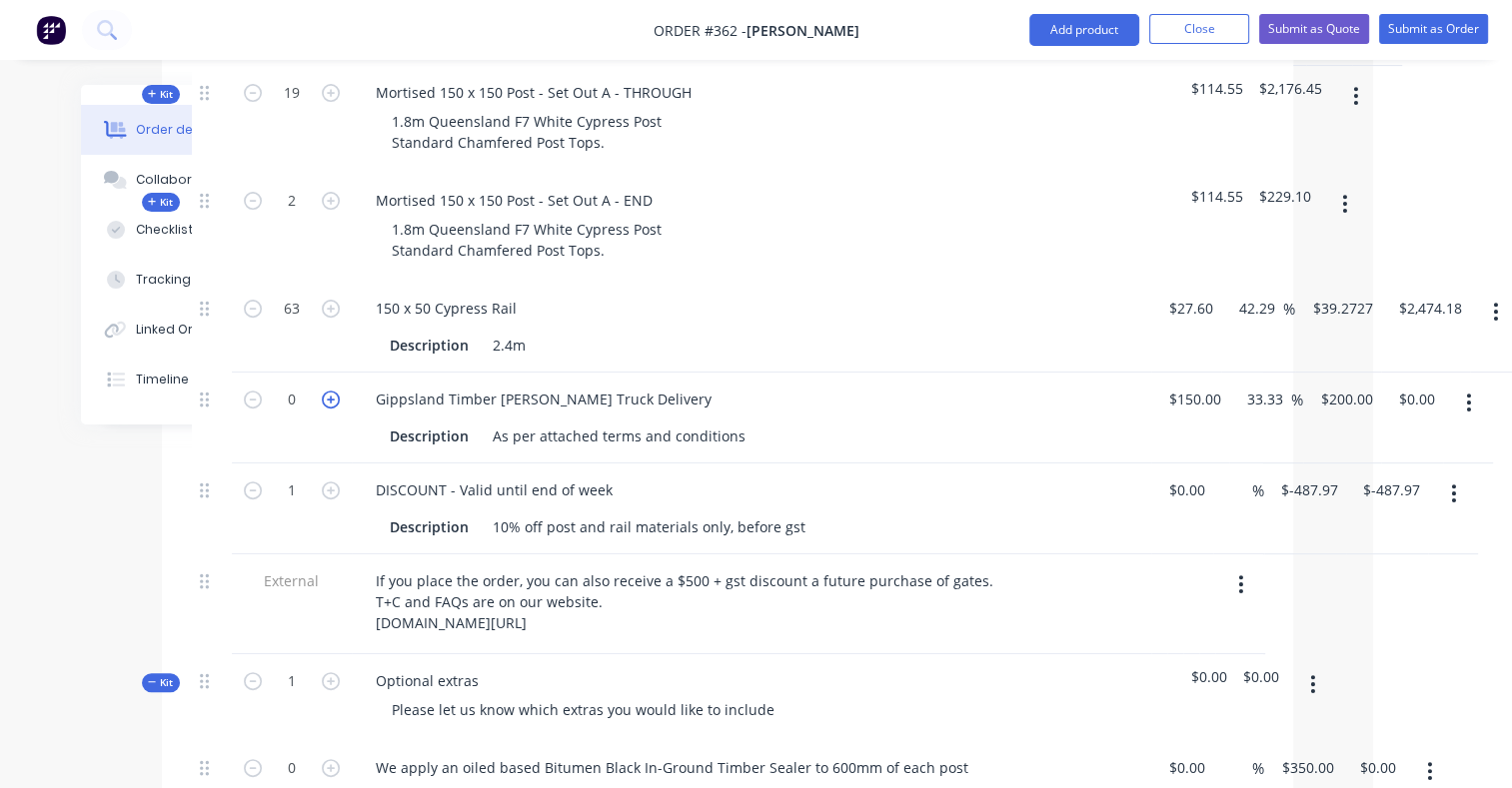 click 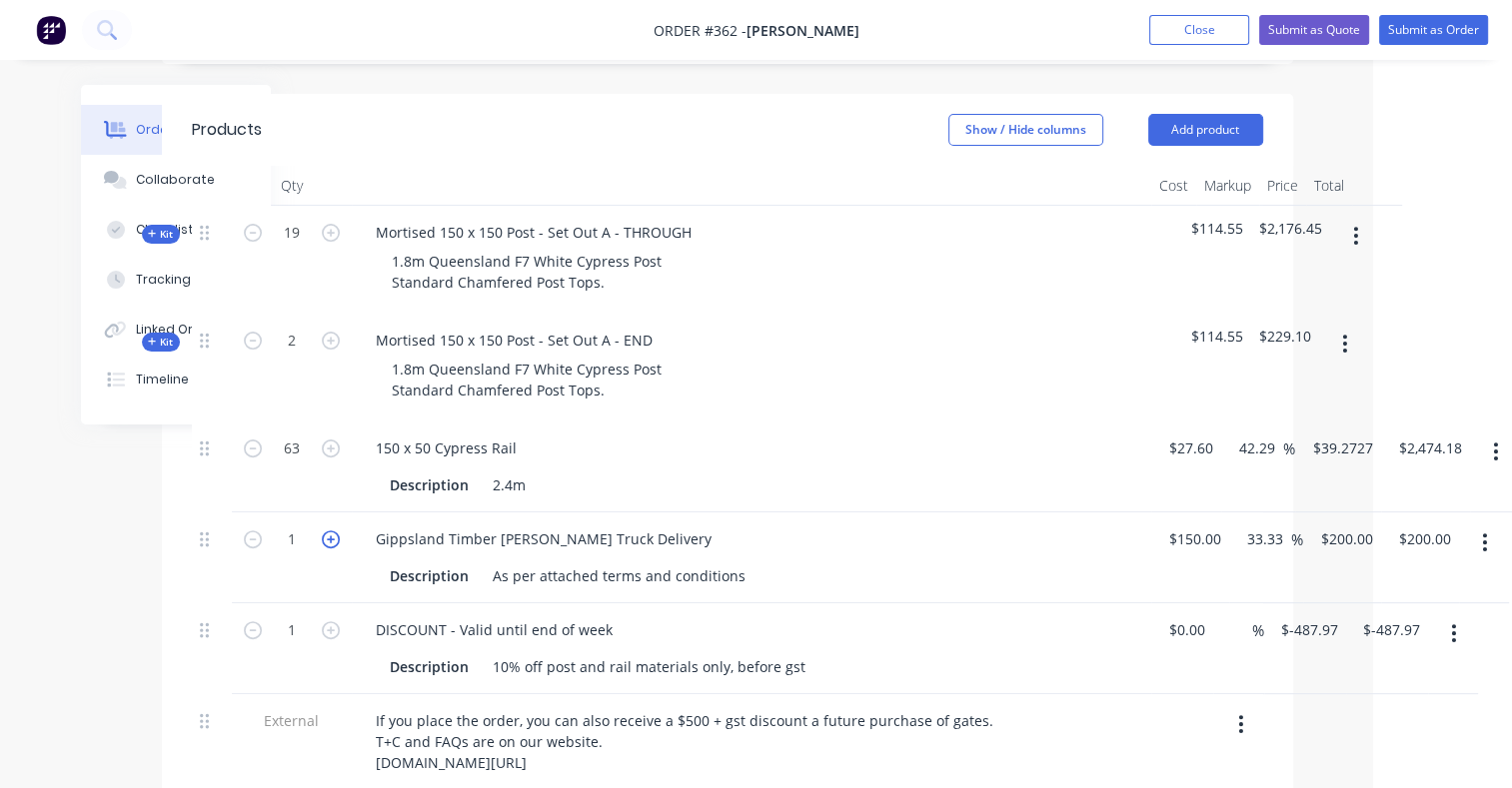 scroll, scrollTop: 504, scrollLeft: 139, axis: both 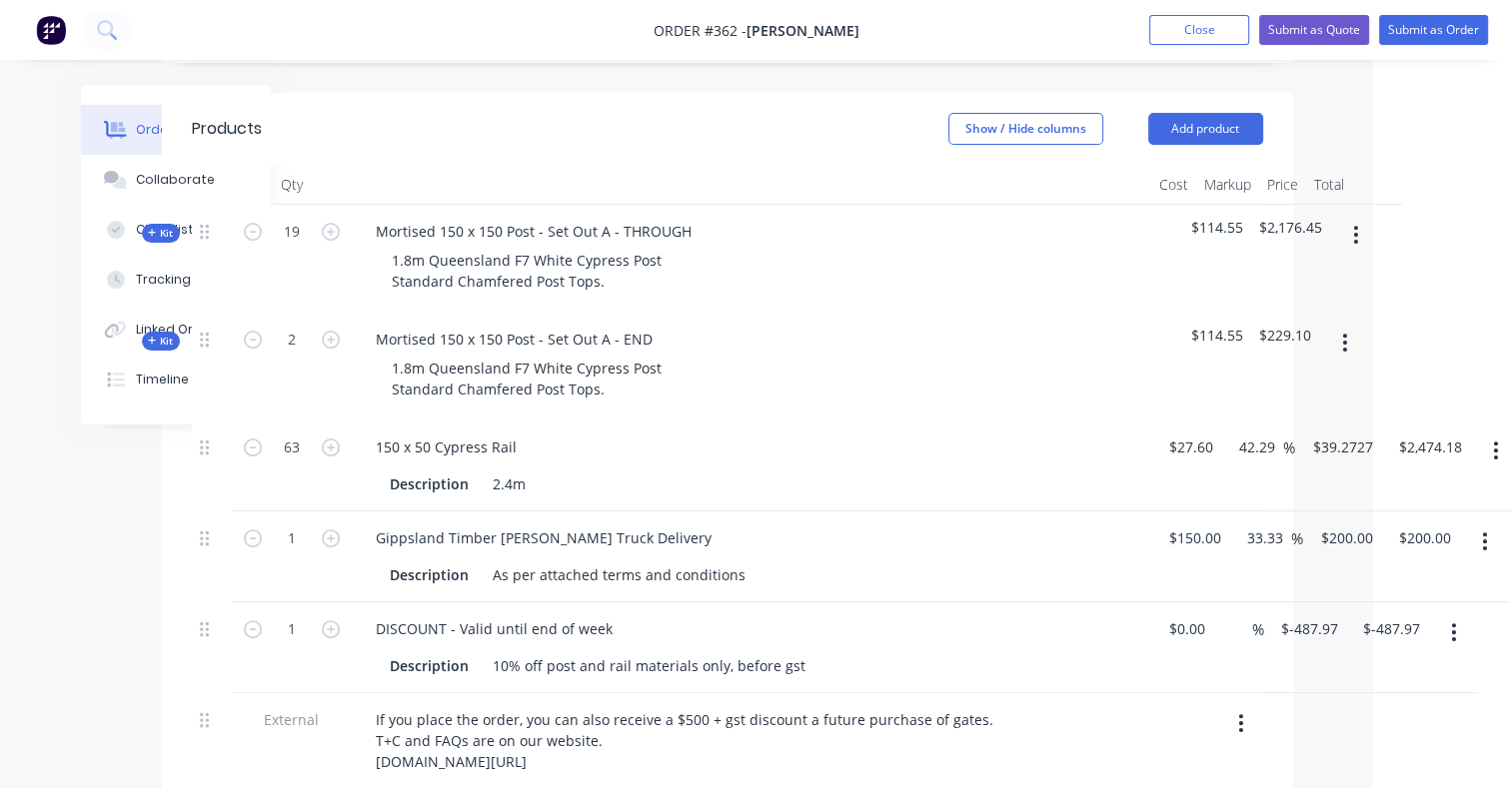 click on "Kit" at bounding box center [161, 341] 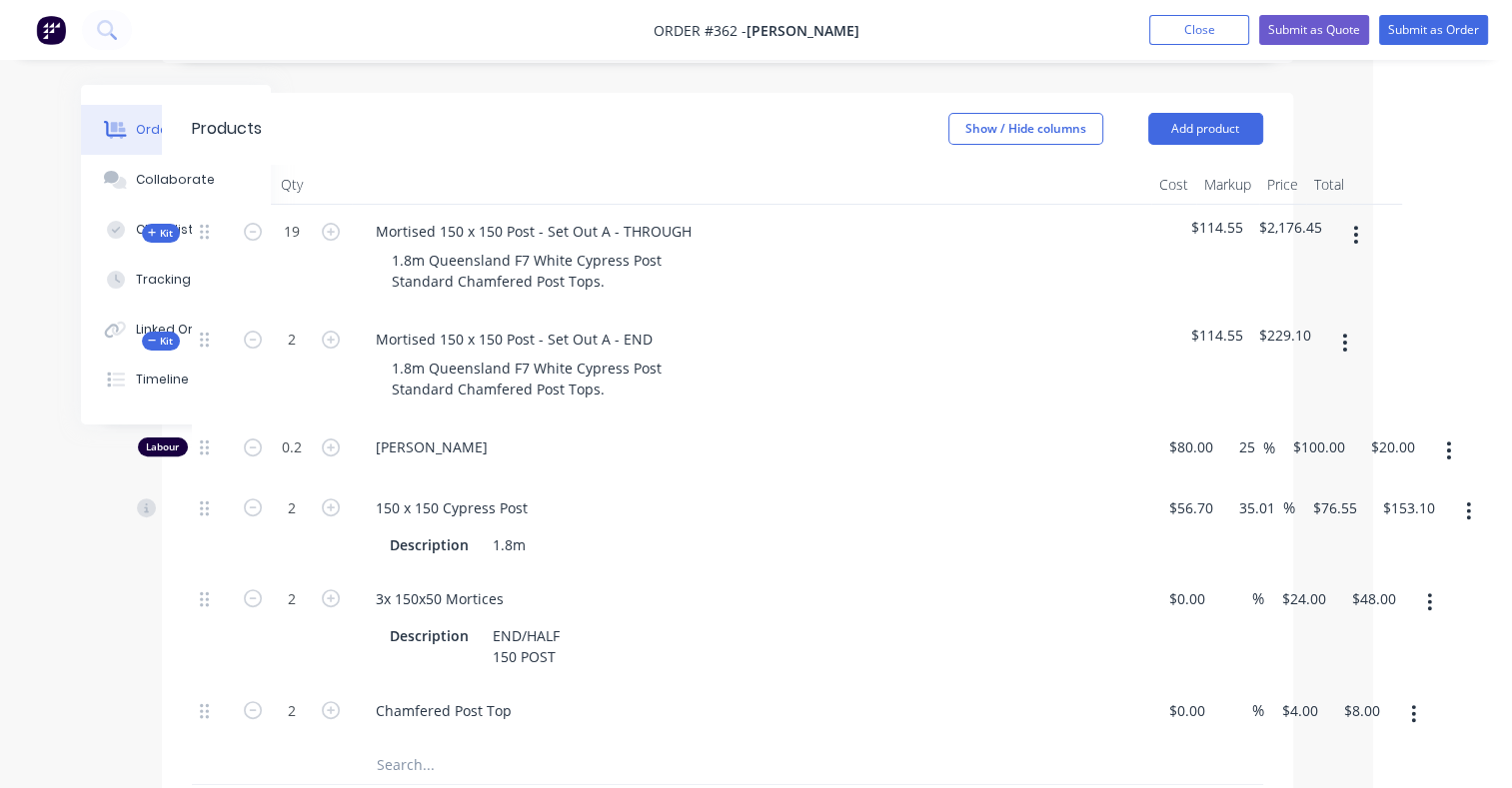 click on "Kit" at bounding box center [161, 233] 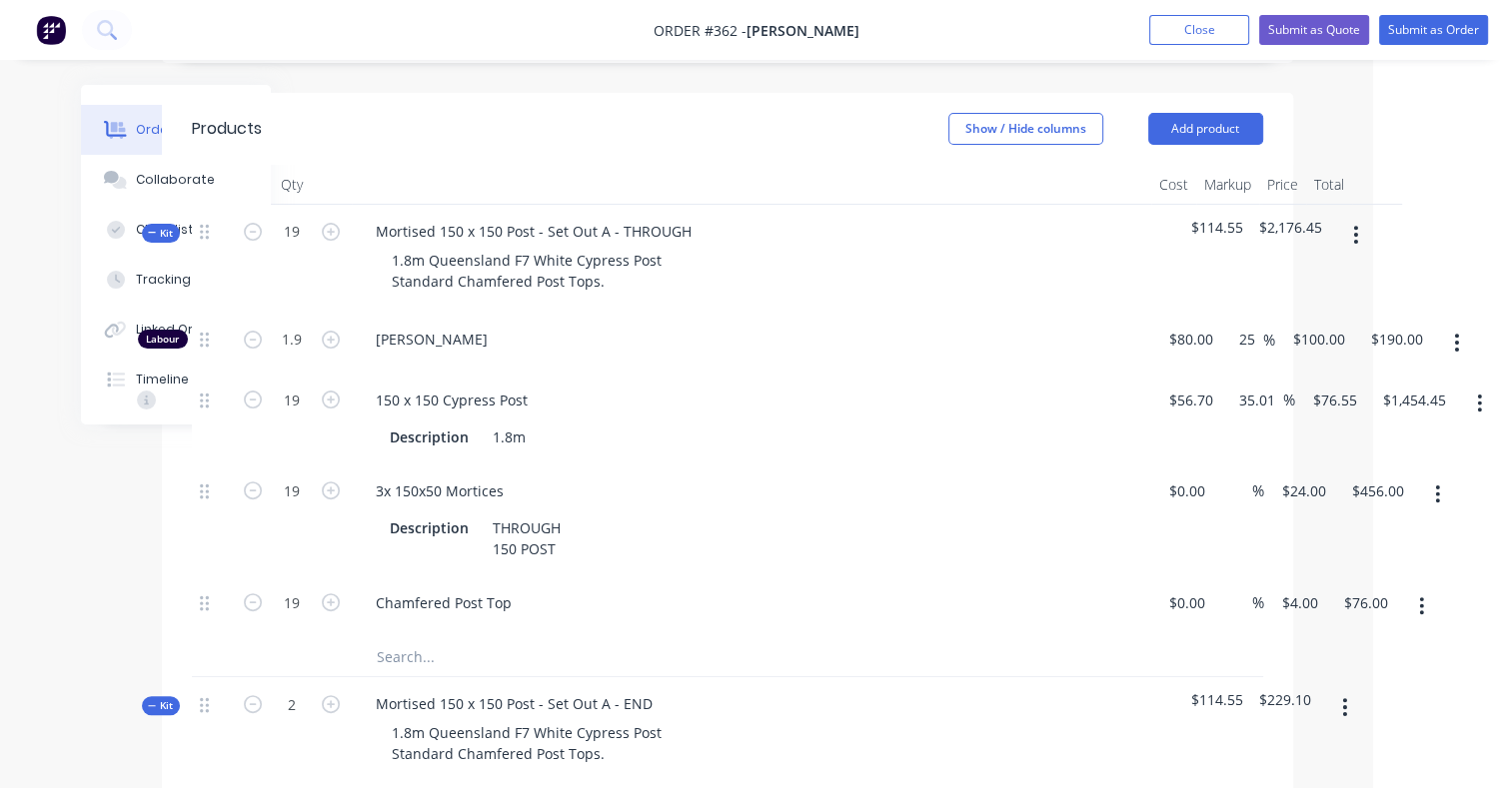 click on "Kit" at bounding box center [161, 233] 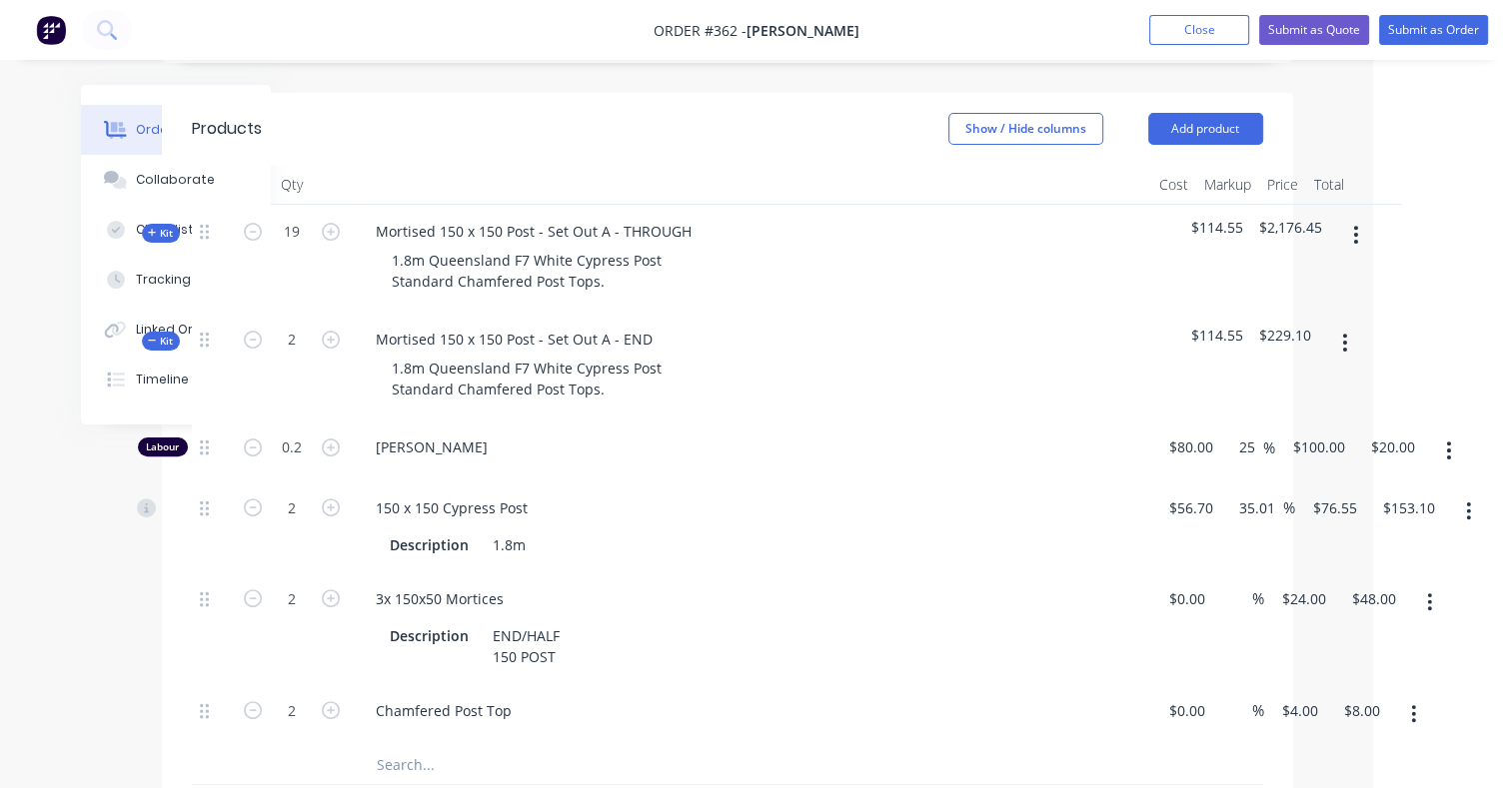 click on "Kit" at bounding box center (161, 233) 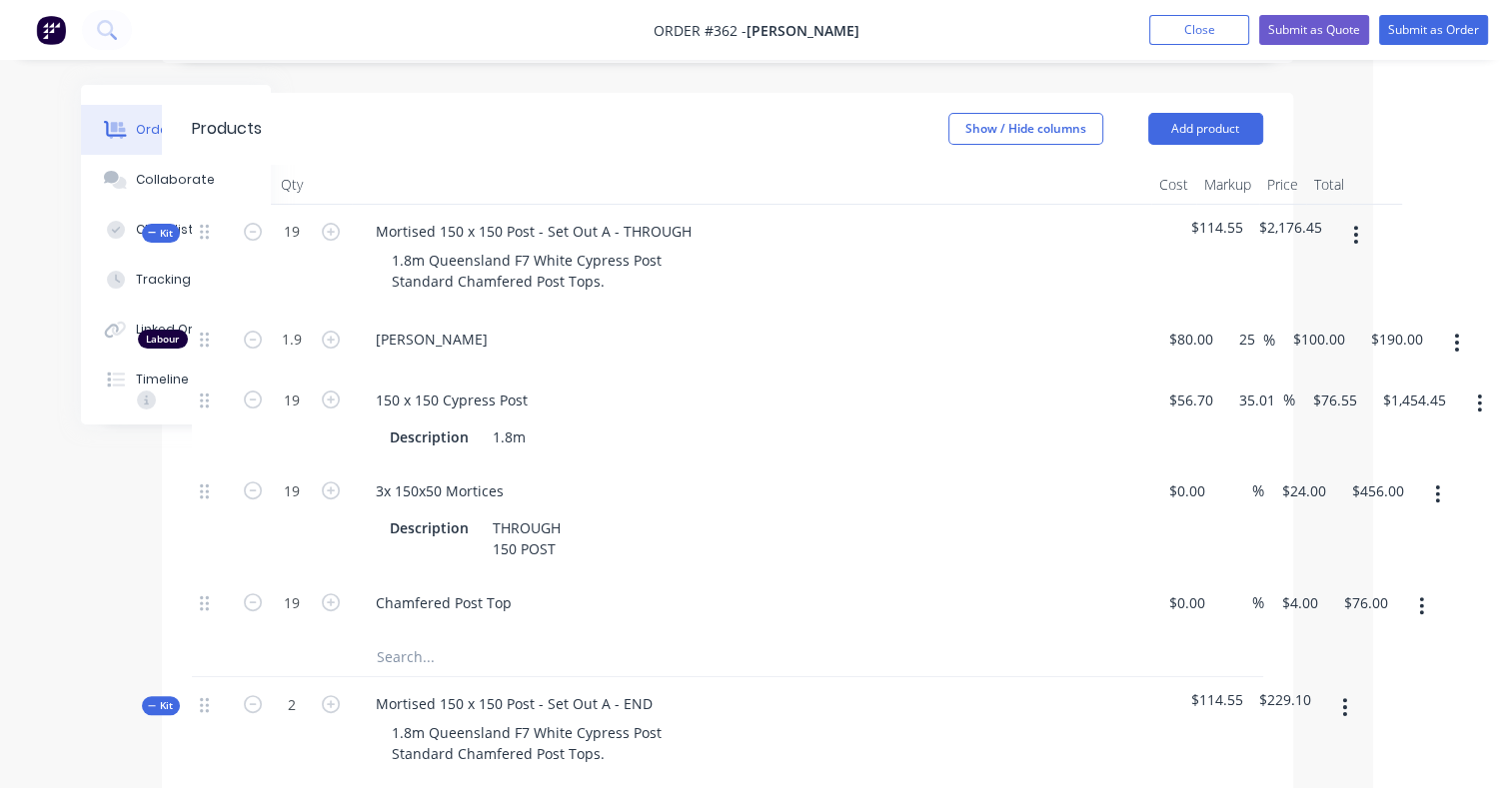 click on "Kit" at bounding box center (161, 233) 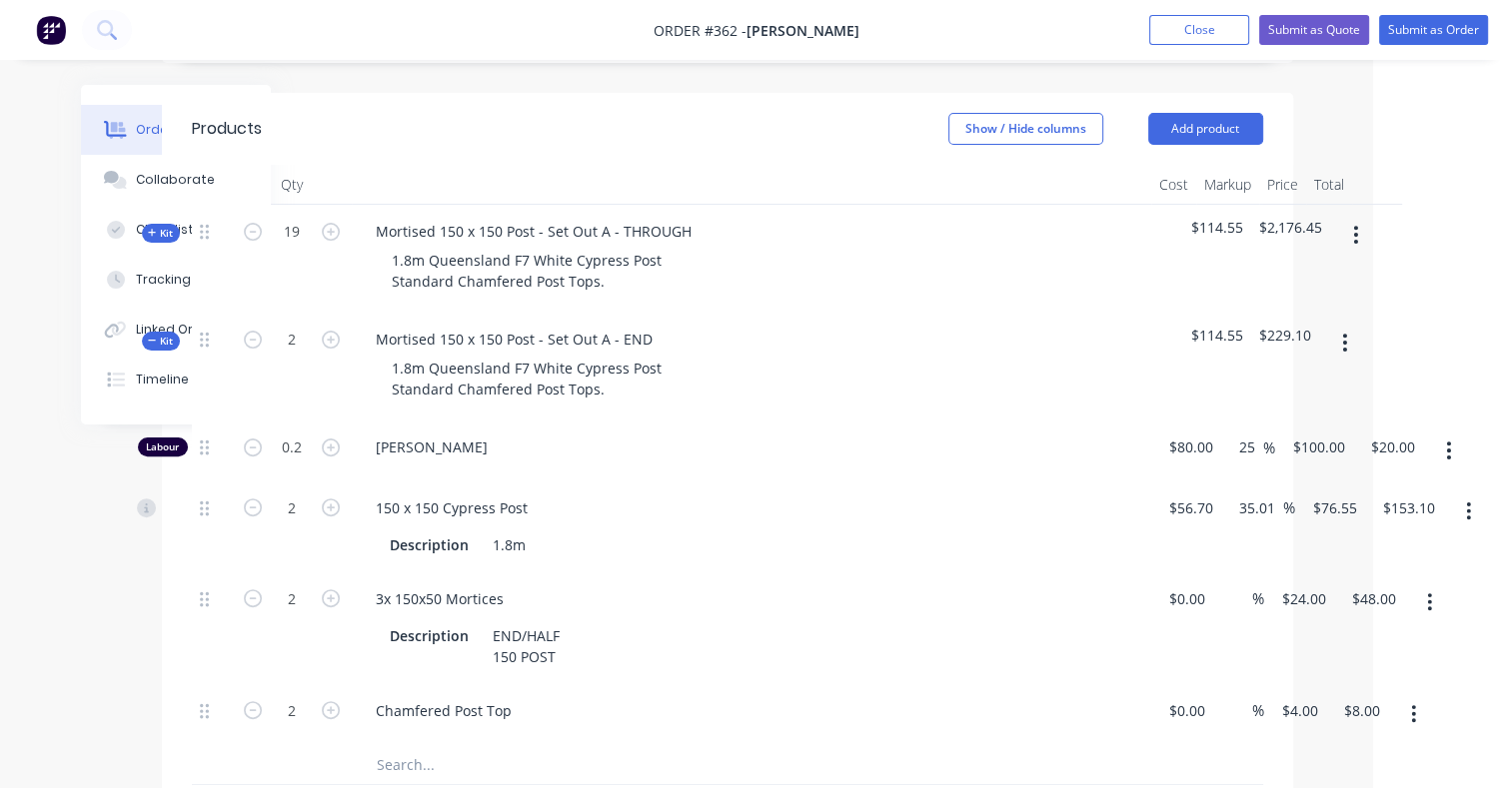 click on "Kit" at bounding box center (161, 341) 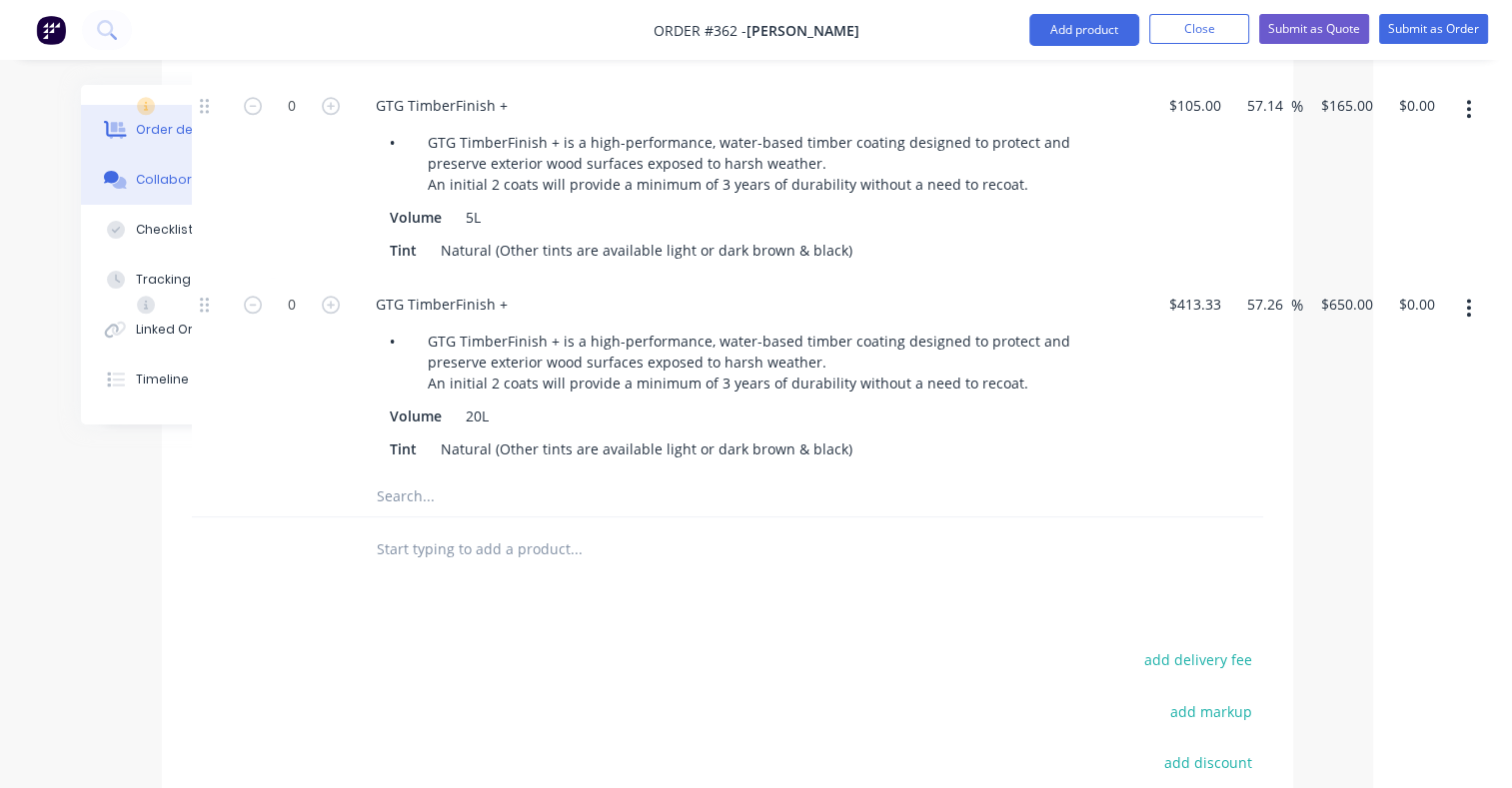 click on "Collaborate" at bounding box center [175, 180] 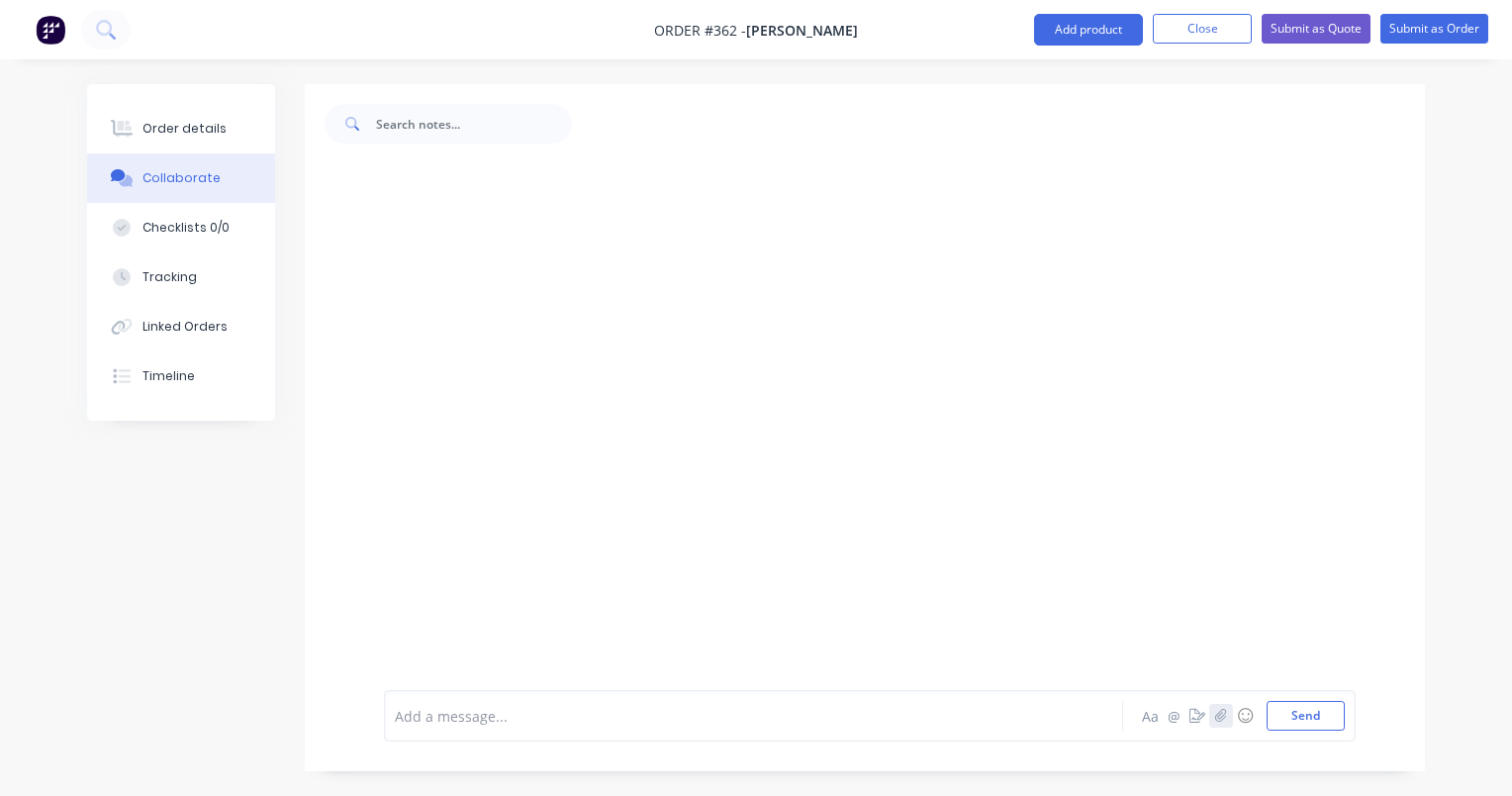 click at bounding box center [1221, 716] 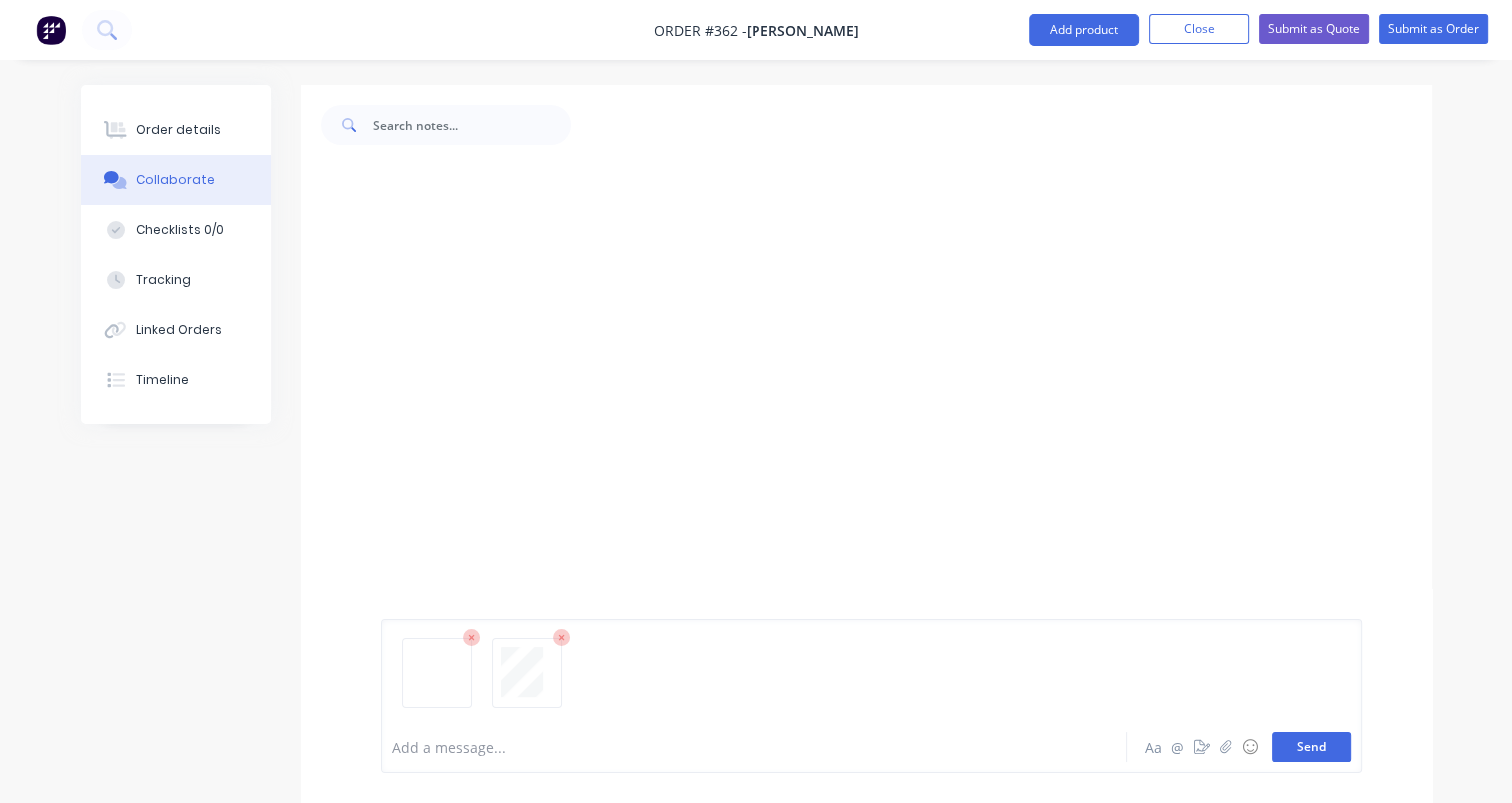 click on "Send" at bounding box center (1311, 747) 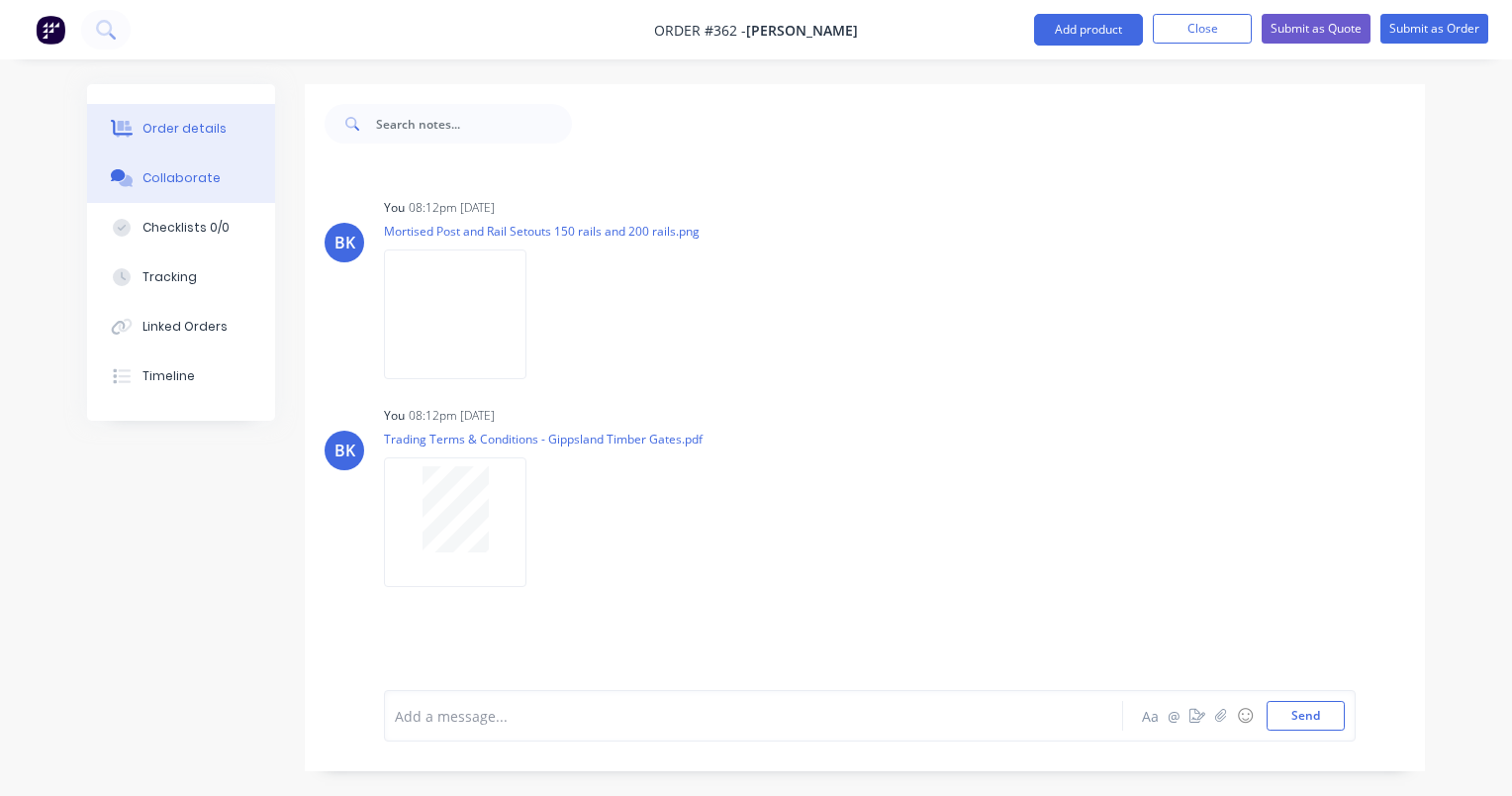 click on "Order details" at bounding box center [184, 129] 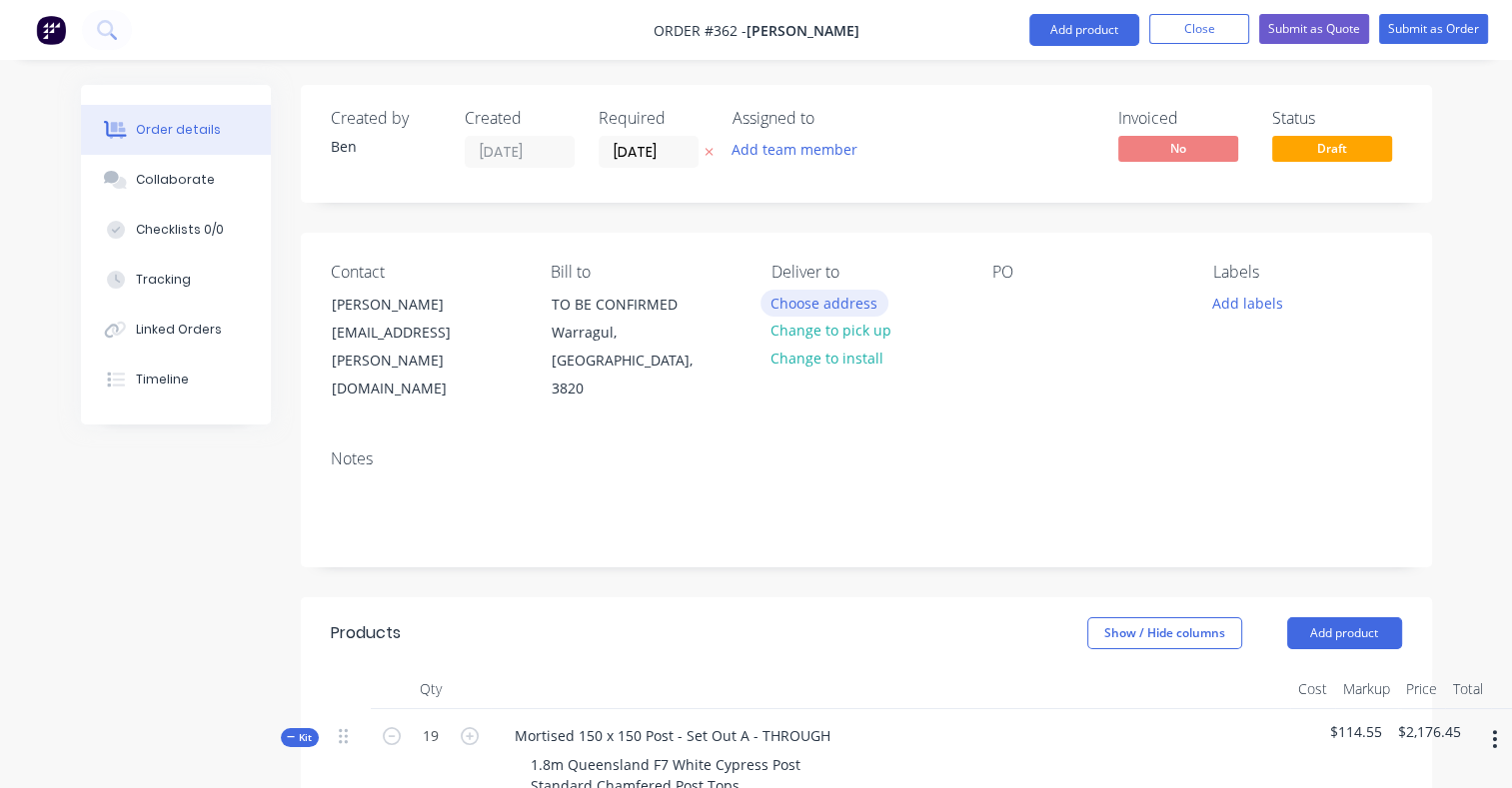 click on "Choose address" at bounding box center [824, 303] 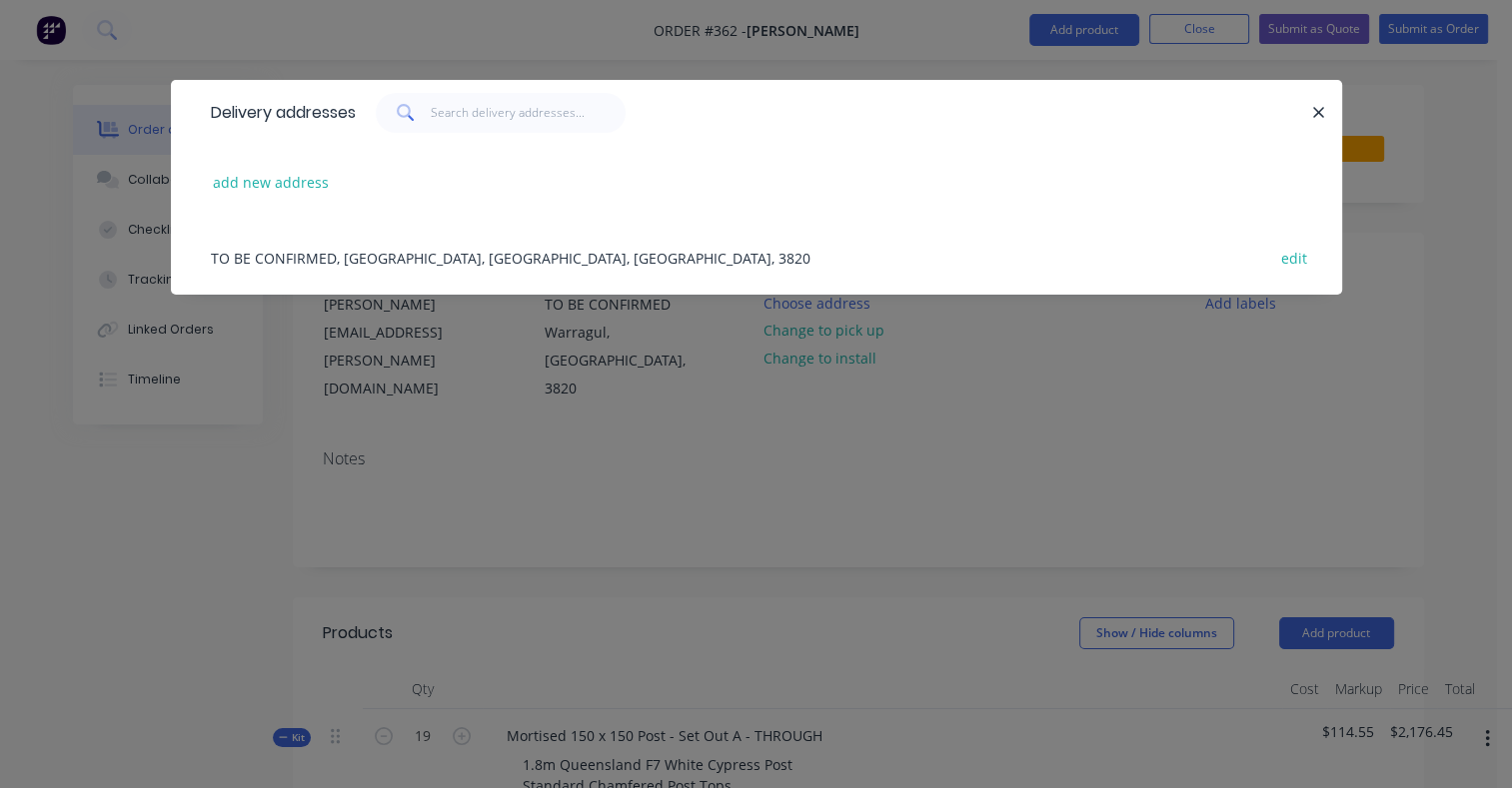 click on "TO BE CONFIRMED, Warragul, [GEOGRAPHIC_DATA], [GEOGRAPHIC_DATA], 3820 edit" at bounding box center (756, 257) 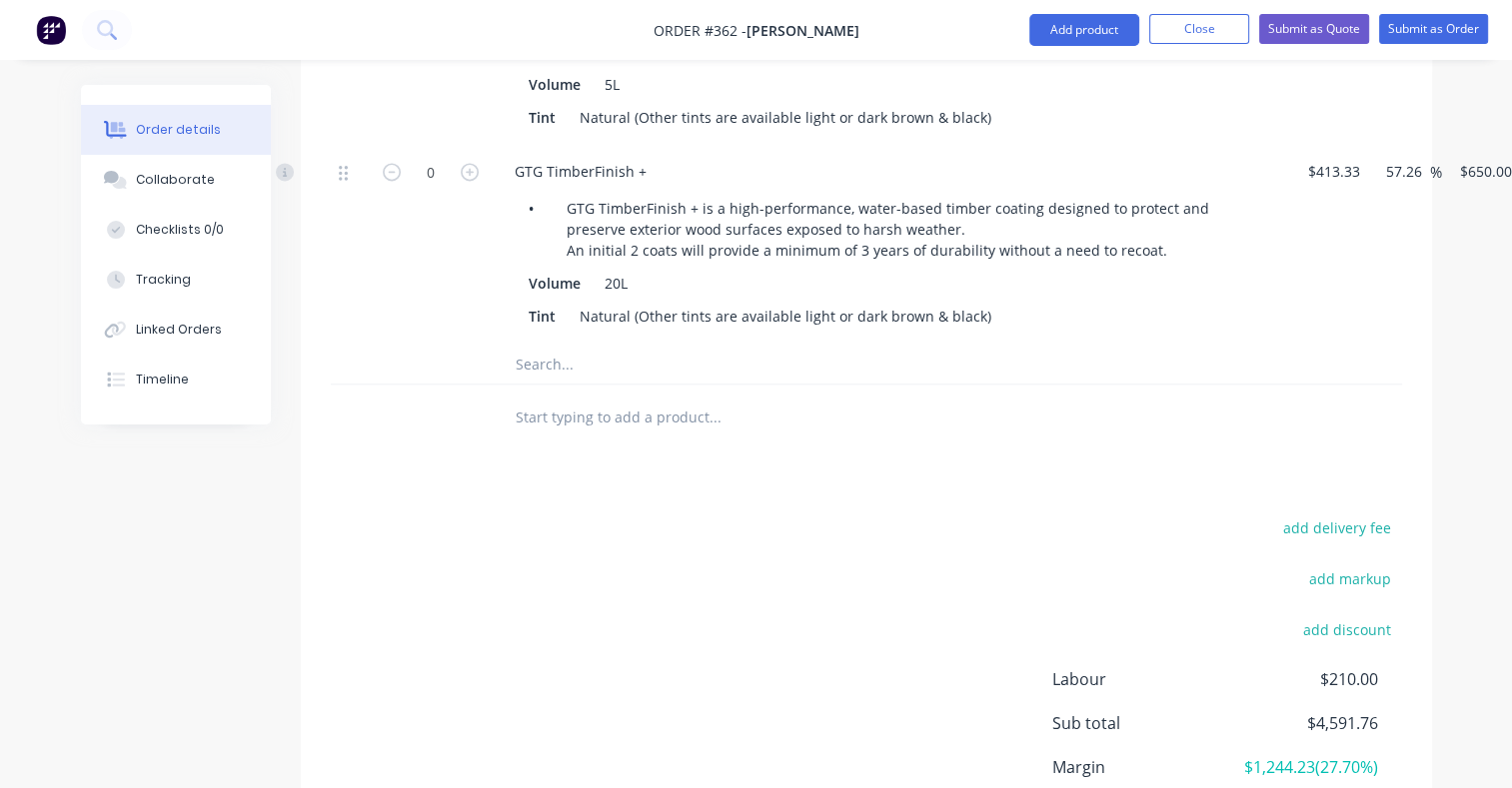 scroll, scrollTop: 2945, scrollLeft: 0, axis: vertical 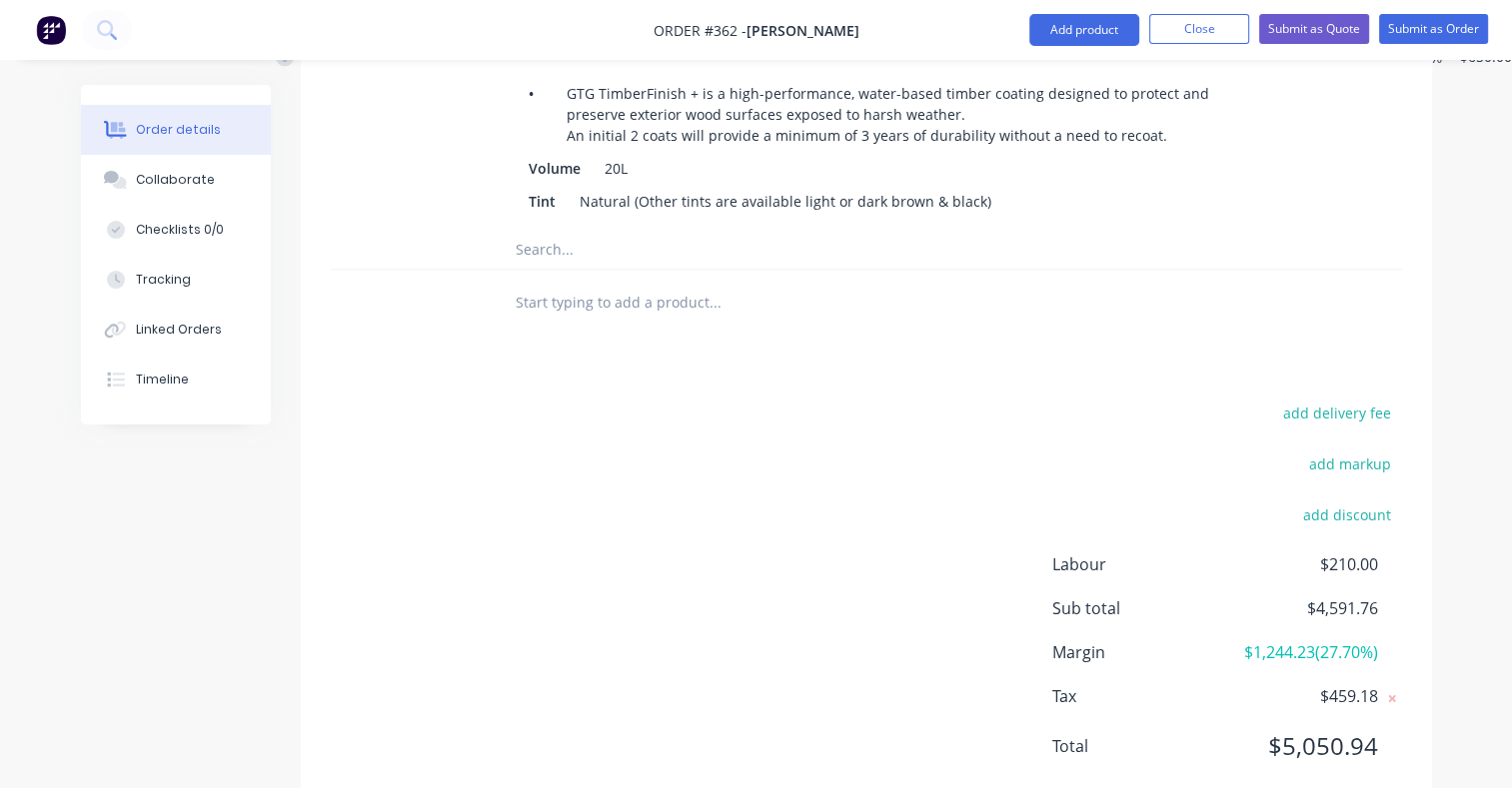click on "Submit as Quote" at bounding box center (1314, 30) 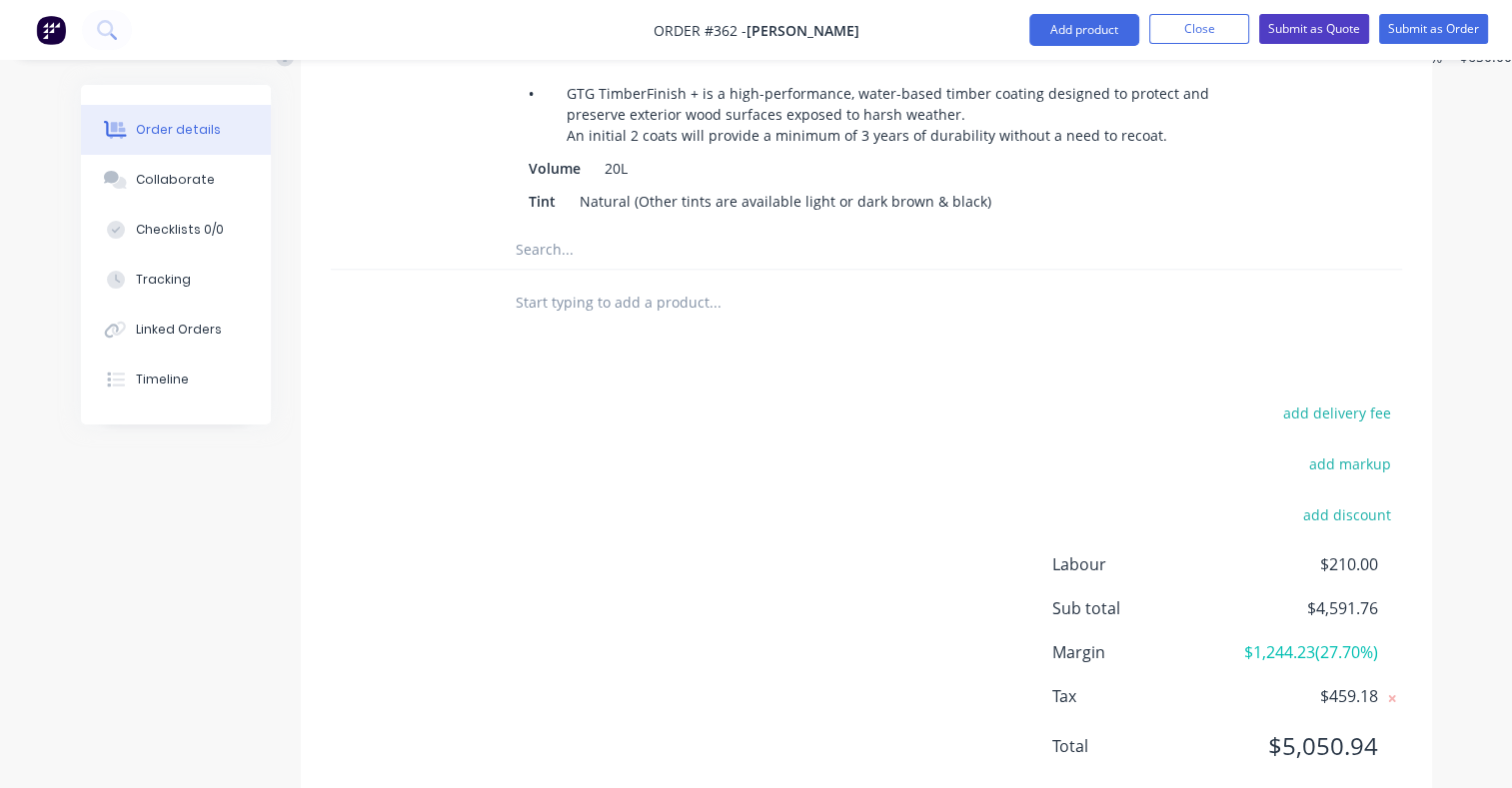 click on "Submit as Quote" at bounding box center [1314, 29] 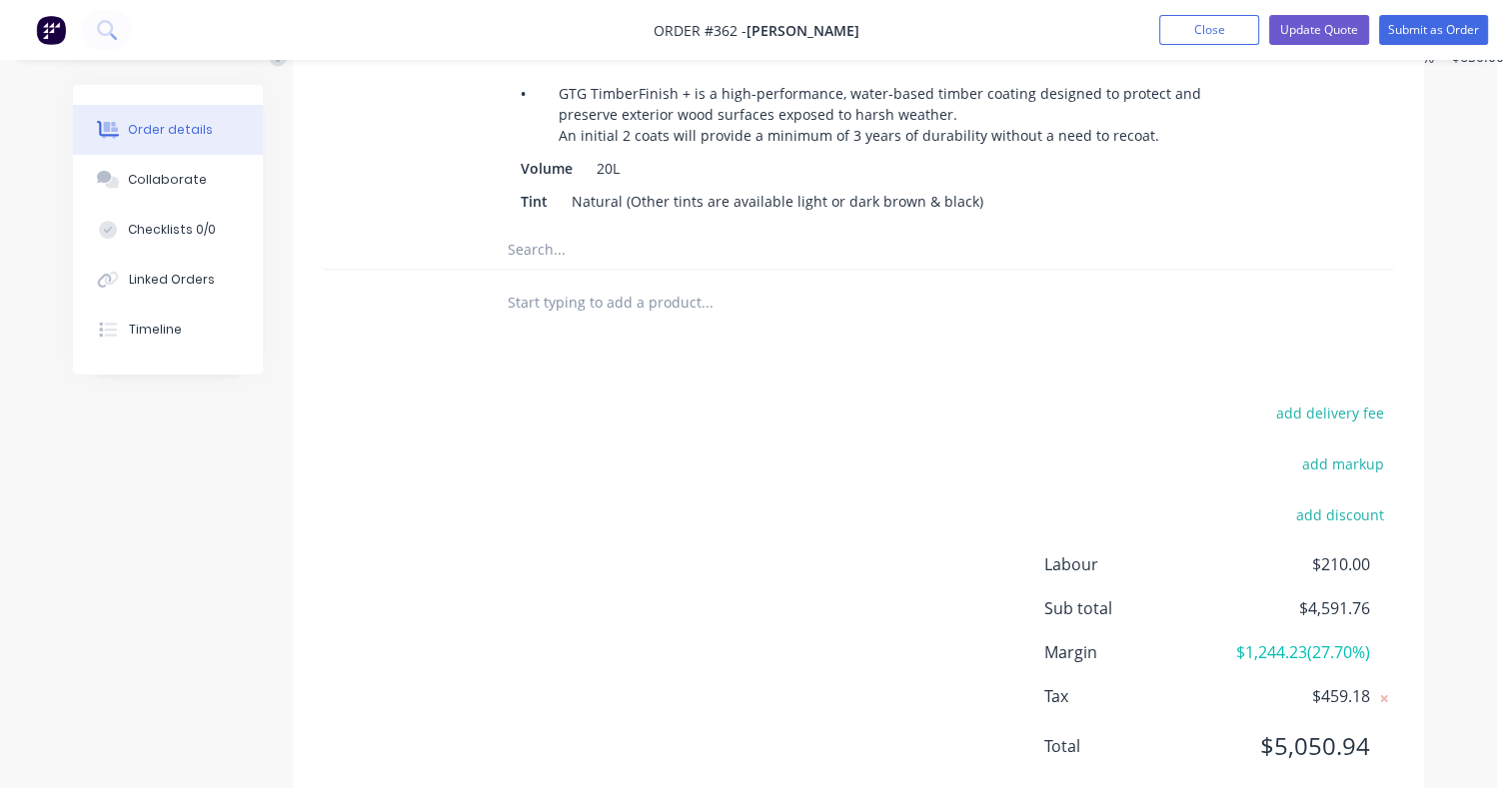 scroll, scrollTop: 0, scrollLeft: 0, axis: both 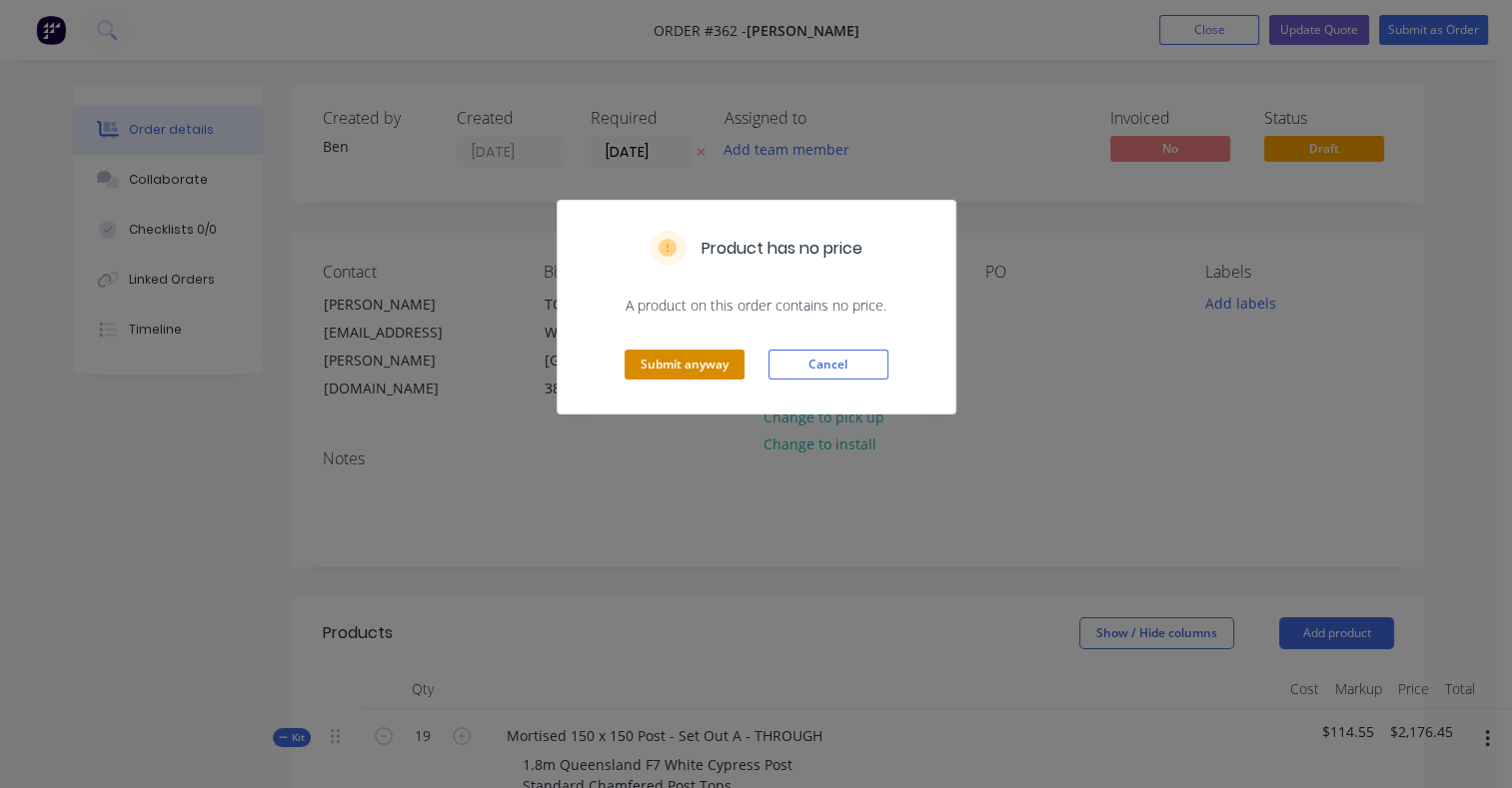 click on "Submit anyway" at bounding box center (685, 365) 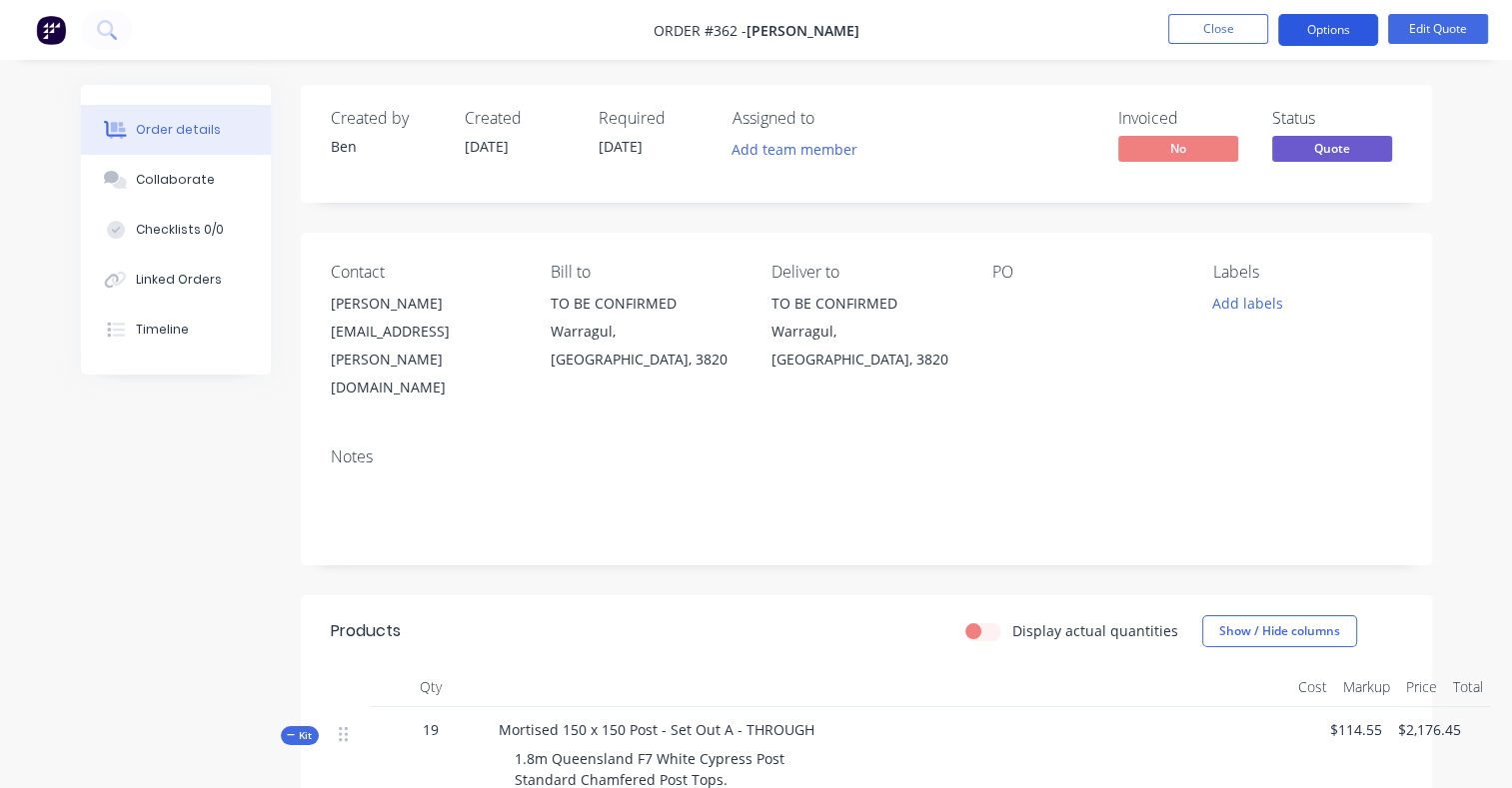 click on "Options" at bounding box center [1328, 30] 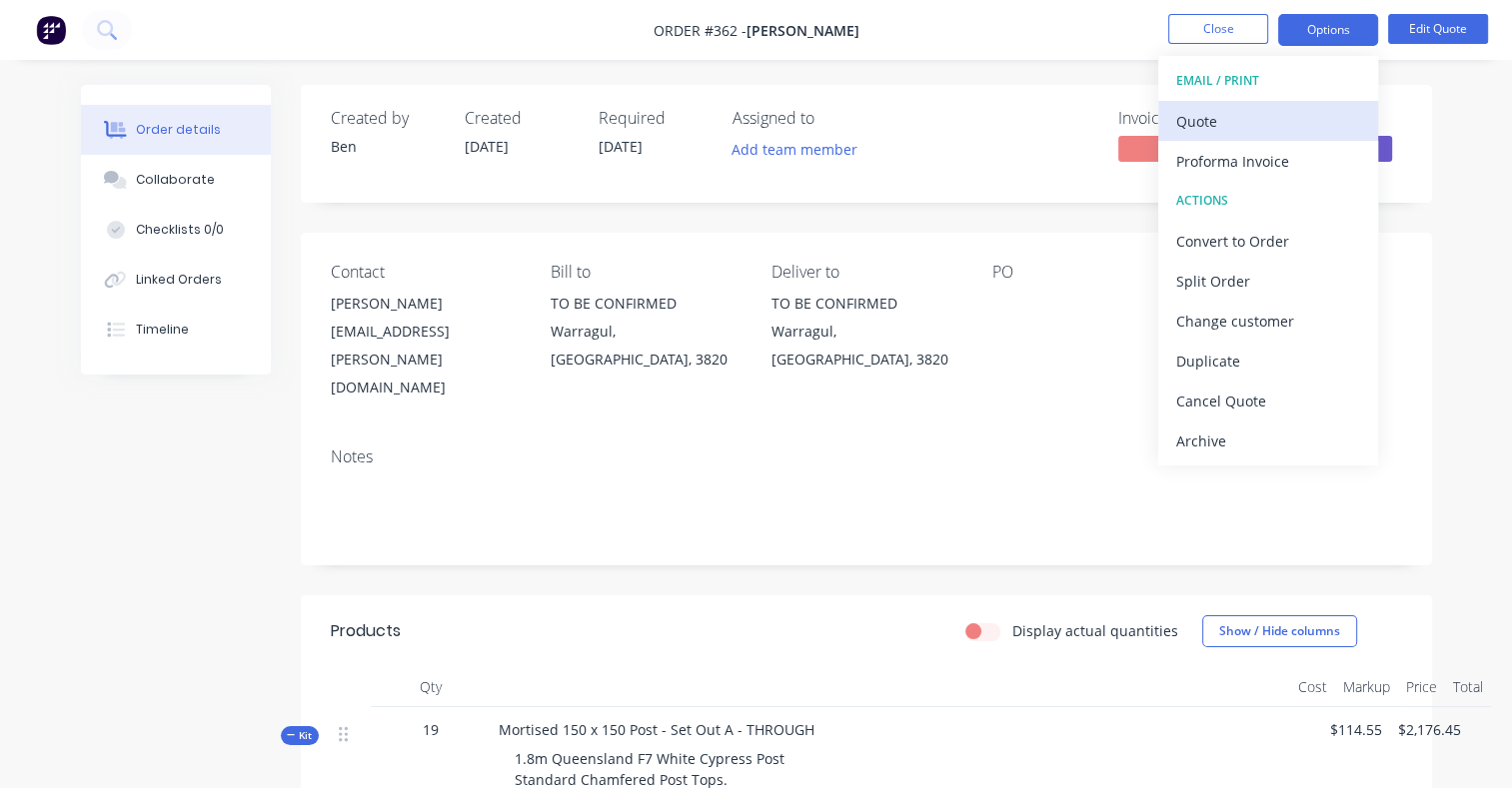 click on "Quote" at bounding box center (1268, 121) 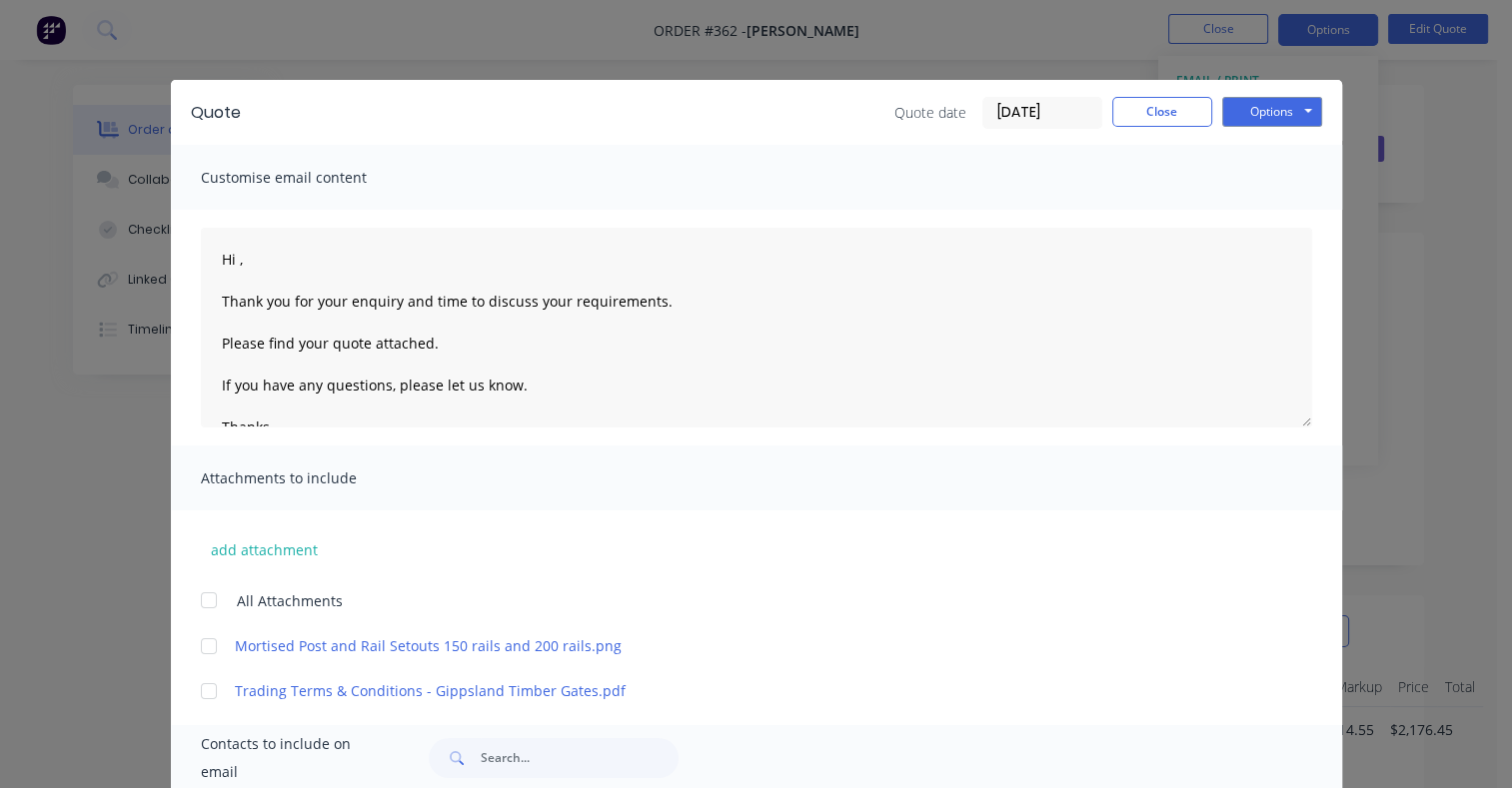 click on "Quote Quote date [DATE] Close Options Preview Print Email" at bounding box center [756, 112] 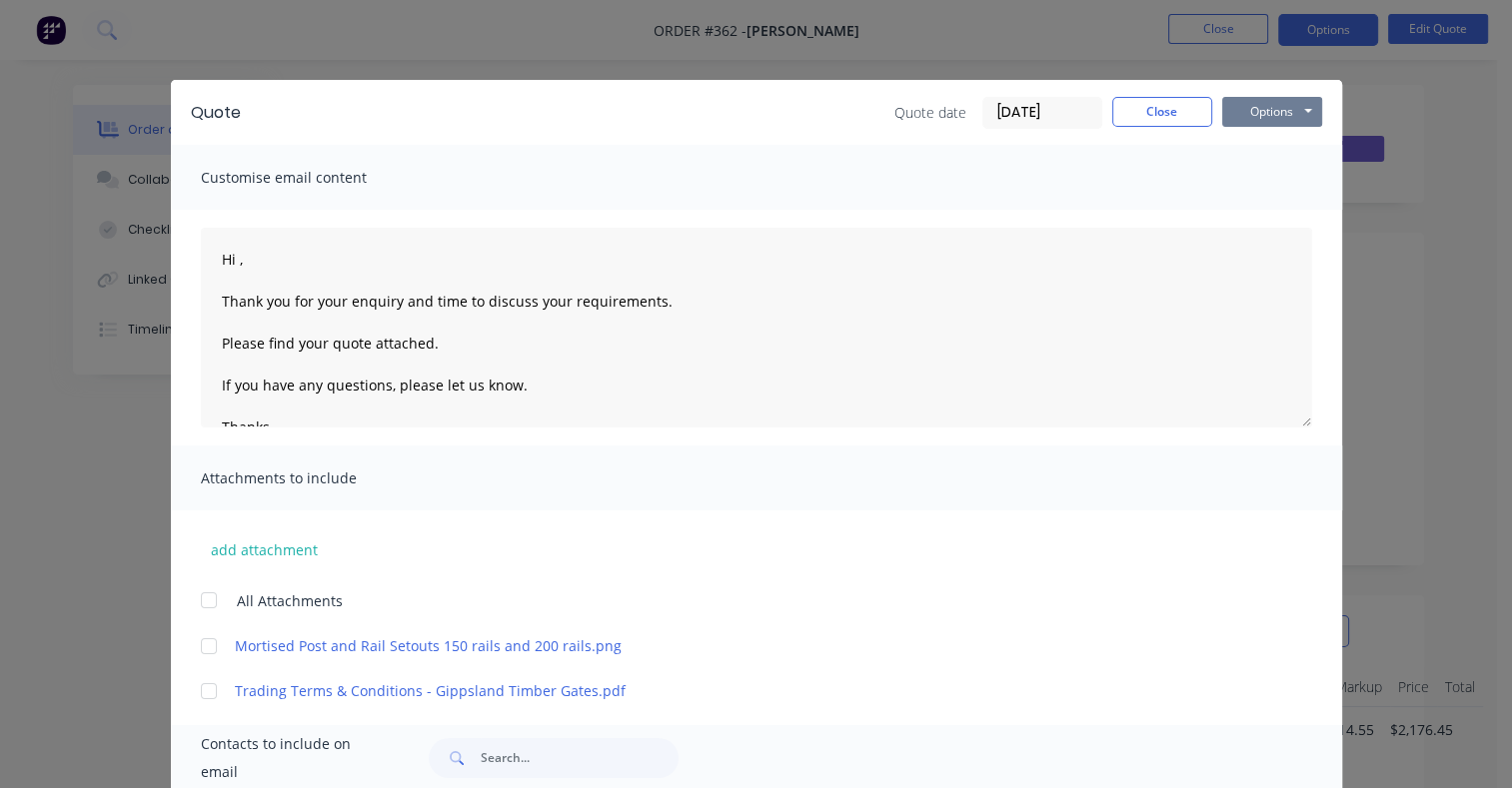 click on "Options" at bounding box center [1272, 112] 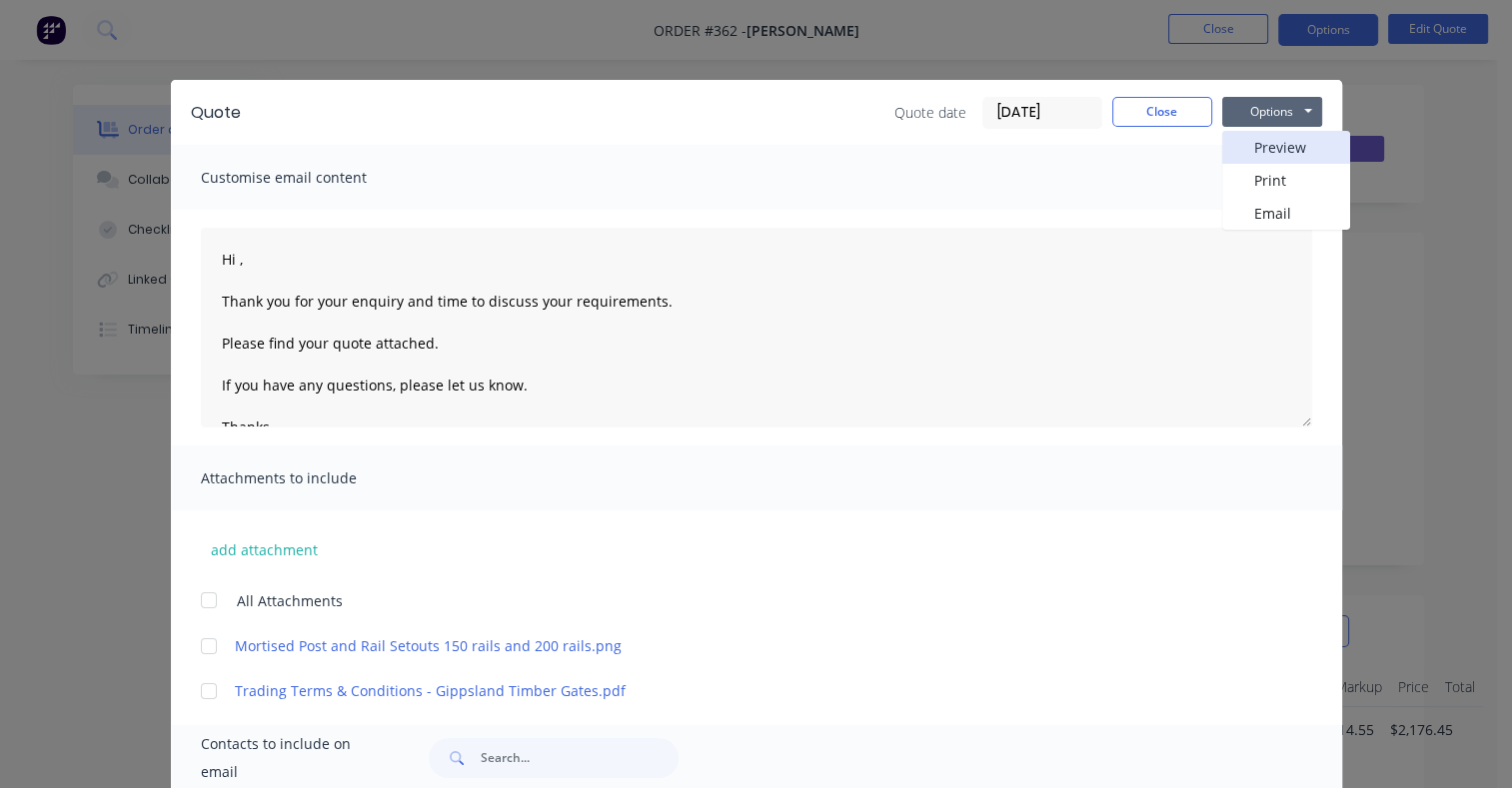 click on "Preview" at bounding box center [1286, 147] 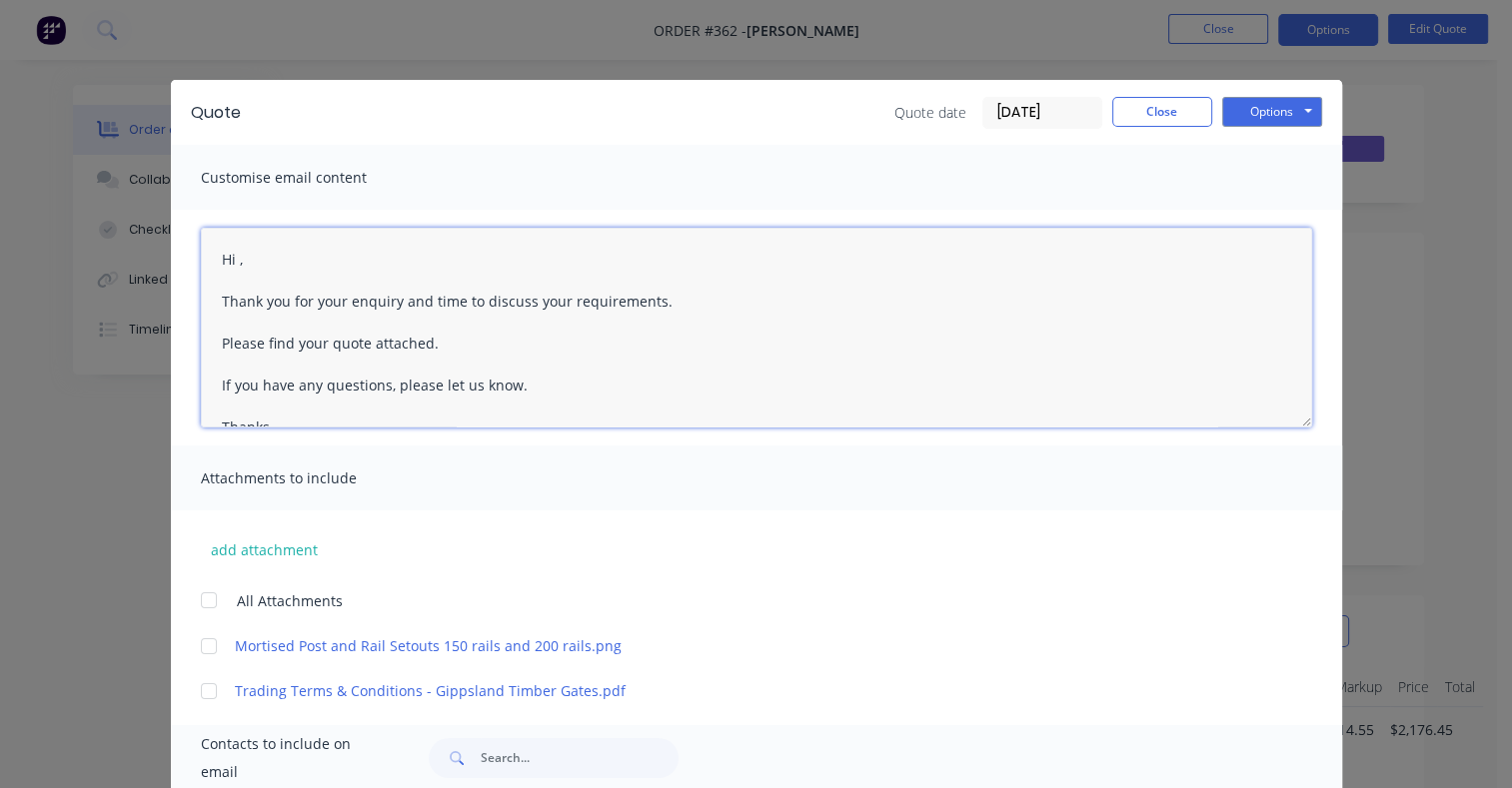 click on "Hi ,
Thank you for your enquiry and time to discuss your requirements.
Please find your quote attached.
If you have any questions, please let us know.
Thanks,
Gippsland Timber Gates
TERMS:
Quotes are valid for 30 days (Unless otherwise specified).
Payment terms are 50% deposit and the remaining [DATE] upon completion OR full payment prior to pickup or goods leaving our yard for delivery.
Progress payments for projects over $15,000
ACCEPTING THE QUOTE WITH PAYMENT
Bank Transfer
BSB: 063-532
Account: 1064 3227
Please reference the Quote Number
By making a 50% deposit, you agree to enter a binding contract to proceed with the Quotation.
All items remain the property of Gippsland Timber Gates until final payment has been made.
Final payment indicates the work has been completed to your satisfaction." at bounding box center [756, 328] 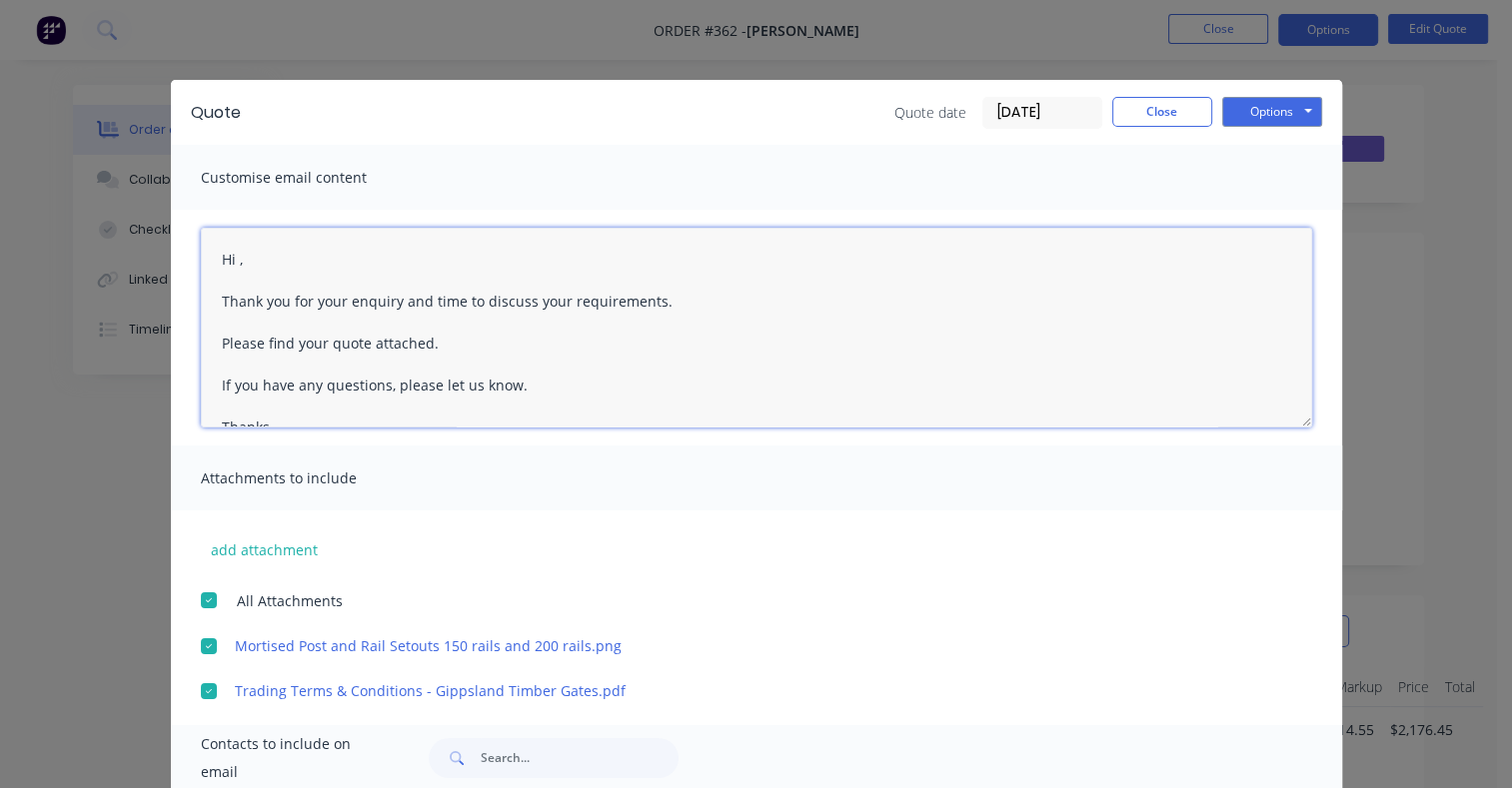 scroll, scrollTop: 159, scrollLeft: 0, axis: vertical 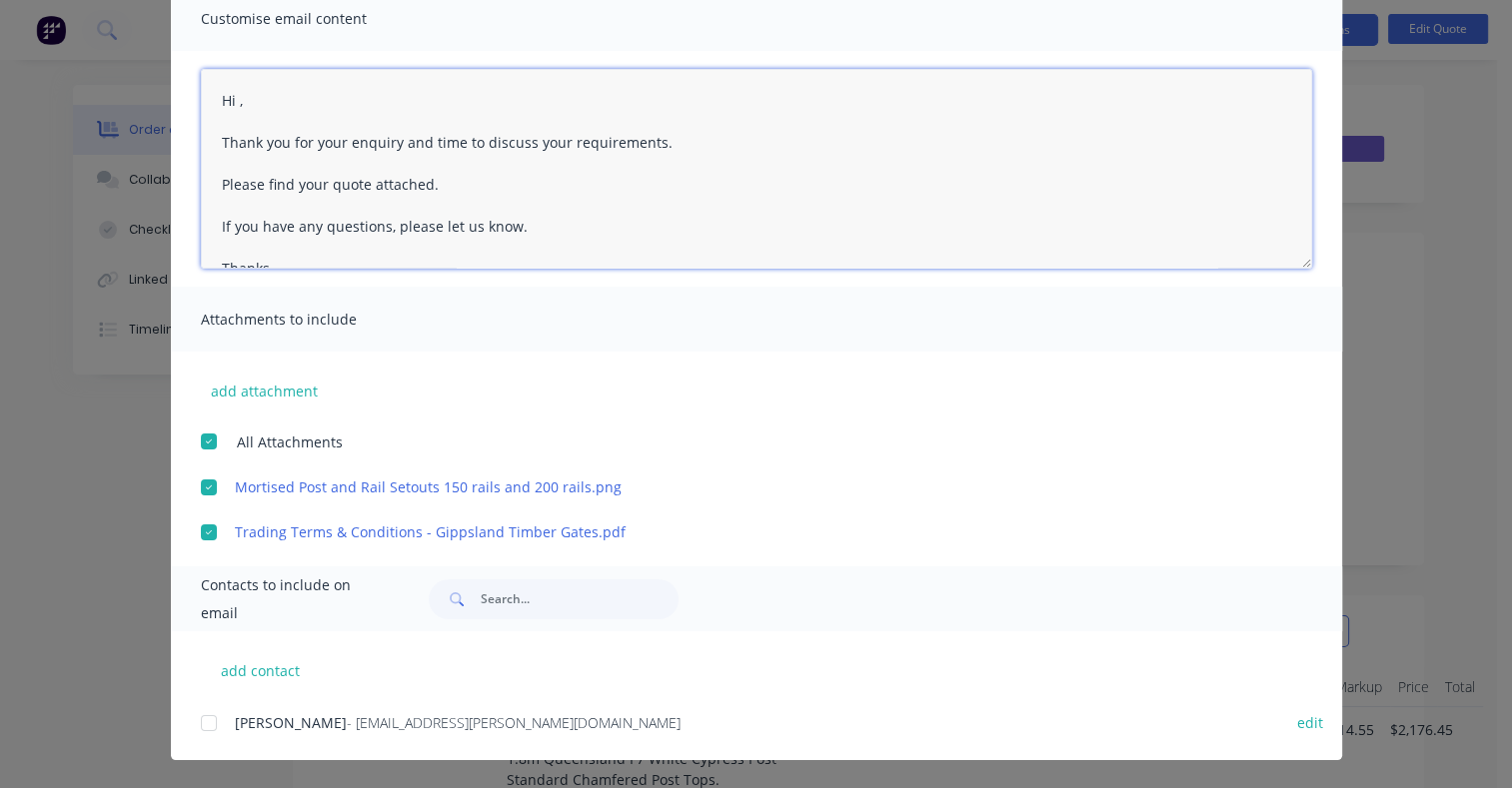 click at bounding box center [209, 723] 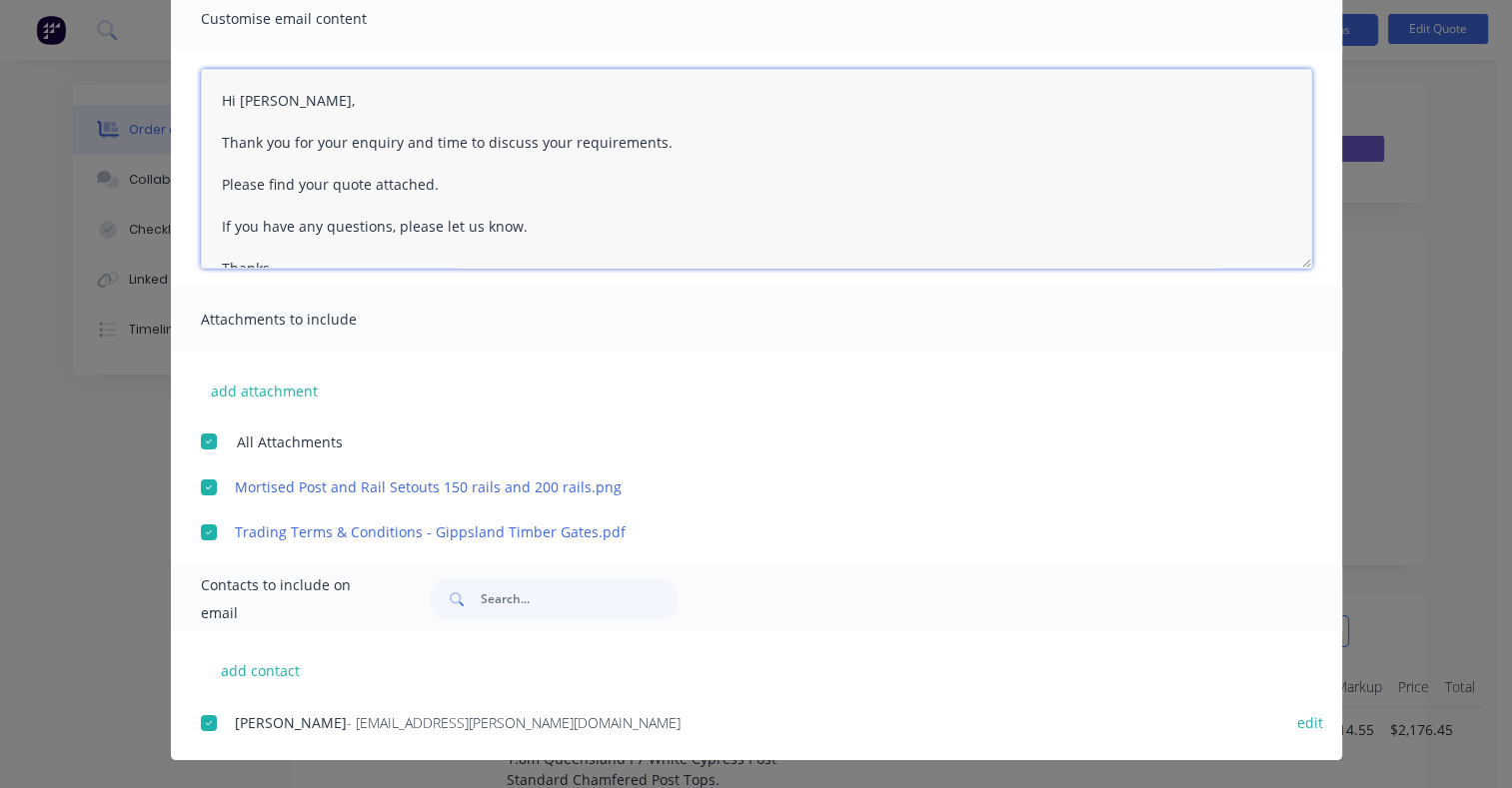 drag, startPoint x: 646, startPoint y: 140, endPoint x: 344, endPoint y: 143, distance: 302.0149 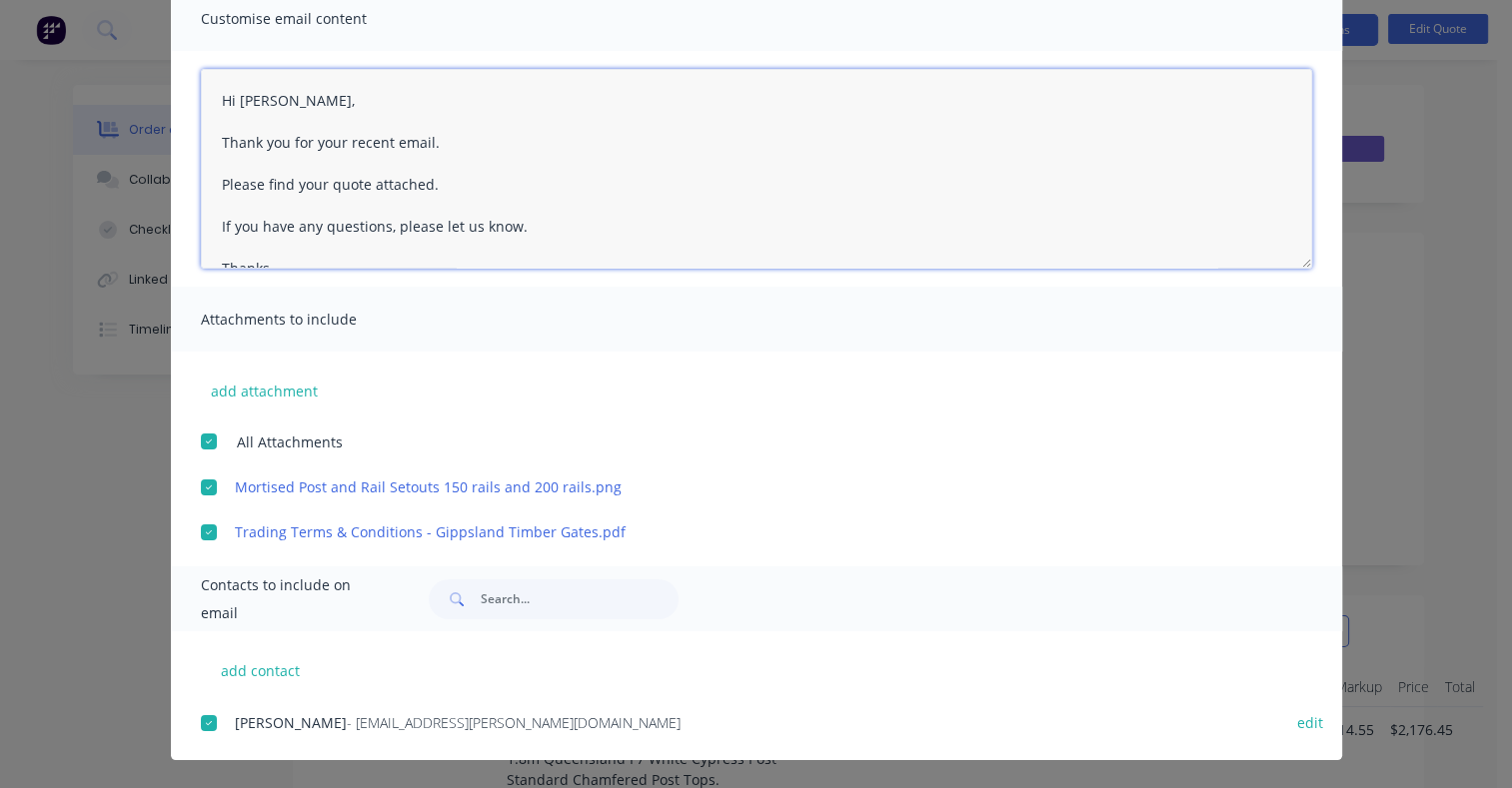 click on "Hi [PERSON_NAME],
Thank you for your recent email.
Please find your quote attached.
If you have any questions, please let us know.
Thanks,
Gippsland Timber Gates
TERMS:
Quotes are valid for 30 days (Unless otherwise specified).
Payment terms are 50% deposit and the remaining [DATE] upon completion OR full payment prior to pickup or goods leaving our yard for delivery.
Progress payments for projects over $15,000
ACCEPTING THE QUOTE WITH PAYMENT
Bank Transfer
BSB: 063-532
Account: 1064 3227
Please reference the Quote Number
By making a 50% deposit, you agree to enter a binding contract to proceed with the Quotation.
All items remain the property of Gippsland Timber Gates until final payment has been made.
Final payment indicates the work has been completed to your satisfaction." at bounding box center (756, 169) 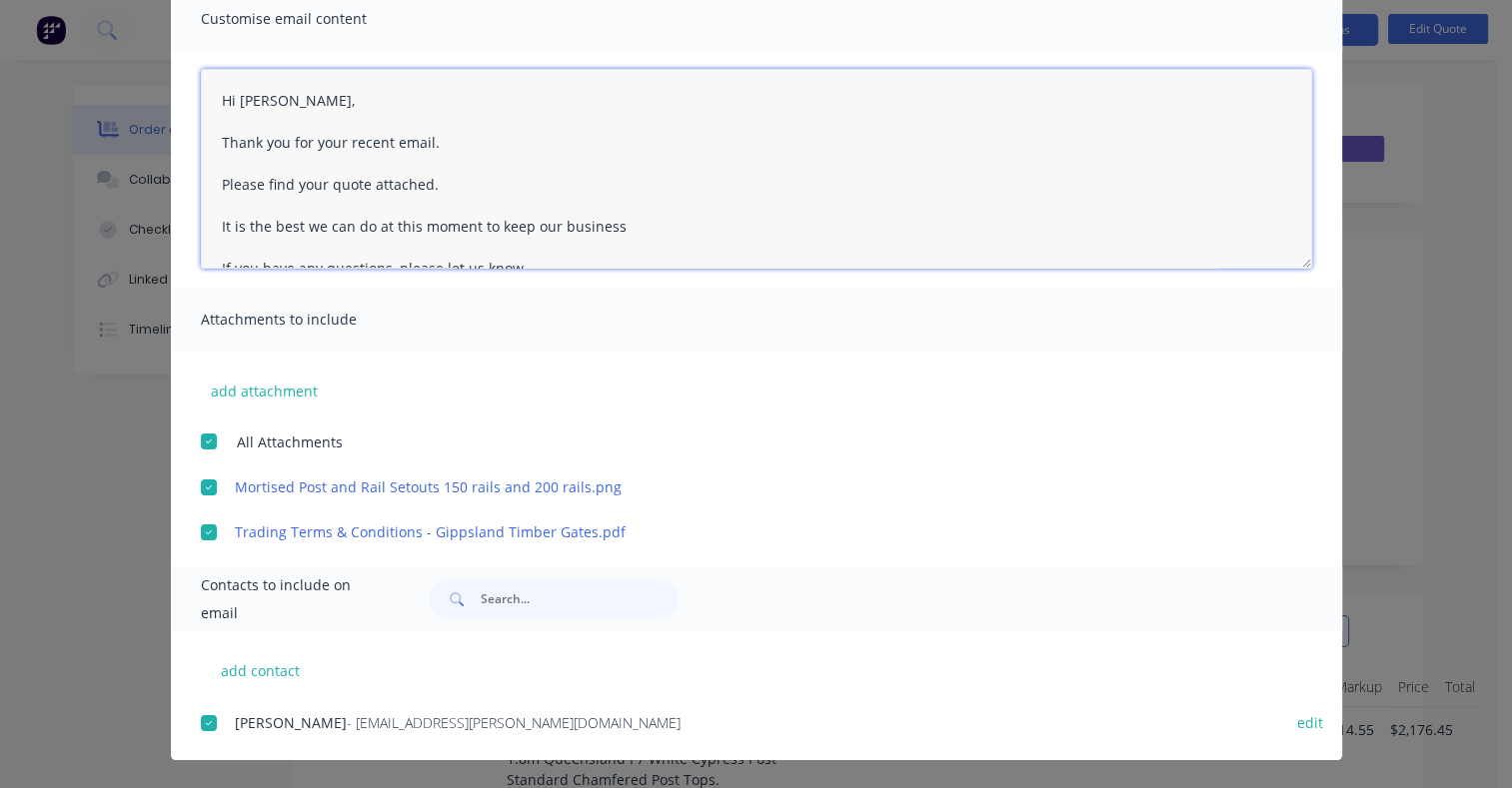 click on "Hi [PERSON_NAME],
Thank you for your recent email.
Please find your quote attached.
It is the best we can do at this moment to keep our business
If you have any questions, please let us know.
Thanks,
Gippsland Timber Gates
TERMS:
Quotes are valid for 30 days (Unless otherwise specified).
Payment terms are 50% deposit and the remaining [DATE] upon completion OR full payment prior to pickup or goods leaving our yard for delivery.
Progress payments for projects over $15,000
ACCEPTING THE QUOTE WITH PAYMENT
Bank Transfer
BSB: 063-532
Account: 1064 3227
Please reference the Quote Number
By making a 50% deposit, you agree to enter a binding contract to proceed with the Quotation.
All items remain the property of Gippsland Timber Gates until final payment has been made.
Final payment indicates the work has been completed to your satisfaction." at bounding box center [756, 169] 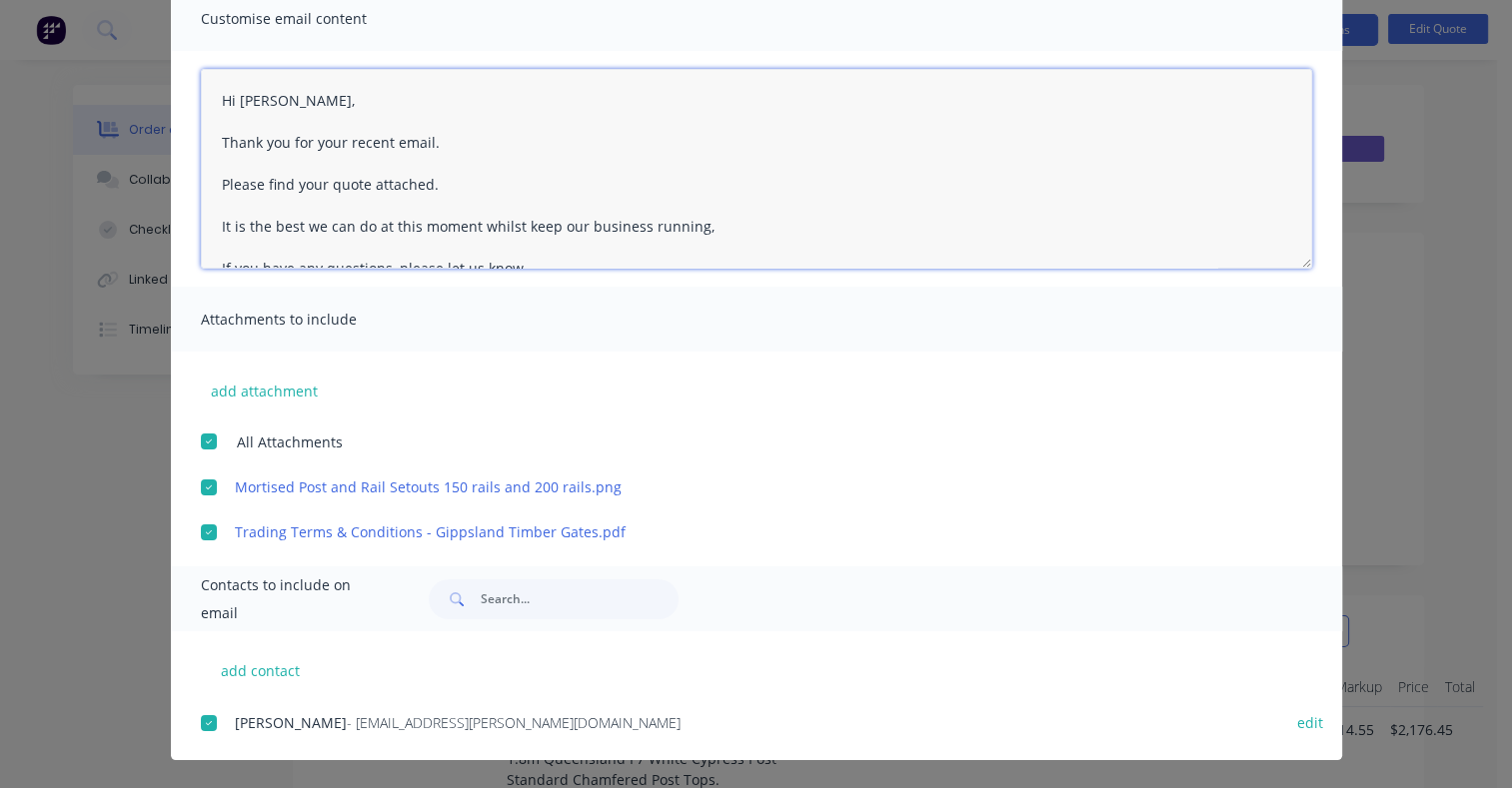 drag, startPoint x: 470, startPoint y: 226, endPoint x: 702, endPoint y: 240, distance: 232.42203 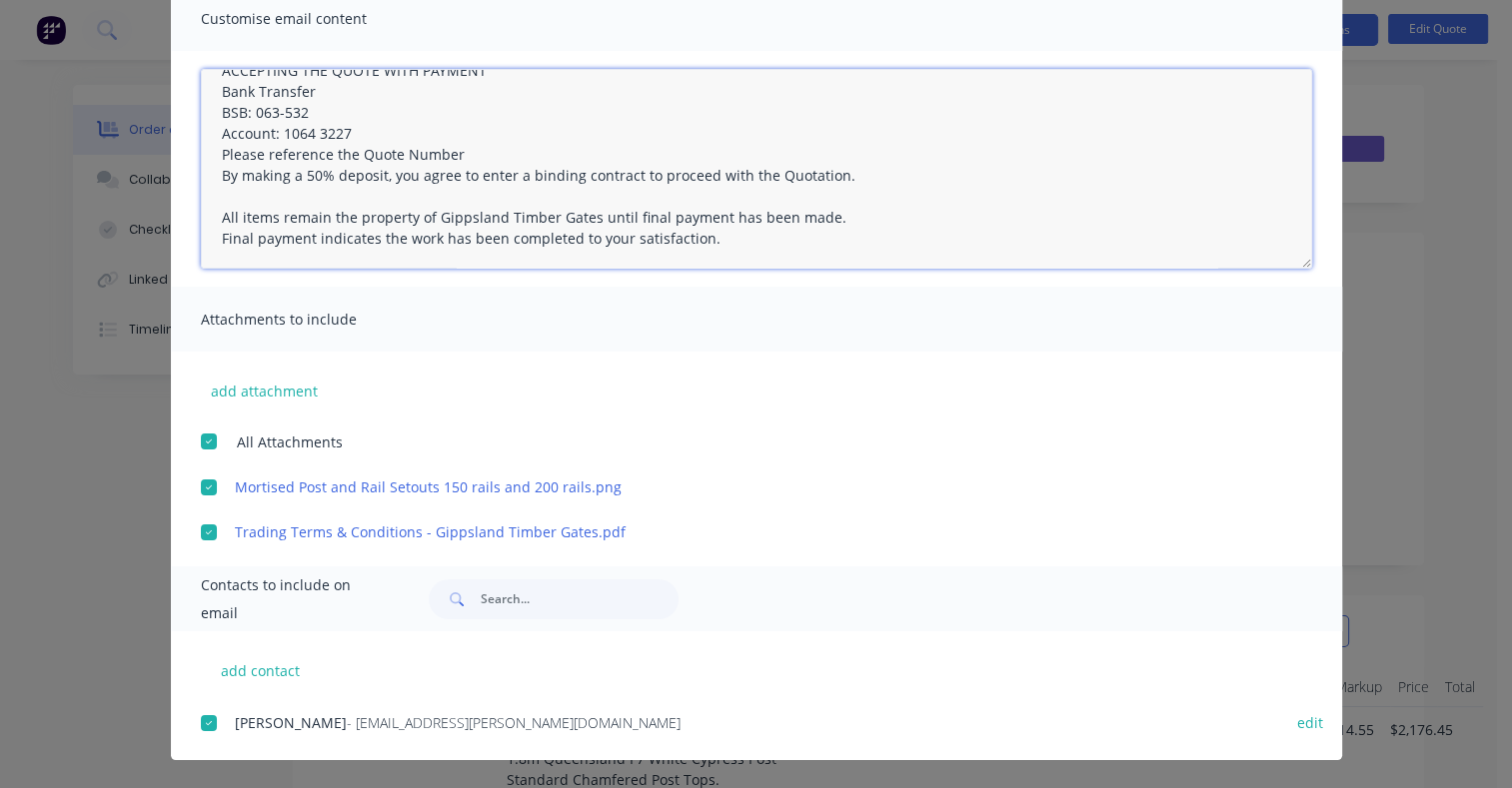 scroll, scrollTop: 0, scrollLeft: 0, axis: both 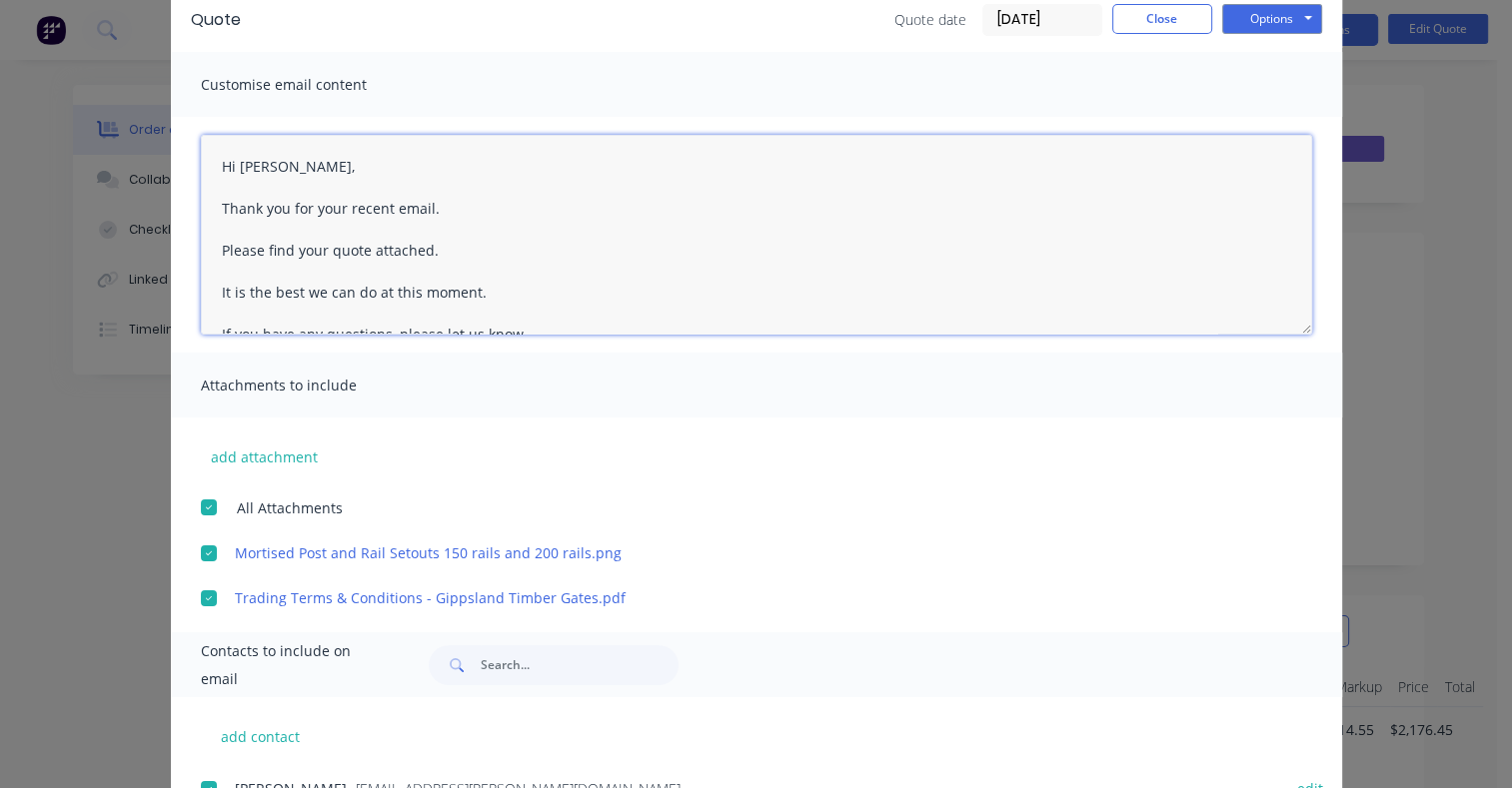 click on "Hi [PERSON_NAME],
Thank you for your recent email.
Please find your quote attached.
It is the best we can do at this moment.
If you have any questions, please let us know.
Thanks,
Gippsland Timber Gates
TERMS:
Quotes are valid for 30 days (Unless otherwise specified).
Payment terms are 50% deposit and the remaining [DATE] upon completion OR full payment prior to pickup or goods leaving our yard for delivery.
Progress payments for projects over $15,000
ACCEPTING THE QUOTE WITH PAYMENT
Bank Transfer
BSB: 063-532
Account: 1064 3227
Please reference the Quote Number
By making a 50% deposit, you agree to enter a binding contract to proceed with the Quotation.
All items remain the property of Gippsland Timber Gates until final payment has been made.
Final payment indicates the work has been completed to your satisfaction." at bounding box center [756, 235] 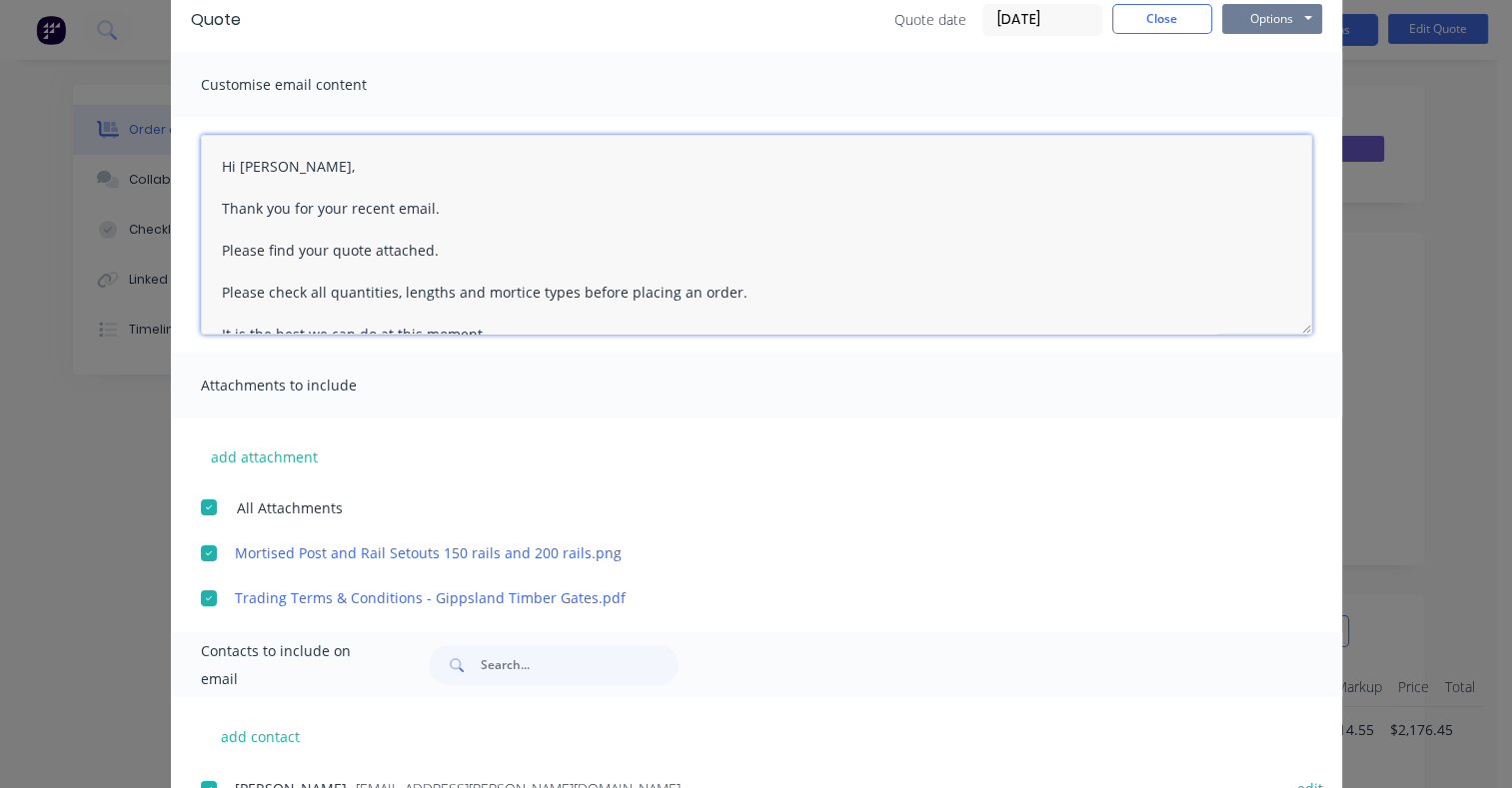 type on "Hi [PERSON_NAME],
Thank you for your recent email.
Please find your quote attached.
Please check all quantities, lengths and mortice types before placing an order.
It is the best we can do at this moment.
If you have any questions, please let us know.
Thanks,
Gippsland Timber Gates
TERMS:
Quotes are valid for 30 days (Unless otherwise specified).
Payment terms are 50% deposit and the remaining [DATE] upon completion OR full payment prior to pickup or goods leaving our yard for delivery.
Progress payments for projects over $15,000
ACCEPTING THE QUOTE WITH PAYMENT
Bank Transfer
BSB: 063-532
Account: 1064 3227
Please reference the Quote Number
By making a 50% deposit, you agree to enter a binding contract to proceed with the Quotation.
All items remain the property of Gippsland Timber Gates until final payment has been made.
Final payment indicates the work has been completed to your satisfaction." 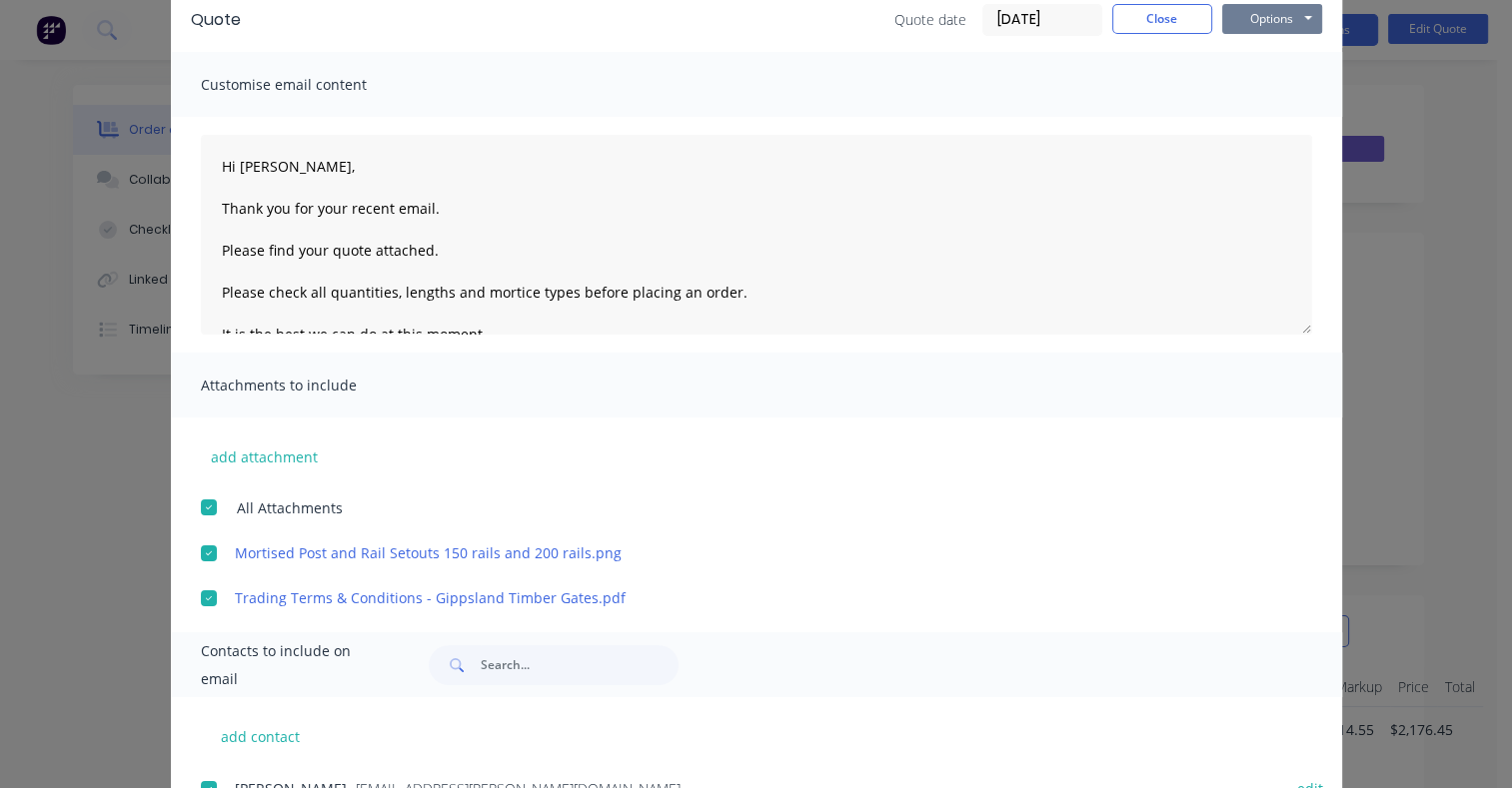 click on "Options" at bounding box center (1272, 19) 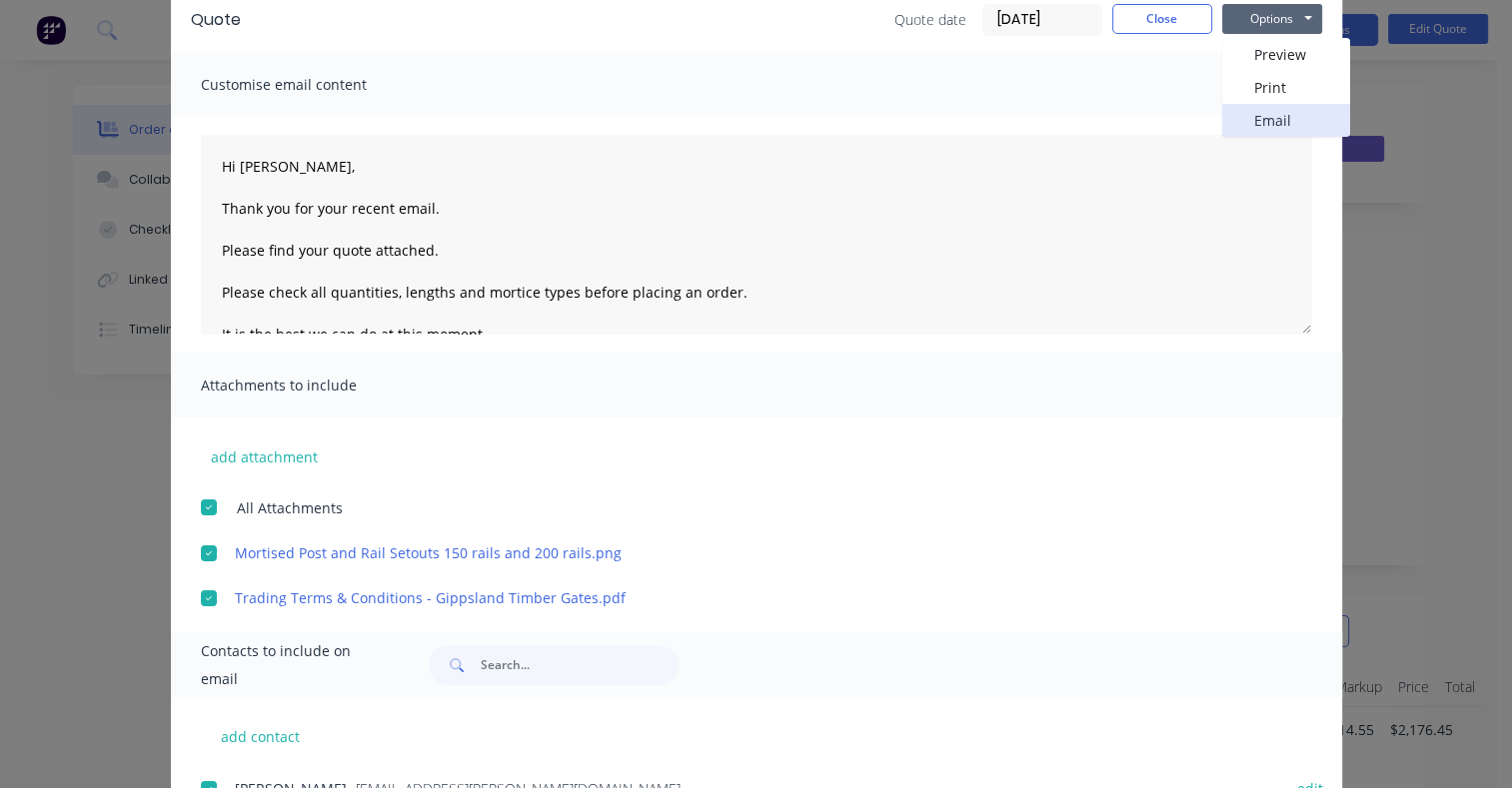click on "Email" at bounding box center (1286, 120) 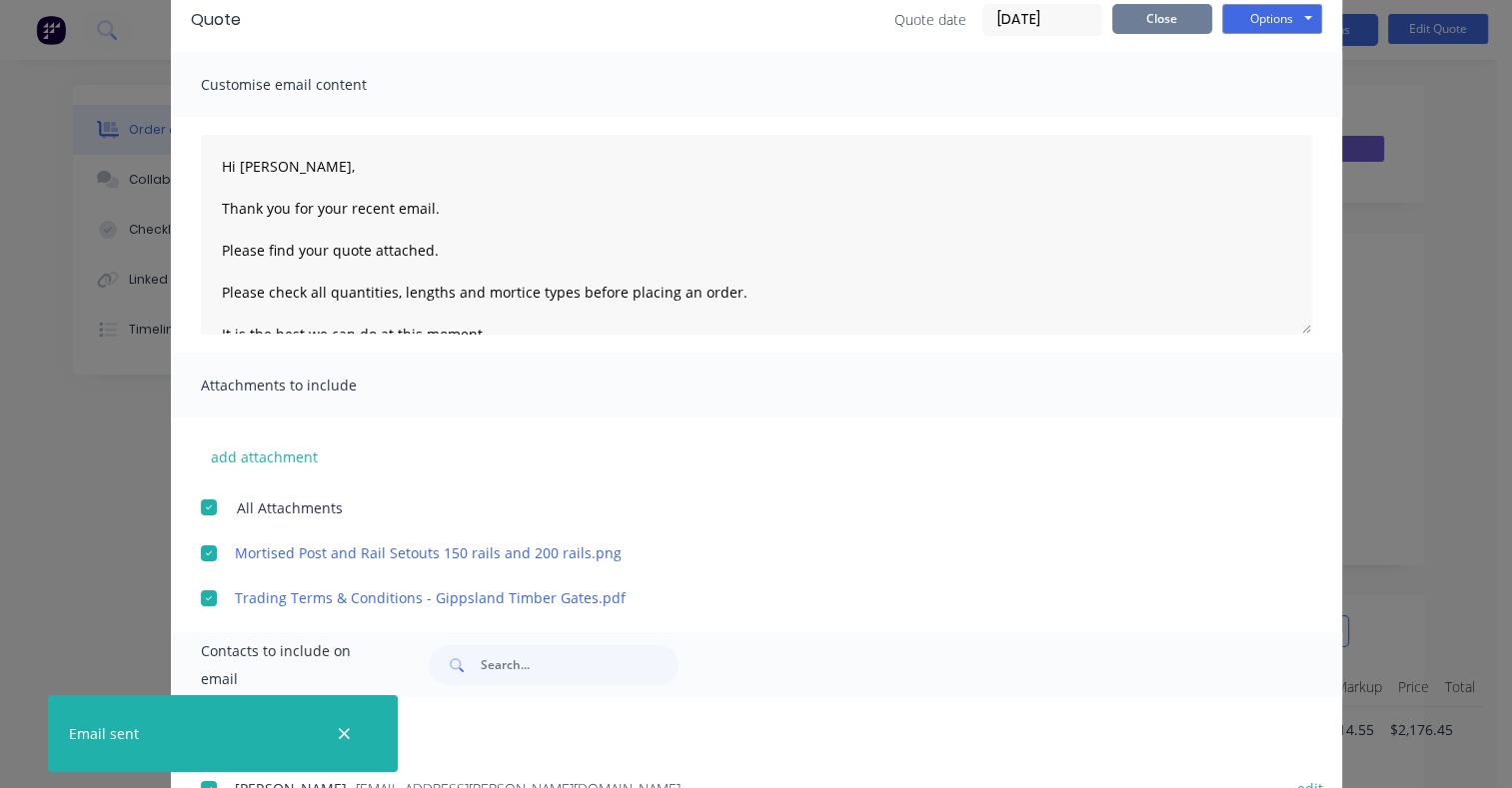 click on "Close" at bounding box center [1162, 19] 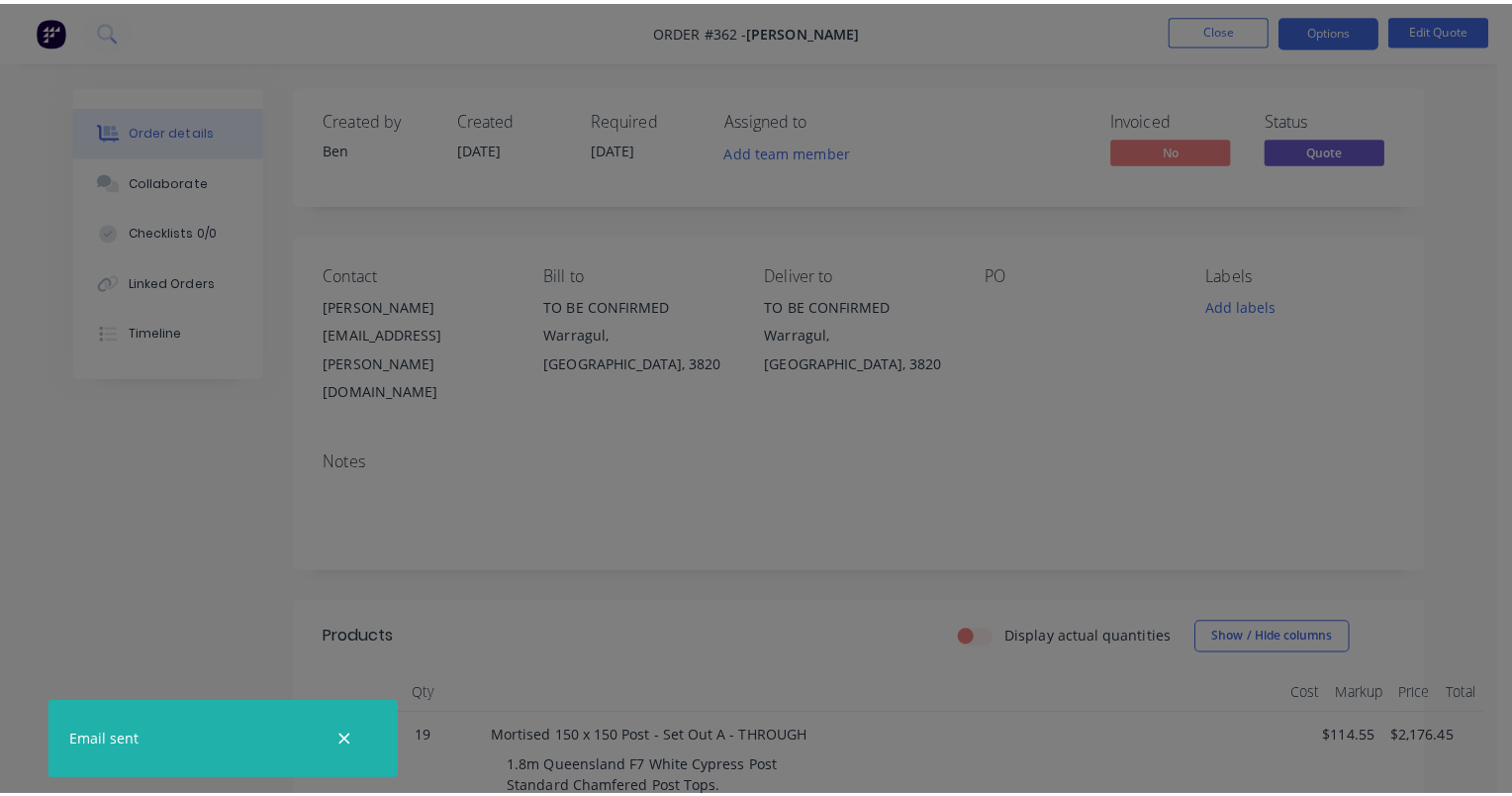 scroll, scrollTop: 0, scrollLeft: 0, axis: both 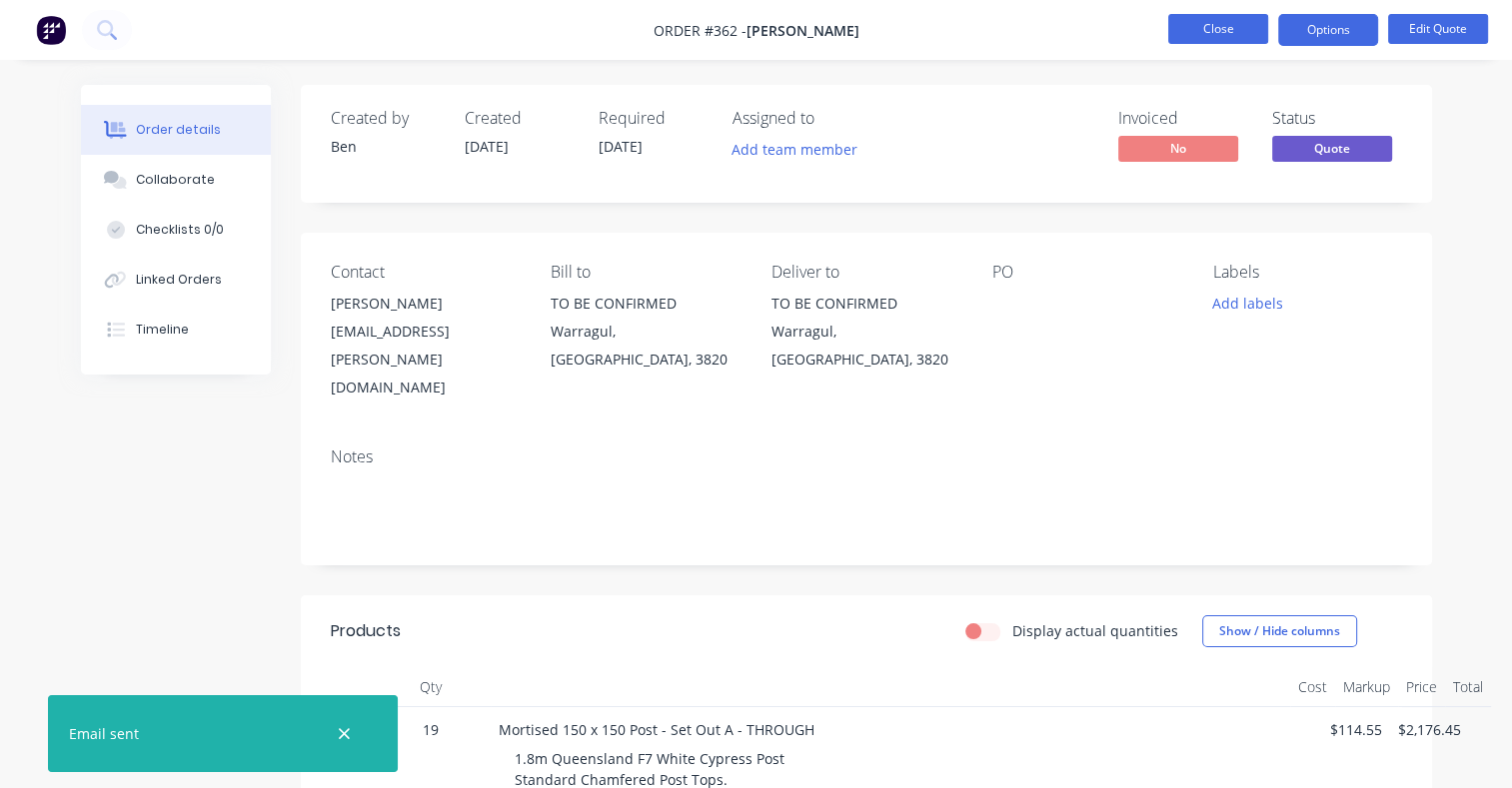 click on "Close" at bounding box center (1218, 29) 